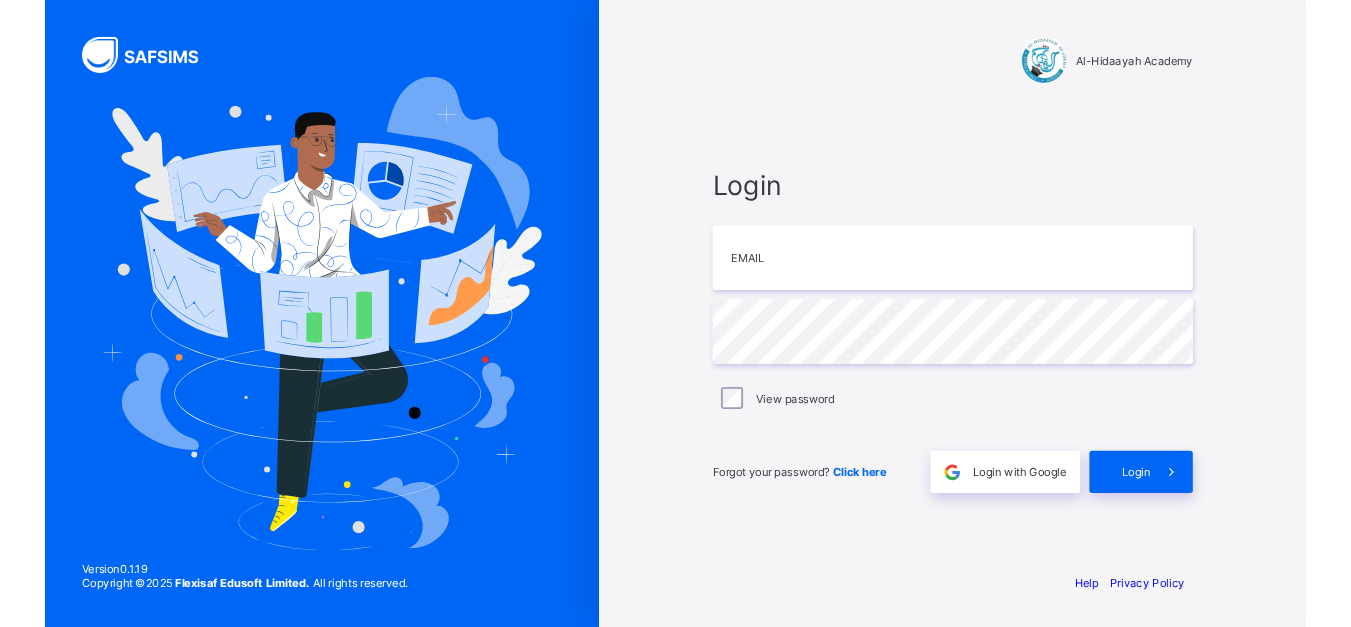 scroll, scrollTop: 0, scrollLeft: 0, axis: both 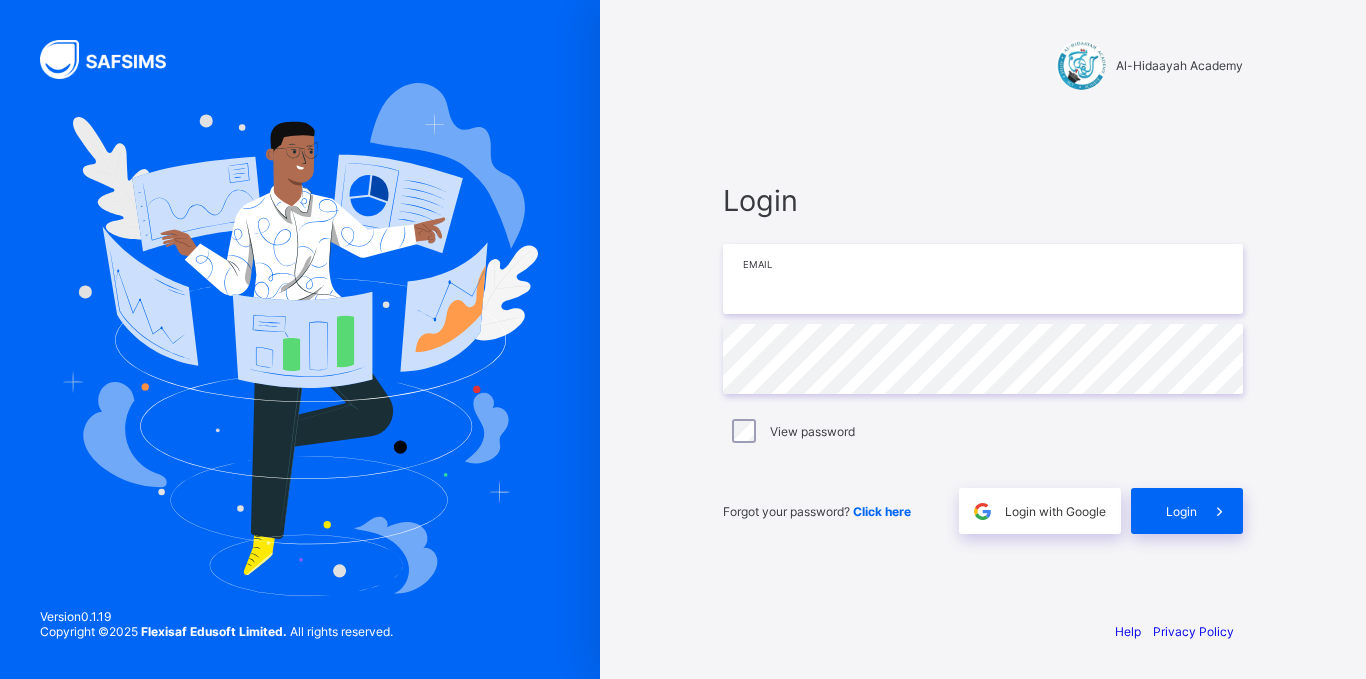 click at bounding box center (983, 279) 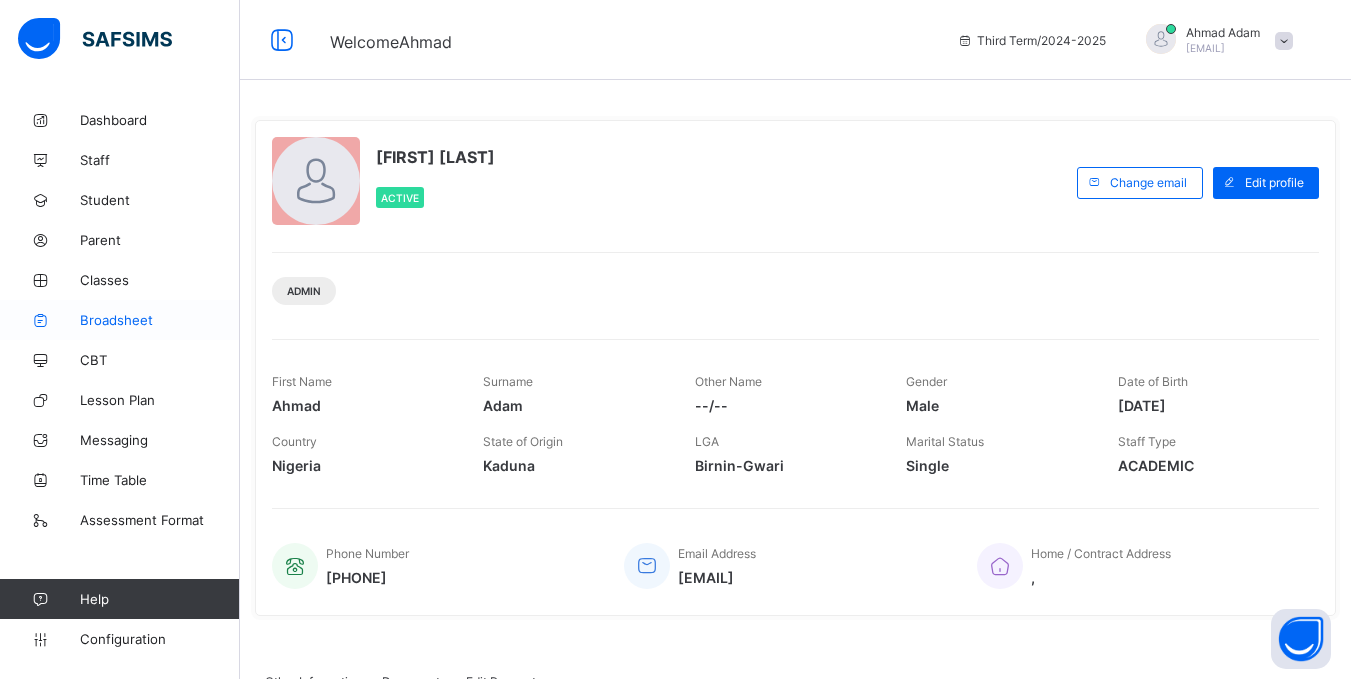 click on "Broadsheet" at bounding box center (160, 320) 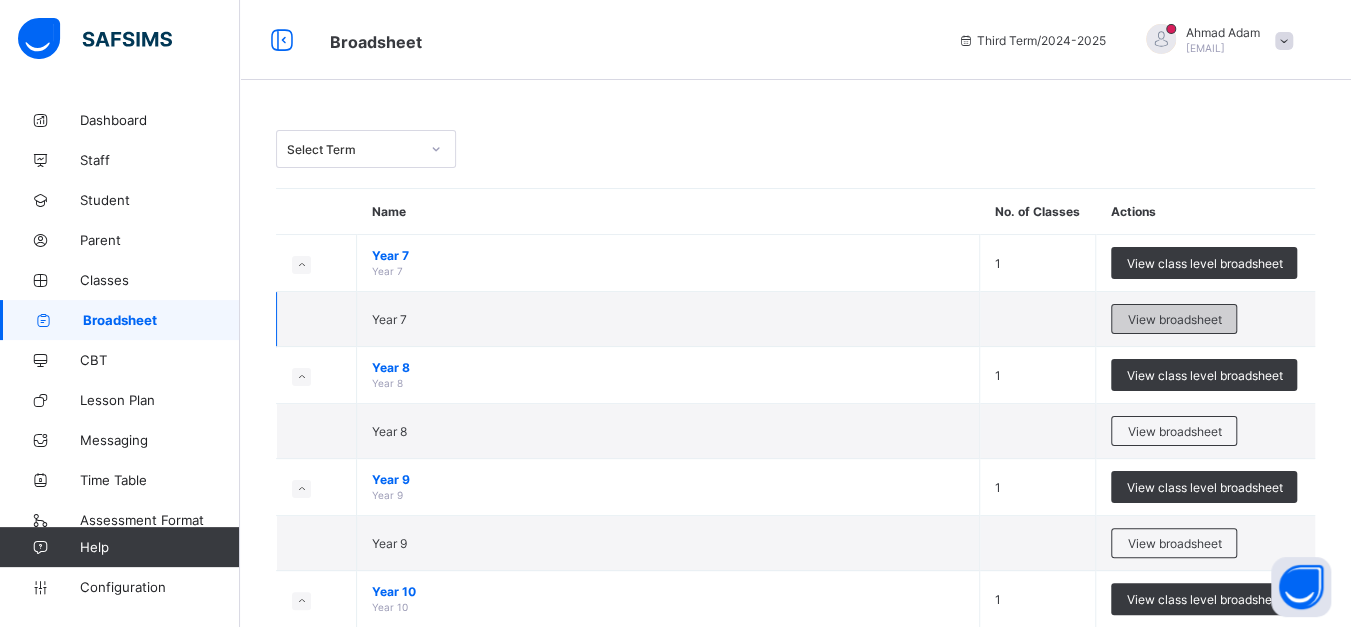click on "View broadsheet" at bounding box center (1174, 319) 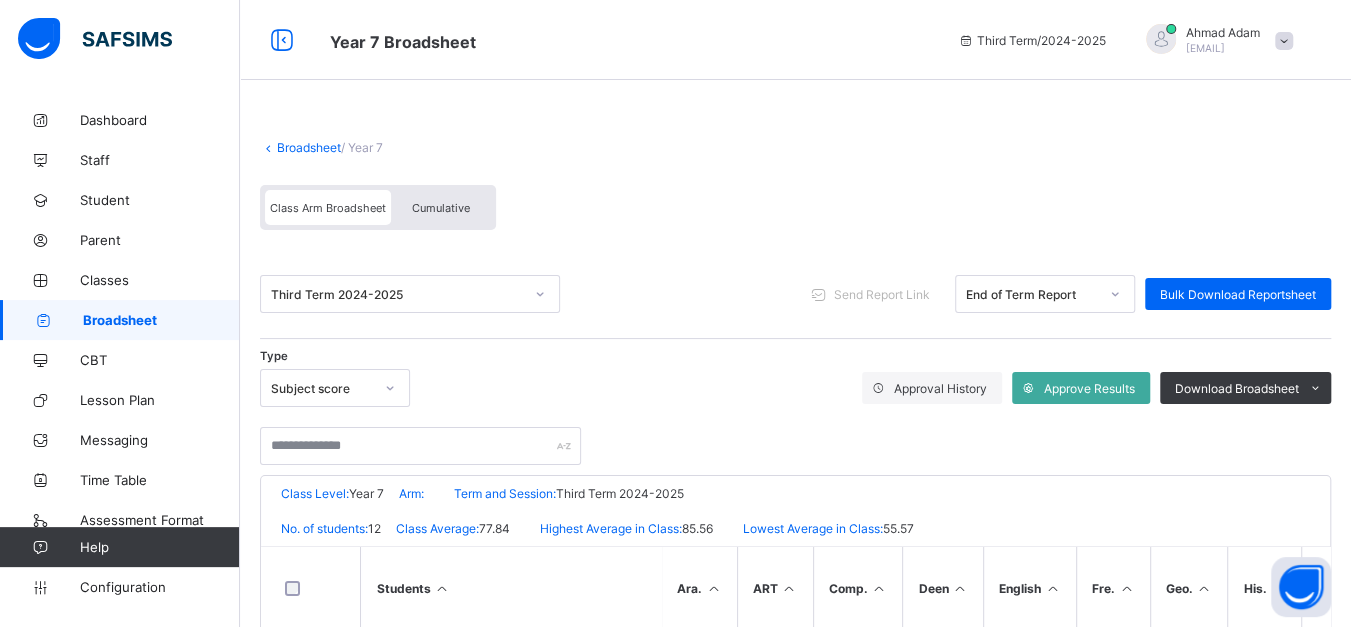 scroll, scrollTop: 279, scrollLeft: 0, axis: vertical 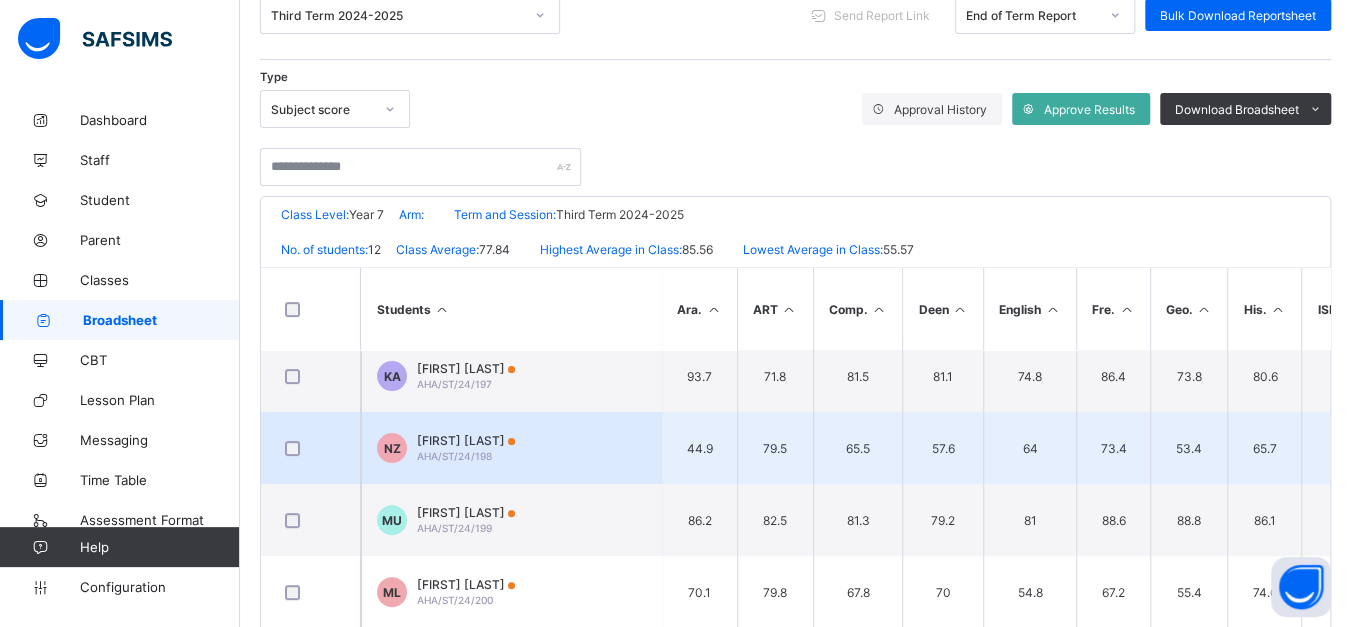 drag, startPoint x: 608, startPoint y: 468, endPoint x: 498, endPoint y: 454, distance: 110.88733 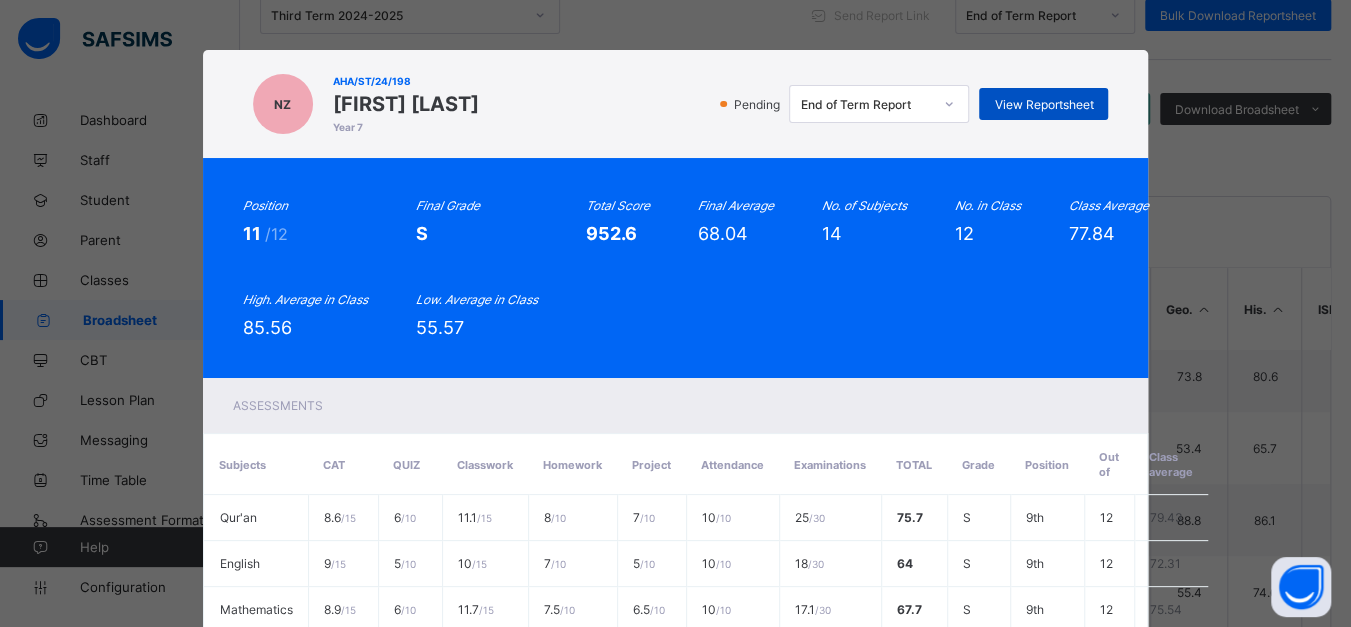 click on "View Reportsheet" at bounding box center (1043, 104) 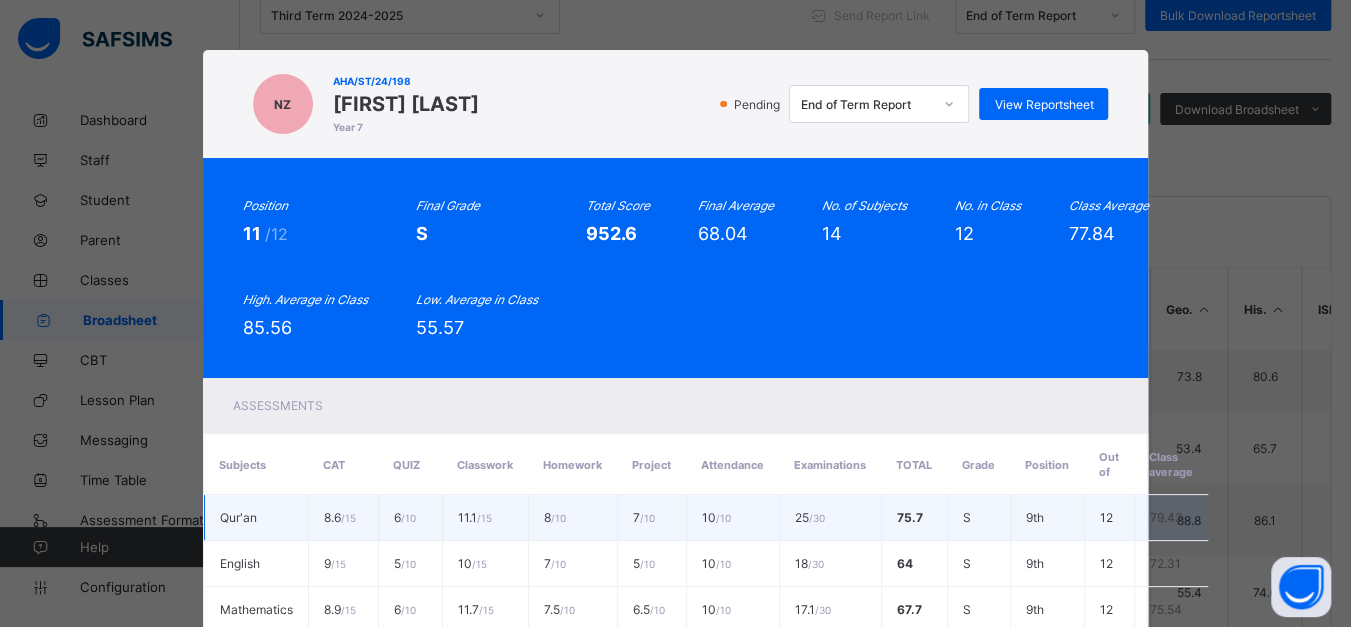 scroll, scrollTop: 739, scrollLeft: 0, axis: vertical 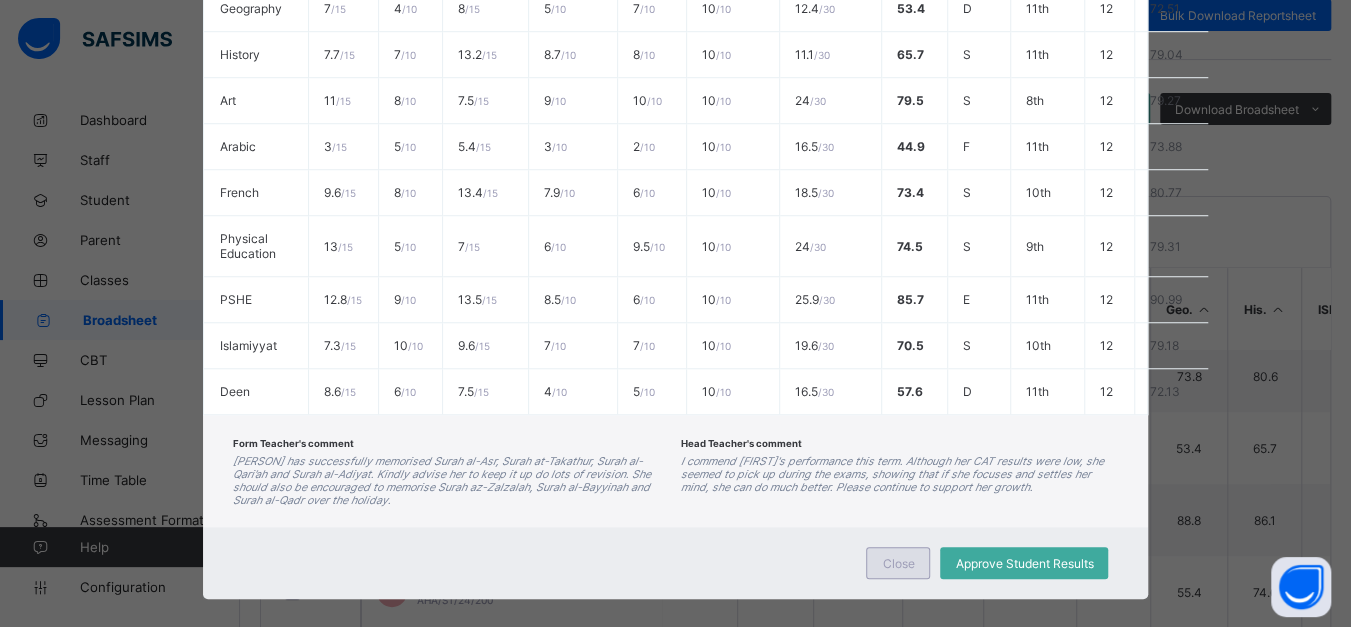 click on "Close" at bounding box center (898, 563) 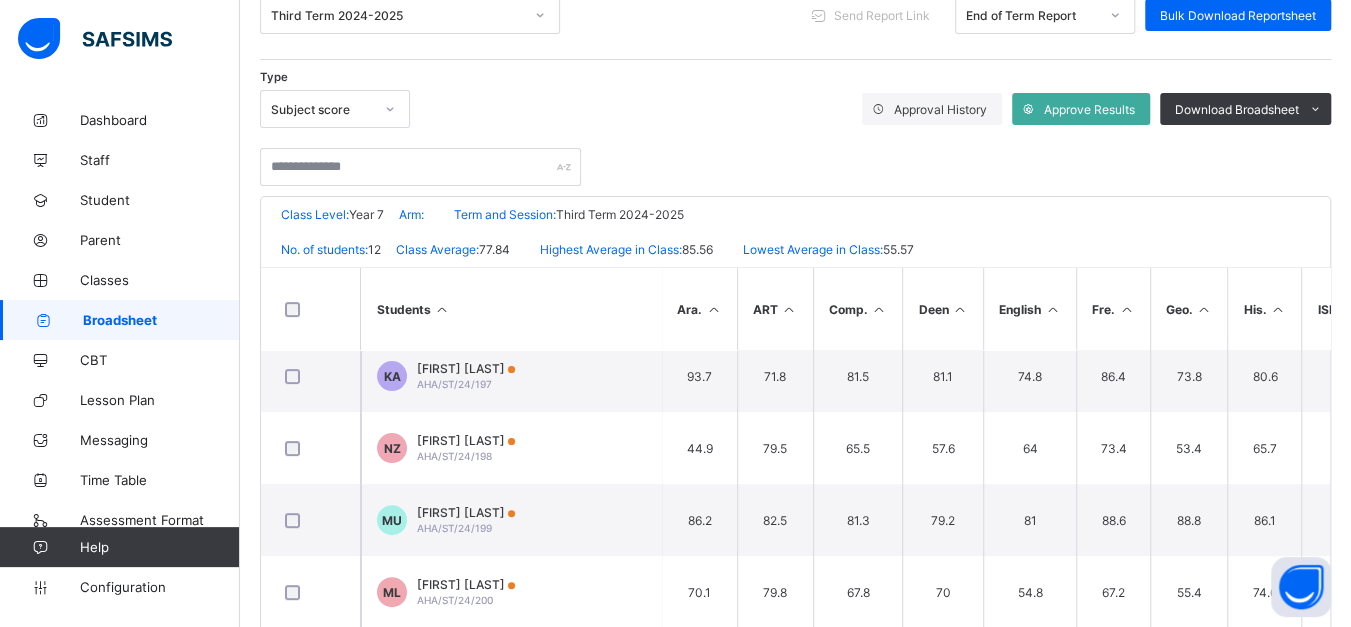 scroll, scrollTop: 0, scrollLeft: 0, axis: both 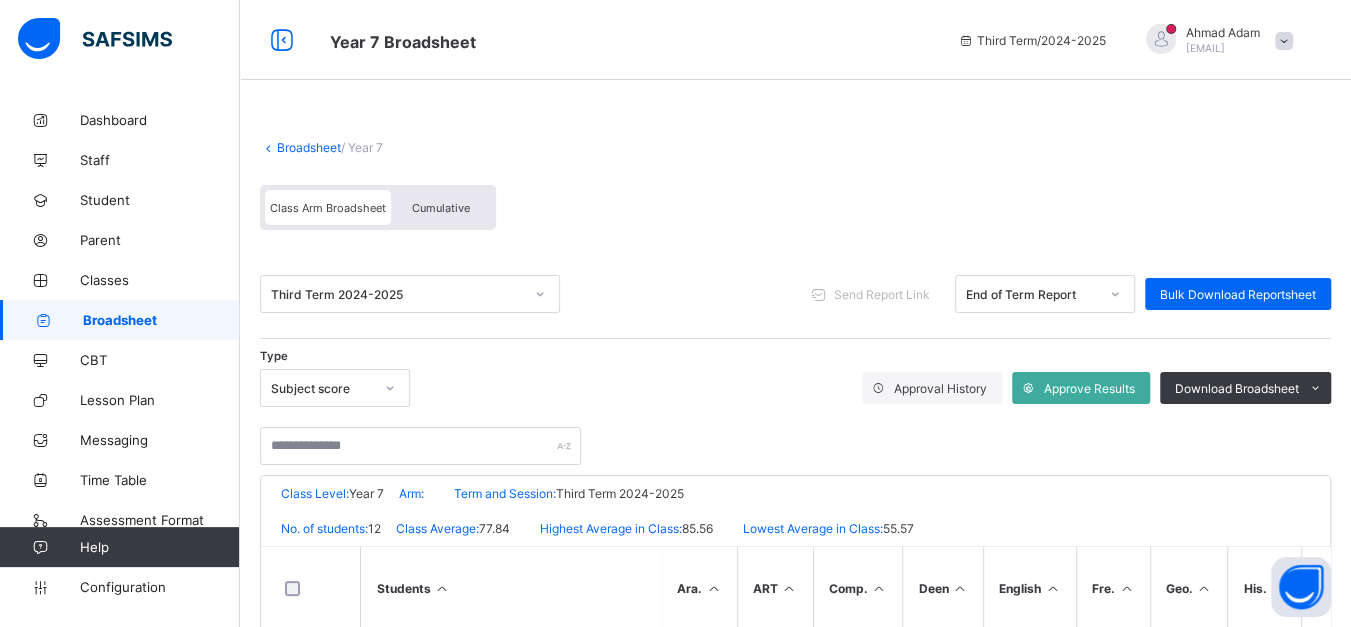 click on "Broadsheet" at bounding box center (309, 147) 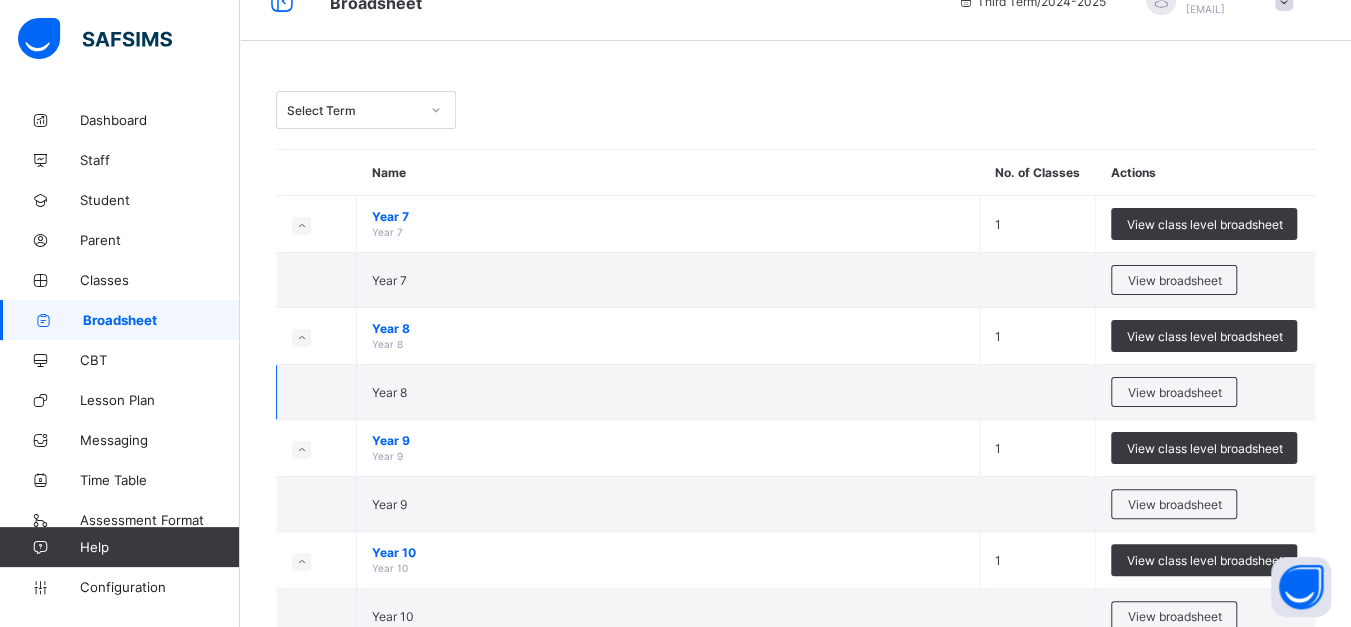 scroll, scrollTop: 46, scrollLeft: 0, axis: vertical 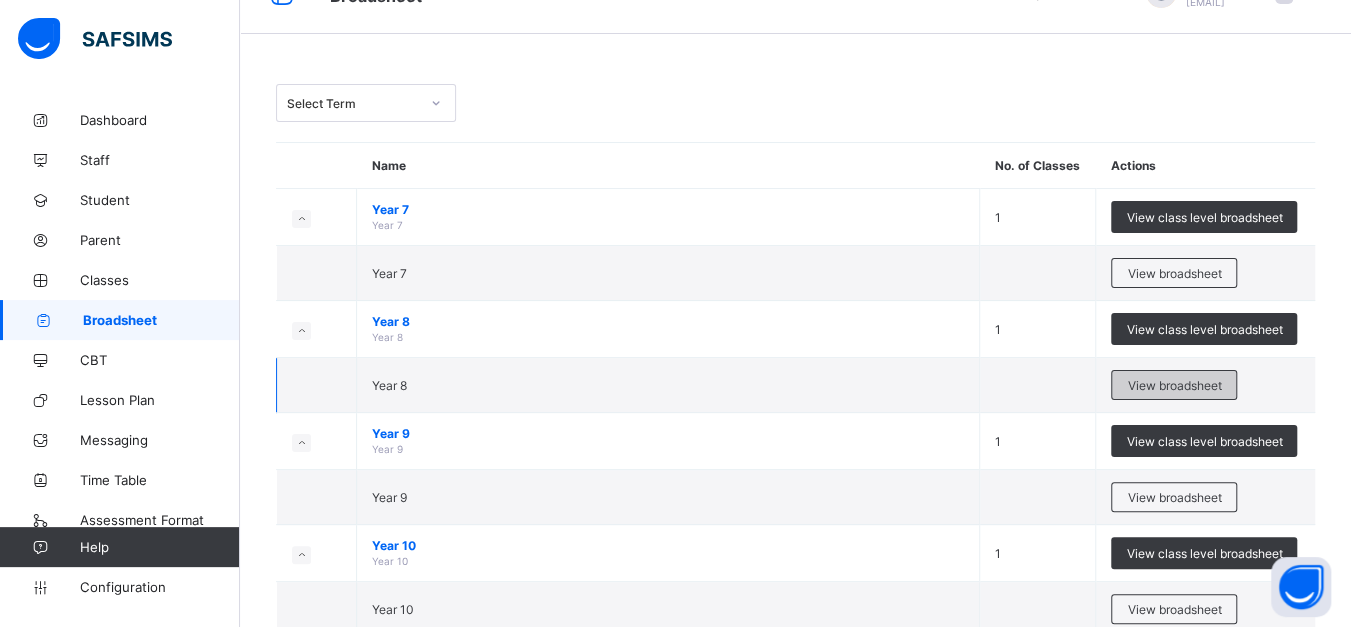 click on "View broadsheet" at bounding box center (1174, 385) 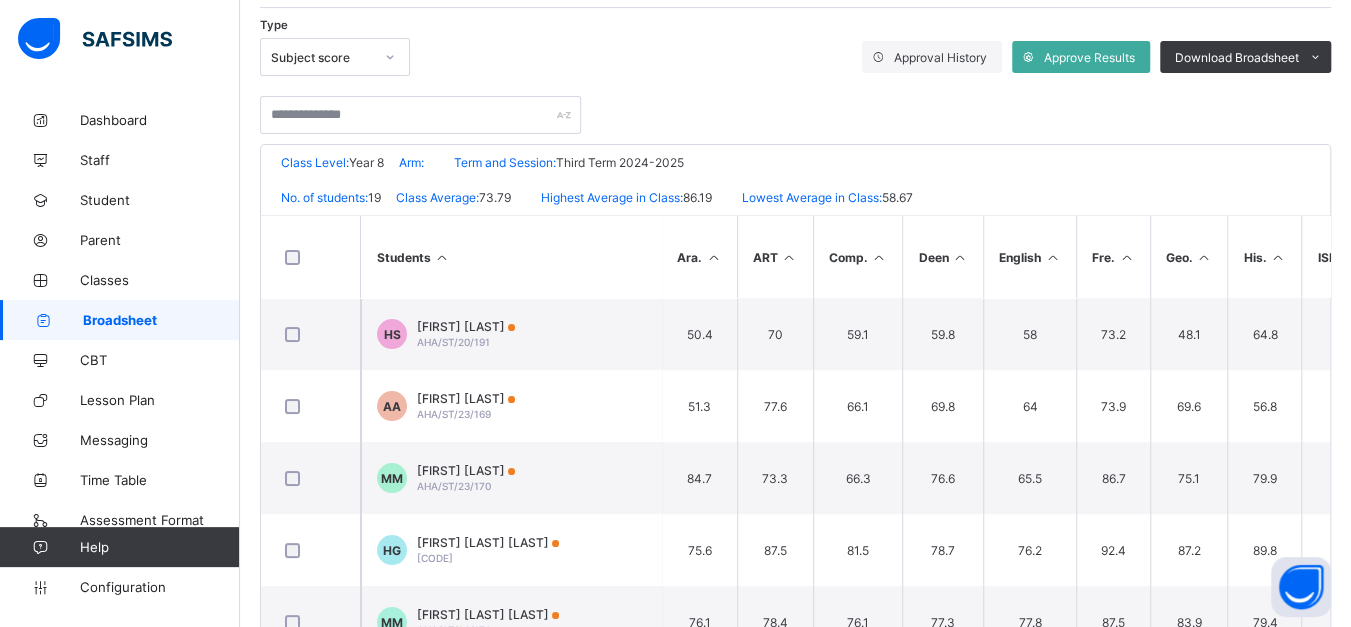 scroll, scrollTop: 333, scrollLeft: 0, axis: vertical 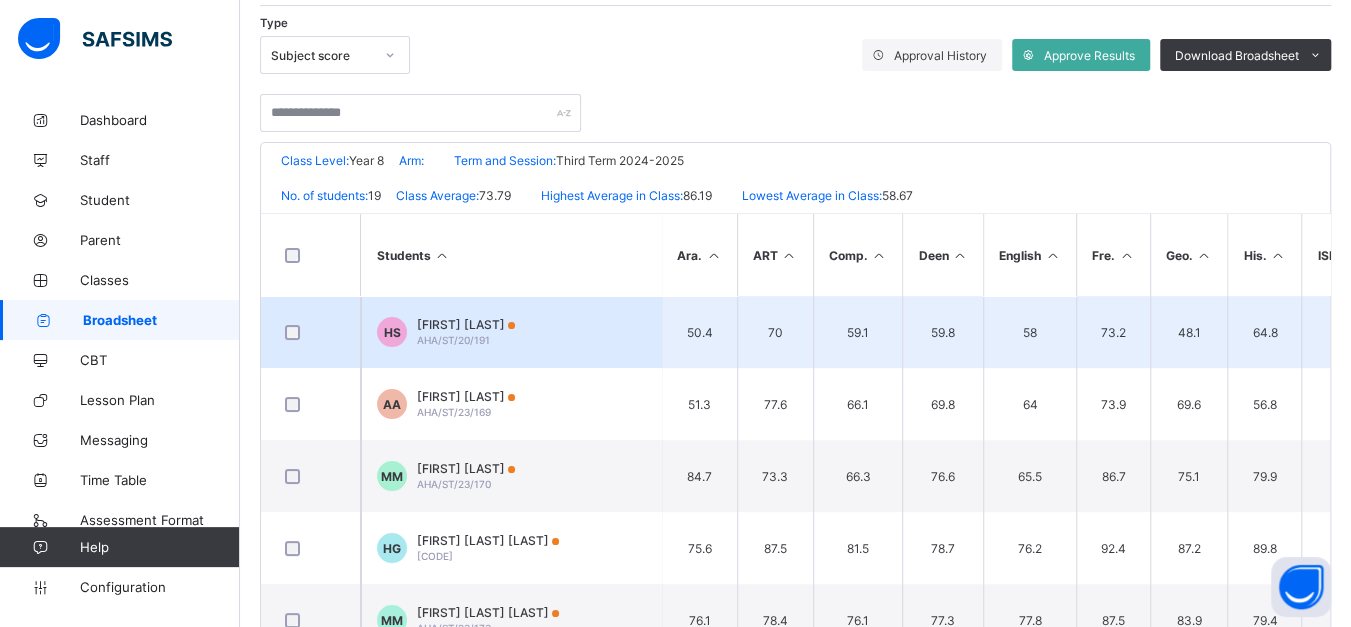 click on "HS Hassana  Hadi Sani   AHA/ST/20/191" at bounding box center [511, 332] 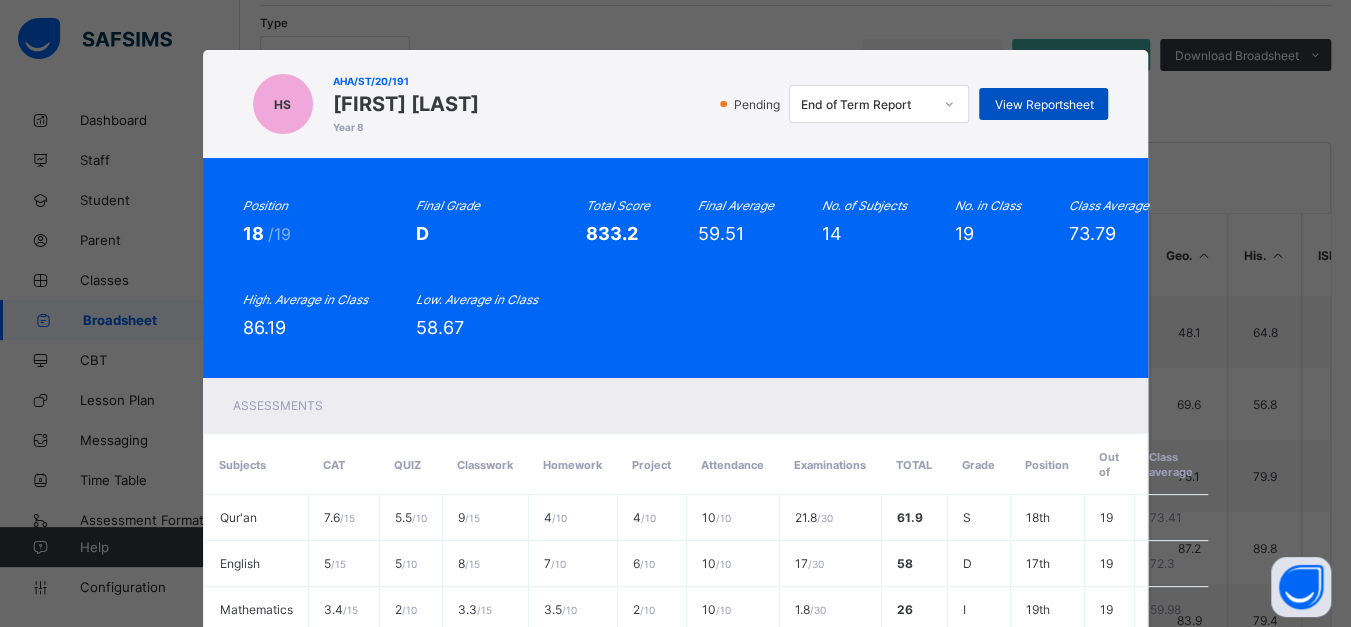 click on "View Reportsheet" at bounding box center (1043, 104) 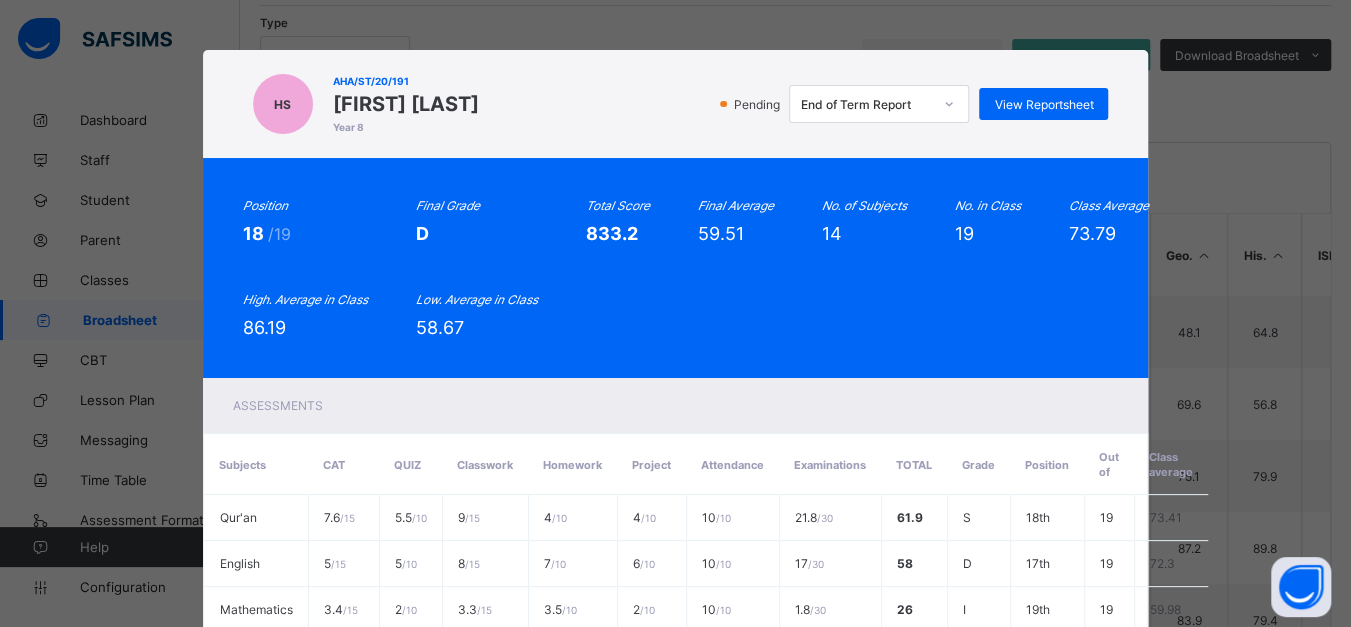 scroll, scrollTop: 454, scrollLeft: 0, axis: vertical 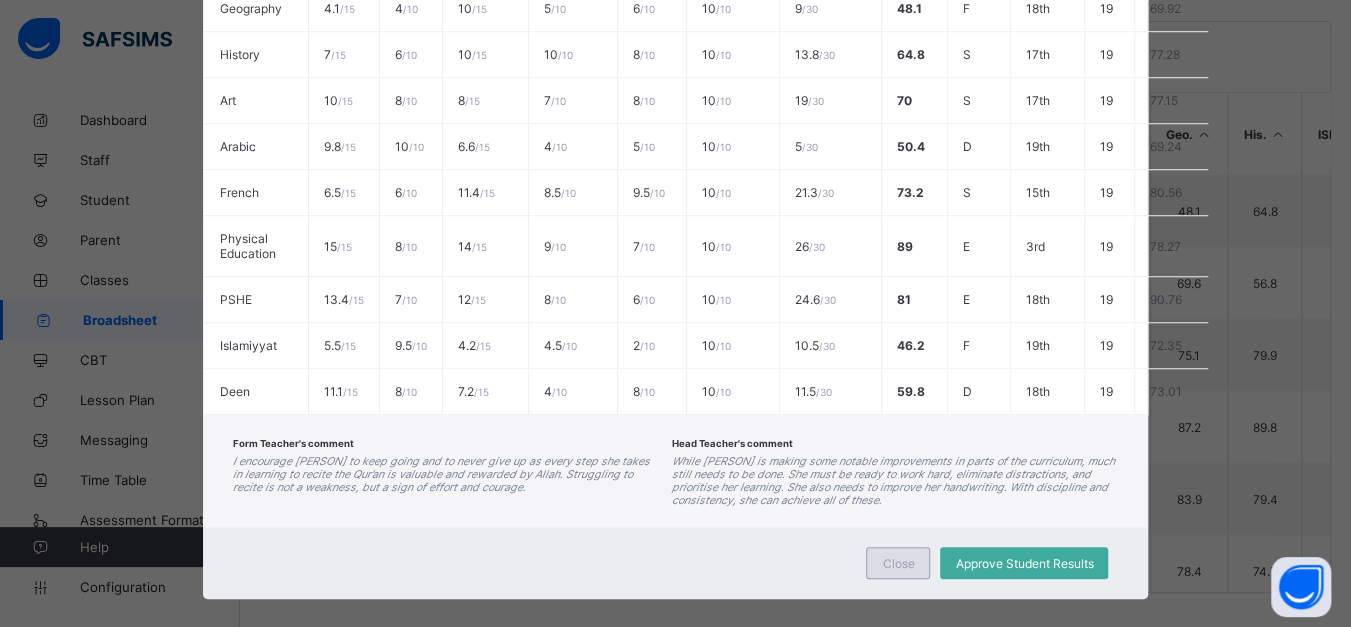 click on "Close" at bounding box center (898, 563) 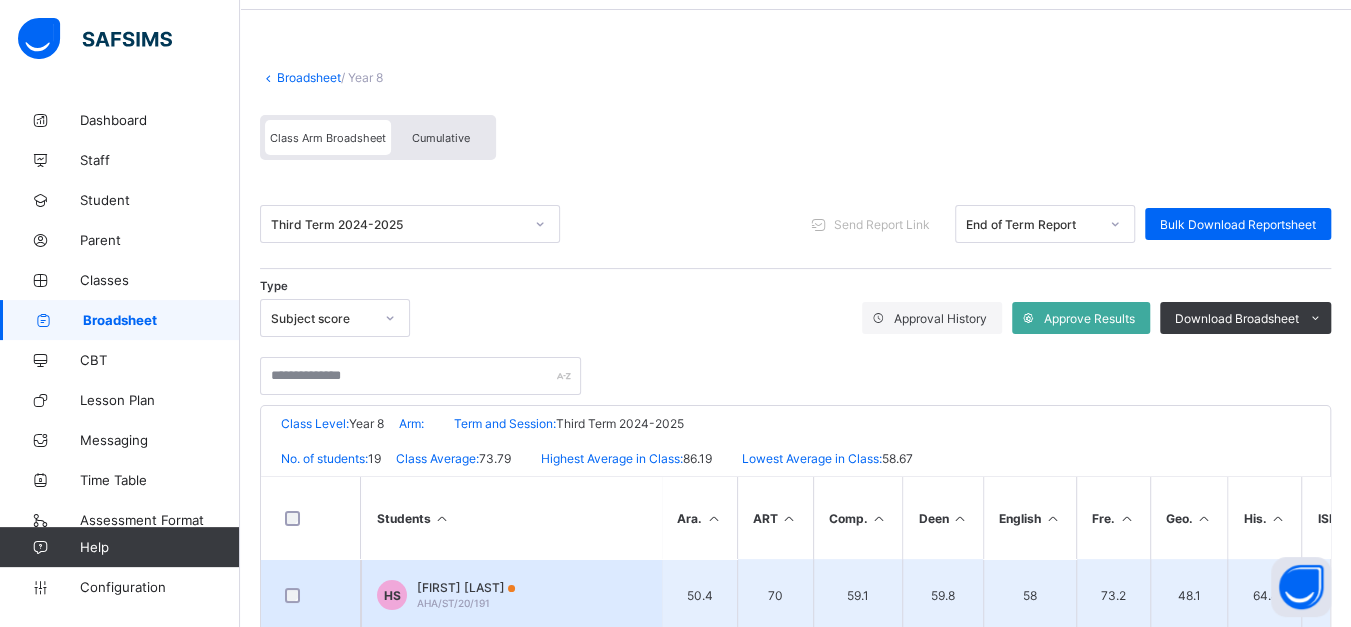 scroll, scrollTop: 0, scrollLeft: 0, axis: both 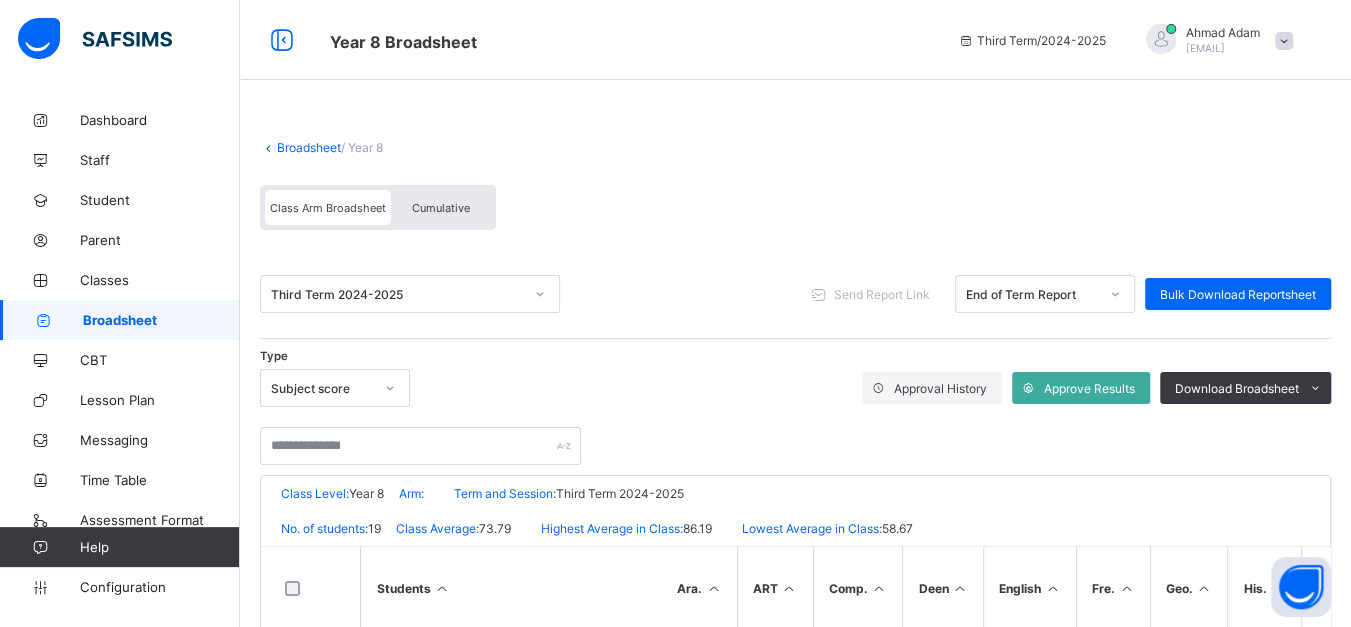 click on "Broadsheet" at bounding box center [309, 147] 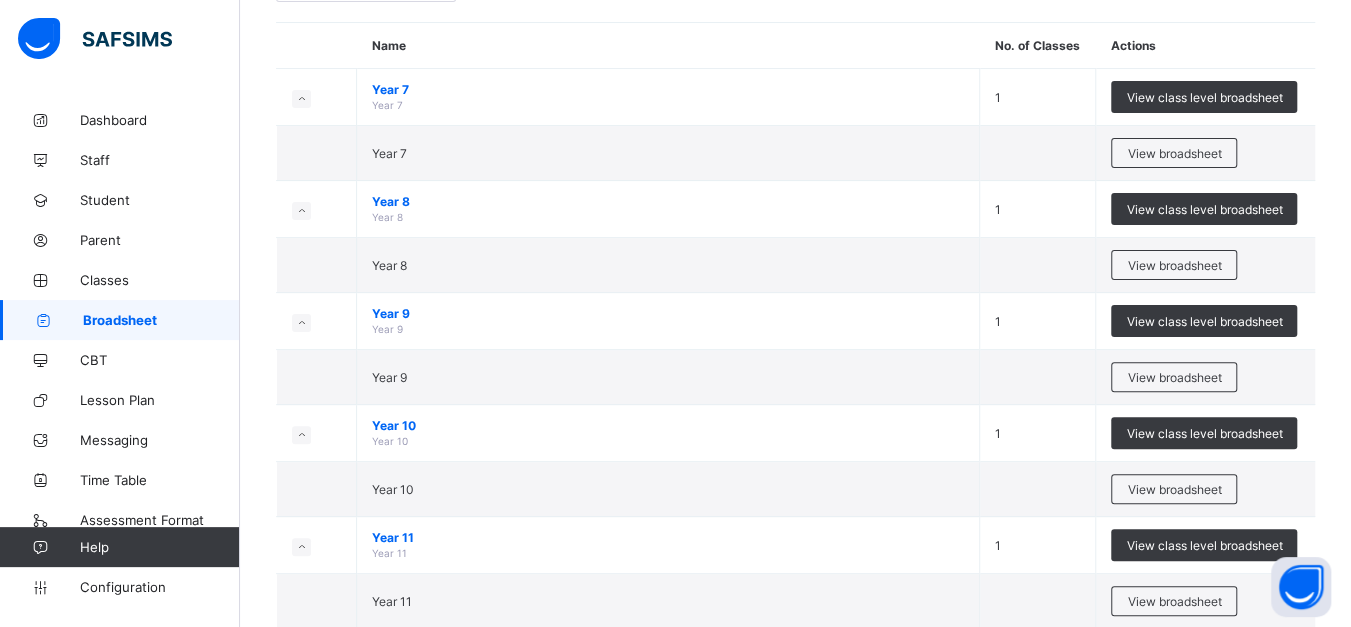 scroll, scrollTop: 176, scrollLeft: 0, axis: vertical 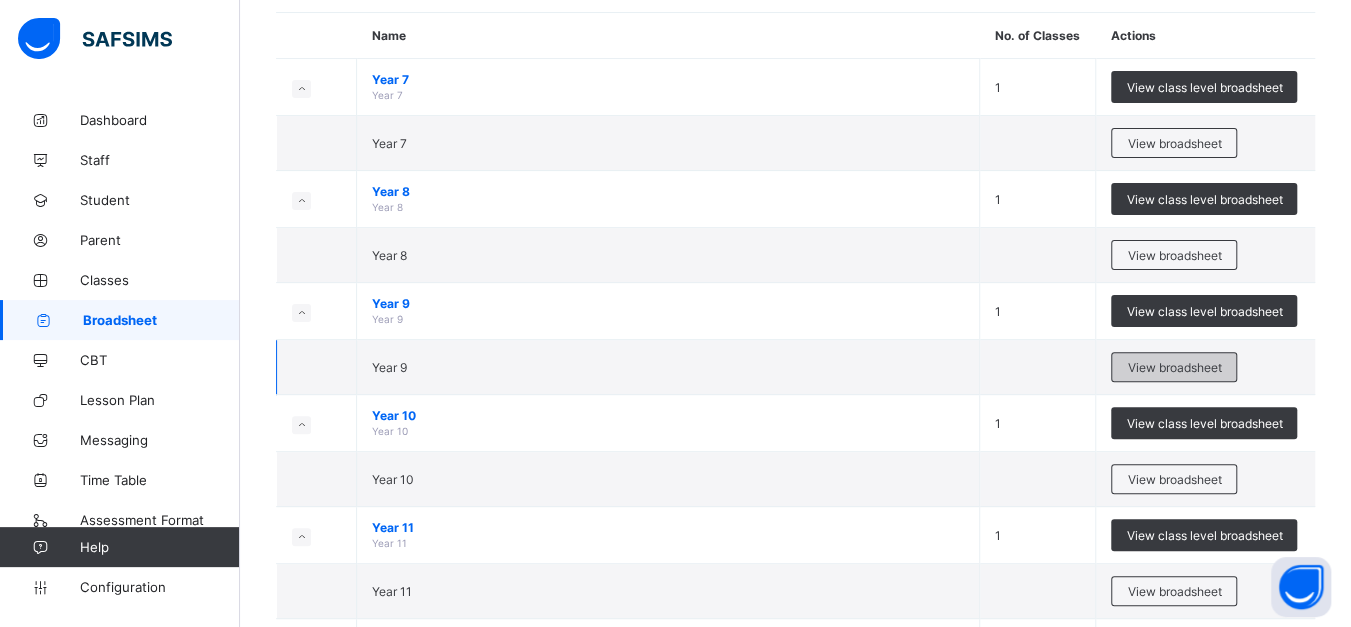 click on "View broadsheet" at bounding box center (1174, 367) 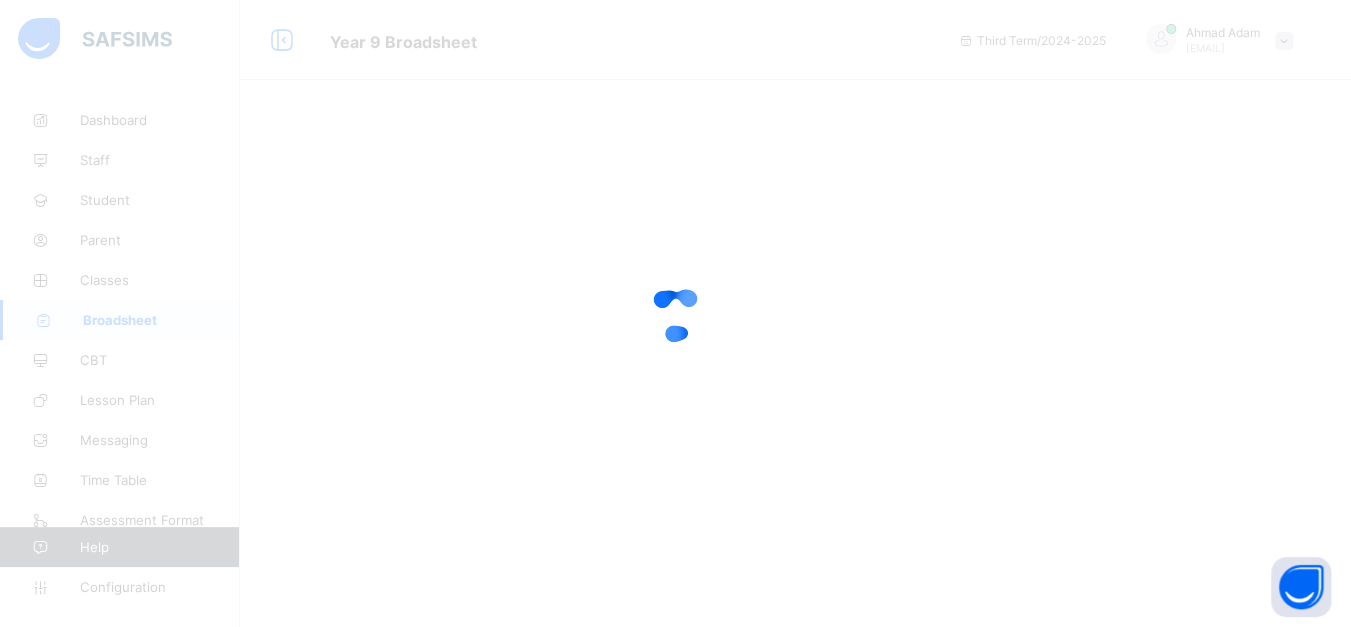 scroll, scrollTop: 0, scrollLeft: 0, axis: both 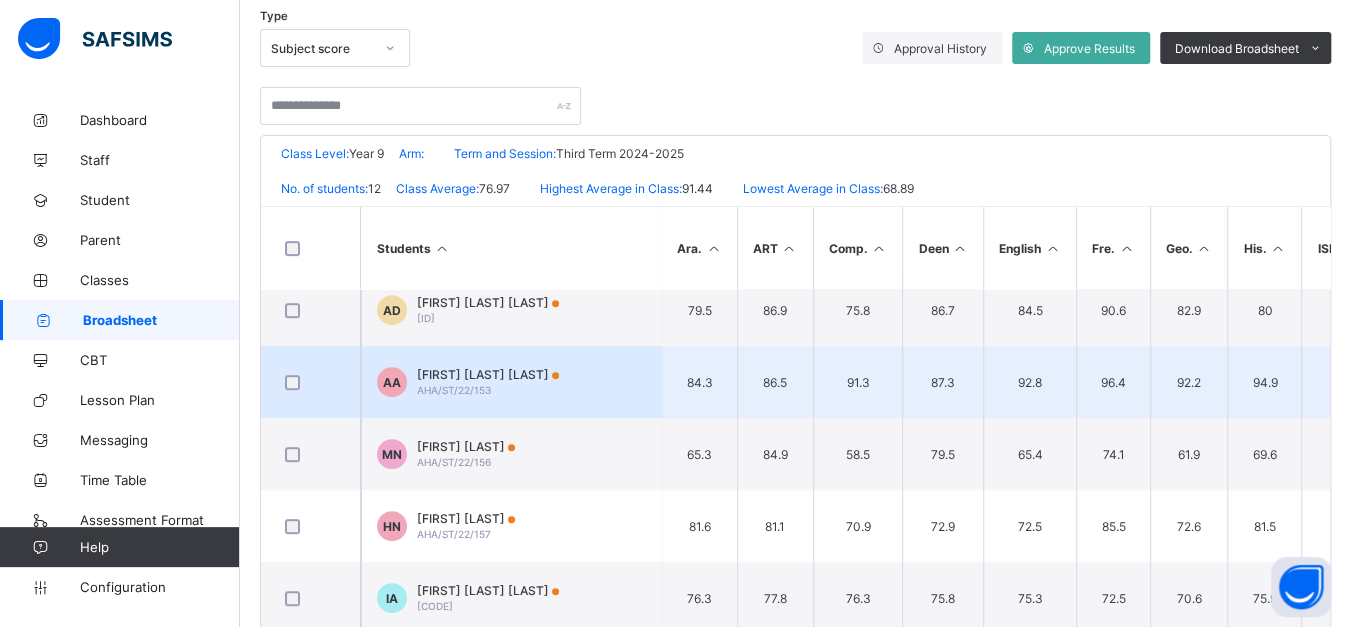 click on "Abduljalil  Aliyu Aboki" at bounding box center (488, 374) 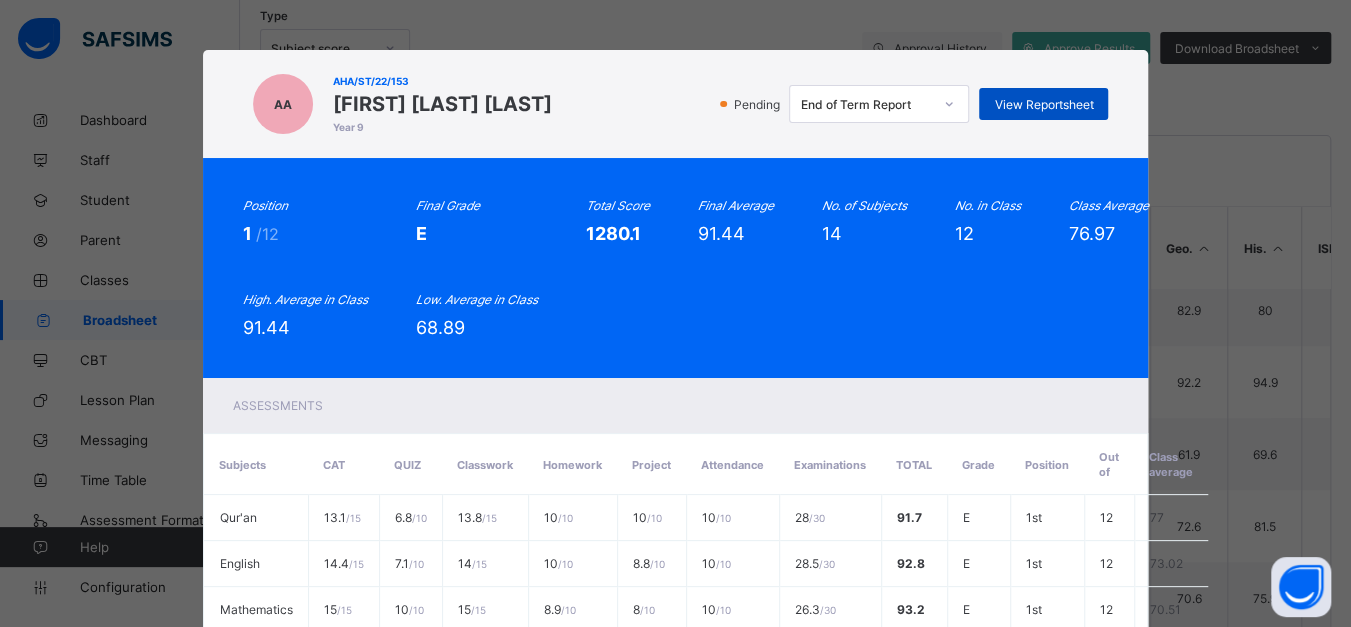 click on "View Reportsheet" at bounding box center [1043, 104] 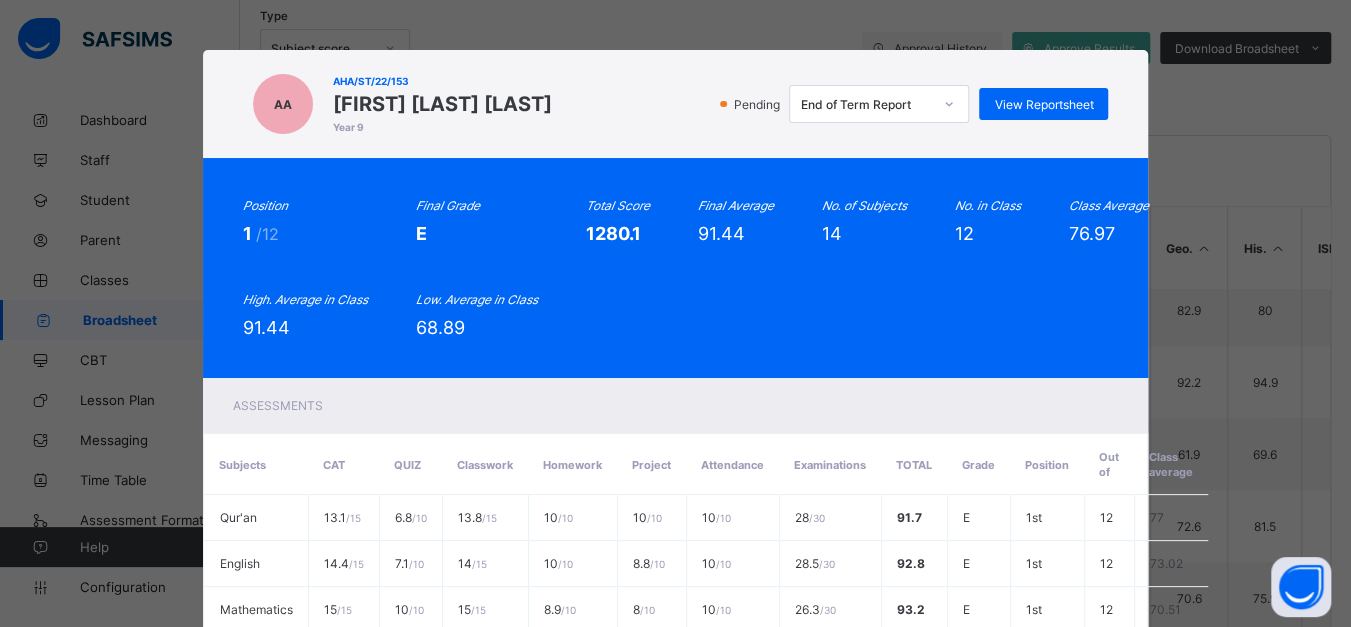 scroll, scrollTop: 726, scrollLeft: 0, axis: vertical 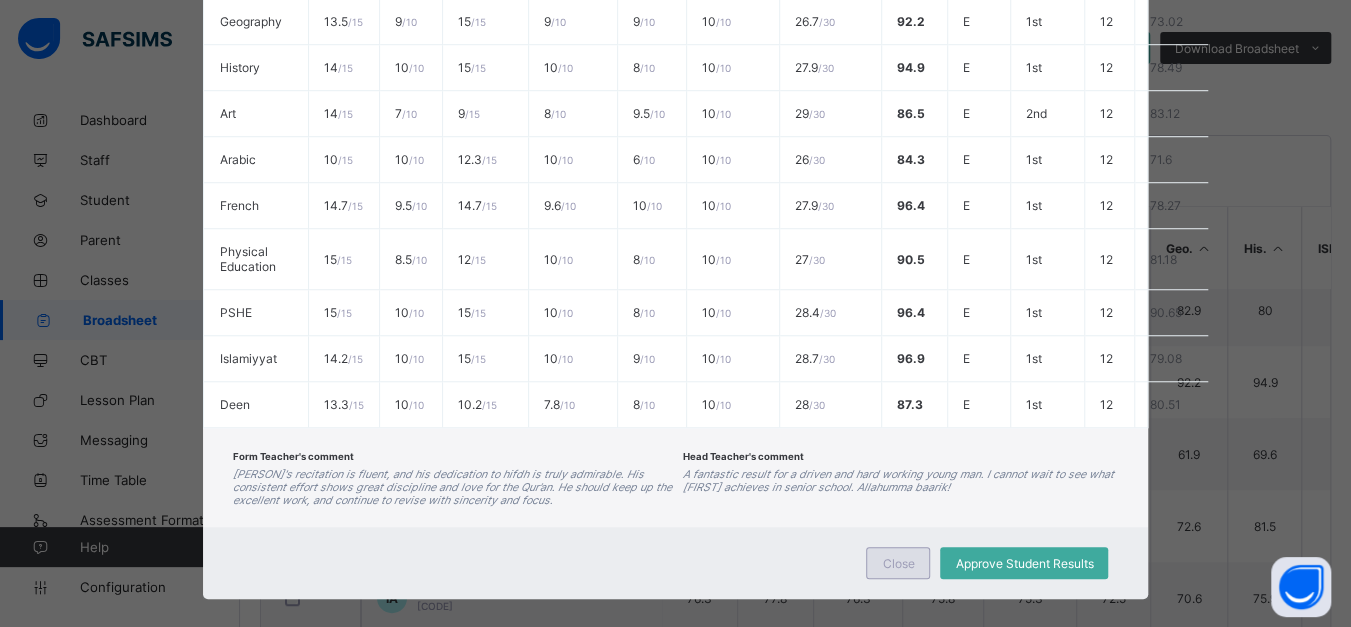 click on "Close" at bounding box center (898, 563) 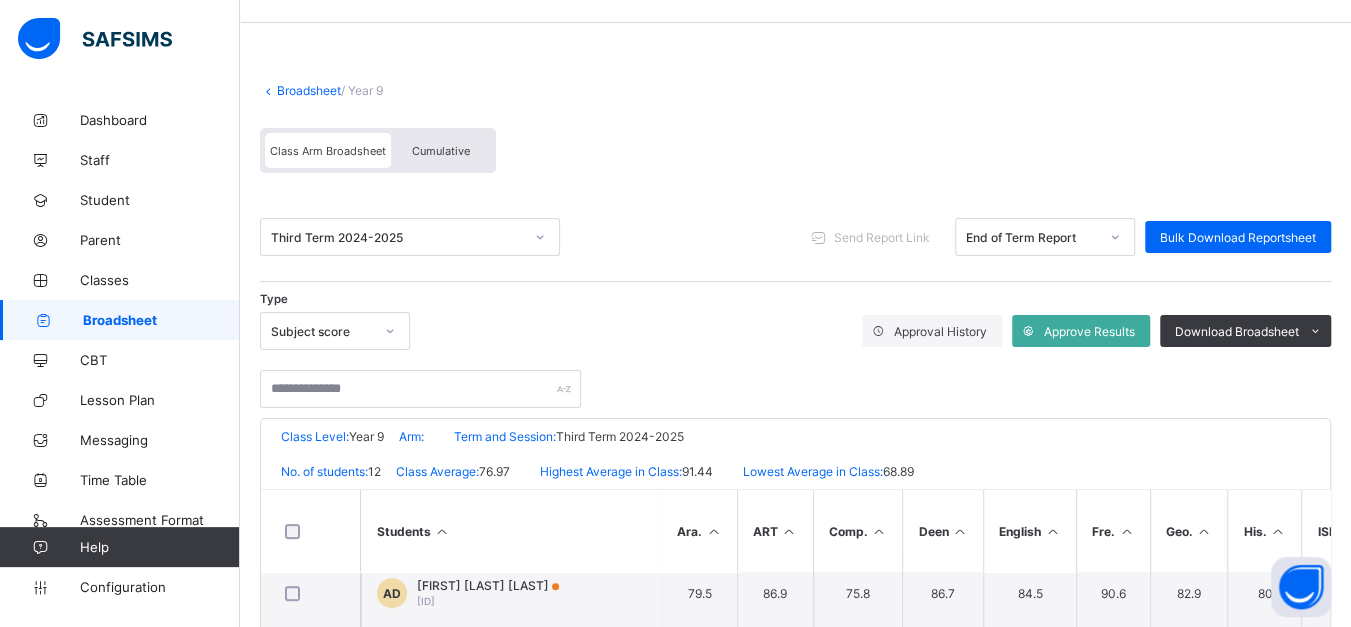 scroll, scrollTop: 0, scrollLeft: 0, axis: both 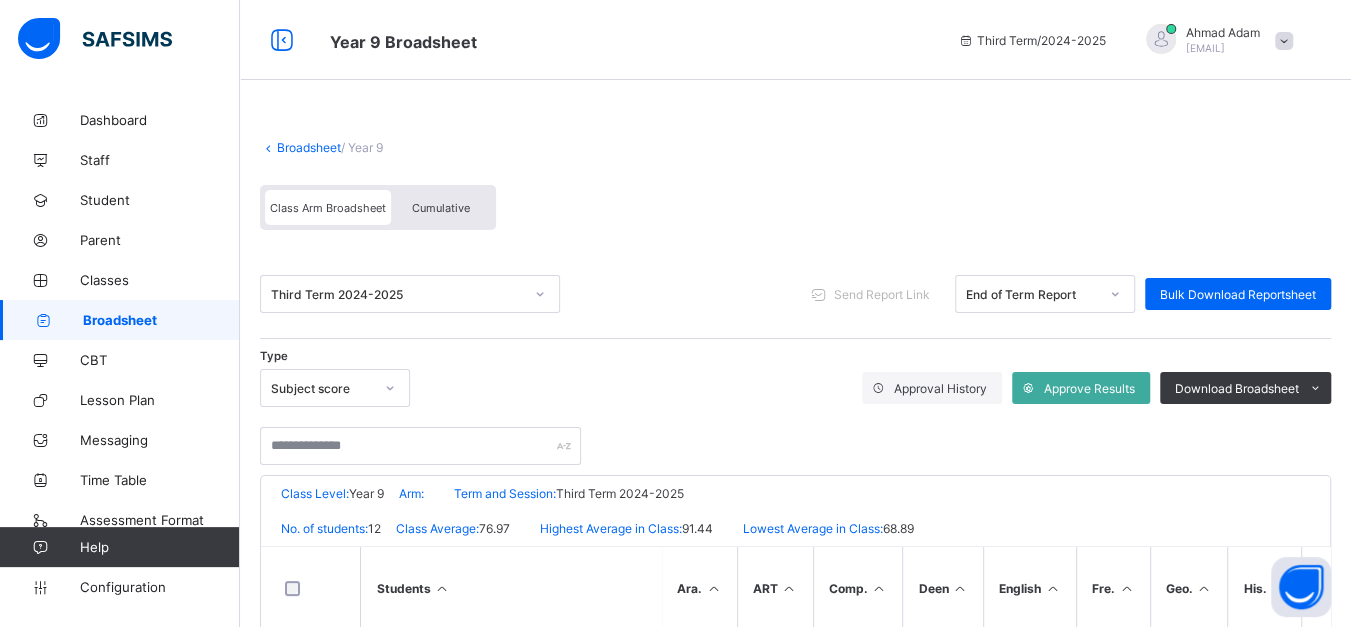 click on "Broadsheet" at bounding box center [309, 147] 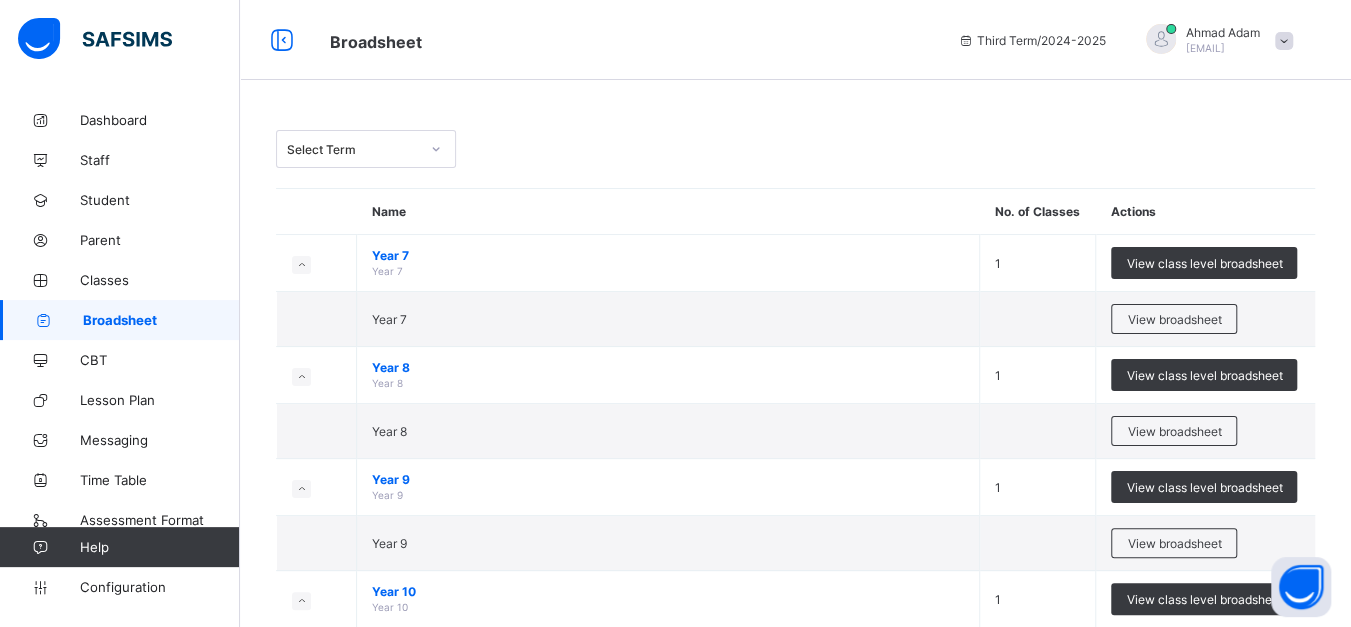 scroll, scrollTop: 324, scrollLeft: 0, axis: vertical 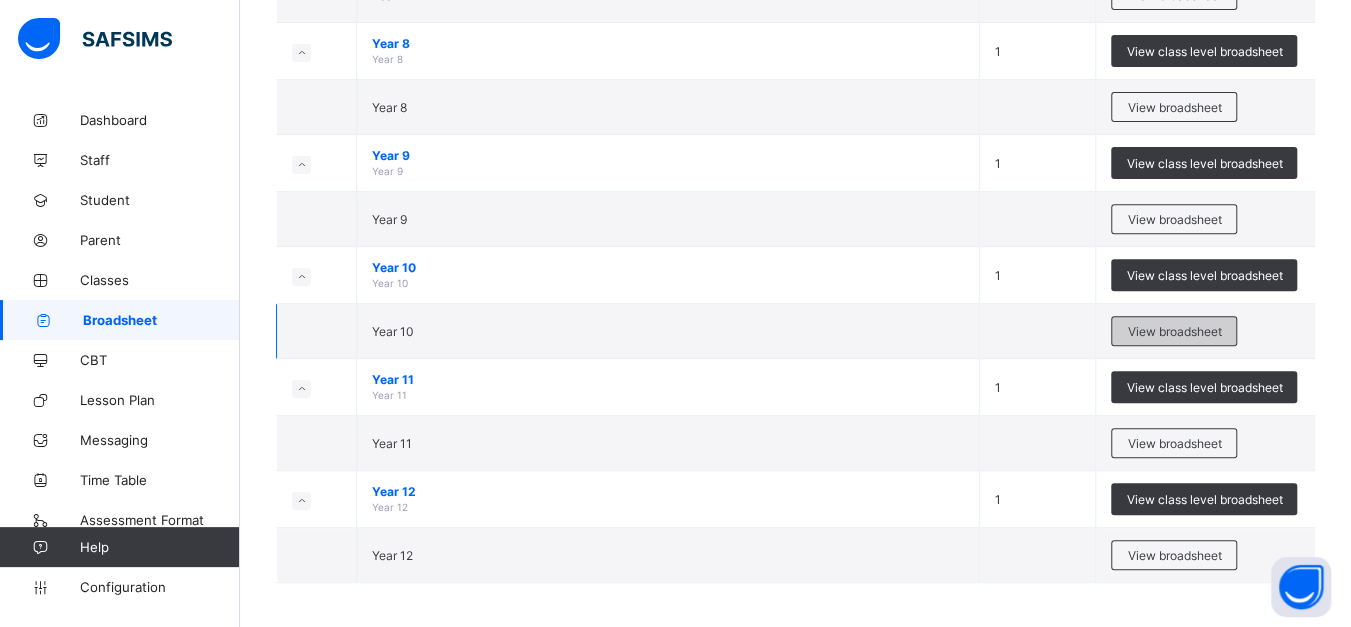 click on "View broadsheet" at bounding box center [1174, 331] 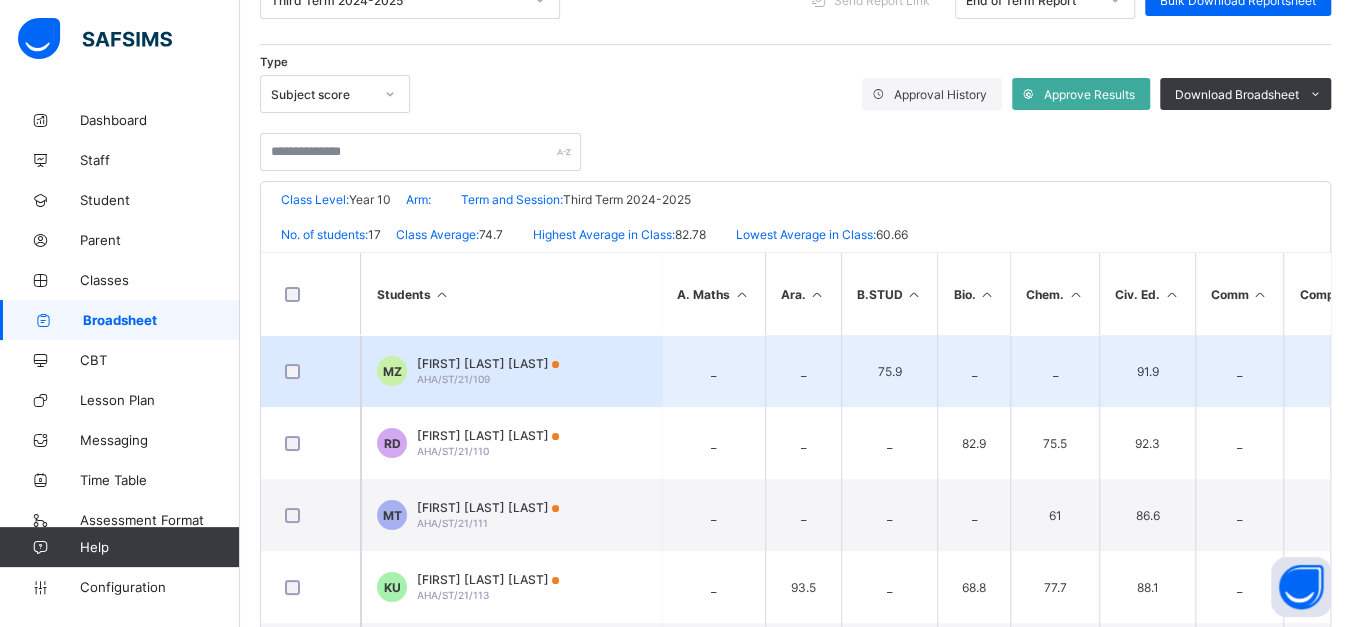 scroll, scrollTop: 295, scrollLeft: 0, axis: vertical 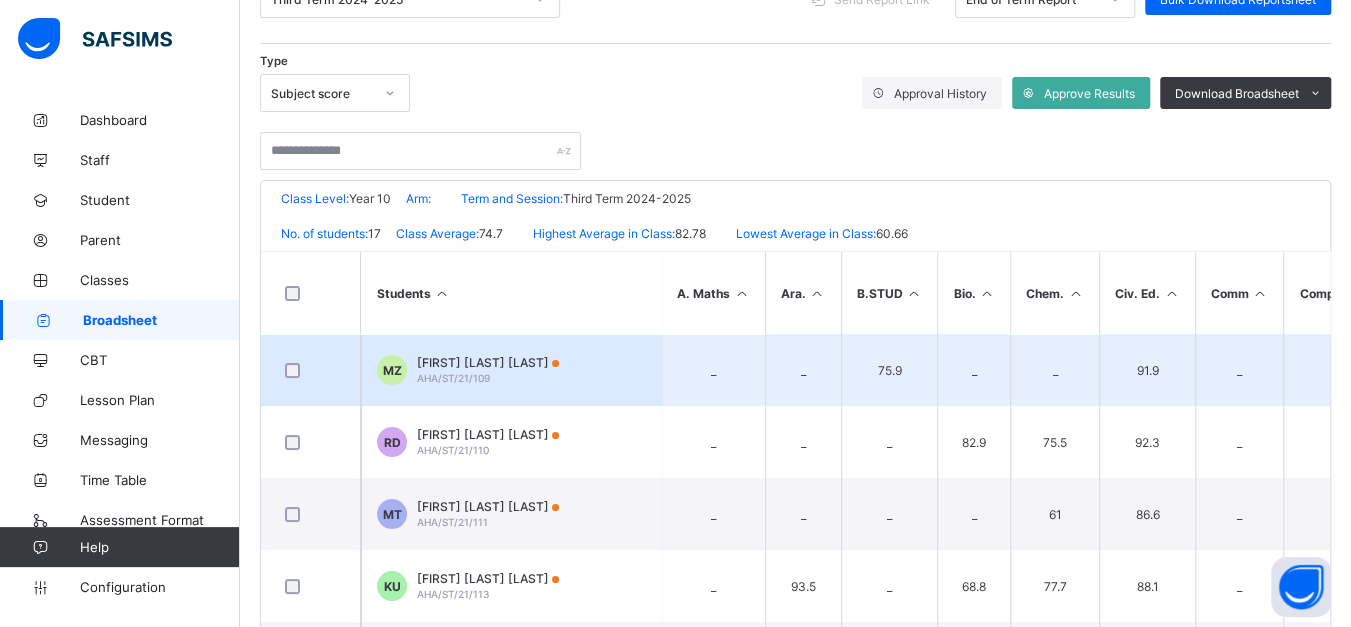 click on "AHA/ST/21/109" at bounding box center (453, 378) 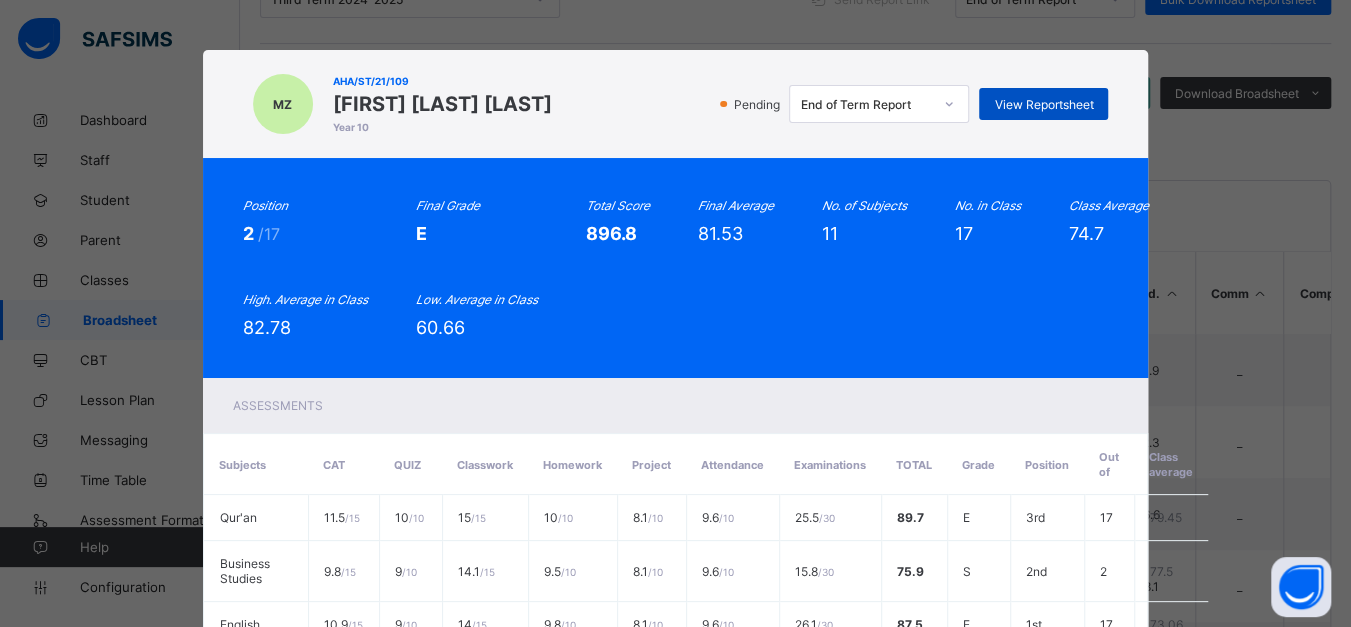 click on "View Reportsheet" at bounding box center (1043, 104) 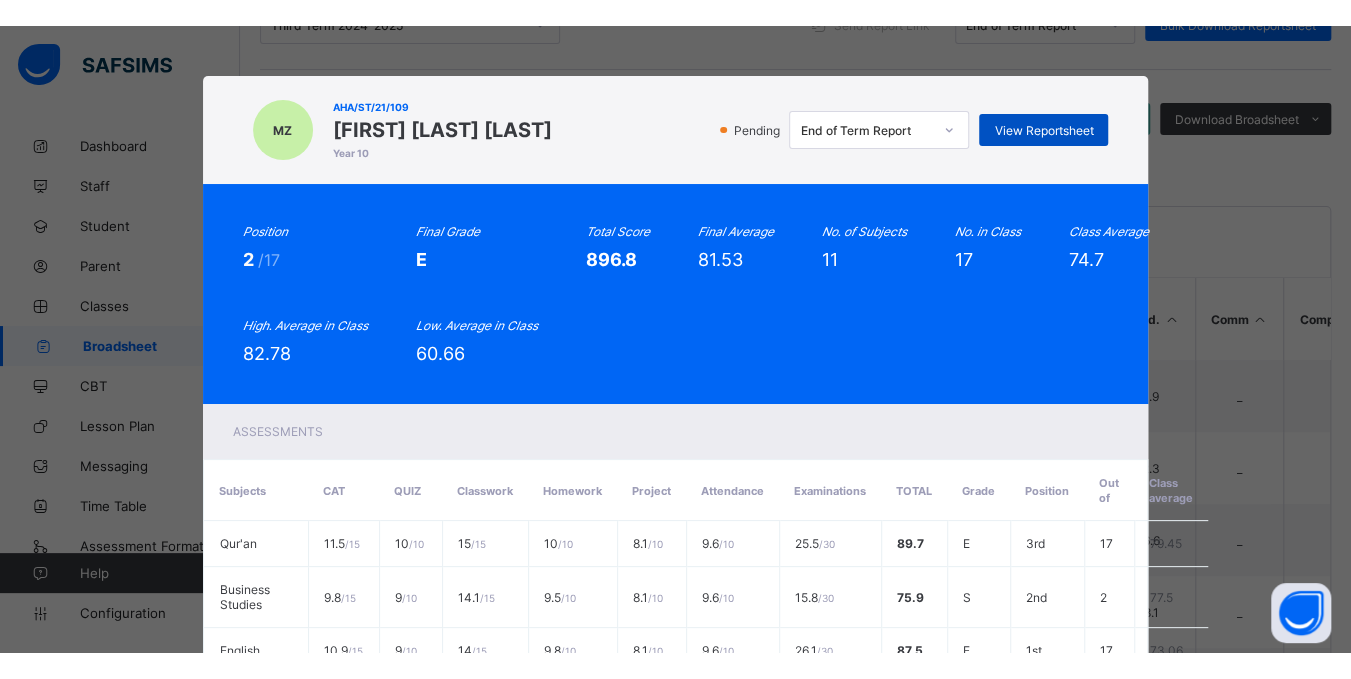 scroll, scrollTop: 295, scrollLeft: 0, axis: vertical 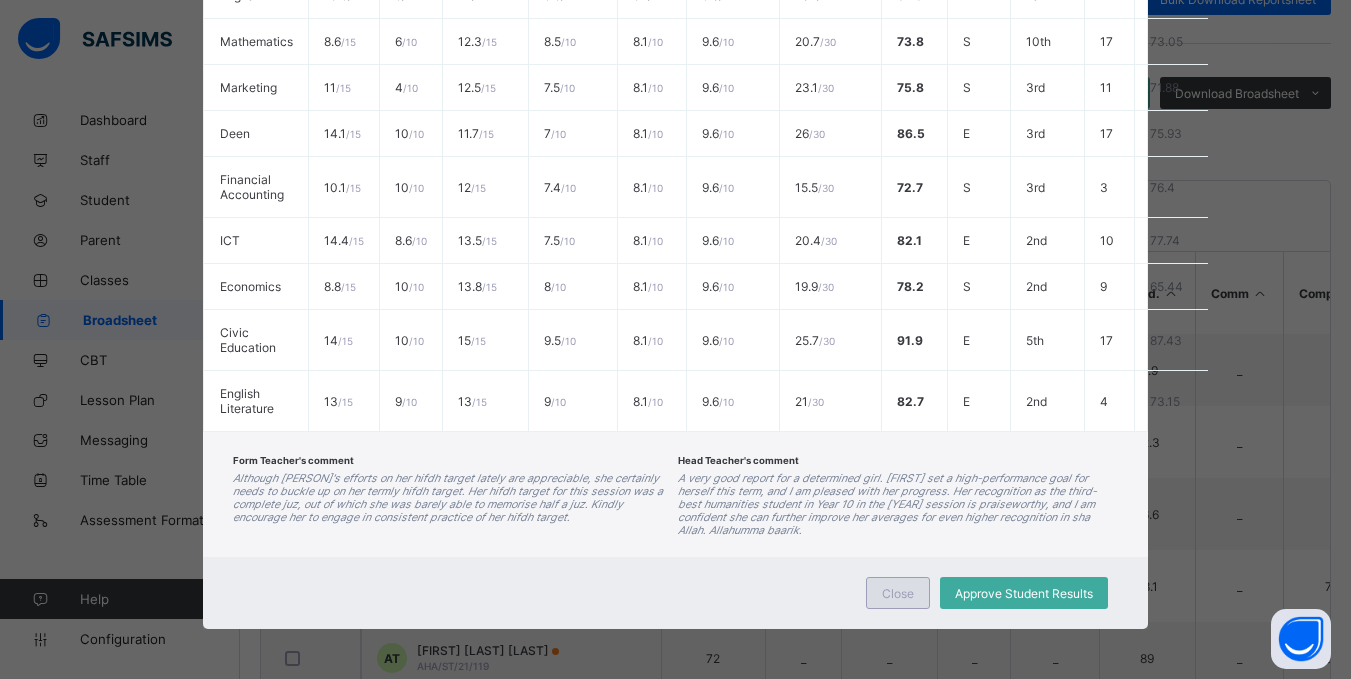 click on "Close" at bounding box center (898, 593) 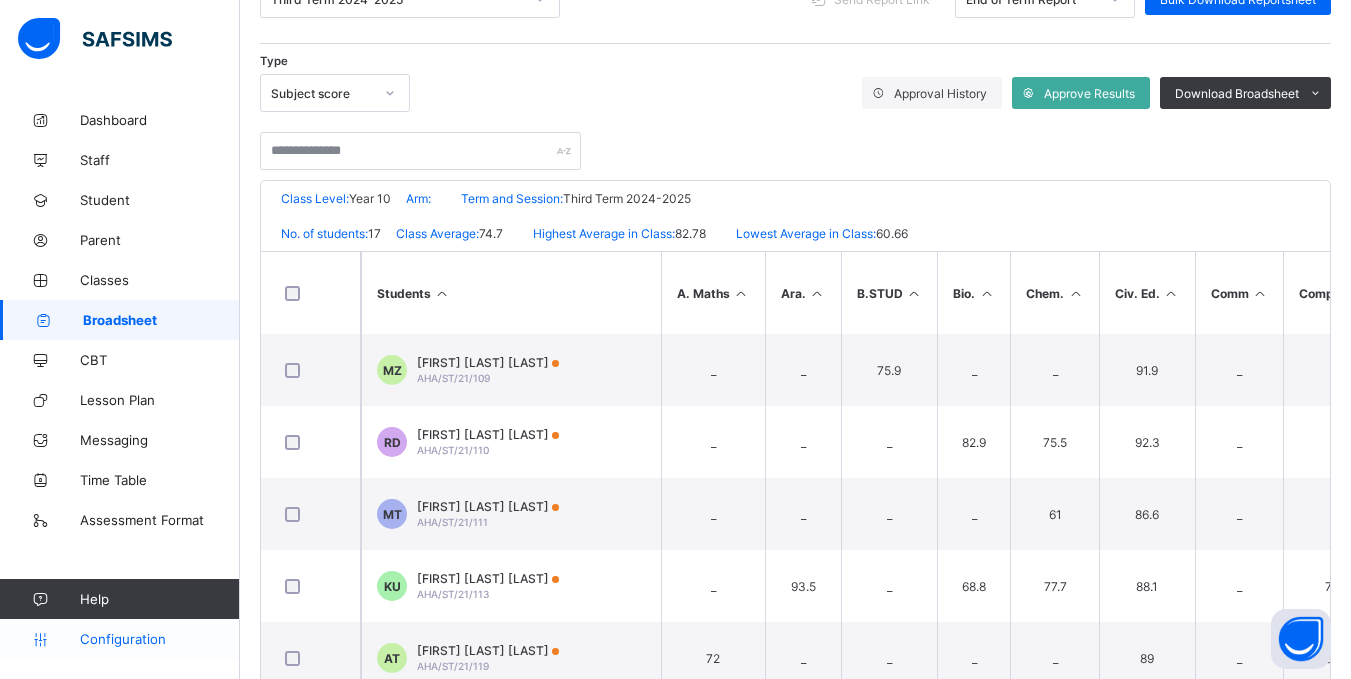 click on "Configuration" at bounding box center [159, 639] 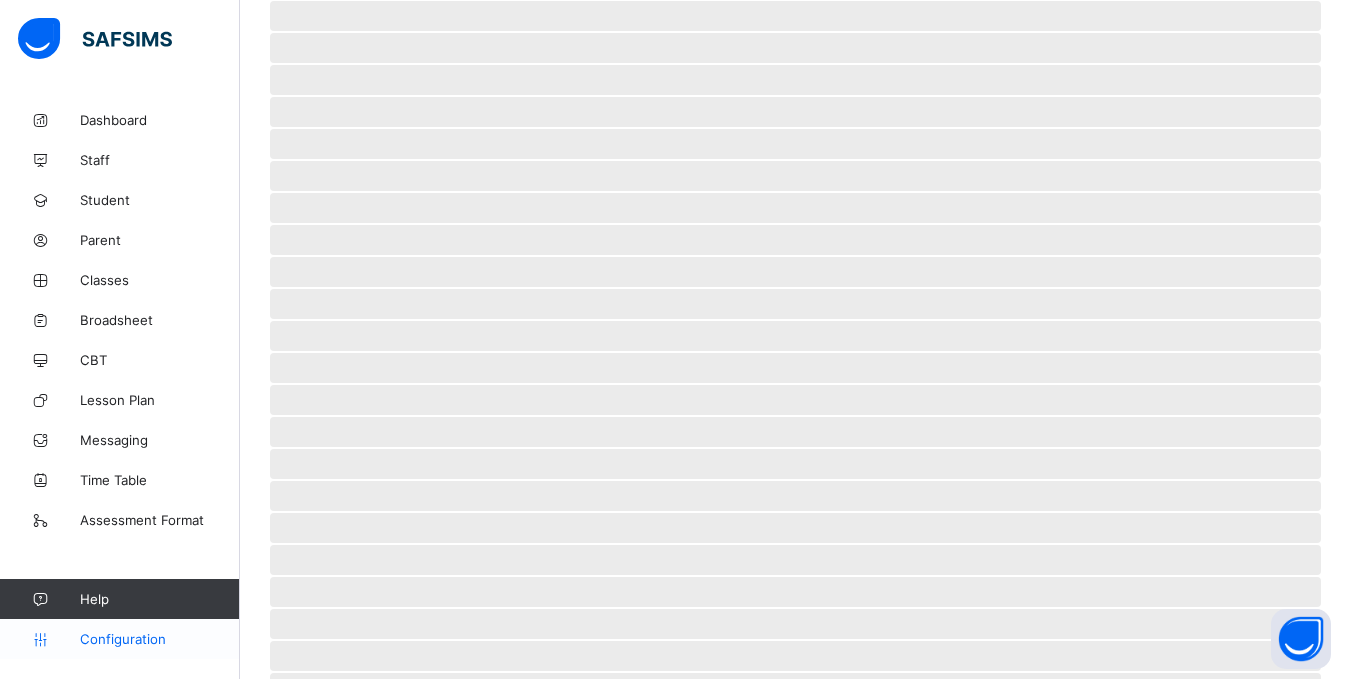 scroll, scrollTop: 104, scrollLeft: 0, axis: vertical 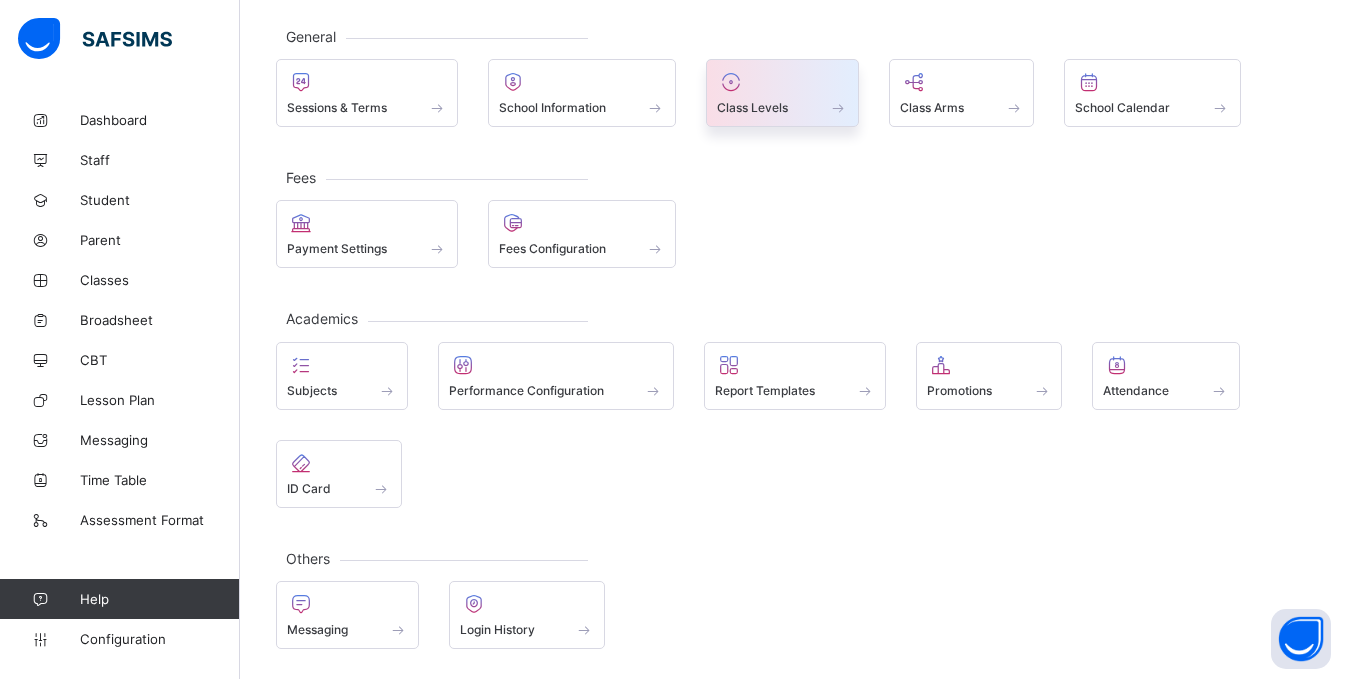 click on "Class Levels" at bounding box center [782, 107] 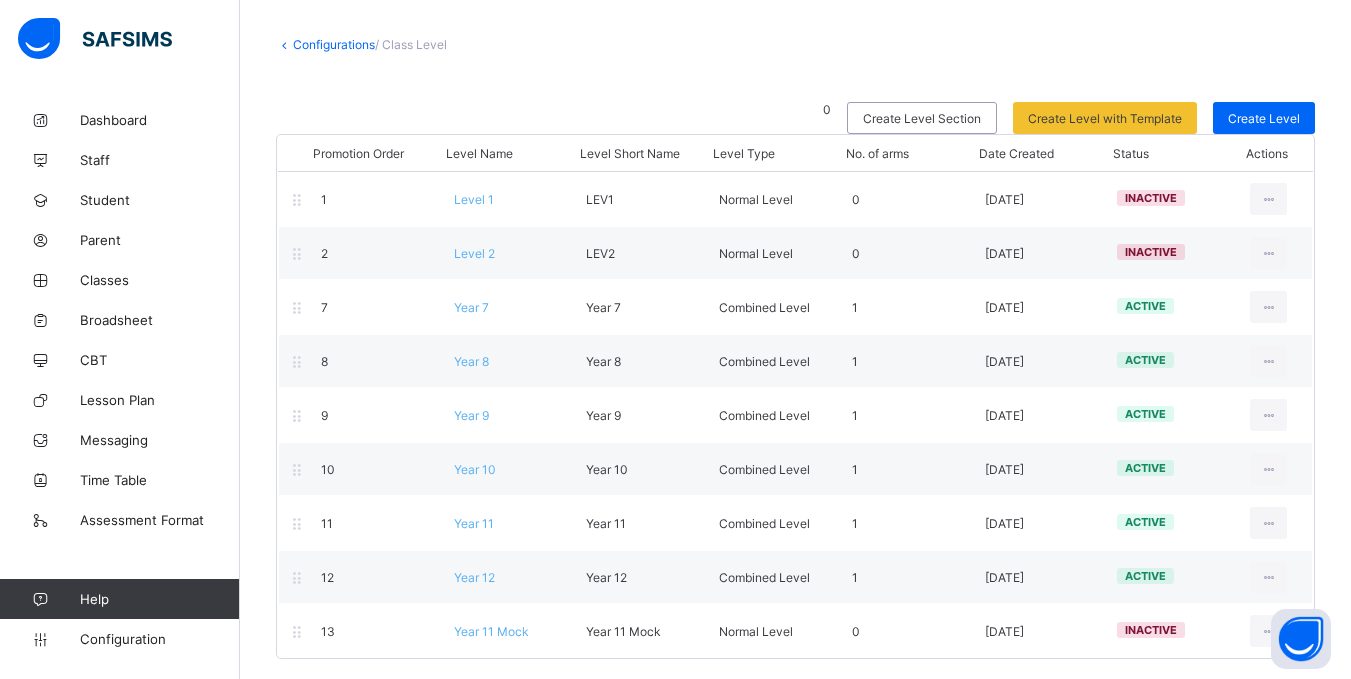 scroll, scrollTop: 103, scrollLeft: 0, axis: vertical 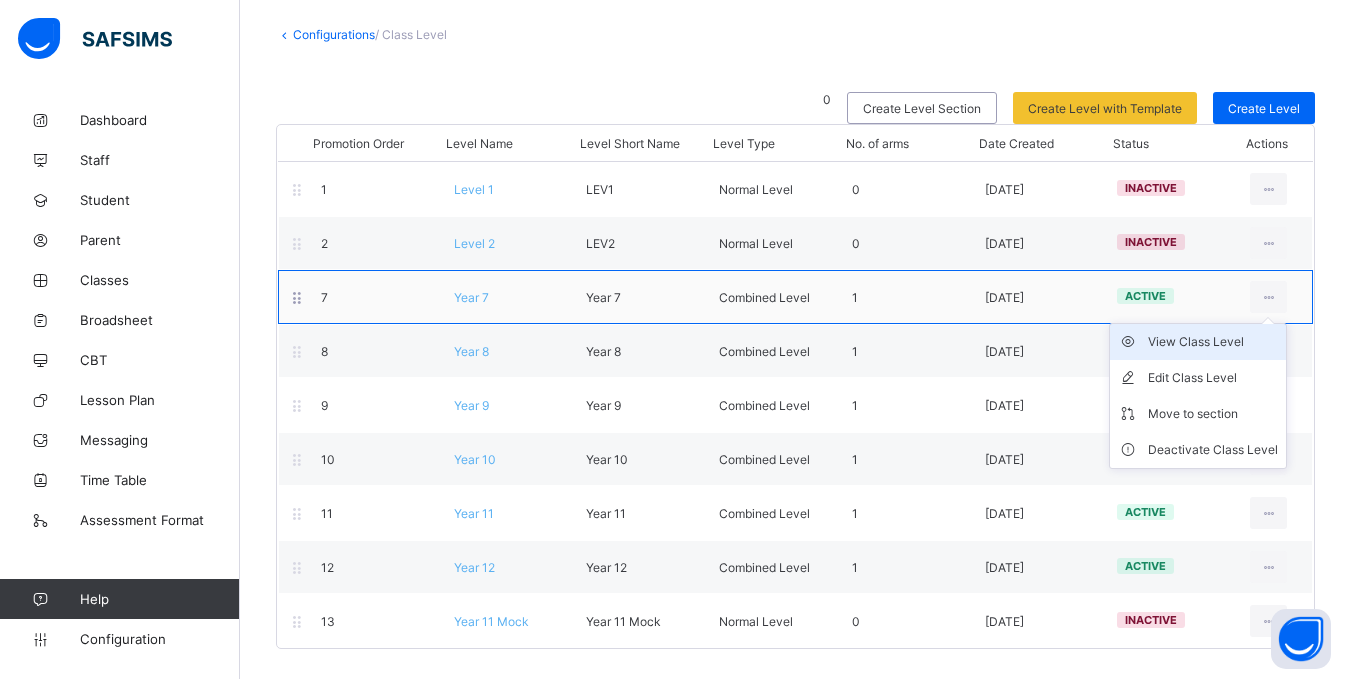 click on "View Class Level" at bounding box center [1213, 342] 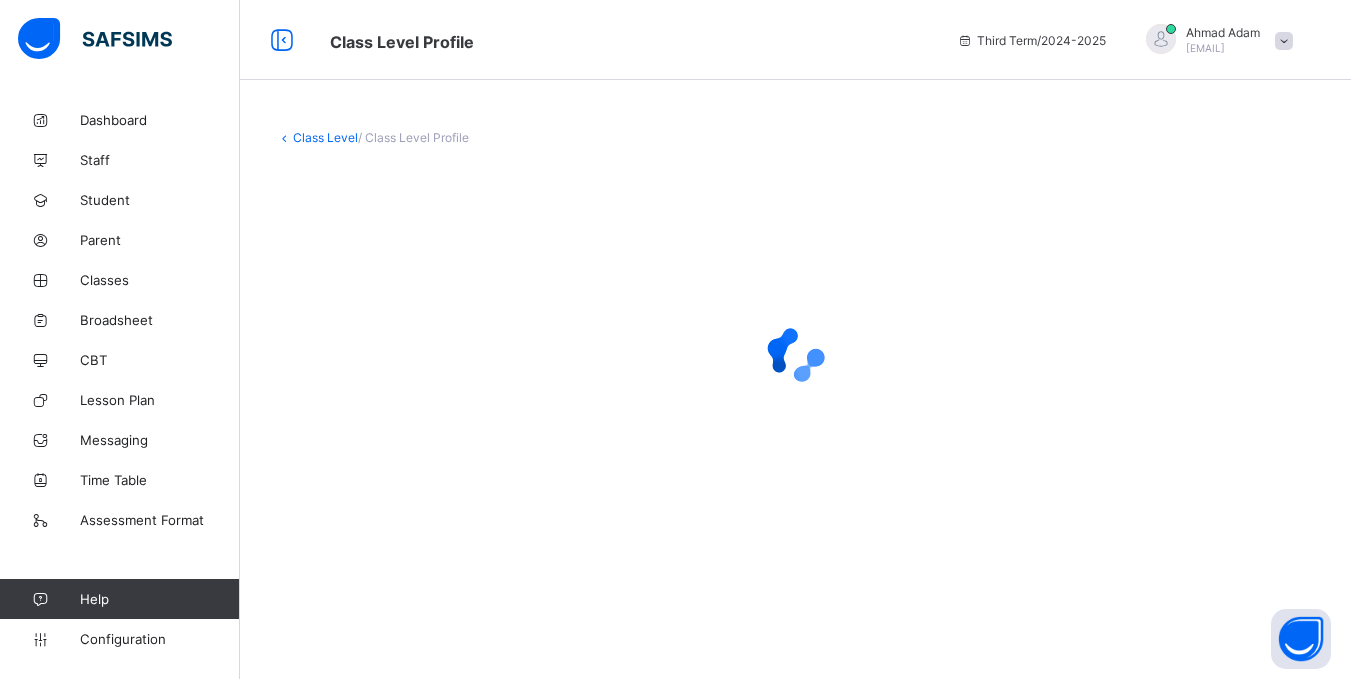 scroll, scrollTop: 0, scrollLeft: 0, axis: both 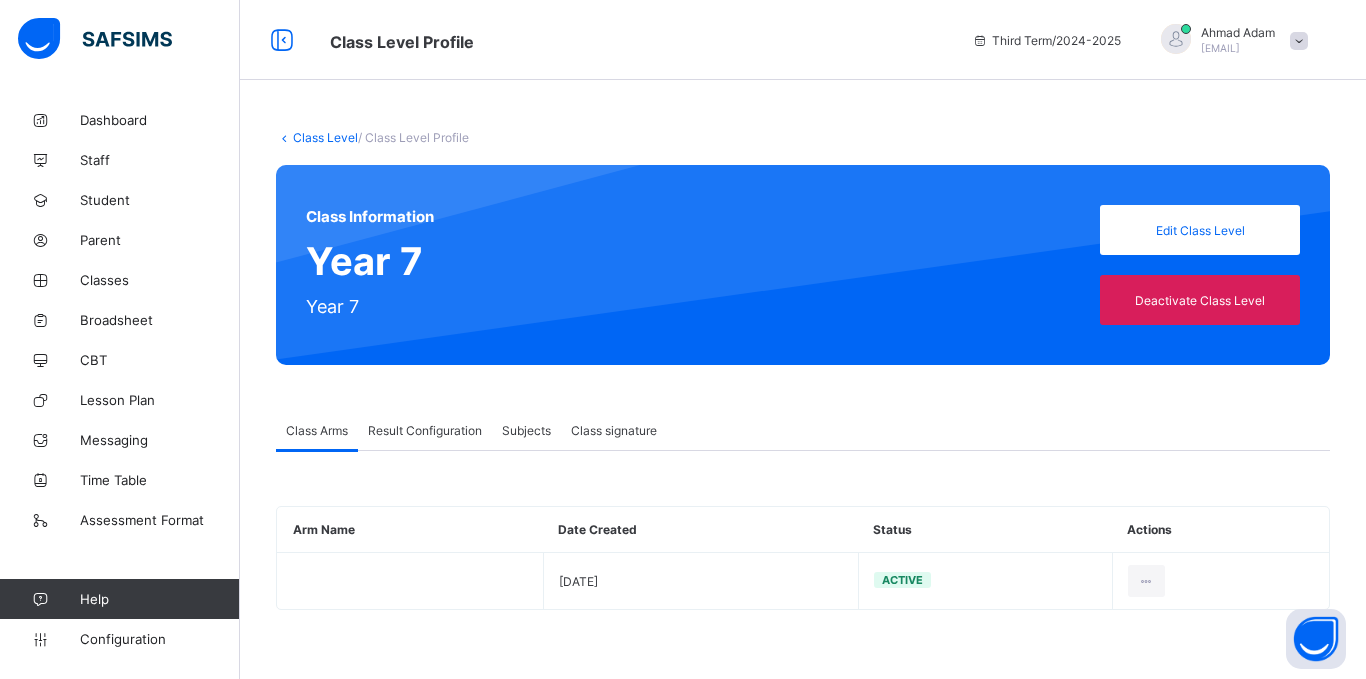 click on "Result Configuration" at bounding box center (425, 430) 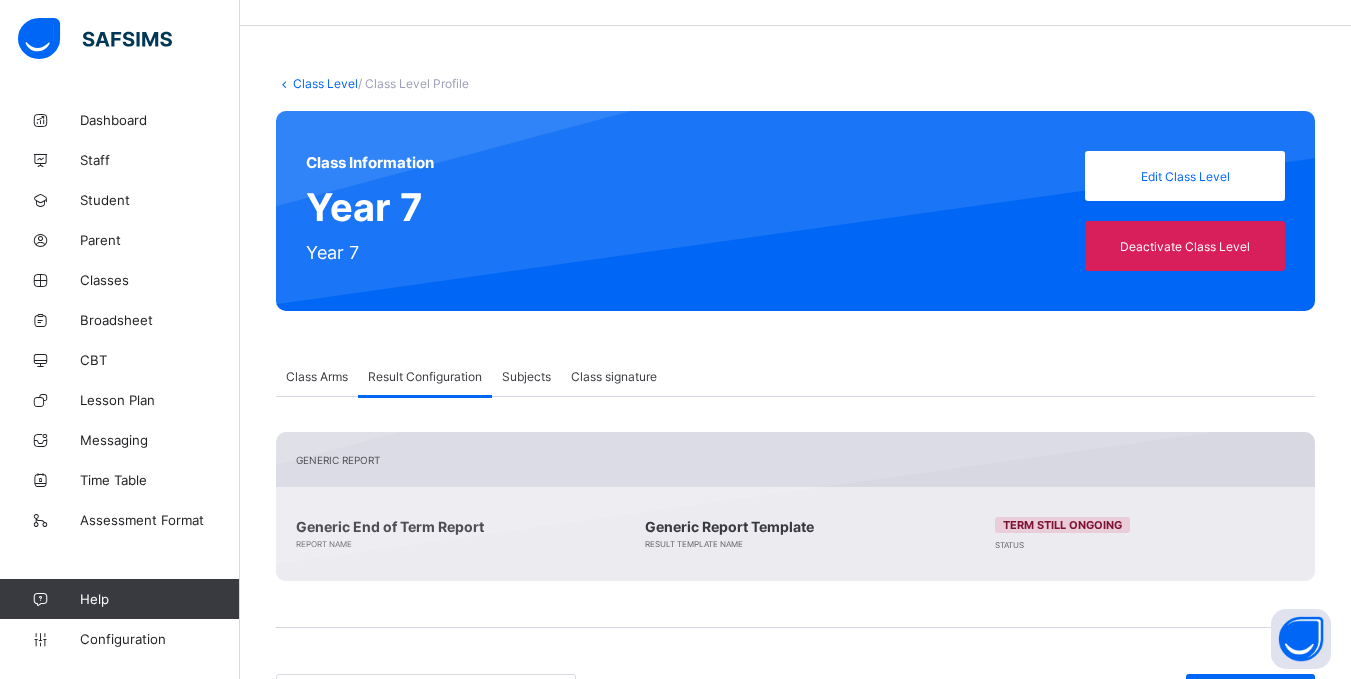 scroll, scrollTop: 0, scrollLeft: 0, axis: both 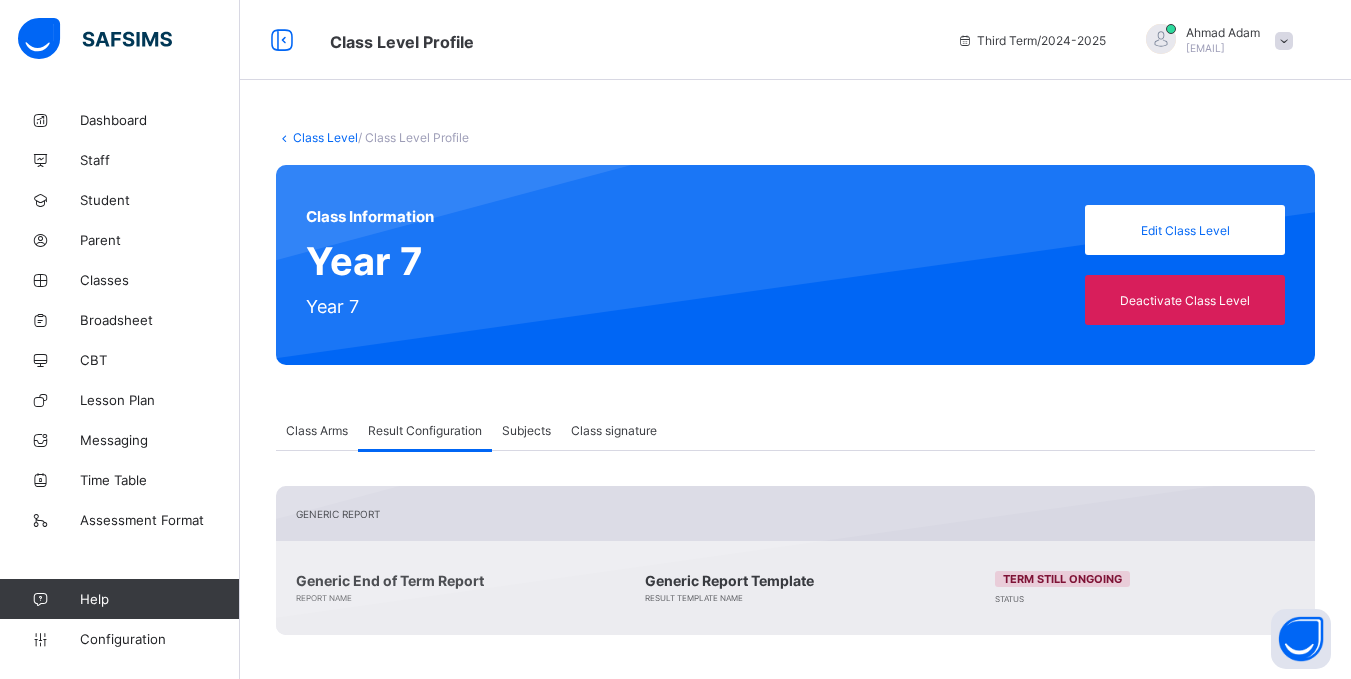 click on "Class Level" at bounding box center (325, 137) 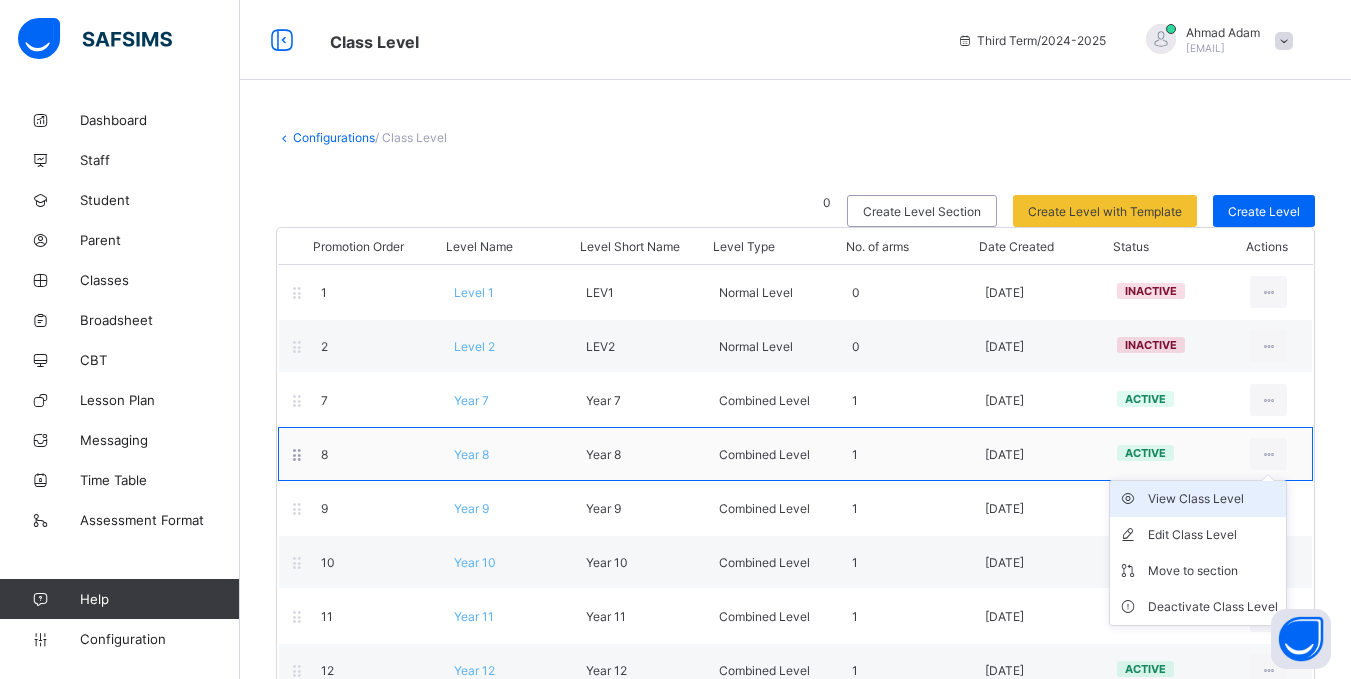 click on "View Class Level" at bounding box center [1213, 499] 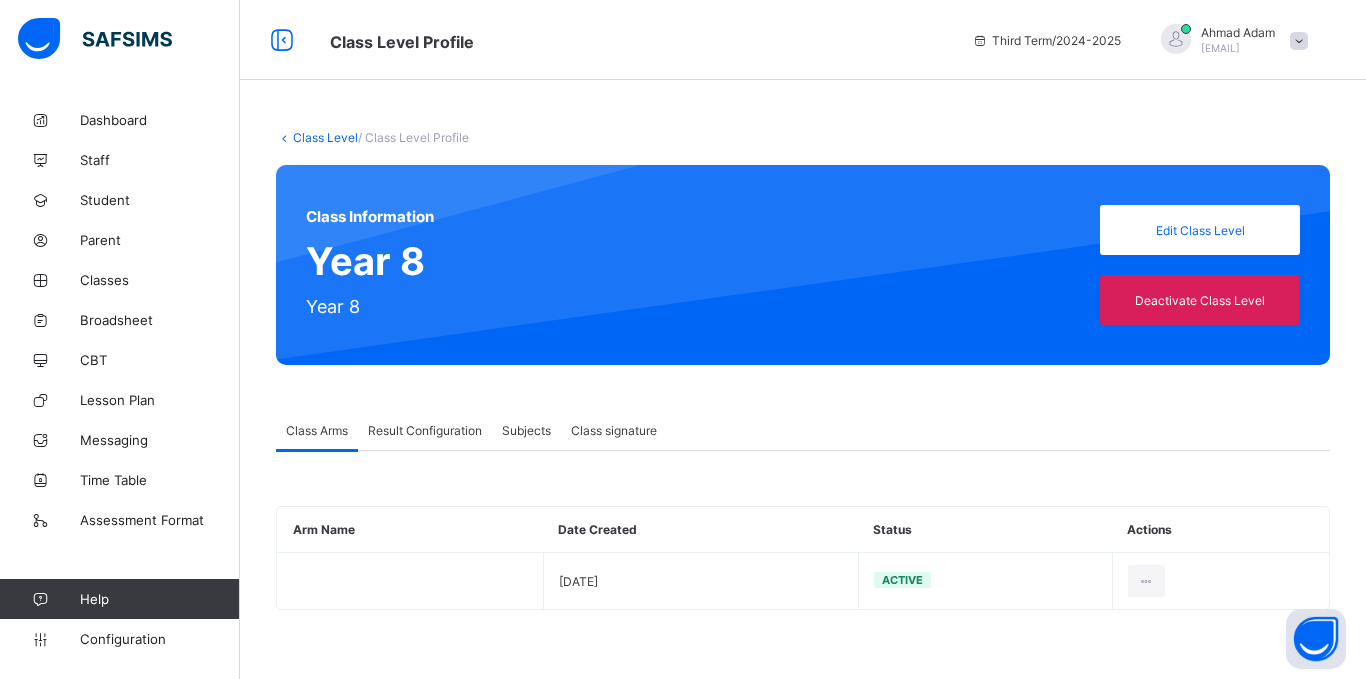 click on "Result Configuration" at bounding box center (425, 430) 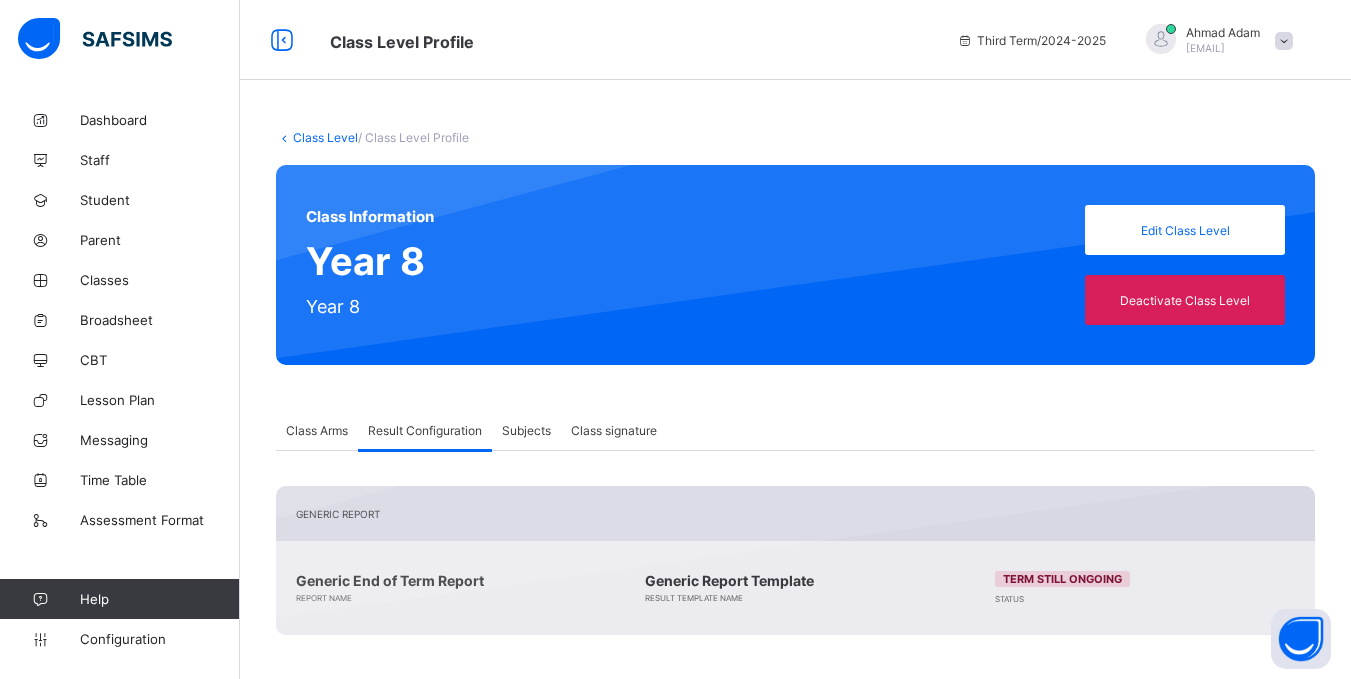scroll, scrollTop: 318, scrollLeft: 0, axis: vertical 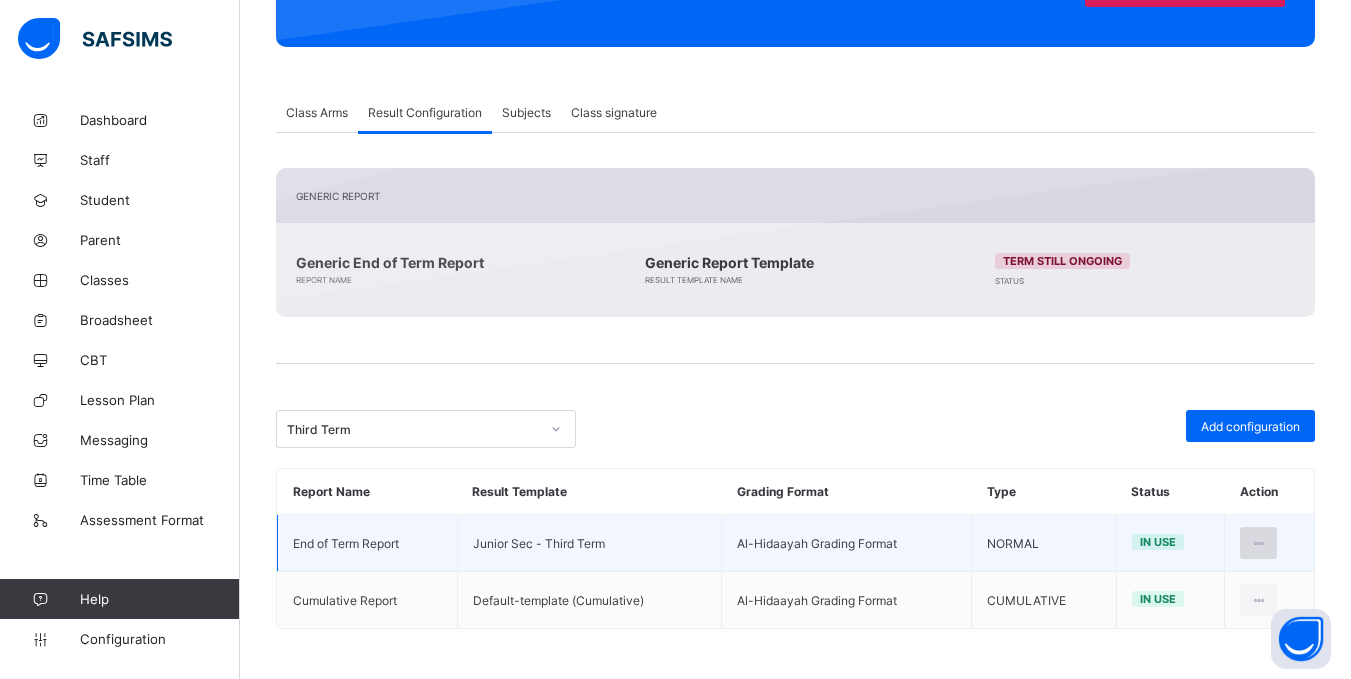 click at bounding box center [1258, 543] 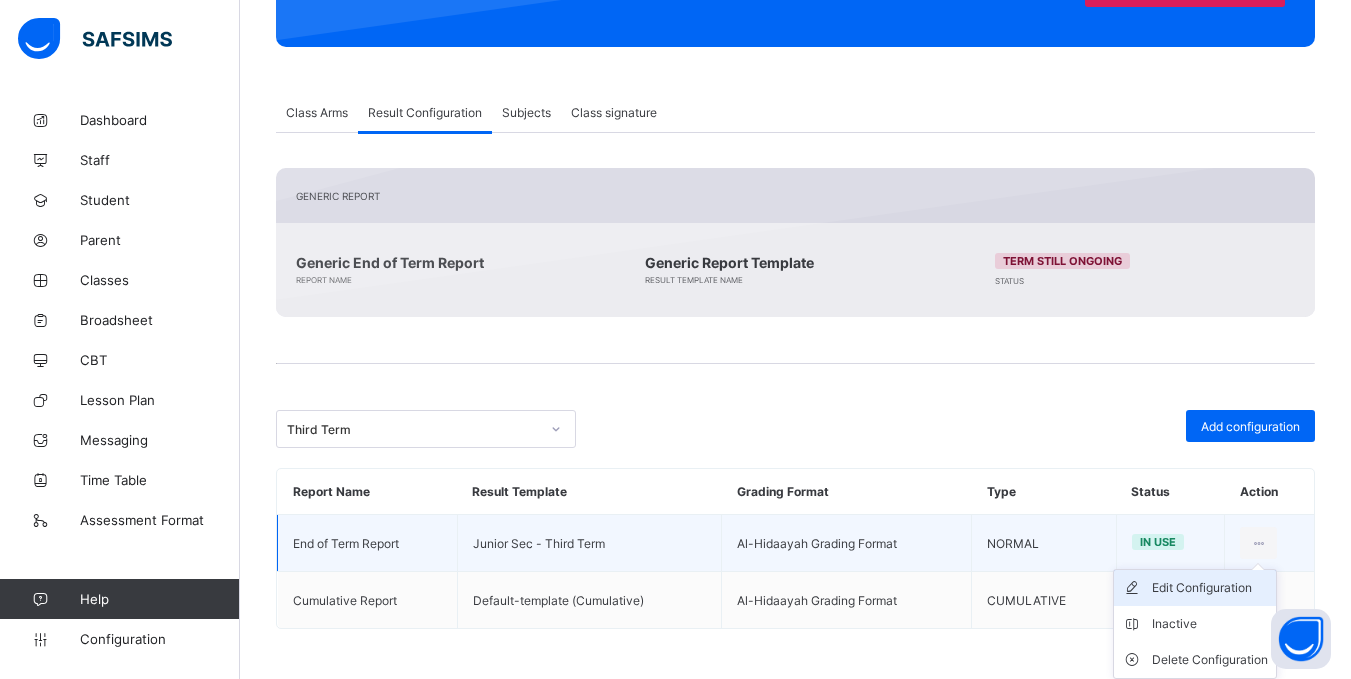 click on "Edit Configuration" at bounding box center [1210, 588] 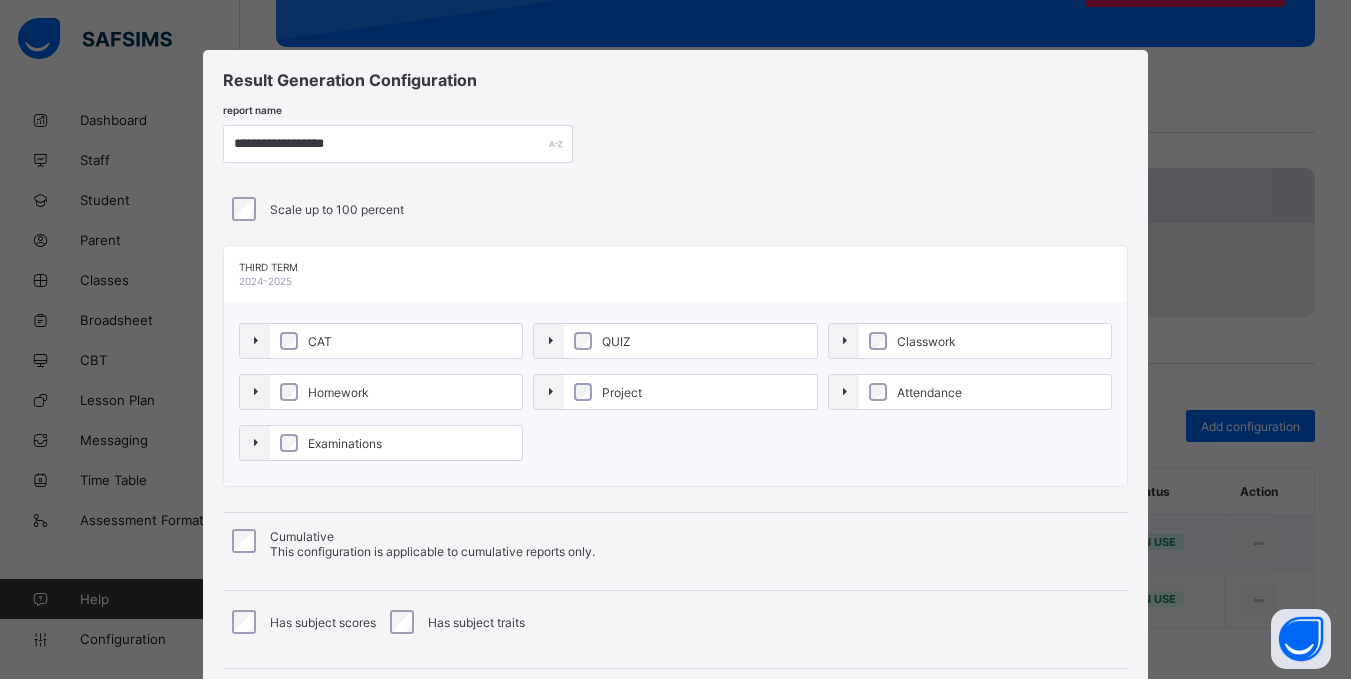 type on "**********" 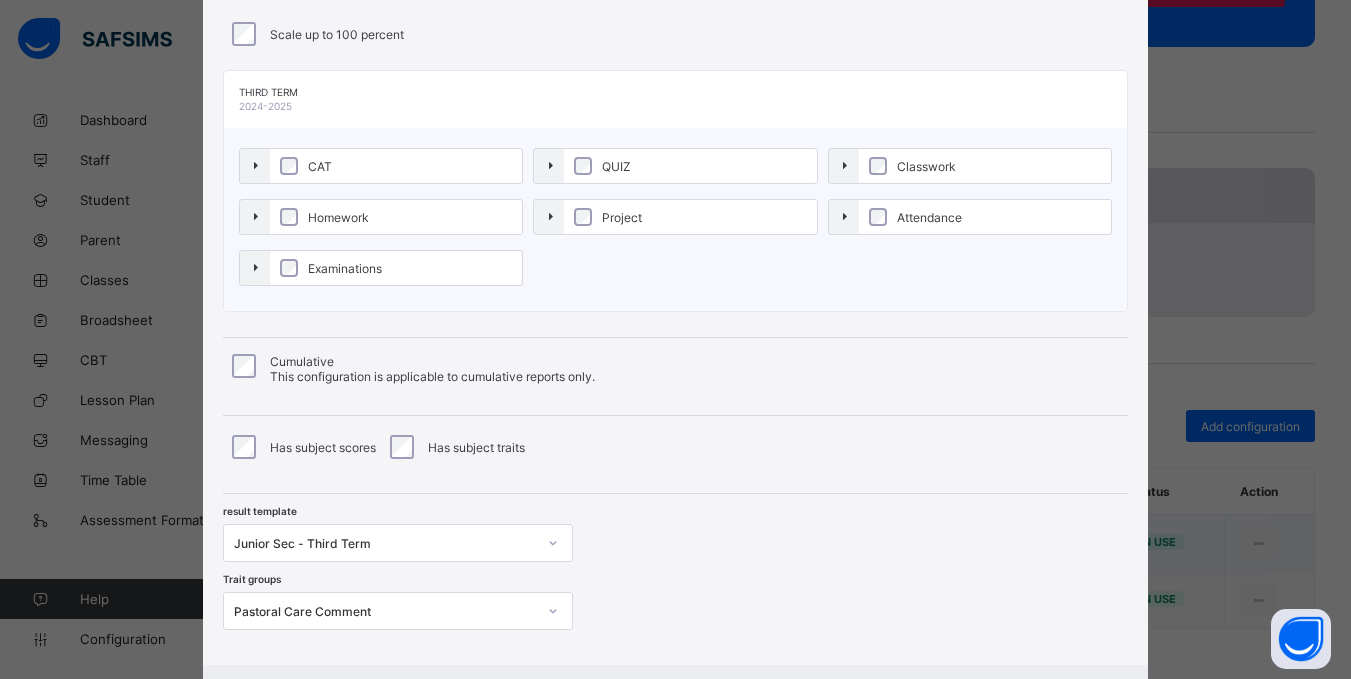 scroll, scrollTop: 283, scrollLeft: 0, axis: vertical 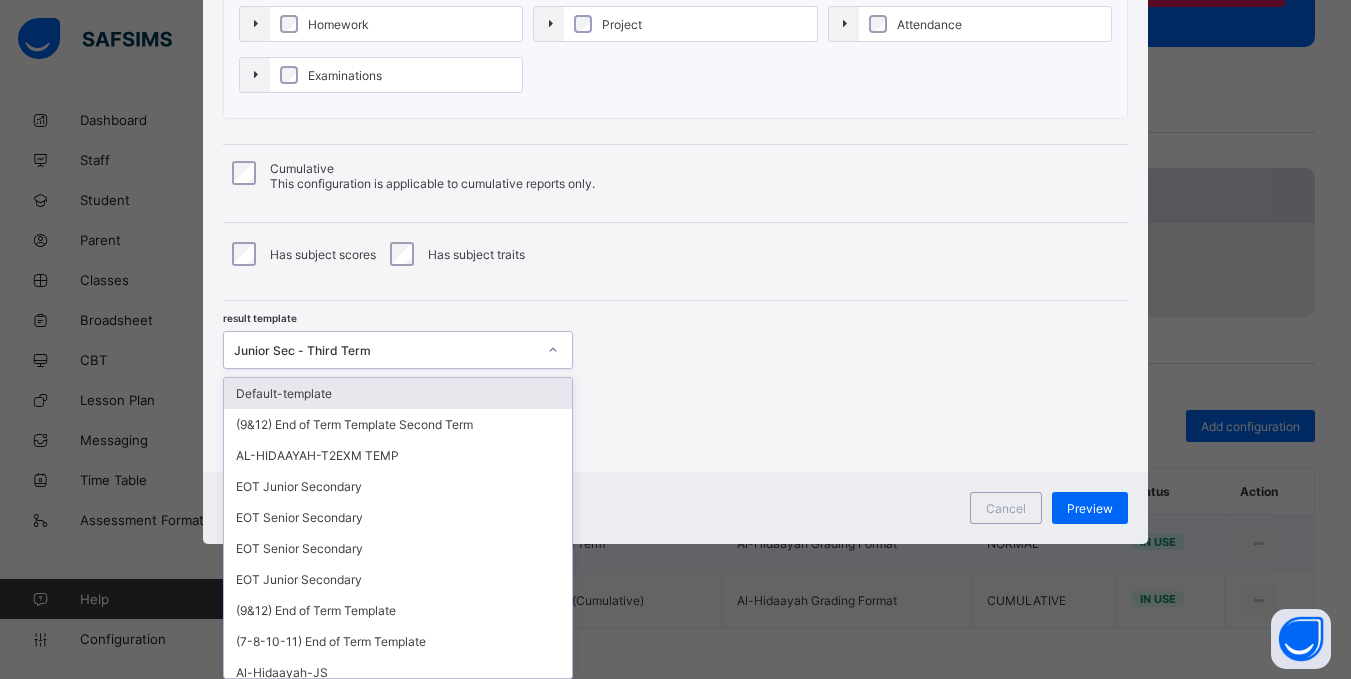 click on "option Default-template focused, 1 of 19. 19 results available. Use Up and Down to choose options, press Enter to select the currently focused option, press Escape to exit the menu, press Tab to select the option and exit the menu. Junior Sec - Third Term Default-template (9&12) End of Term Template Second Term AL-HIDAAYAH-T2EXM TEMP EOT Junior Secondary EOT Senior Secondary EOT Senior Secondary EOT Junior Secondary (9&12) End of Term Template (7-8-10-11) End of Term Template Al-Hidaayah-JS Default-template (copy) Default-template (copy) Default-template (copy) Default-template (Cumulative) Junior Secondary Updated (9&12) End of Term Template Updated Year 8 2nd term Junior School - Second Term Junior Sec - Third Term" at bounding box center [398, 350] 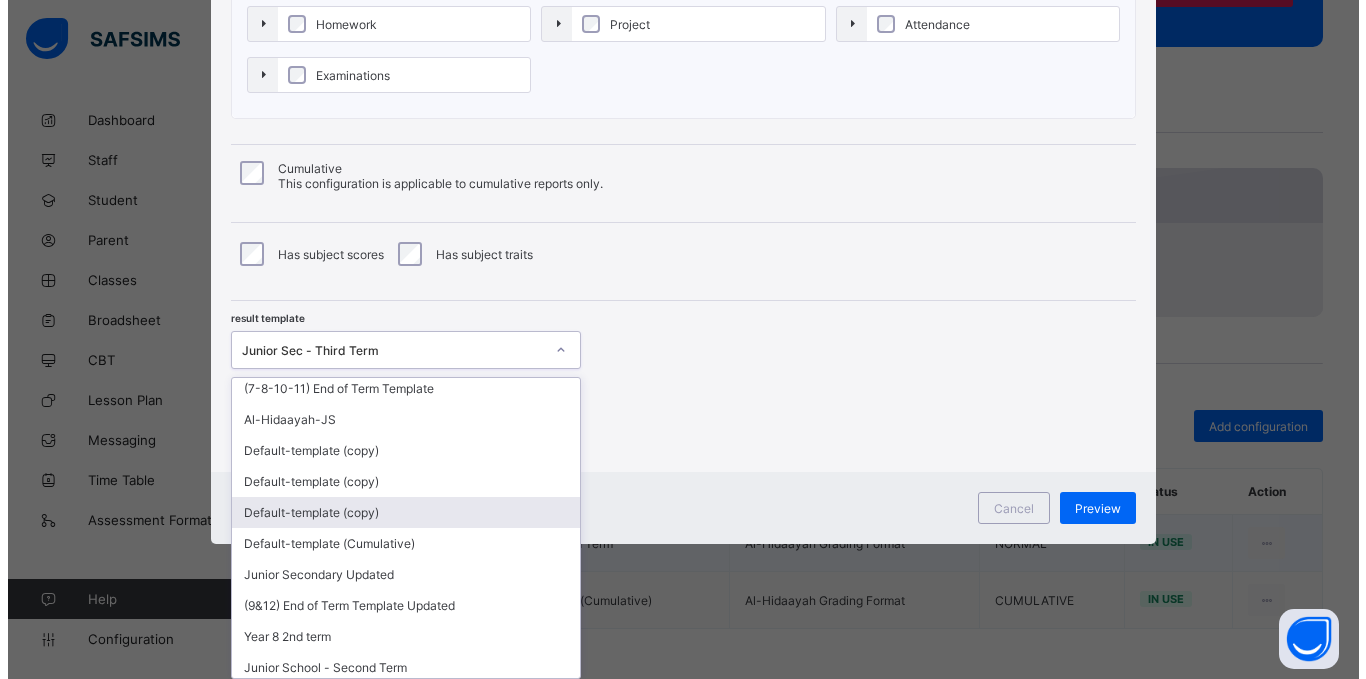 scroll, scrollTop: 289, scrollLeft: 0, axis: vertical 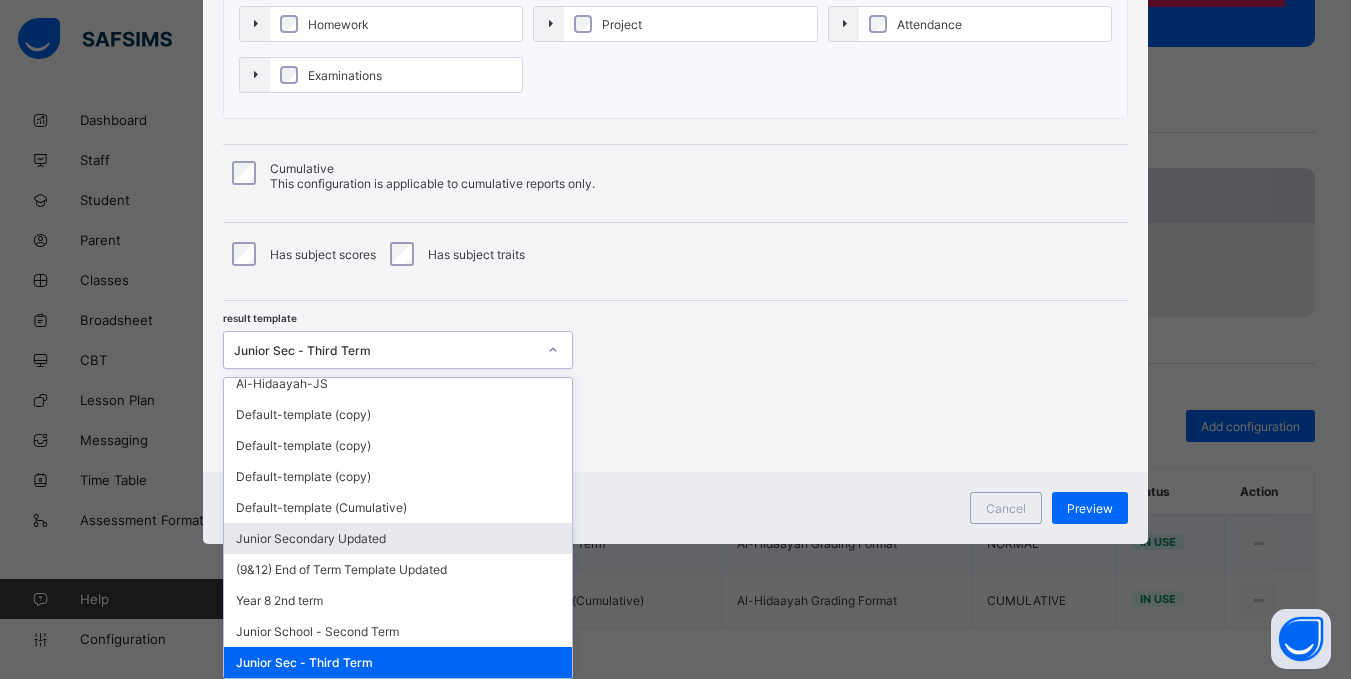click on "Junior Secondary Updated" at bounding box center [398, 538] 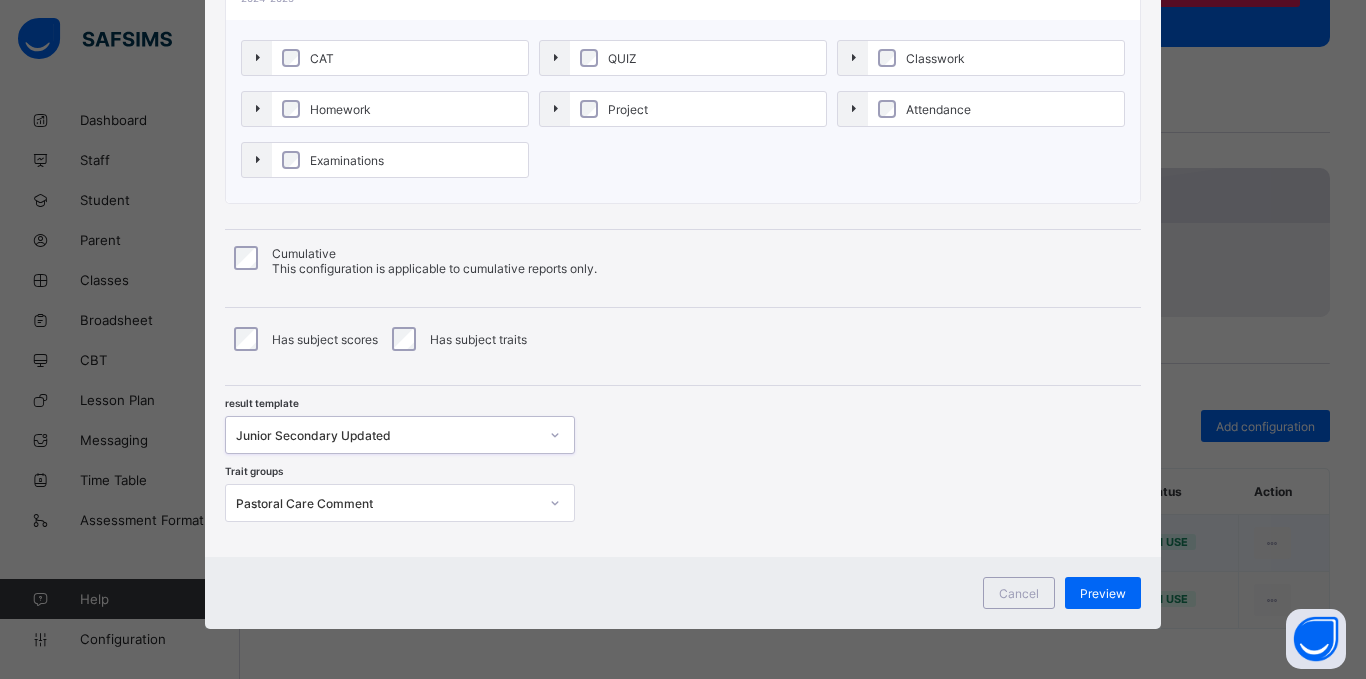 scroll, scrollTop: 283, scrollLeft: 0, axis: vertical 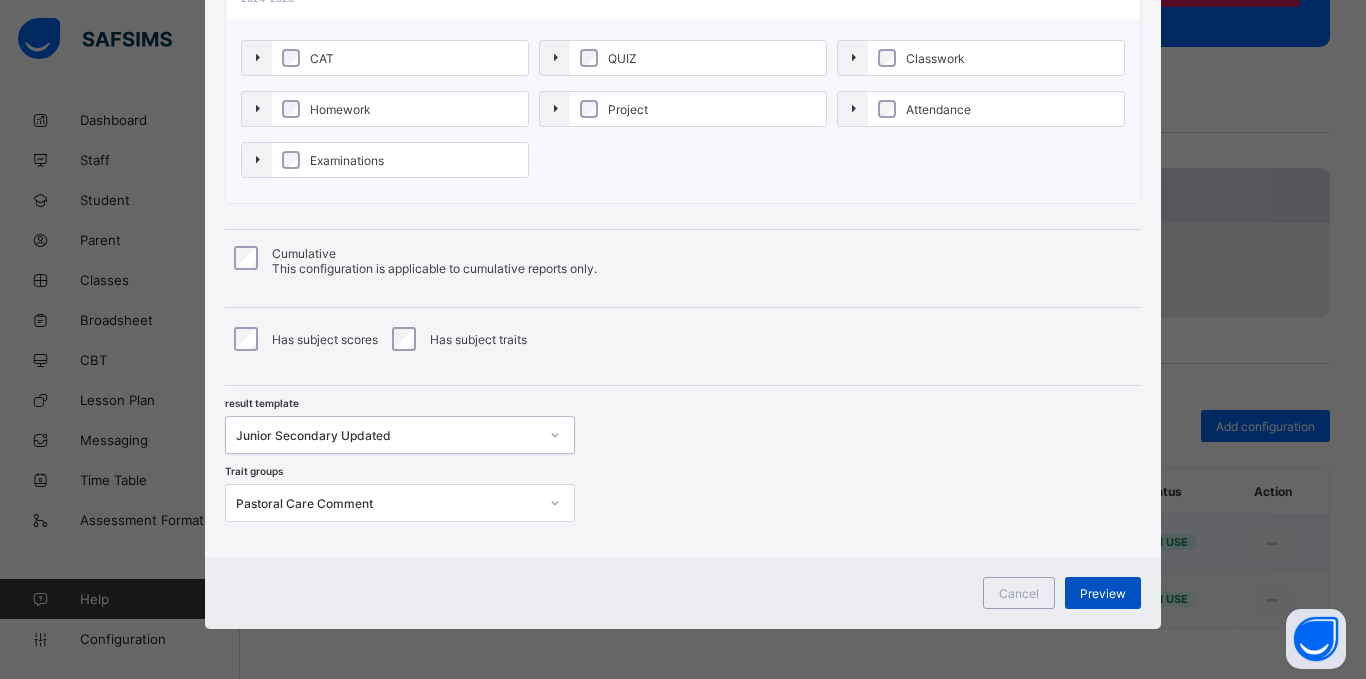 click on "Preview" at bounding box center [1103, 593] 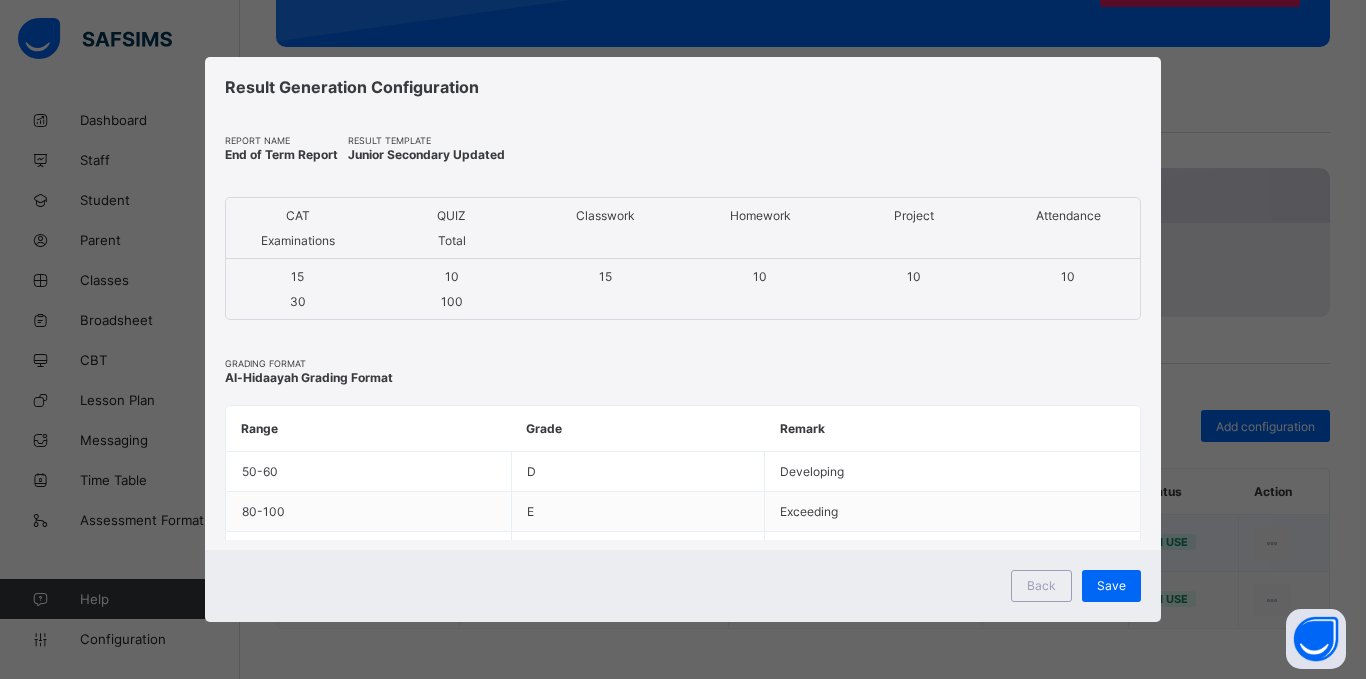 scroll, scrollTop: 0, scrollLeft: 0, axis: both 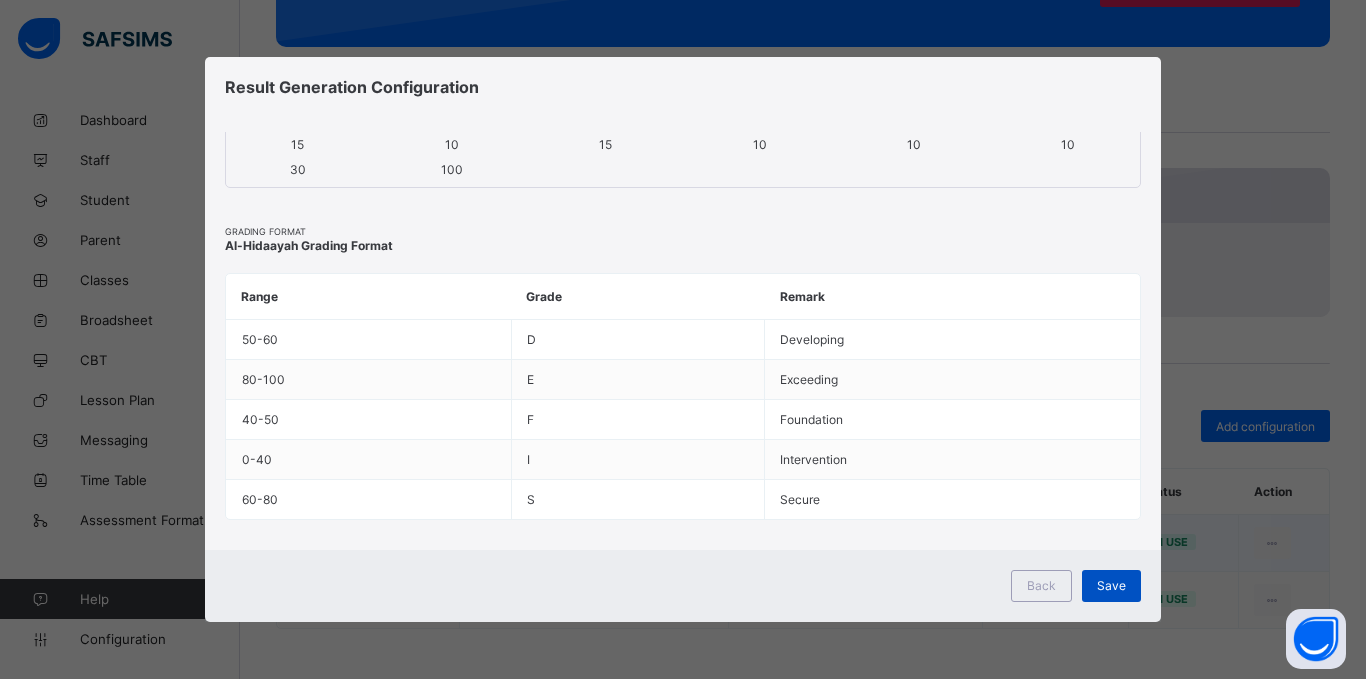 click on "Save" at bounding box center (1111, 585) 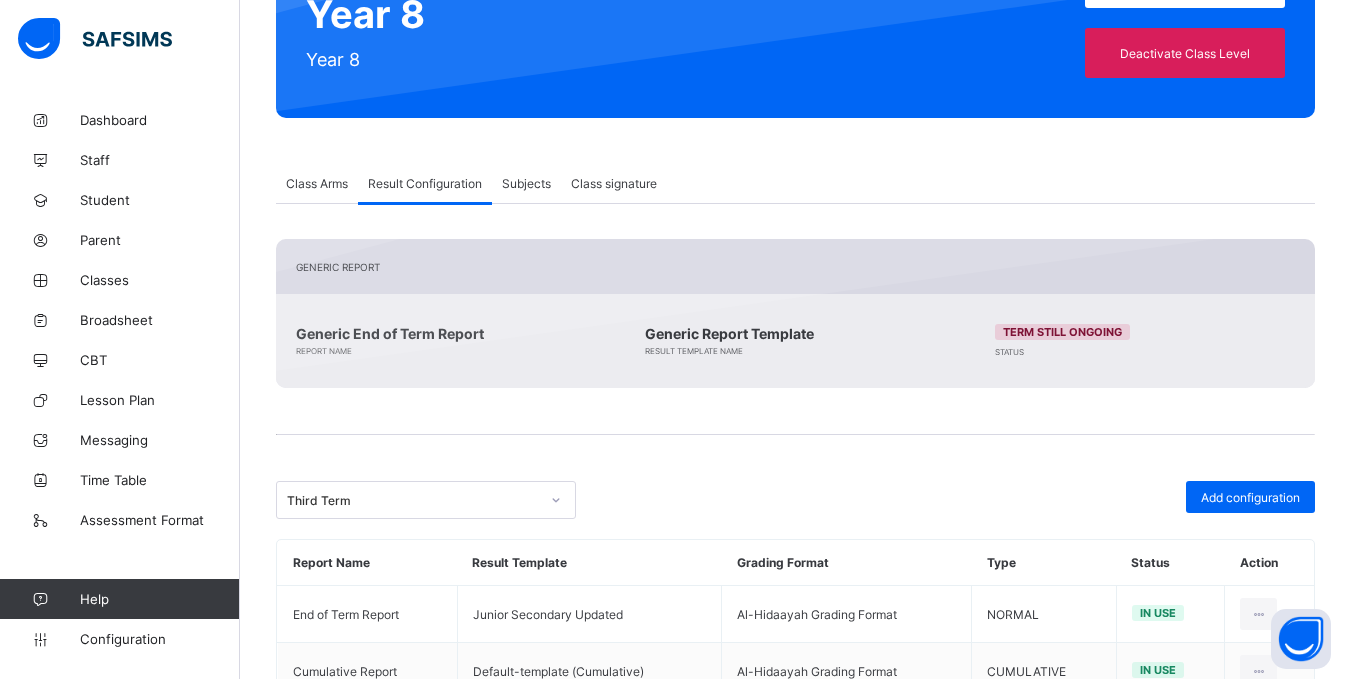 scroll, scrollTop: 318, scrollLeft: 0, axis: vertical 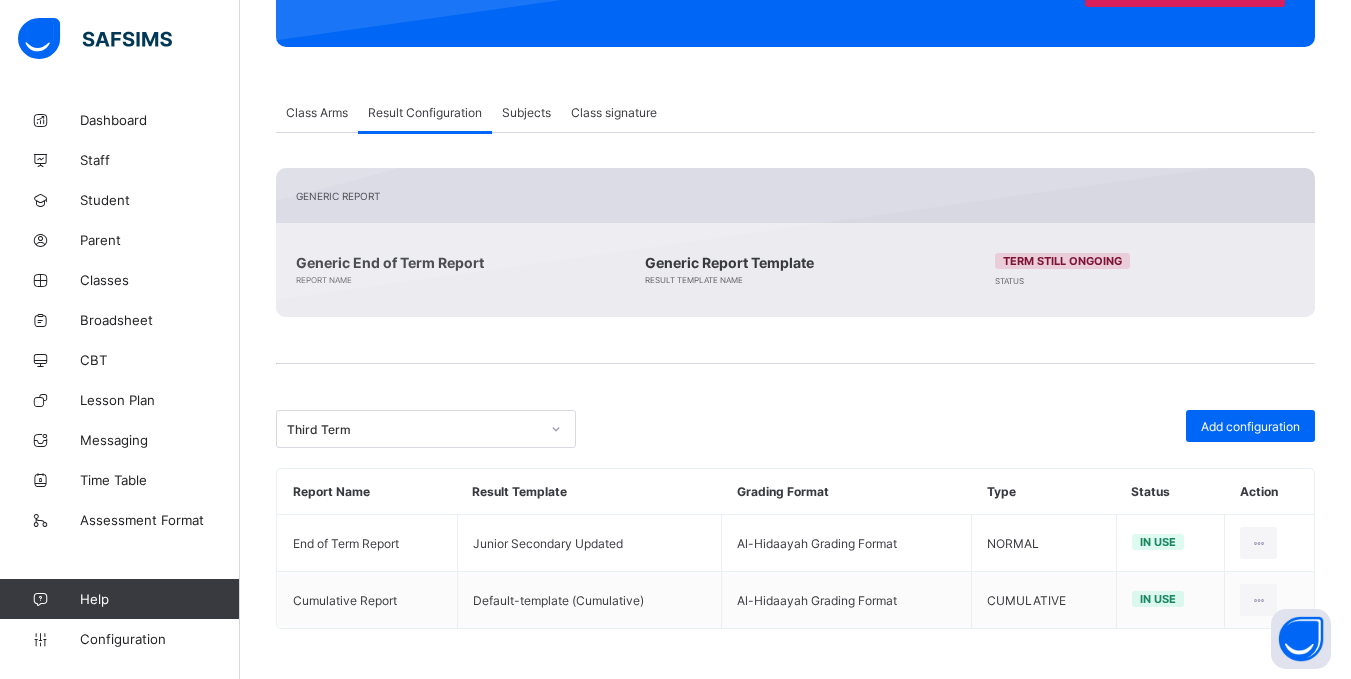 click on "Class Arms" at bounding box center (317, 112) 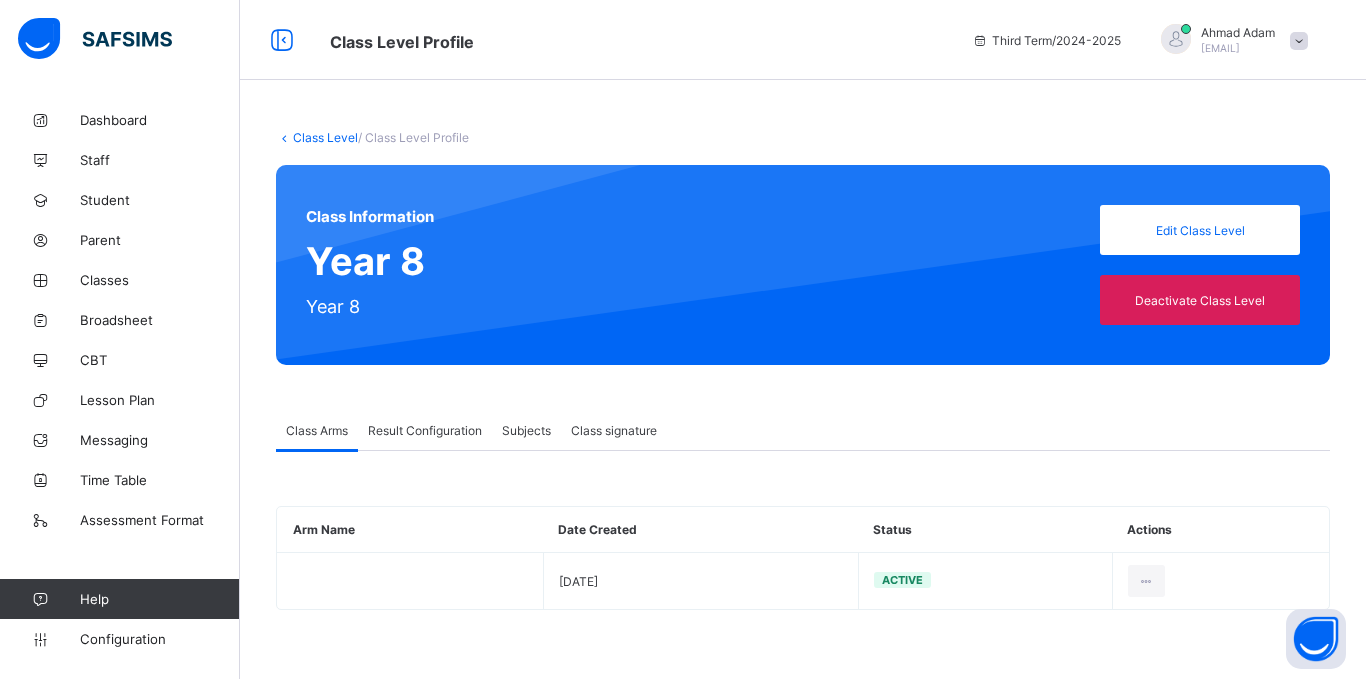 click on "Class Level" at bounding box center [325, 137] 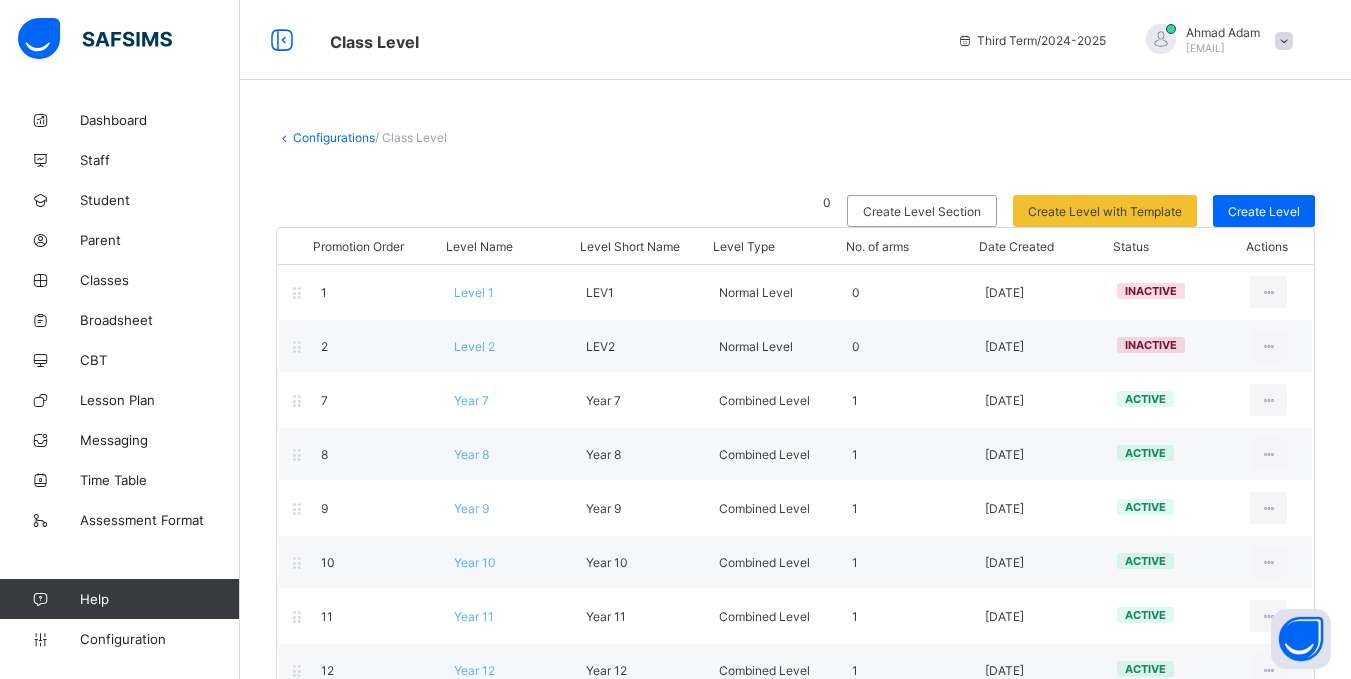 scroll, scrollTop: 103, scrollLeft: 0, axis: vertical 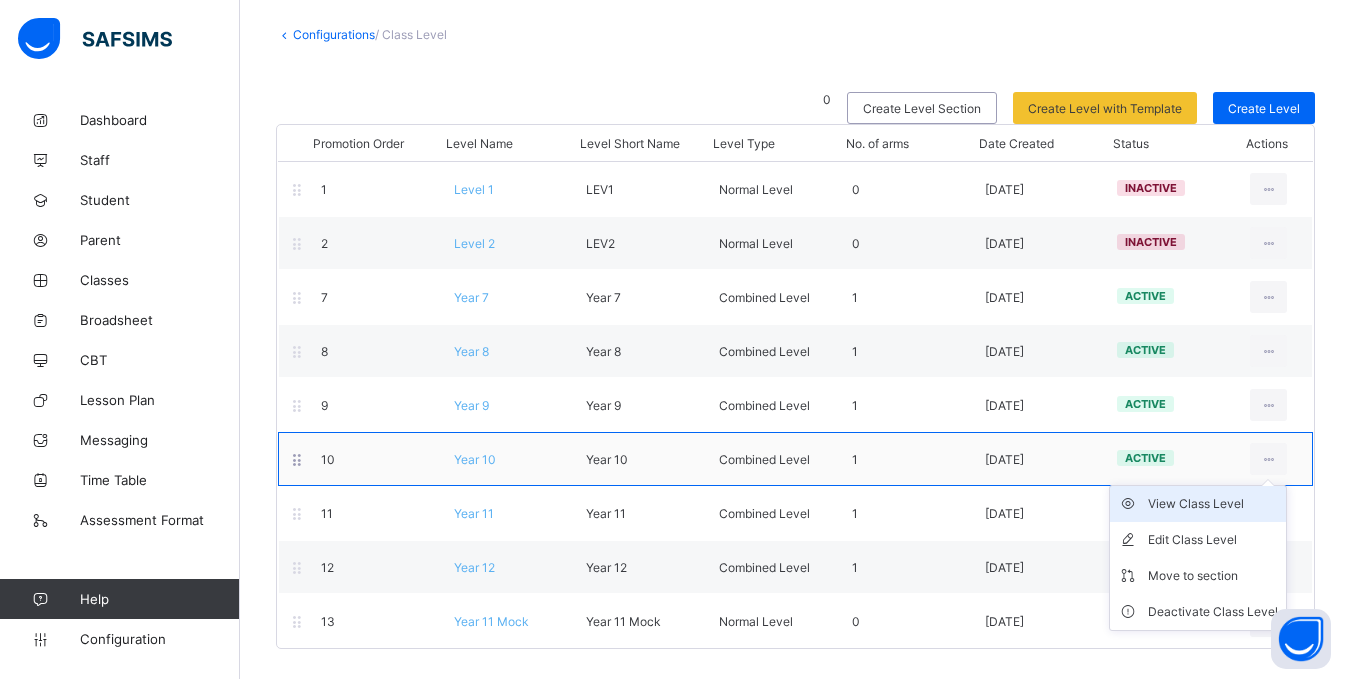 click on "View Class Level" at bounding box center [1213, 504] 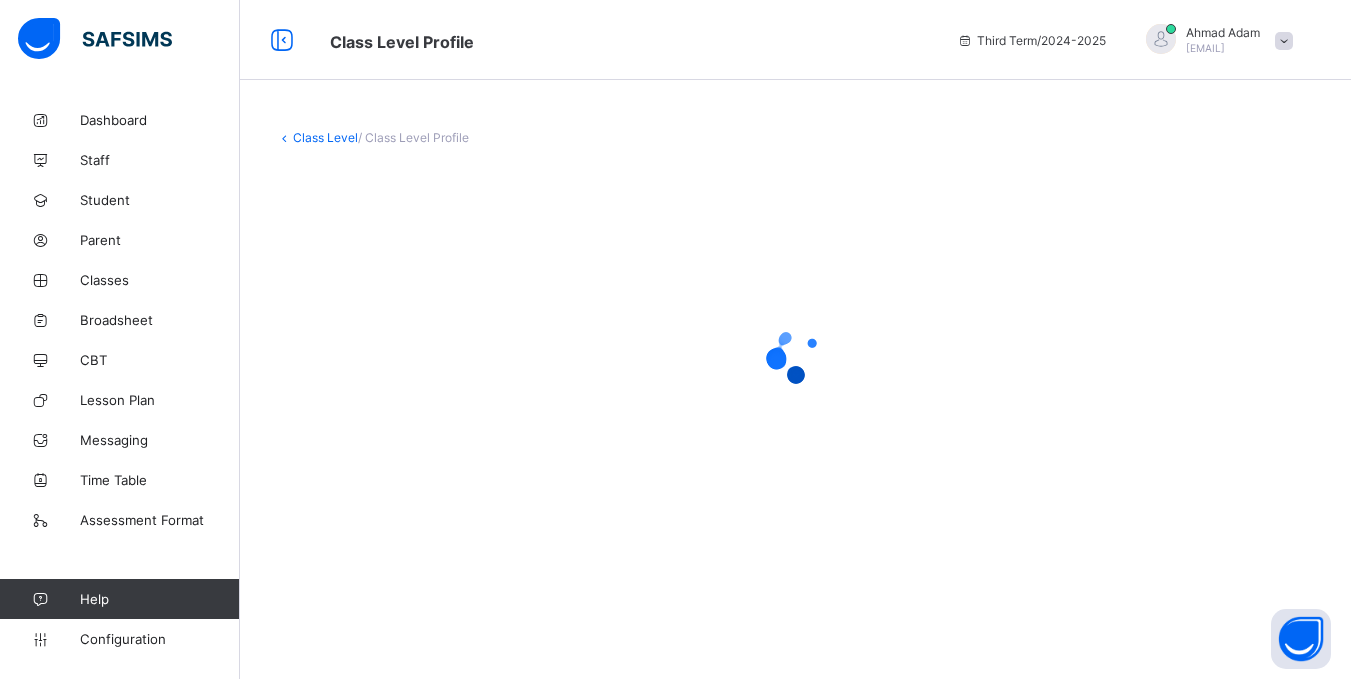 scroll, scrollTop: 0, scrollLeft: 0, axis: both 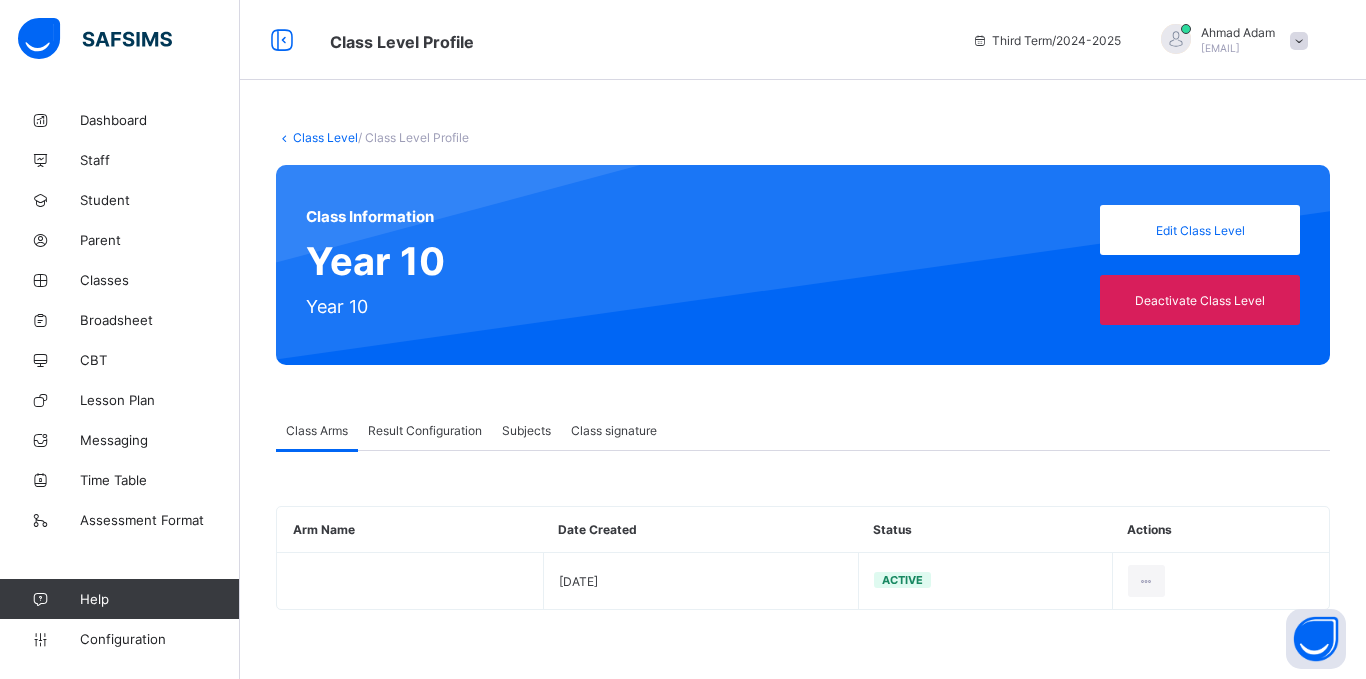 click on "Result Configuration" at bounding box center (425, 430) 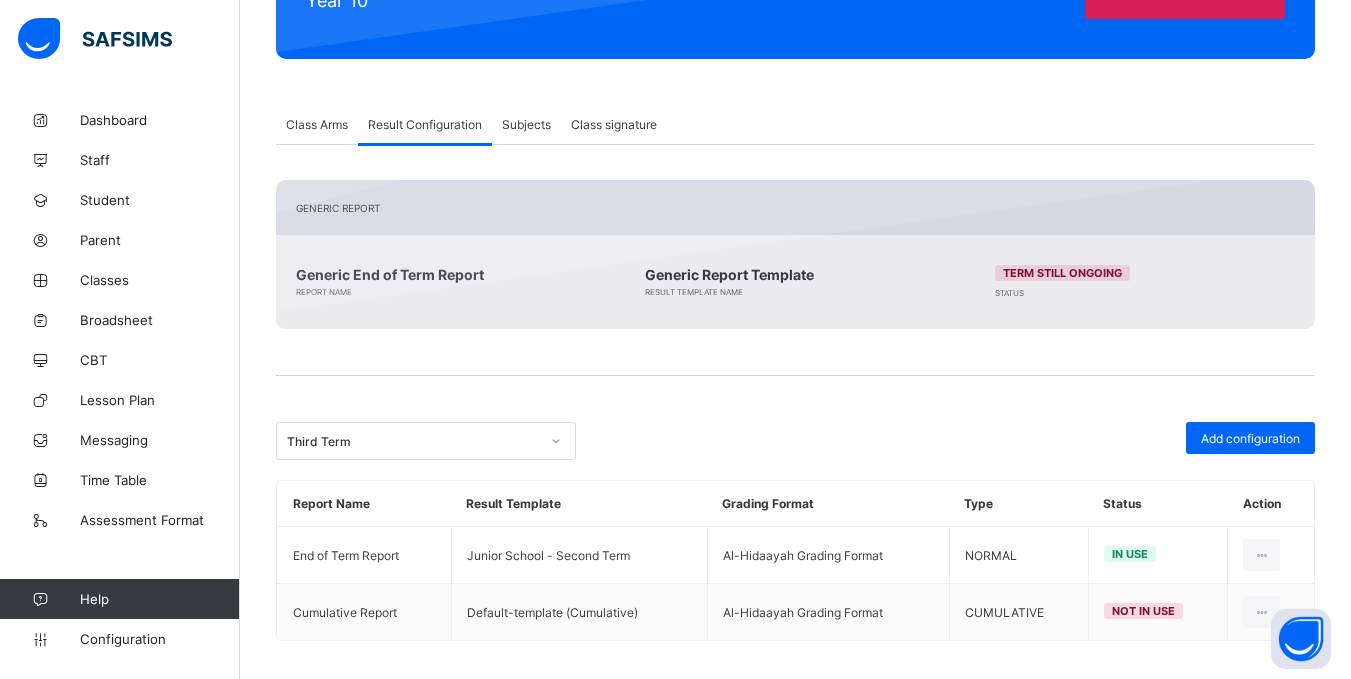 scroll, scrollTop: 318, scrollLeft: 0, axis: vertical 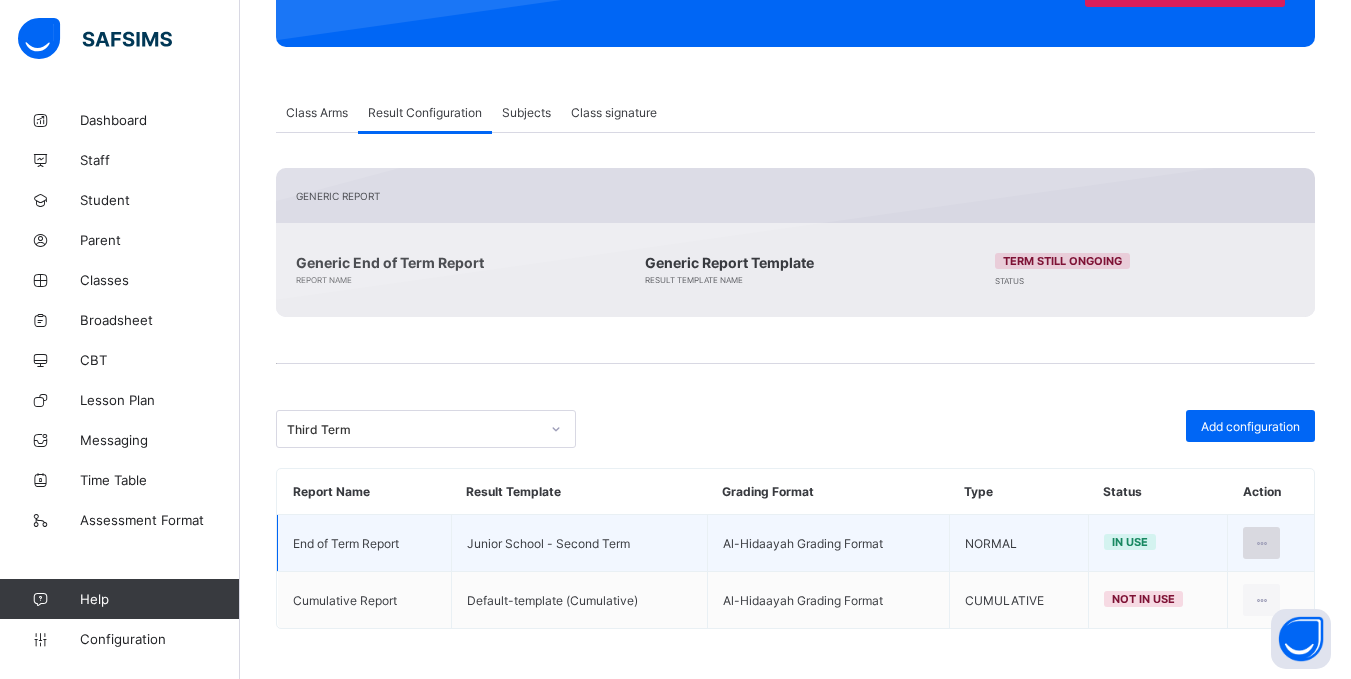 click at bounding box center (1261, 543) 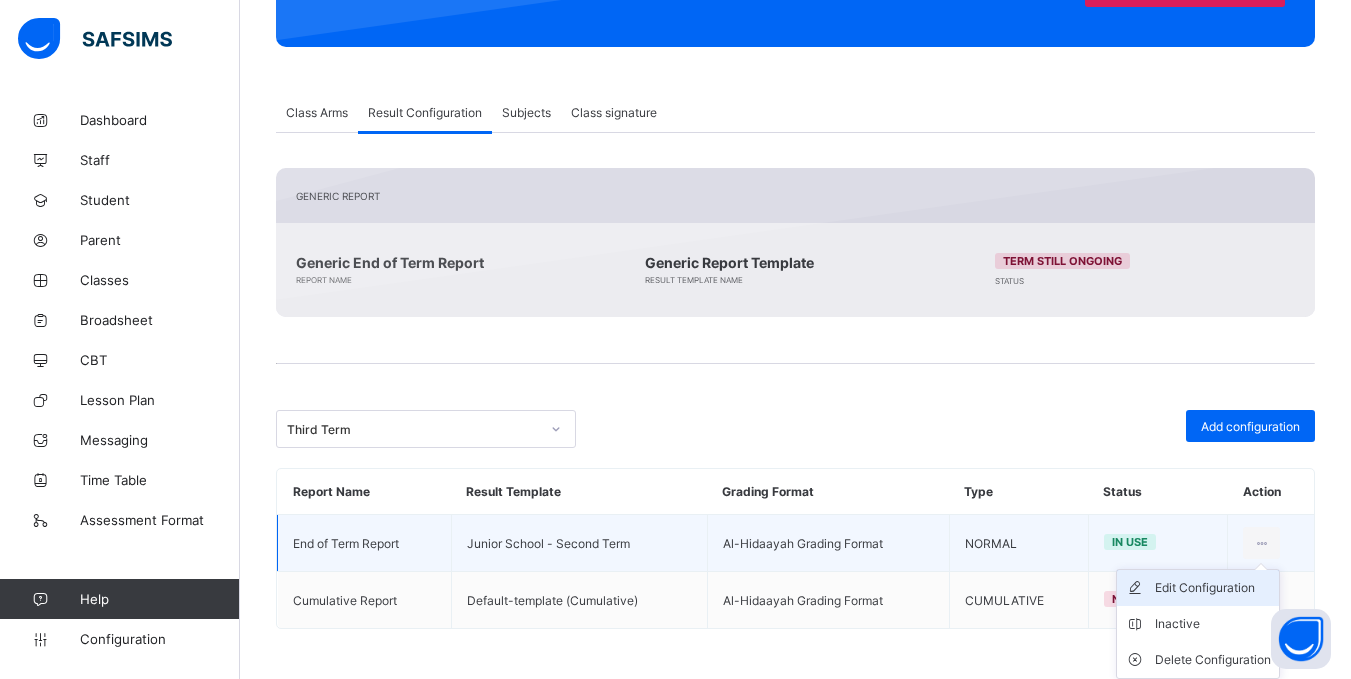 click on "Edit Configuration" at bounding box center [1213, 588] 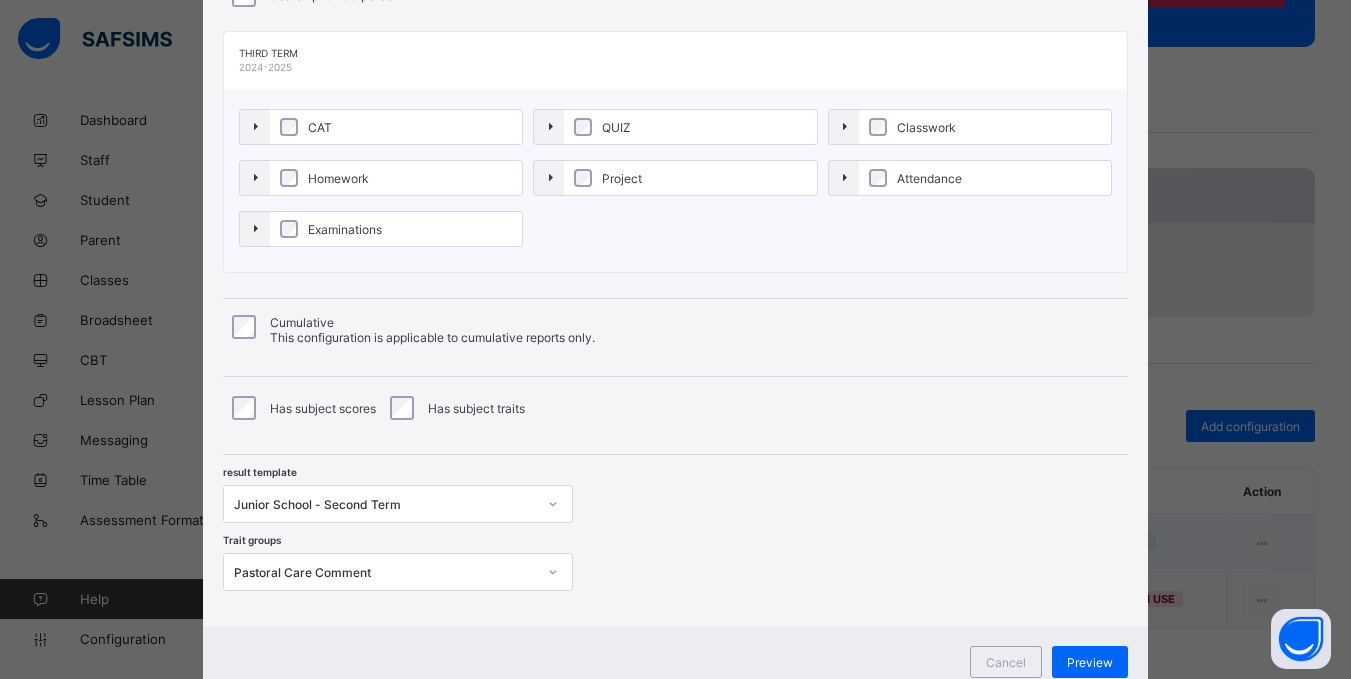 scroll, scrollTop: 283, scrollLeft: 0, axis: vertical 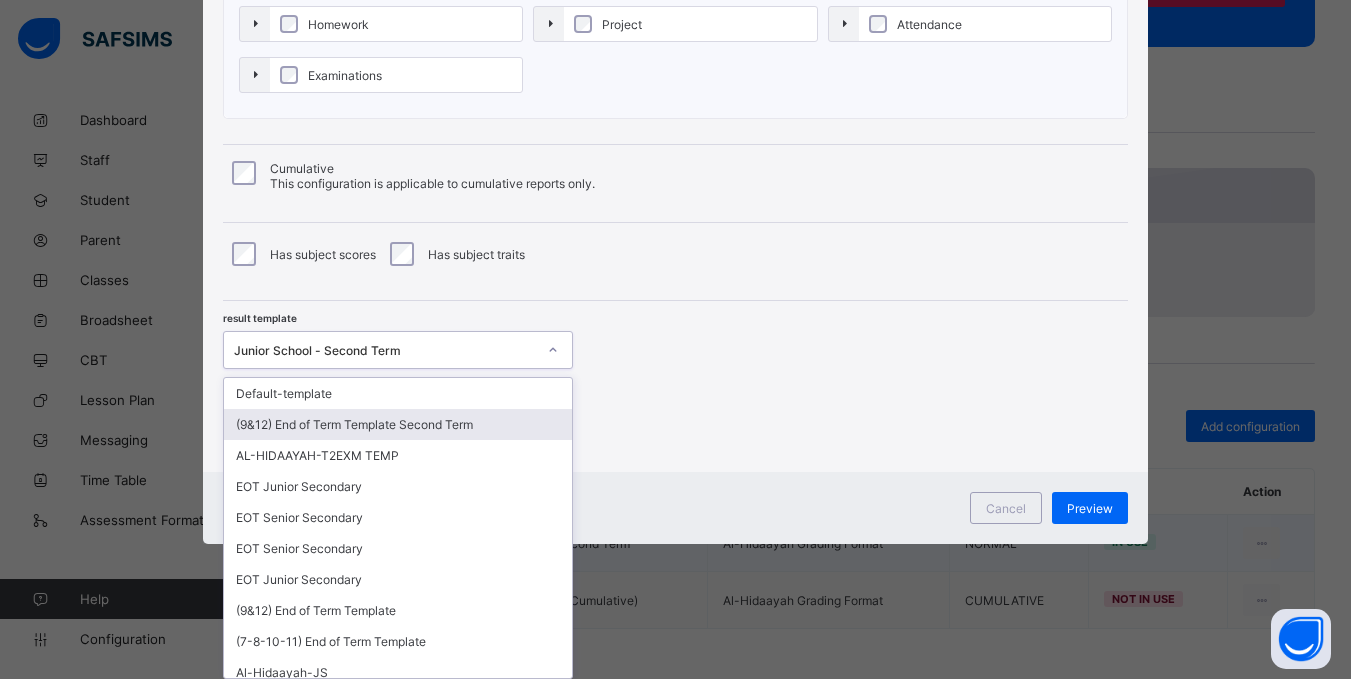 click on "option (9&12) End of Term Template Second Term focused, 2 of 19. 19 results available. Use Up and Down to choose options, press Enter to select the currently focused option, press Escape to exit the menu, press Tab to select the option and exit the menu. Junior School - Second Term Default-template (9&12) End of Term Template Second Term AL-HIDAAYAH-T2EXM TEMP EOT Junior Secondary EOT Senior Secondary EOT Senior Secondary EOT Junior Secondary (9&12) End of Term Template (7-8-10-11) End of Term Template Al-Hidaayah-JS Default-template (copy) Default-template (copy) Default-template (copy) Default-template (Cumulative) Junior Secondary Updated (9&12) End of Term Template Updated Year 8 2nd term Junior School - Second Term Junior Sec - Third Term" at bounding box center [398, 350] 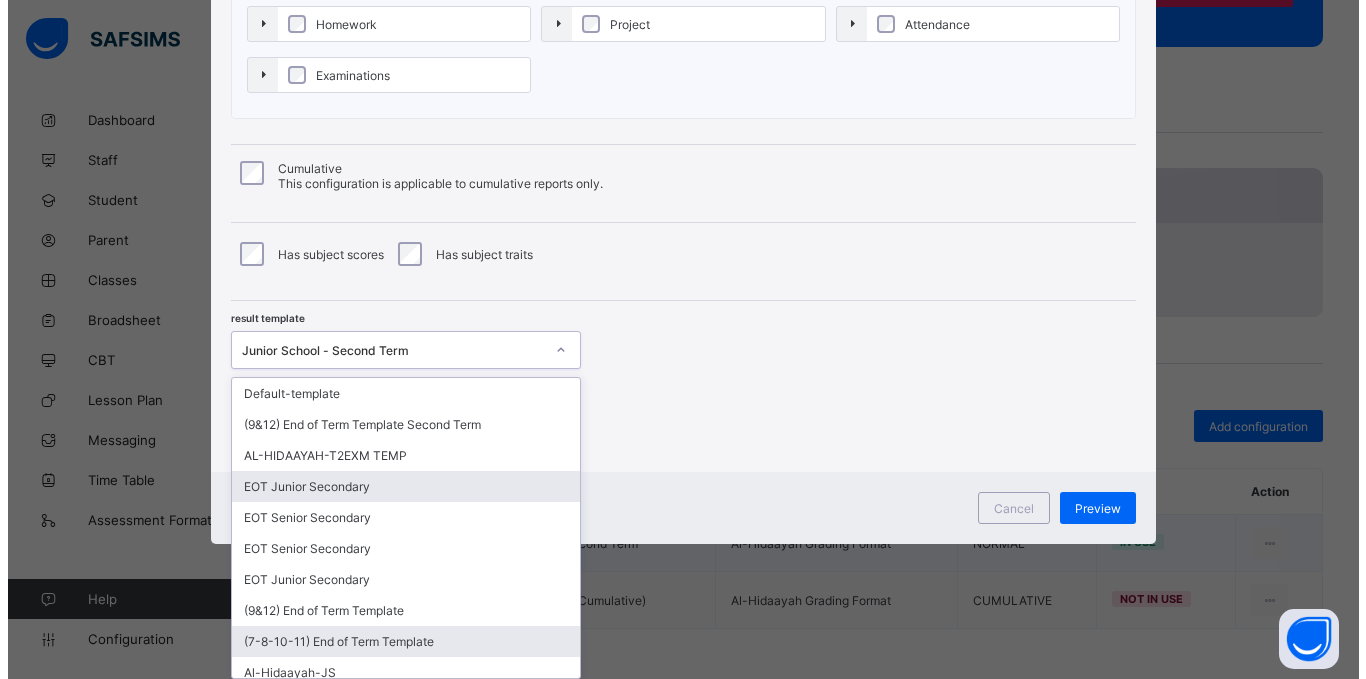 scroll, scrollTop: 289, scrollLeft: 0, axis: vertical 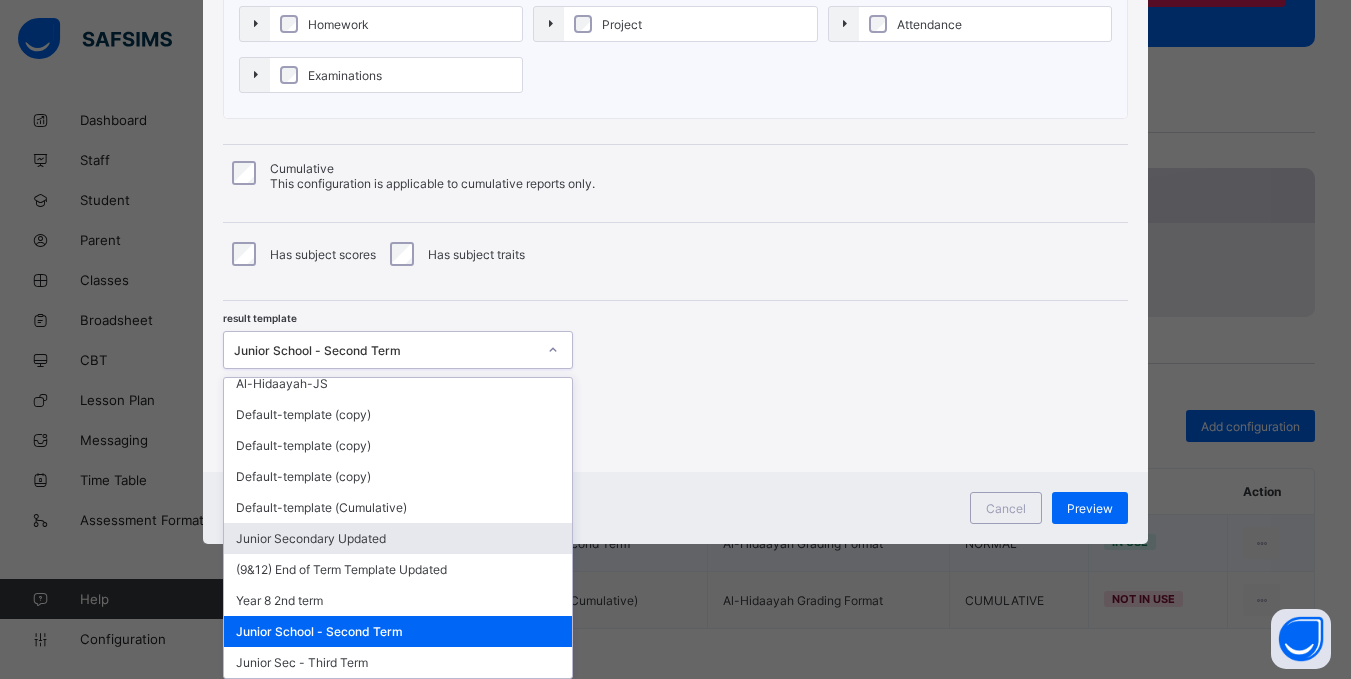 click on "Junior Secondary Updated" at bounding box center [398, 538] 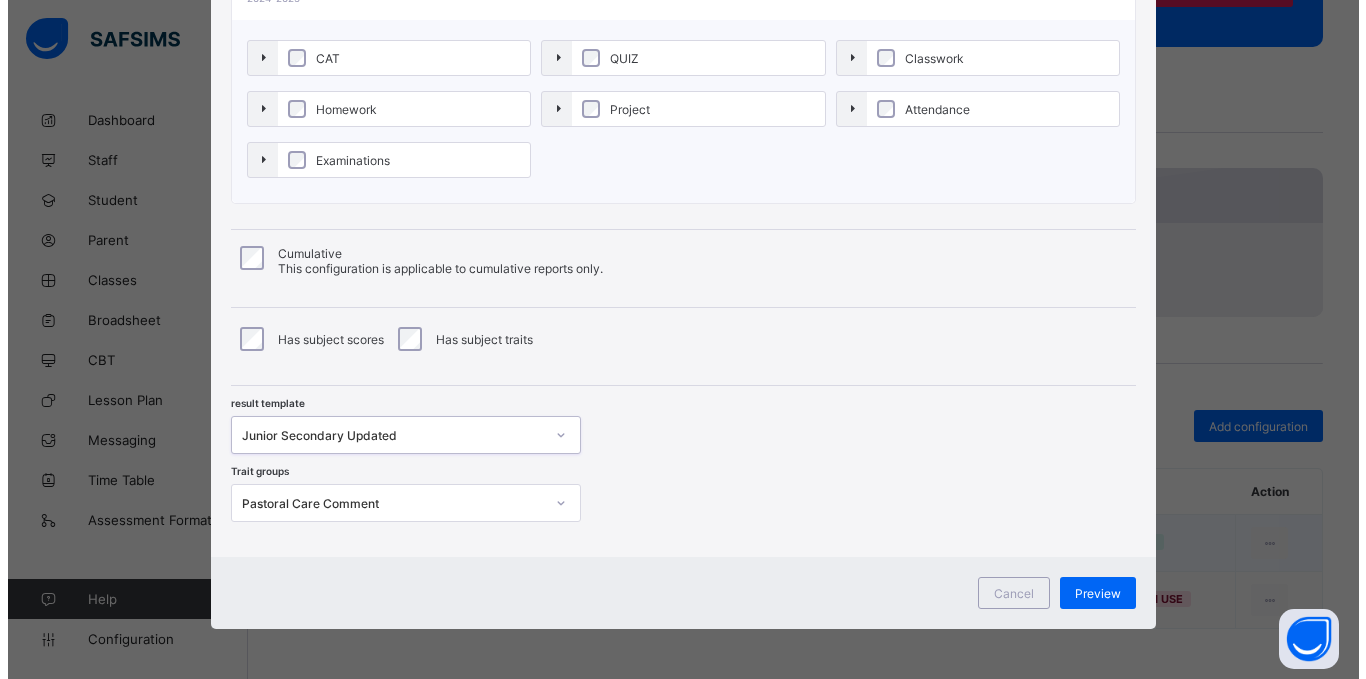scroll, scrollTop: 283, scrollLeft: 0, axis: vertical 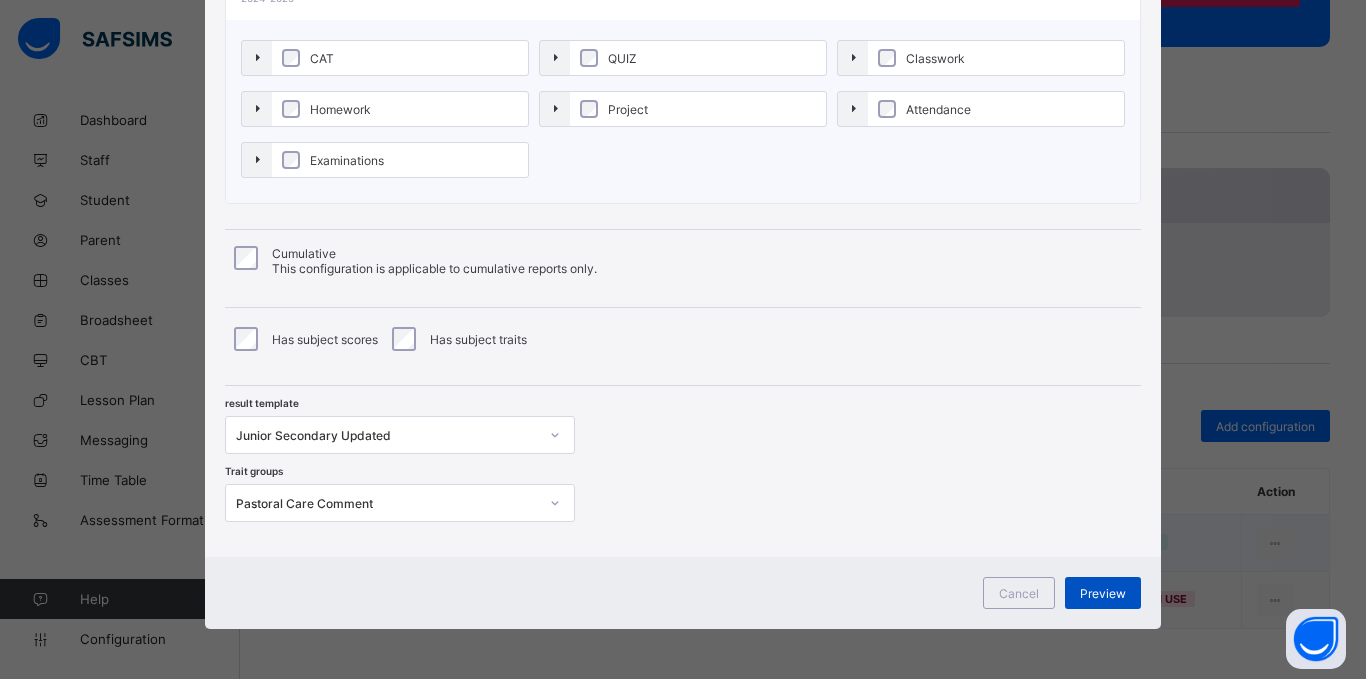 click on "Preview" at bounding box center [1103, 593] 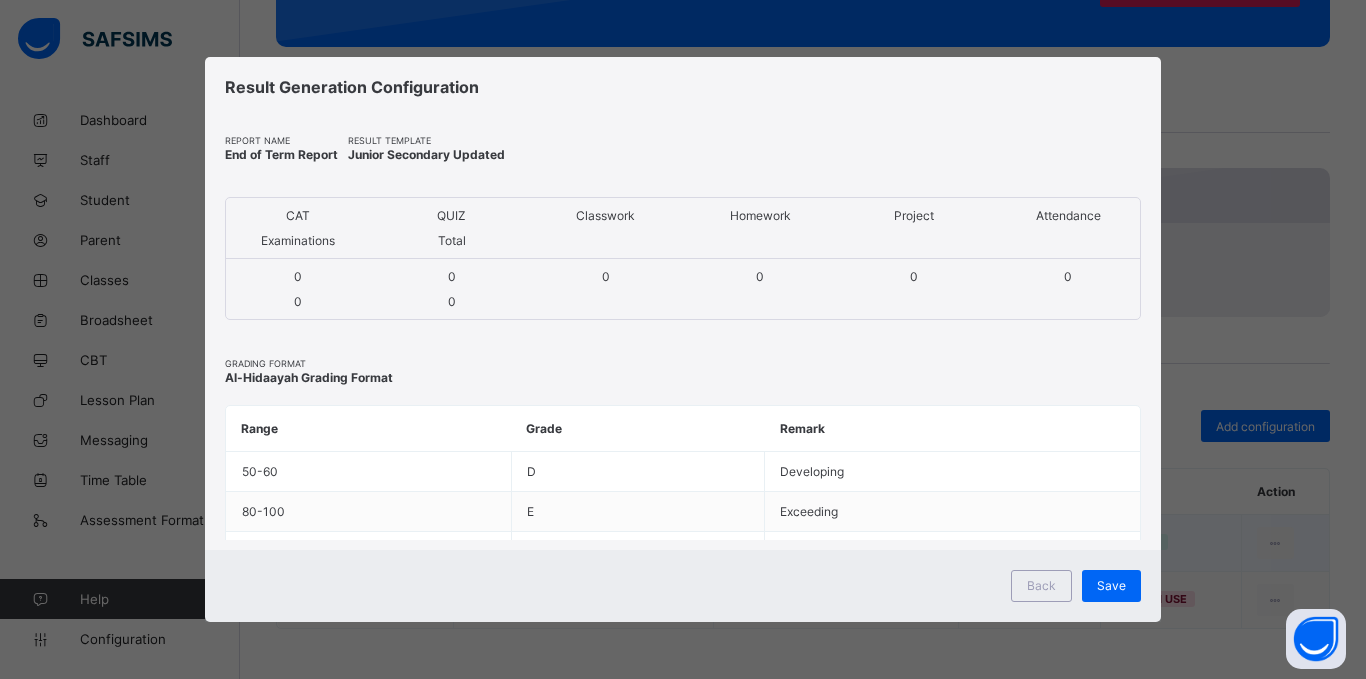 scroll, scrollTop: 0, scrollLeft: 0, axis: both 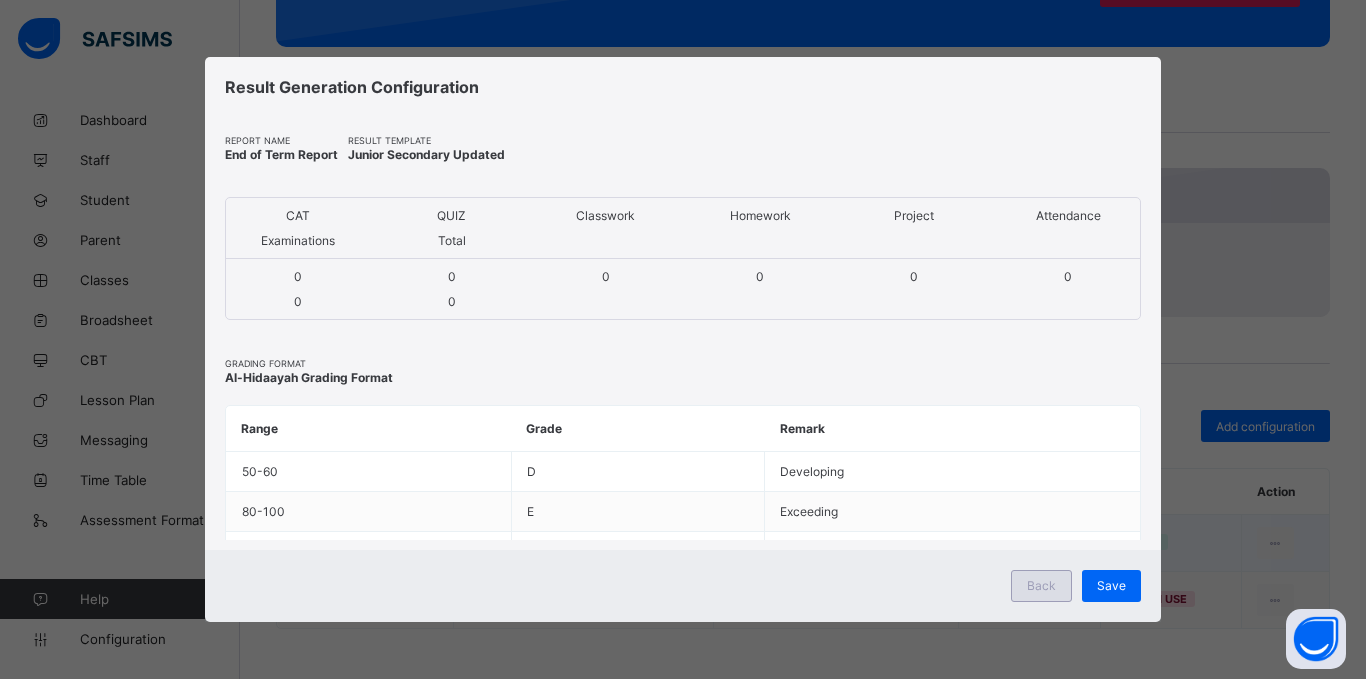 click on "Back" at bounding box center (1041, 585) 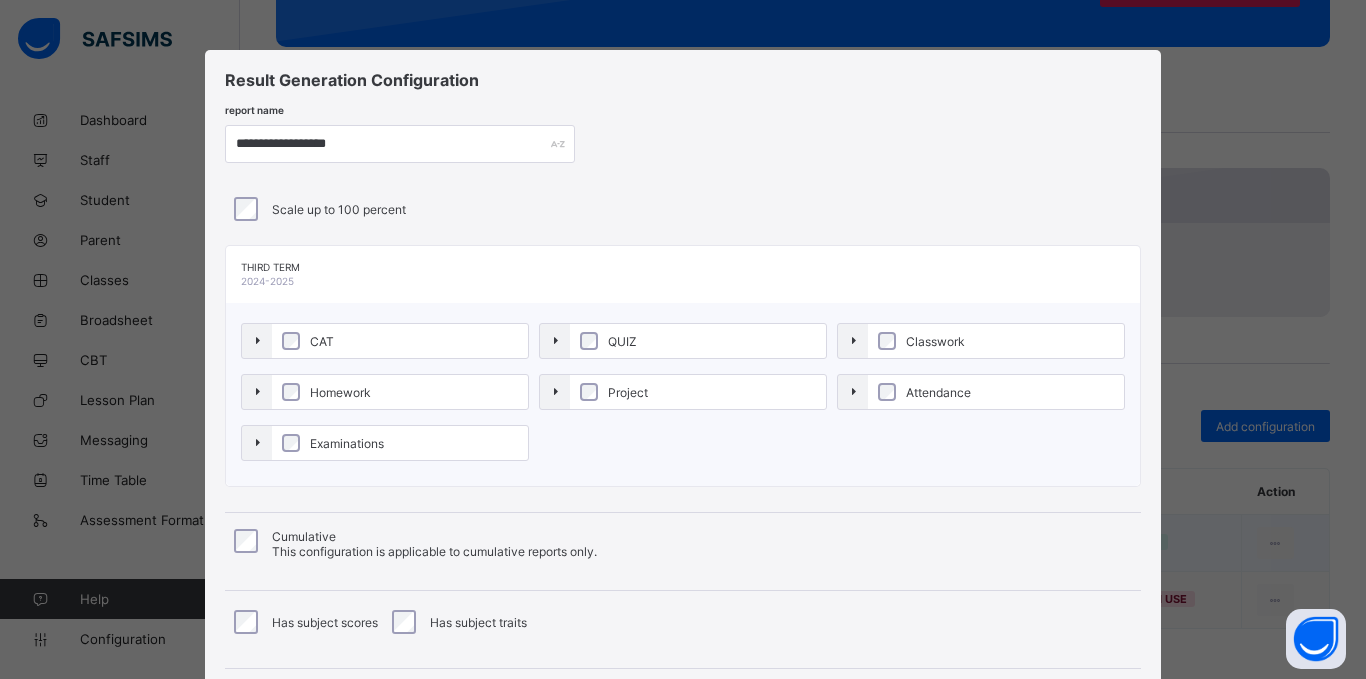 click on "Examinations" at bounding box center [400, 443] 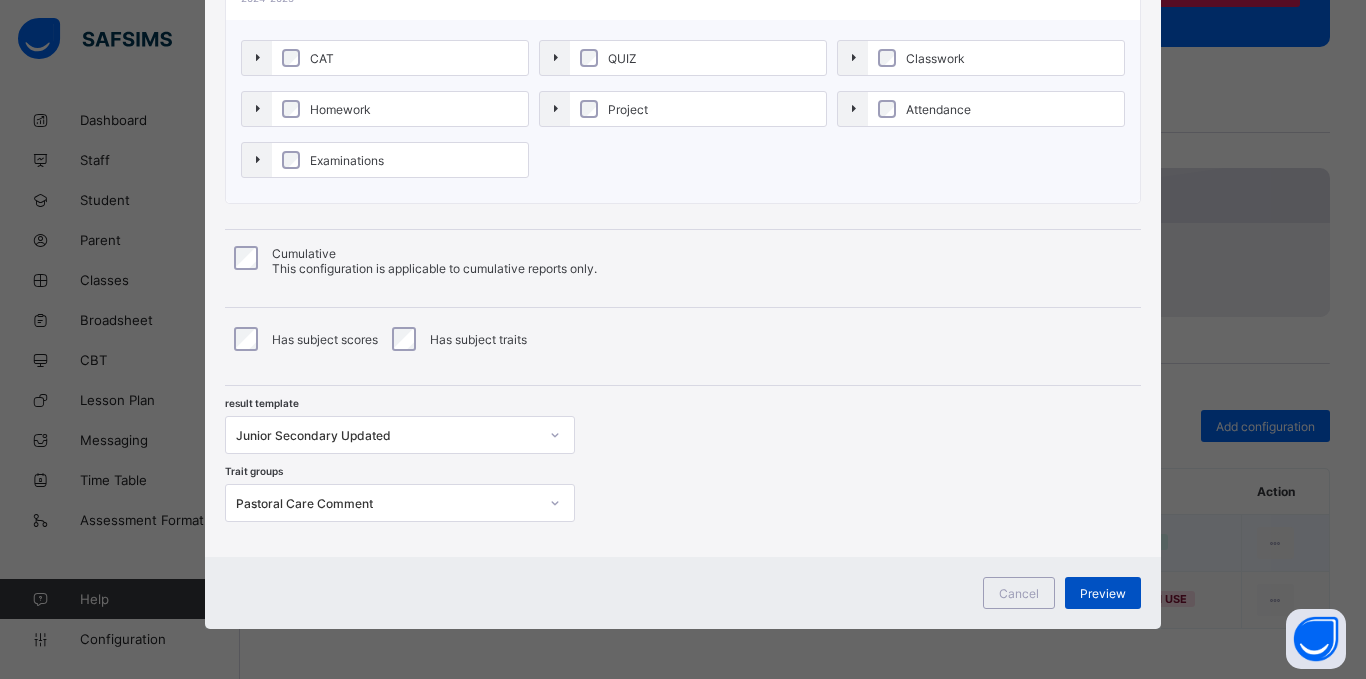click on "Preview" at bounding box center (1103, 593) 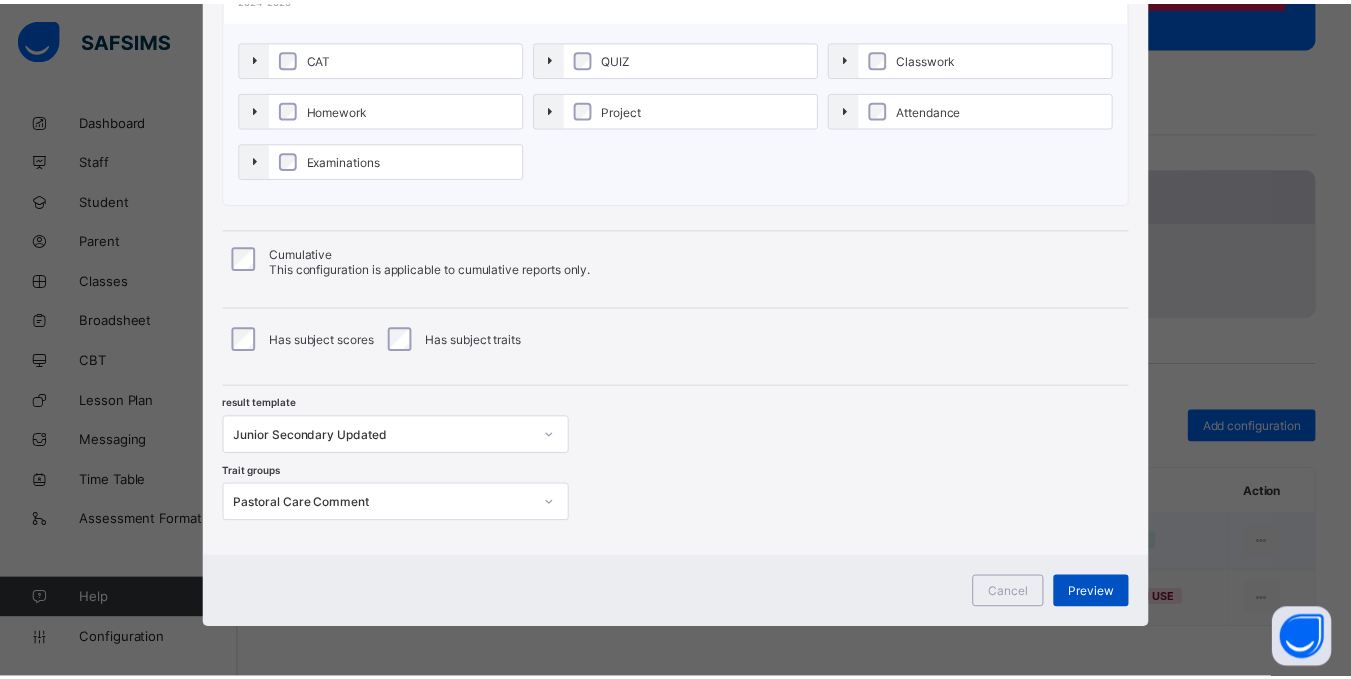 scroll, scrollTop: 0, scrollLeft: 0, axis: both 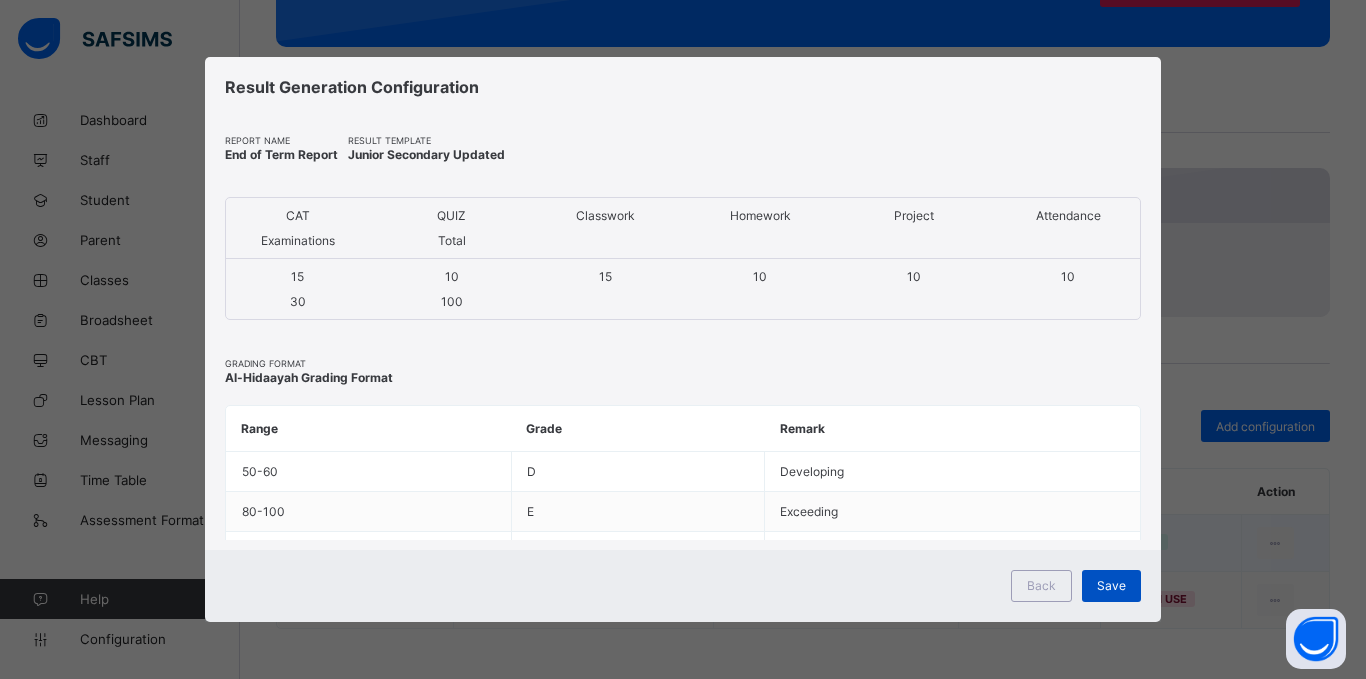 click on "Save" at bounding box center [1111, 585] 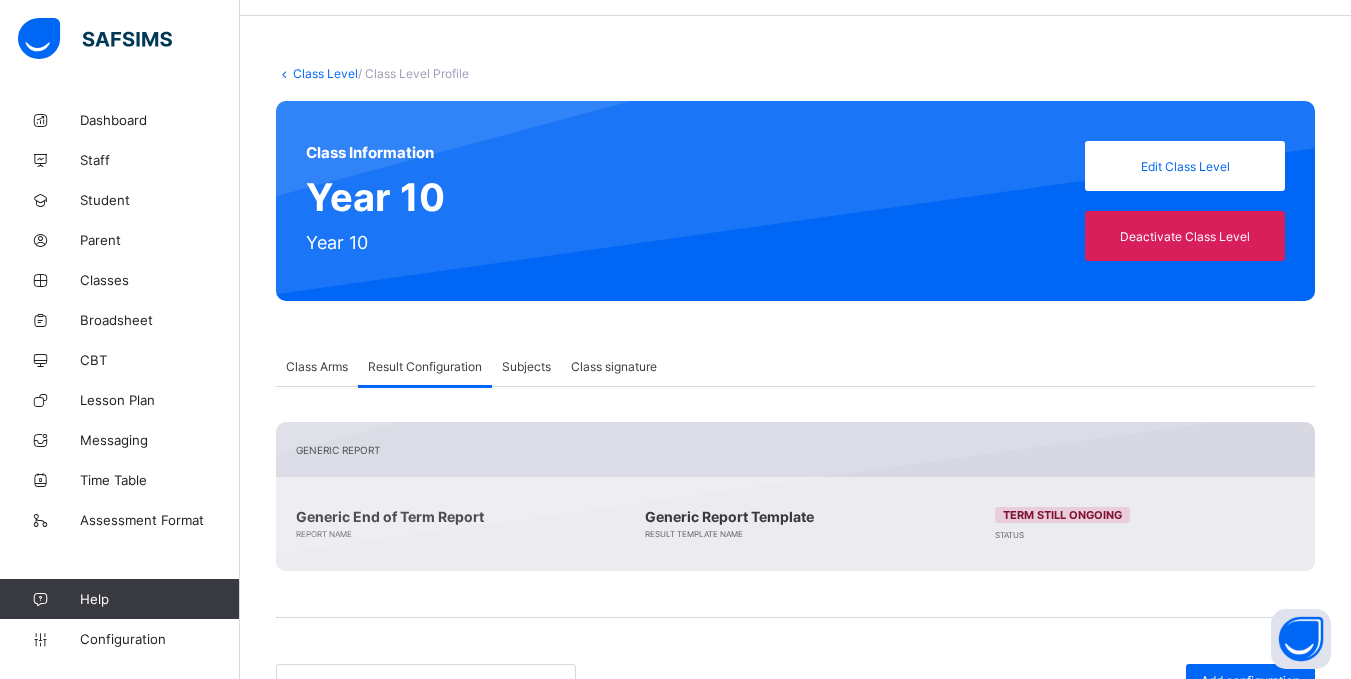 scroll, scrollTop: 63, scrollLeft: 0, axis: vertical 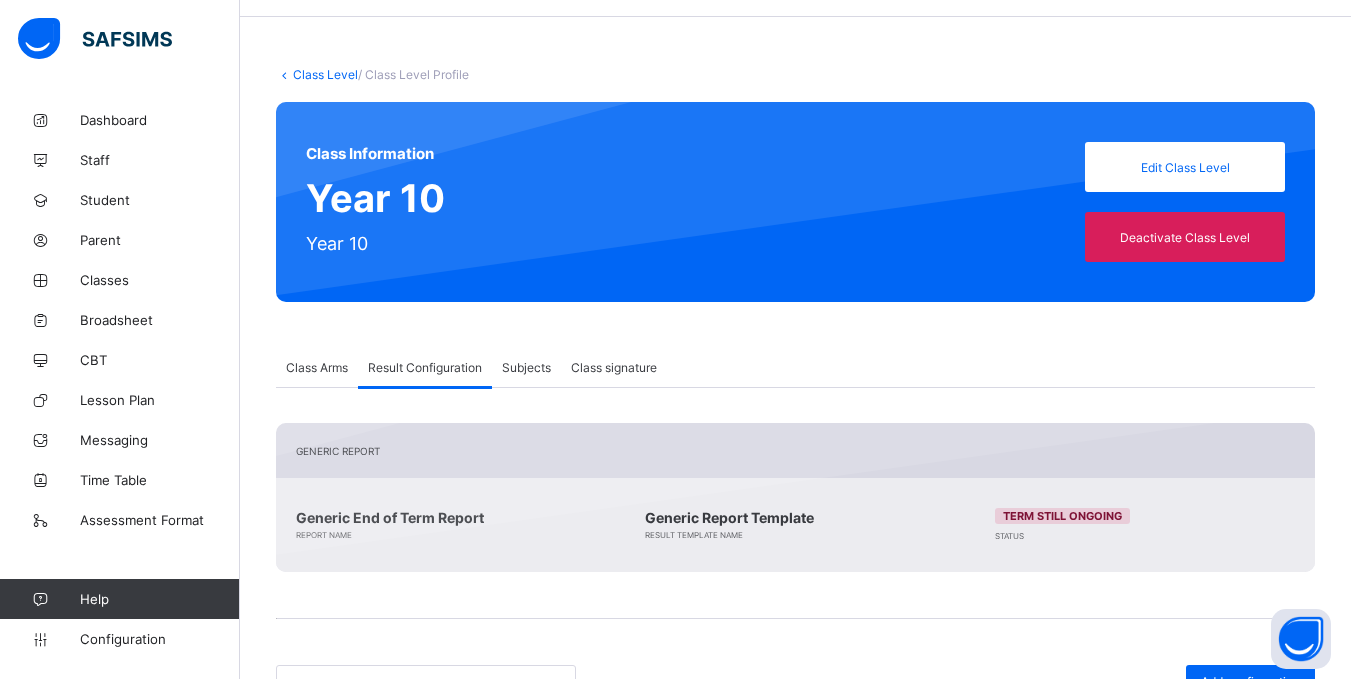 click on "Class Arms" at bounding box center [317, 367] 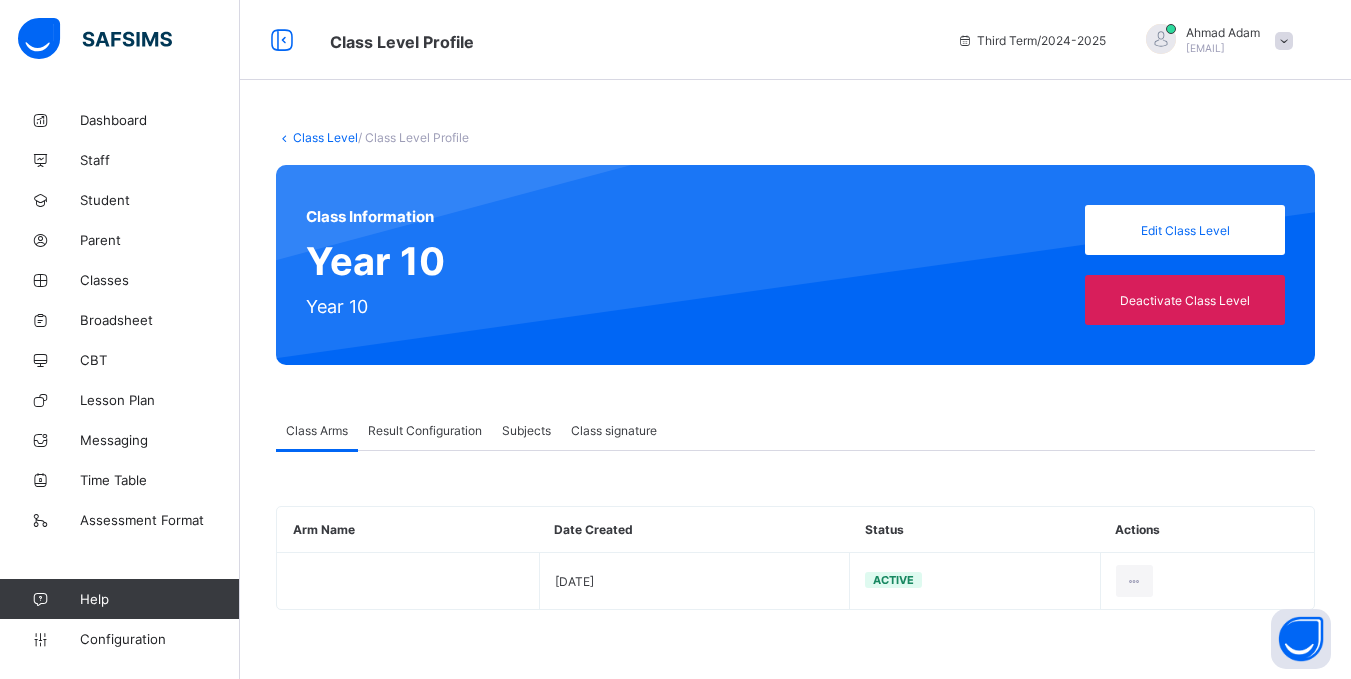 scroll, scrollTop: 0, scrollLeft: 0, axis: both 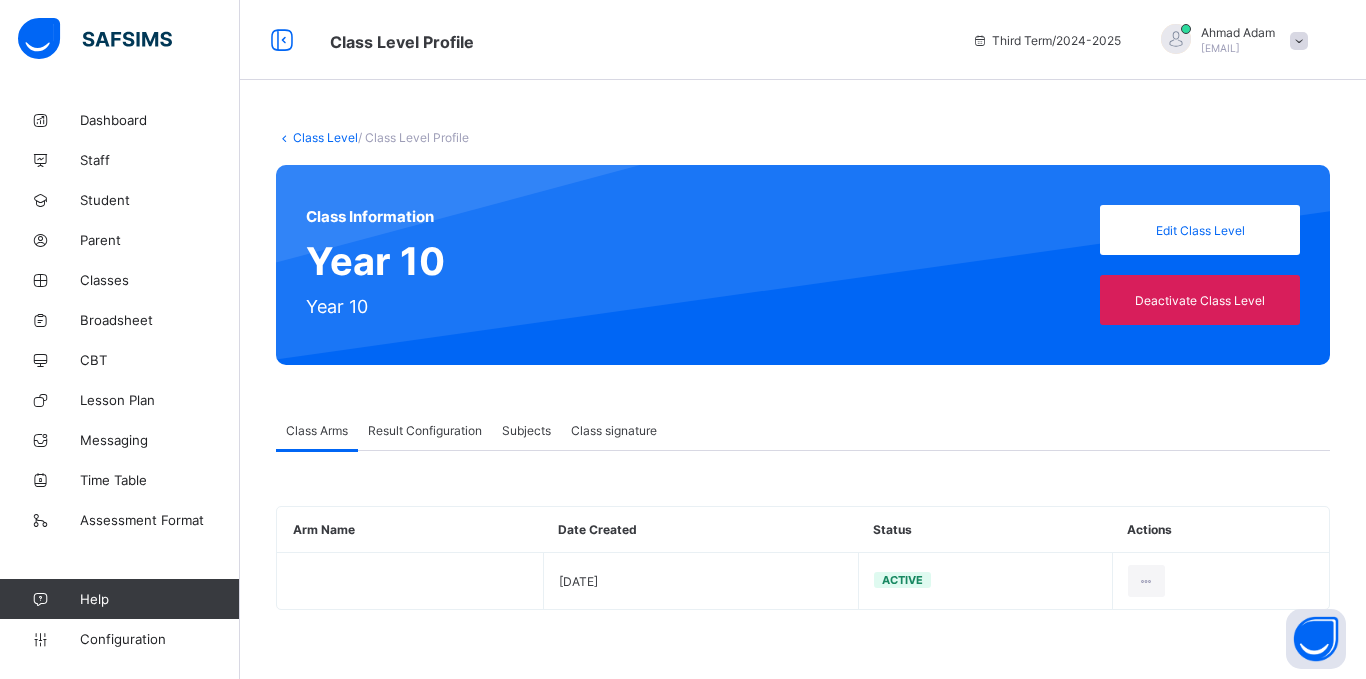 click on "Class Level" at bounding box center (325, 137) 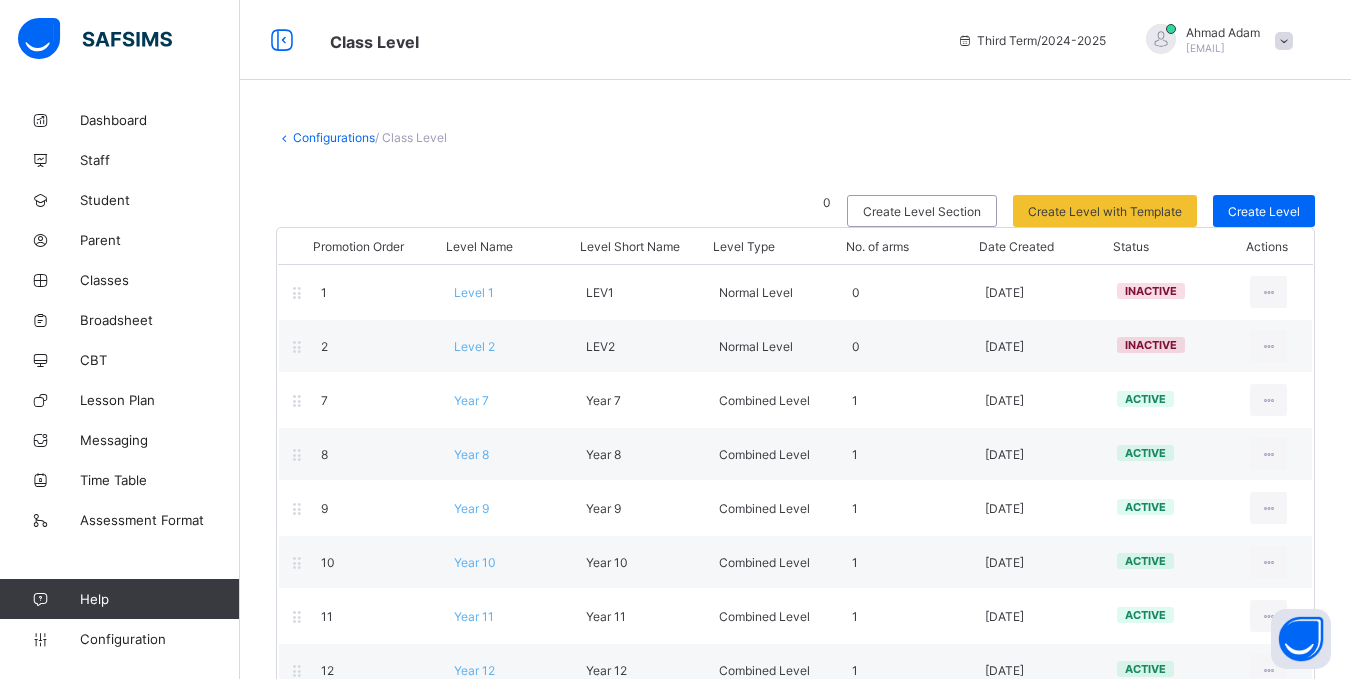 scroll, scrollTop: 103, scrollLeft: 0, axis: vertical 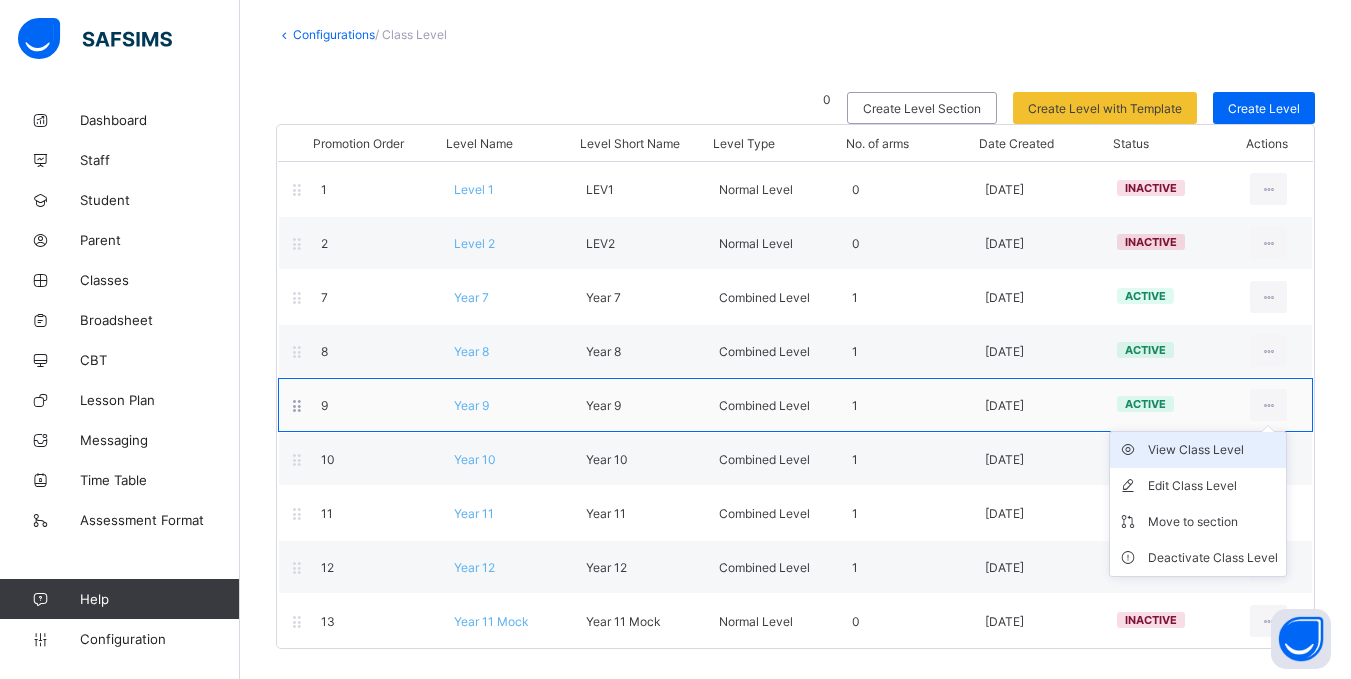 click on "View Class Level" at bounding box center (1213, 450) 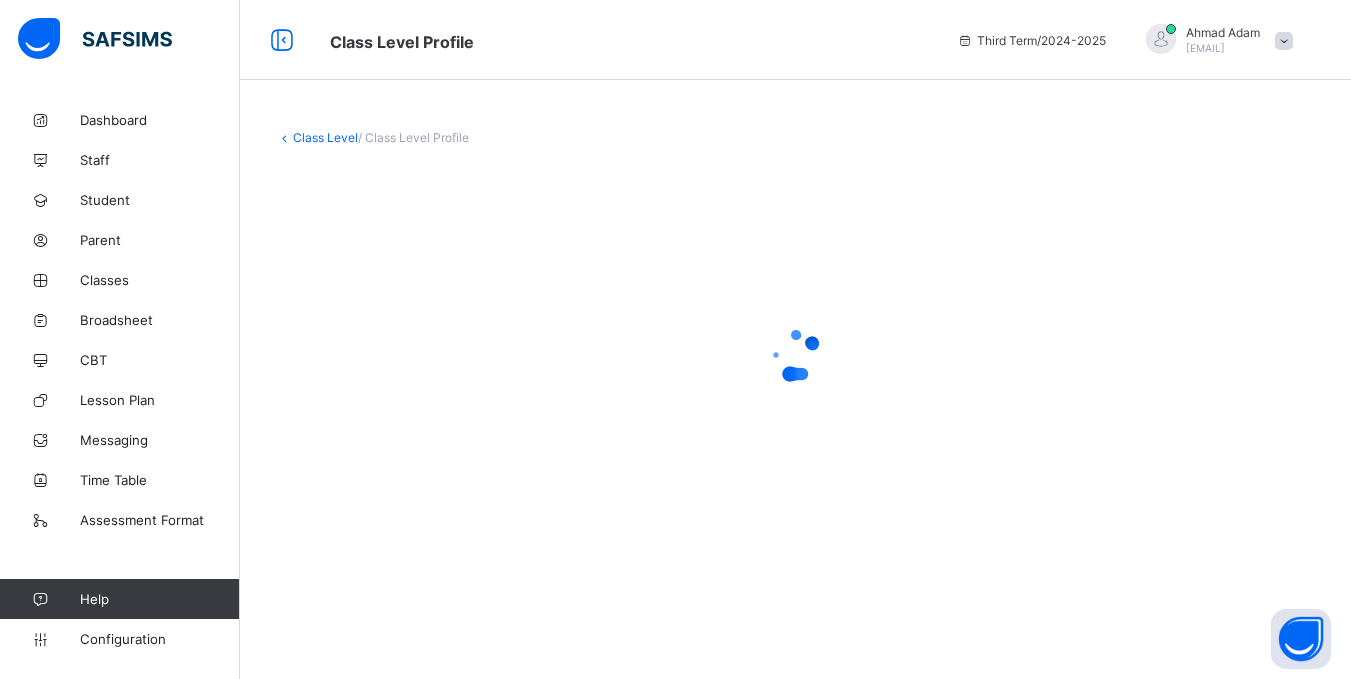 scroll, scrollTop: 0, scrollLeft: 0, axis: both 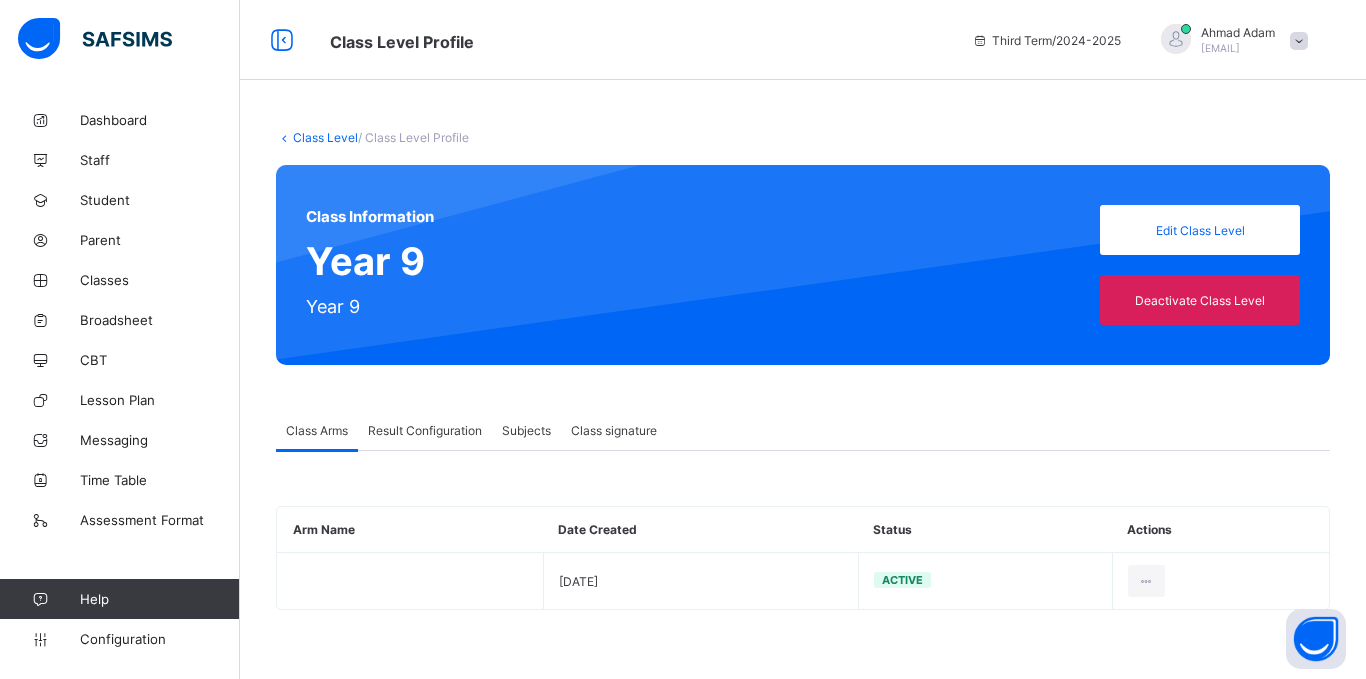 click on "Result Configuration" at bounding box center [425, 430] 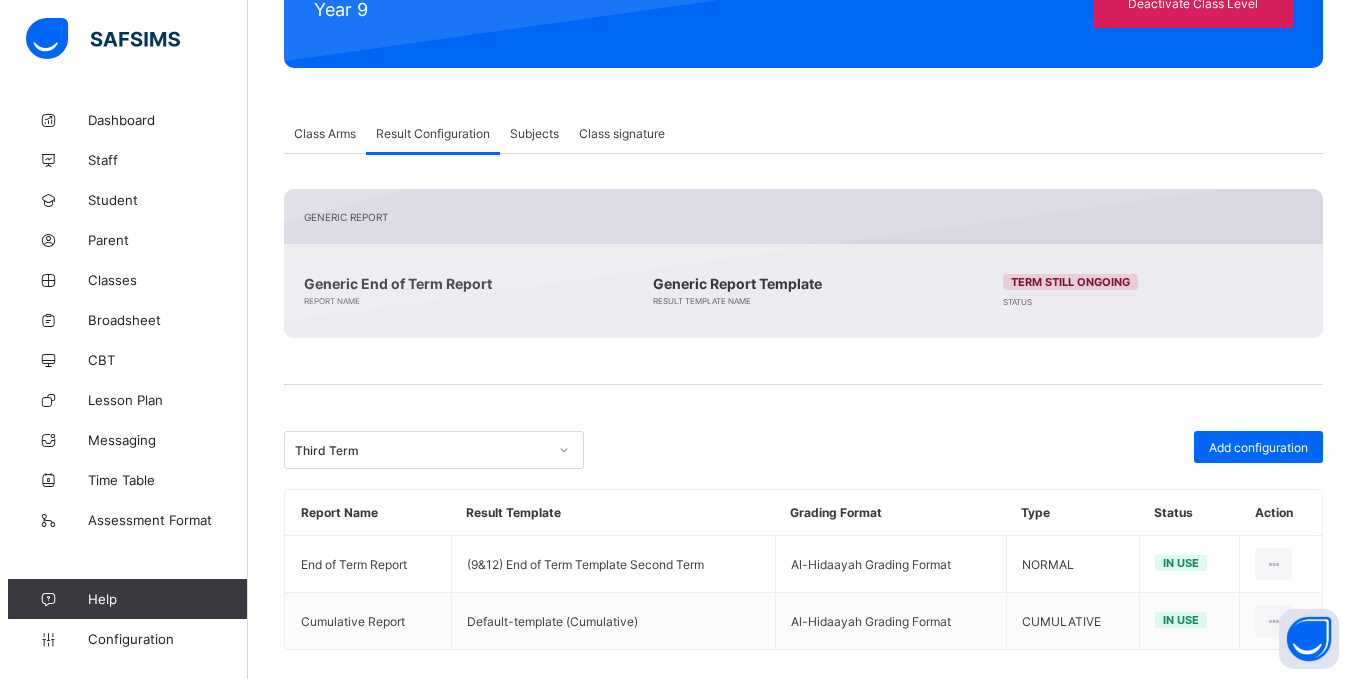 scroll, scrollTop: 318, scrollLeft: 0, axis: vertical 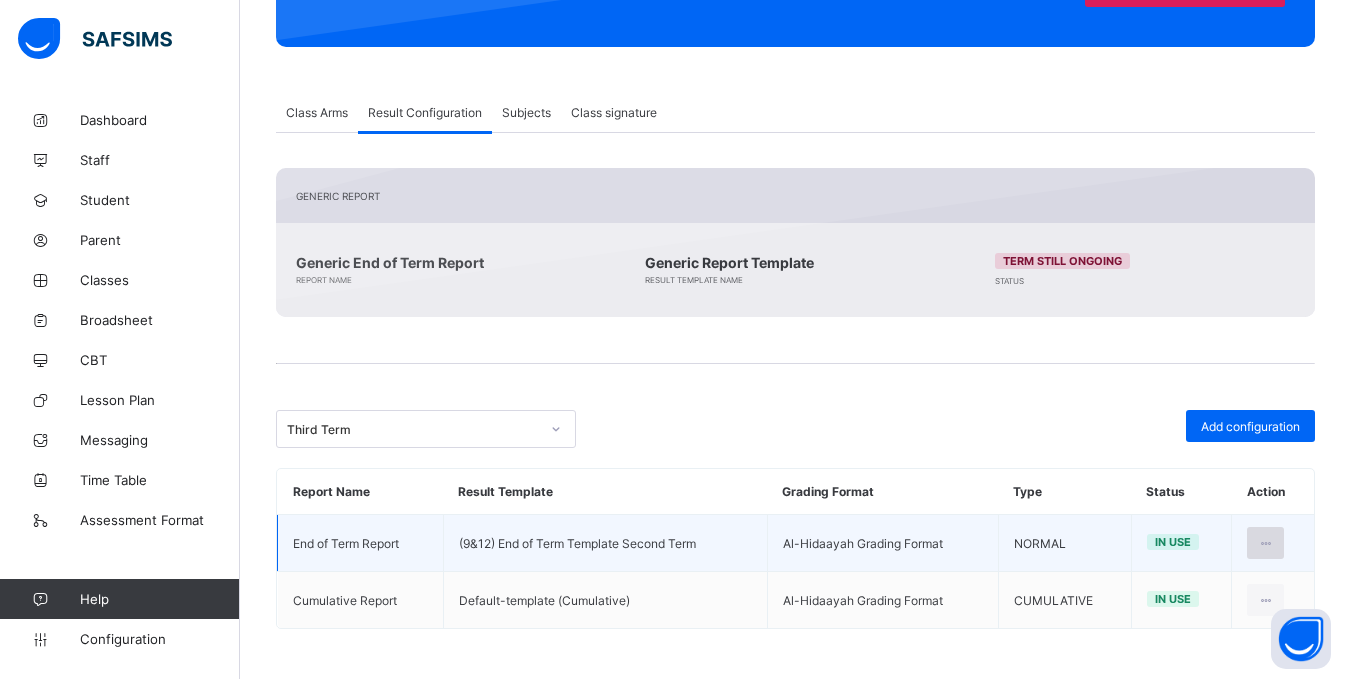 click at bounding box center [1265, 543] 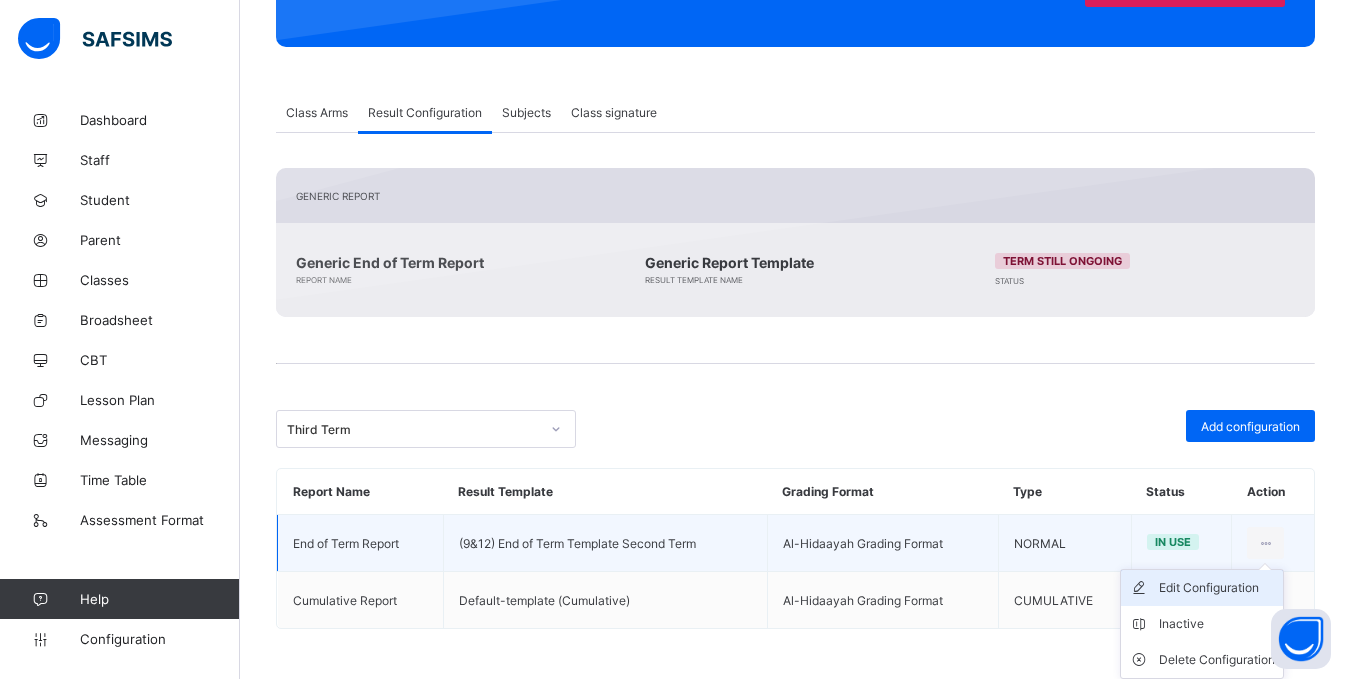 click on "Edit Configuration" at bounding box center (1217, 588) 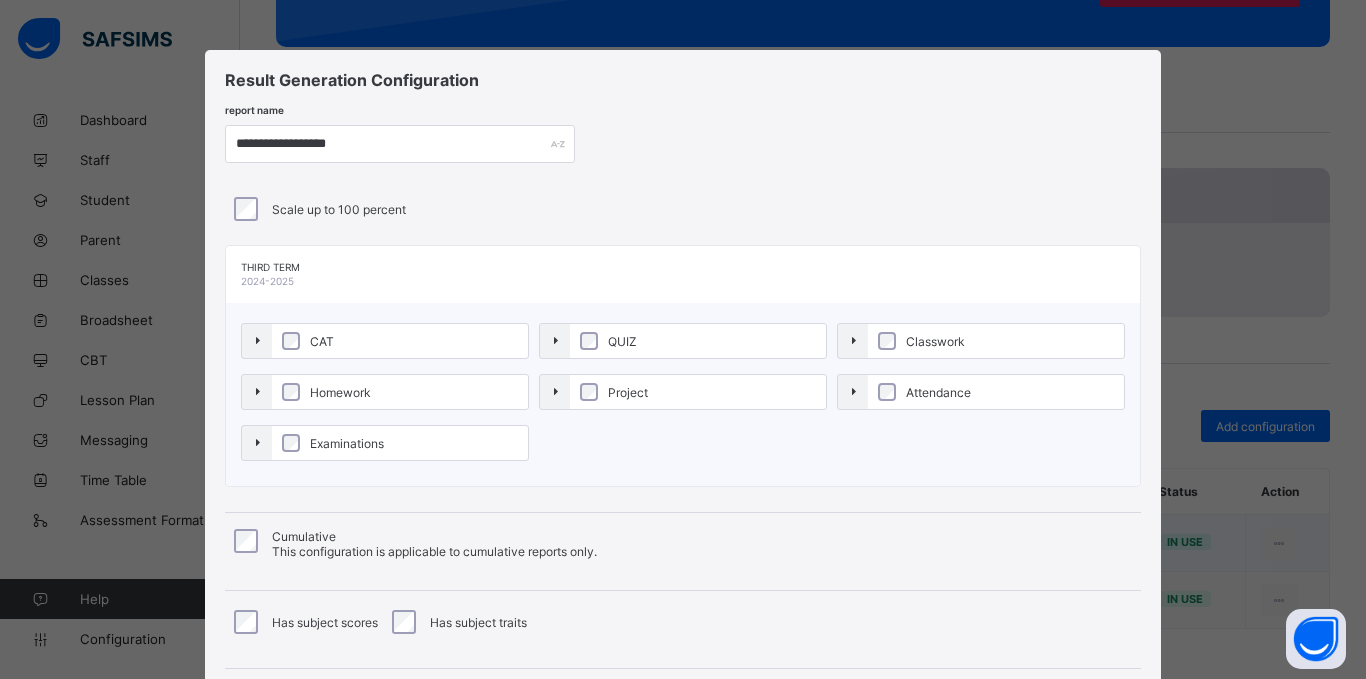 scroll, scrollTop: 283, scrollLeft: 0, axis: vertical 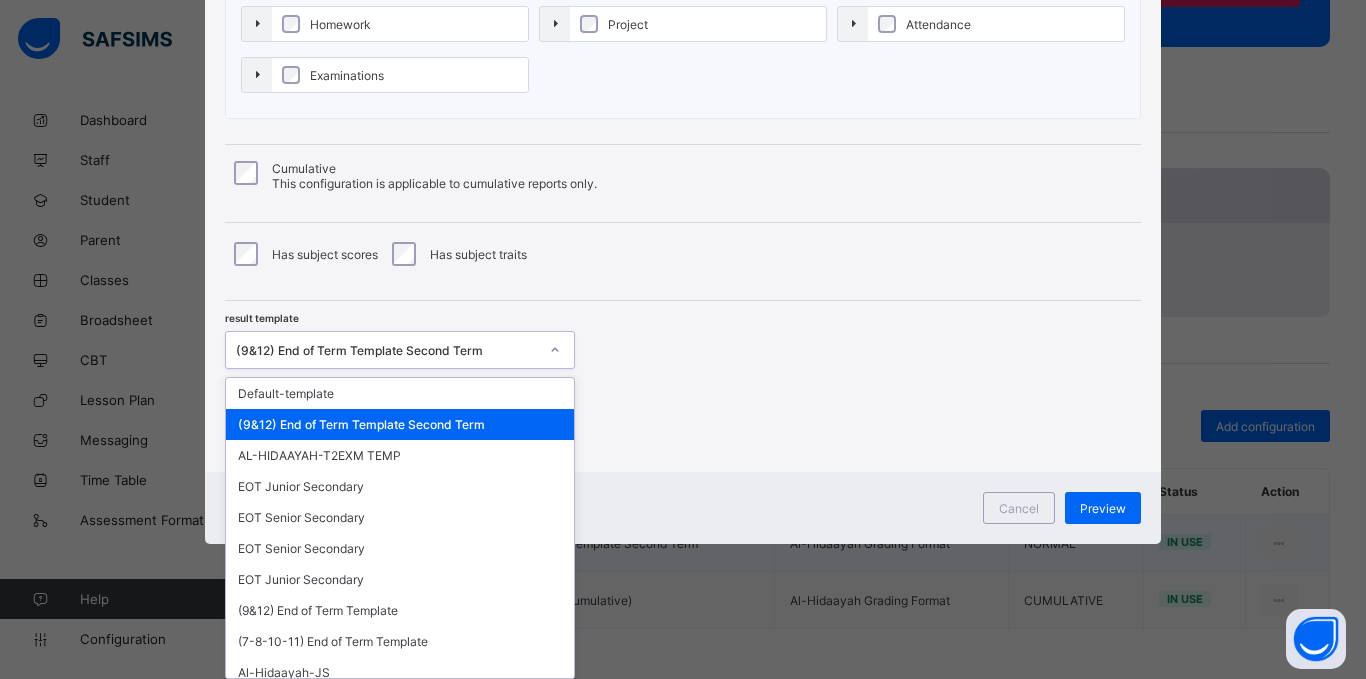 click on "option (9&12) End of Term Template Second Term focused, 2 of 19. 19 results available. Use Up and Down to choose options, press Enter to select the currently focused option, press Escape to exit the menu, press Tab to select the option and exit the menu. (9&12) End of Term Template Second Term Default-template (9&12) End of Term Template Second Term AL-HIDAAYAH-T2EXM TEMP EOT Junior Secondary EOT Senior Secondary EOT Senior Secondary EOT Junior Secondary (9&12) End of Term Template (7-8-10-11) End of Term Template Al-Hidaayah-JS Default-template (copy) Default-template (copy) Default-template (copy) Default-template (Cumulative) Junior Secondary Updated (9&12) End of Term Template Updated Year 8 2nd term Junior School - Second Term Junior Sec - Third Term" at bounding box center (400, 350) 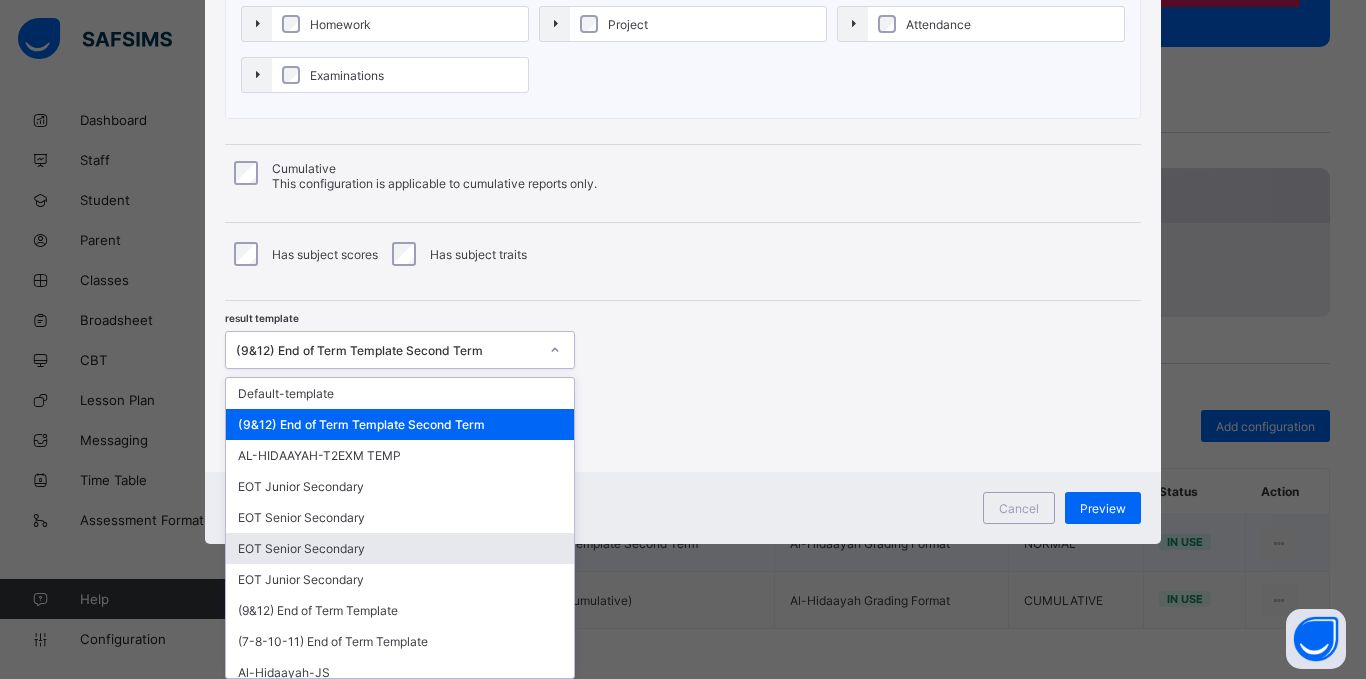 scroll, scrollTop: 289, scrollLeft: 0, axis: vertical 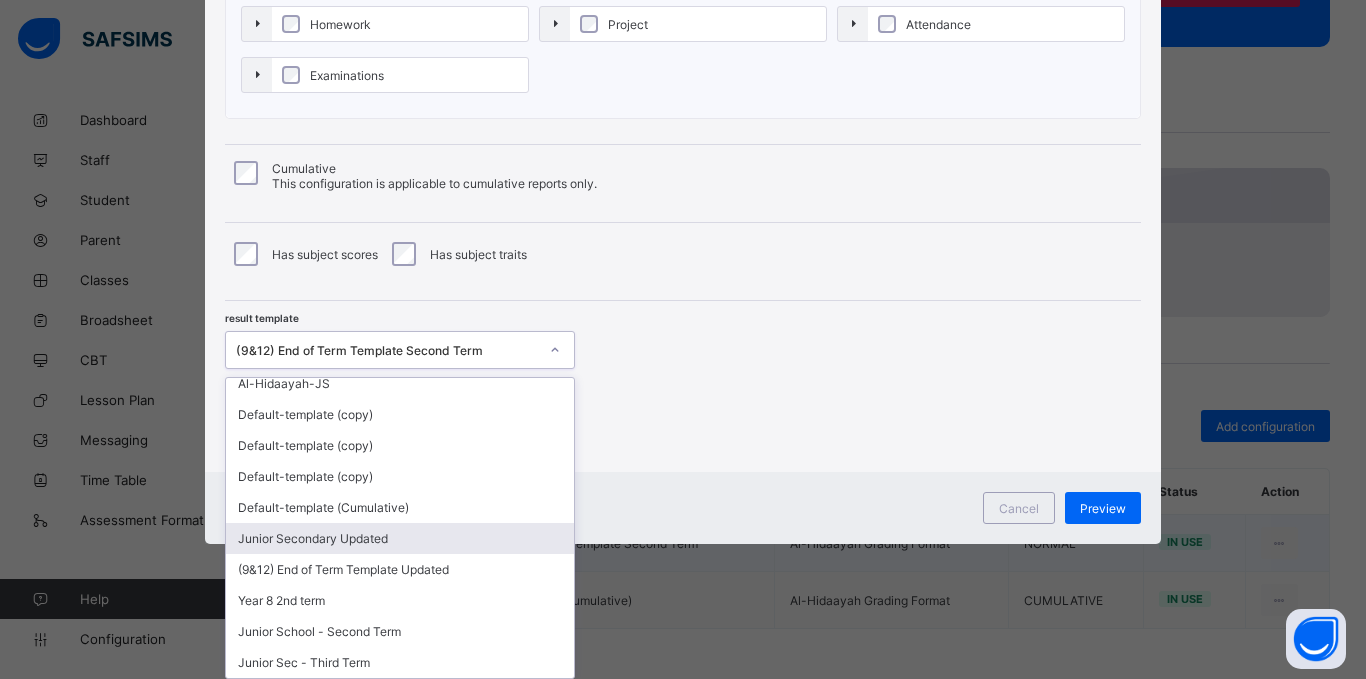 click on "Junior Secondary Updated" at bounding box center [400, 538] 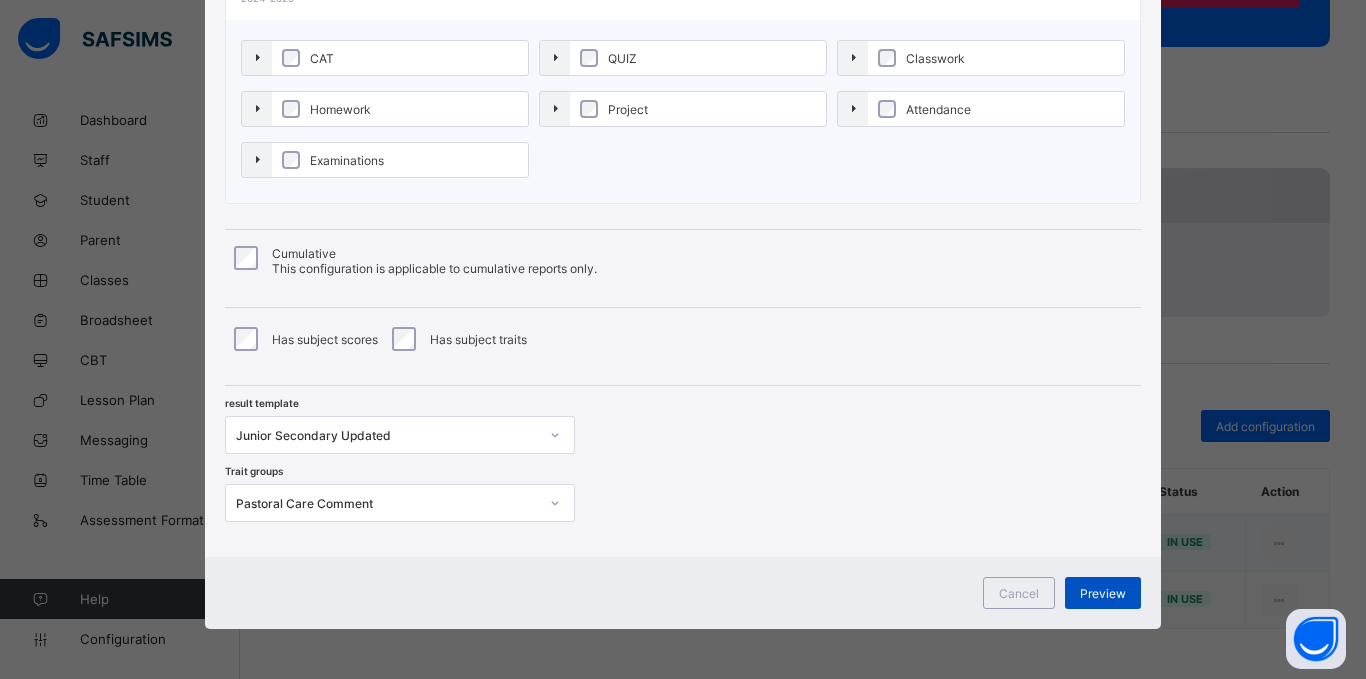 click on "Preview" at bounding box center [1103, 593] 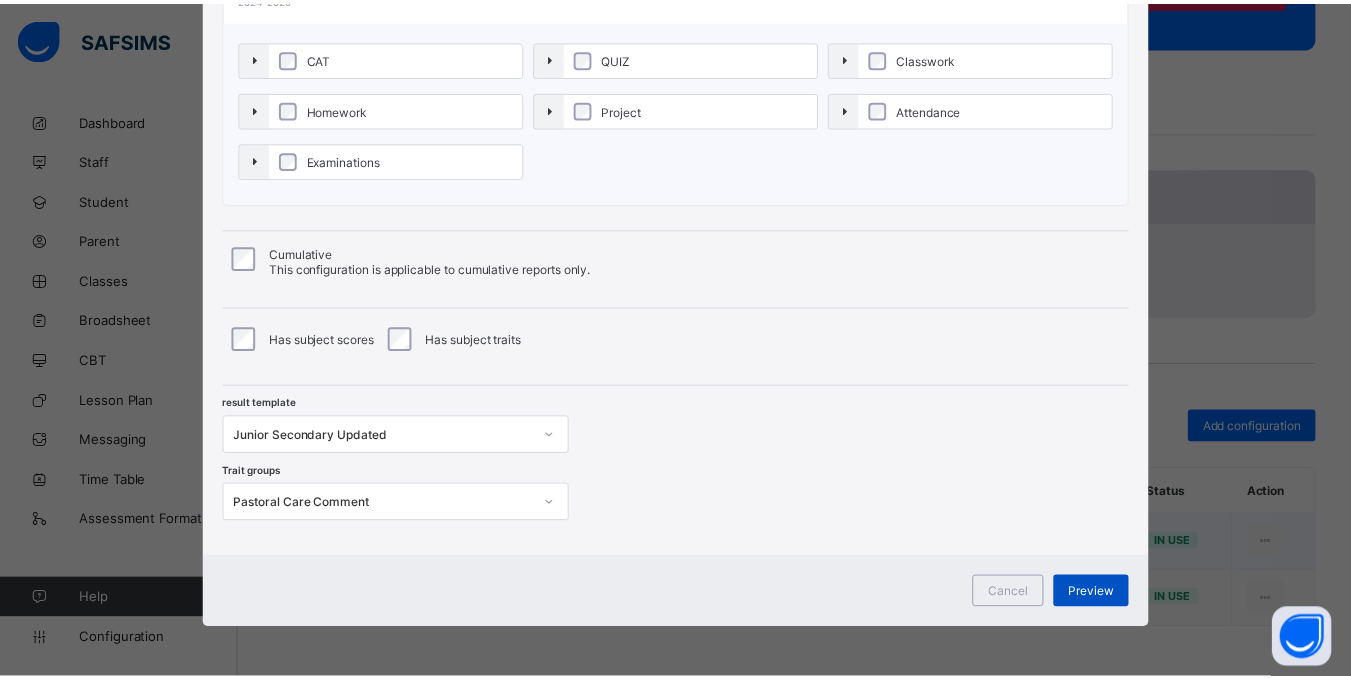 scroll, scrollTop: 0, scrollLeft: 0, axis: both 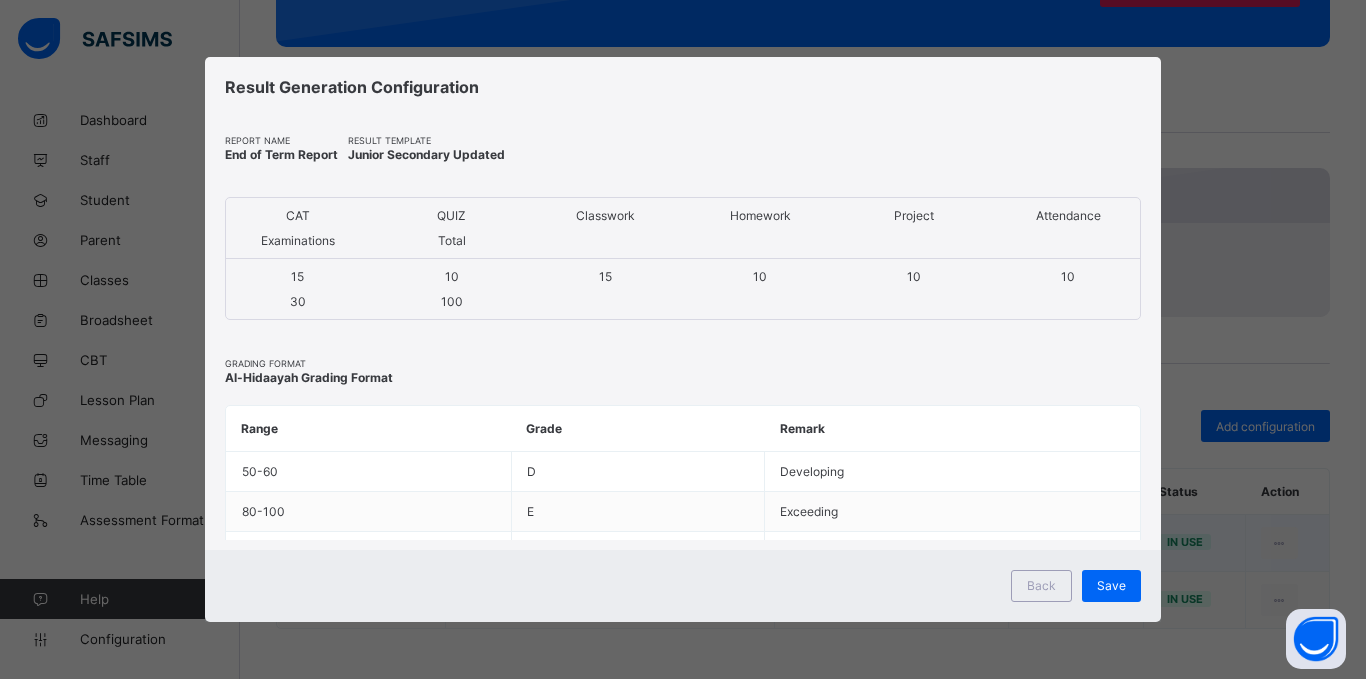 click on "Save" at bounding box center [1111, 585] 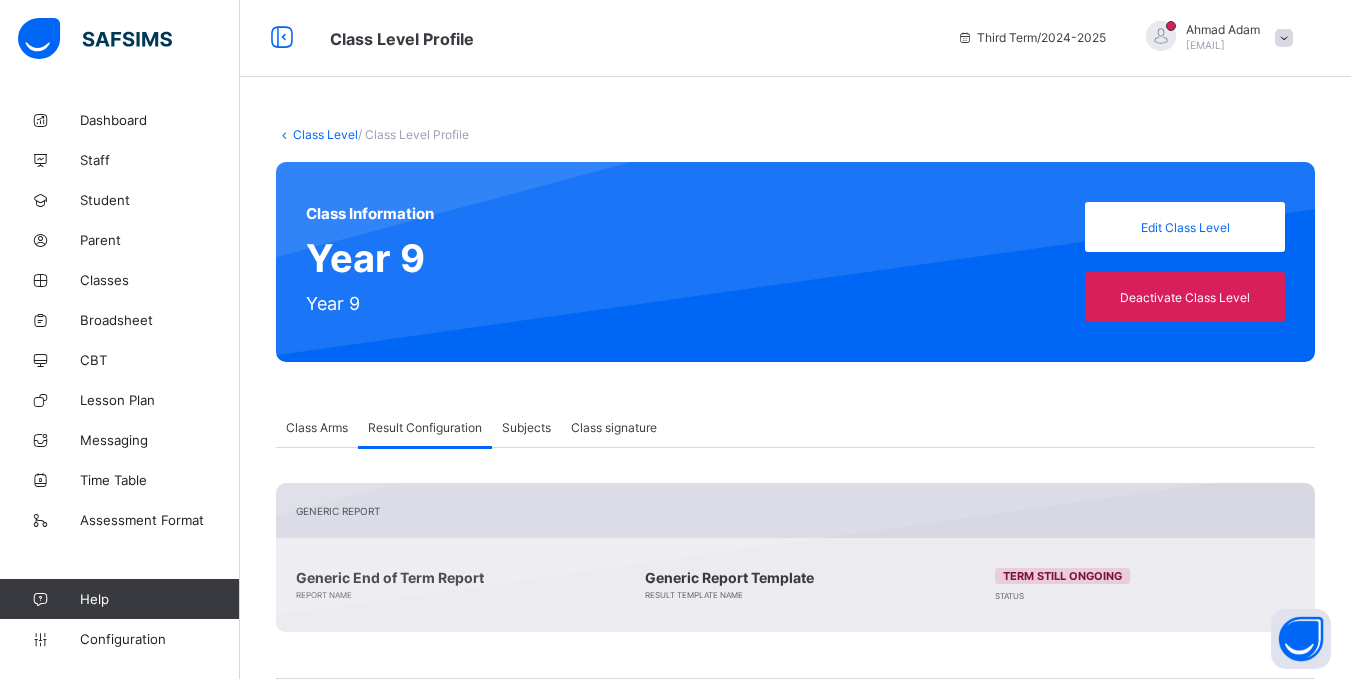 scroll, scrollTop: 0, scrollLeft: 0, axis: both 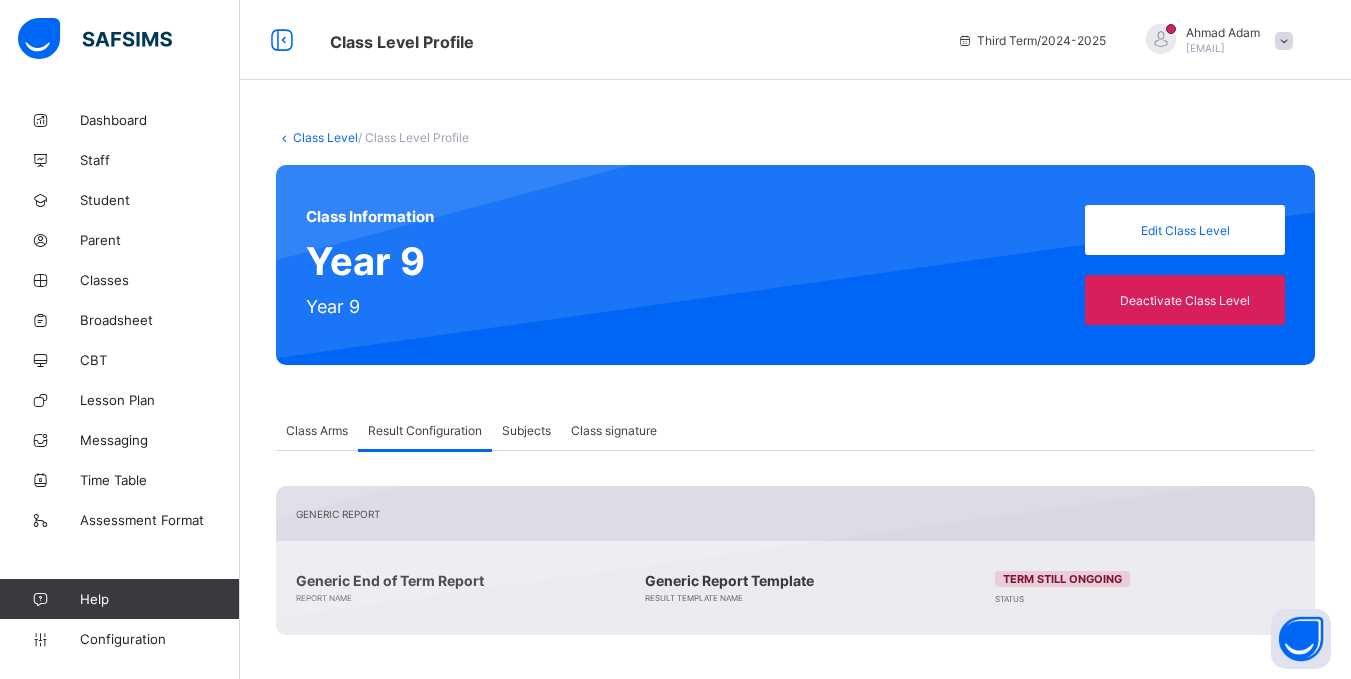 click on "Class Level" at bounding box center [325, 137] 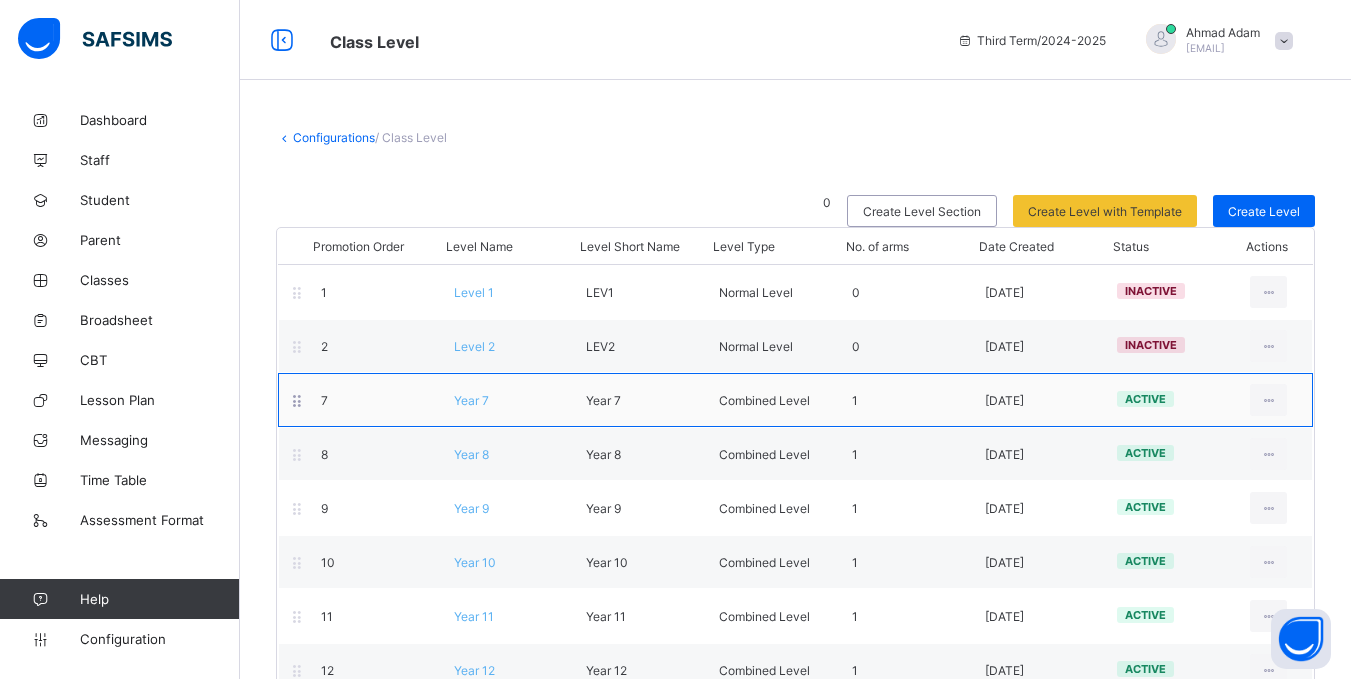 scroll, scrollTop: 103, scrollLeft: 0, axis: vertical 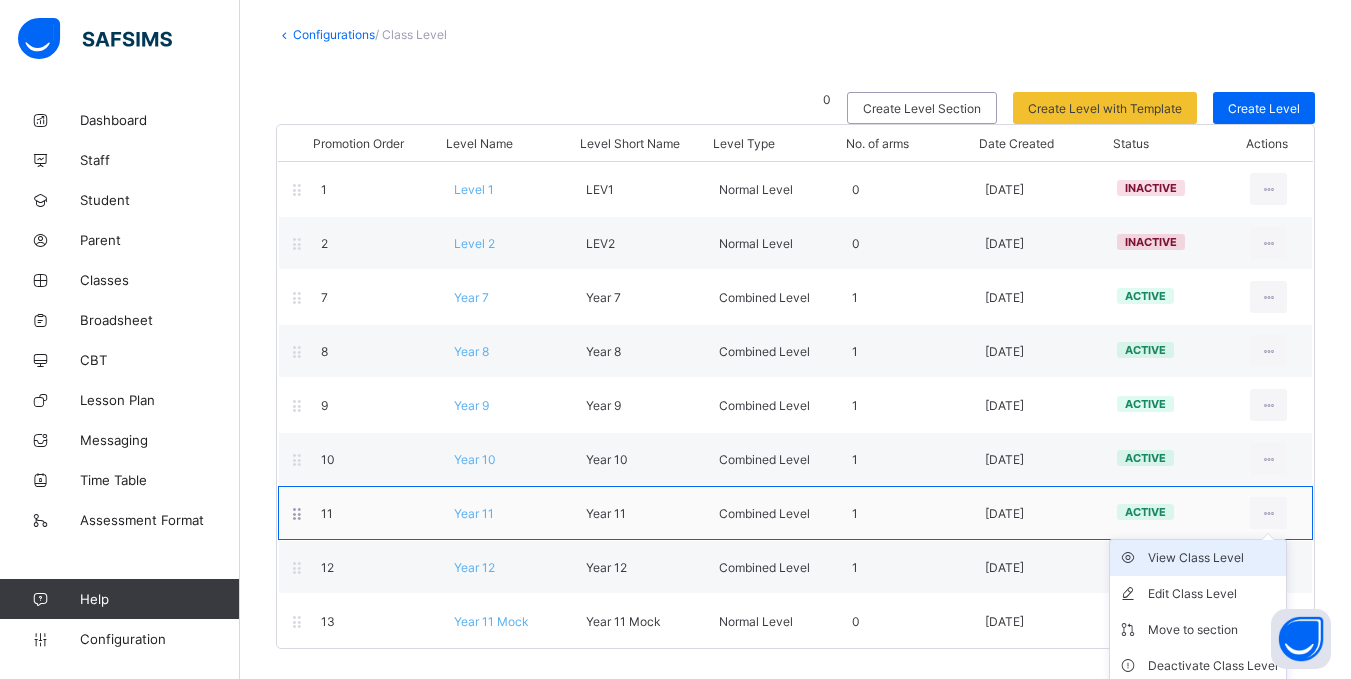 click on "View Class Level" at bounding box center [1198, 558] 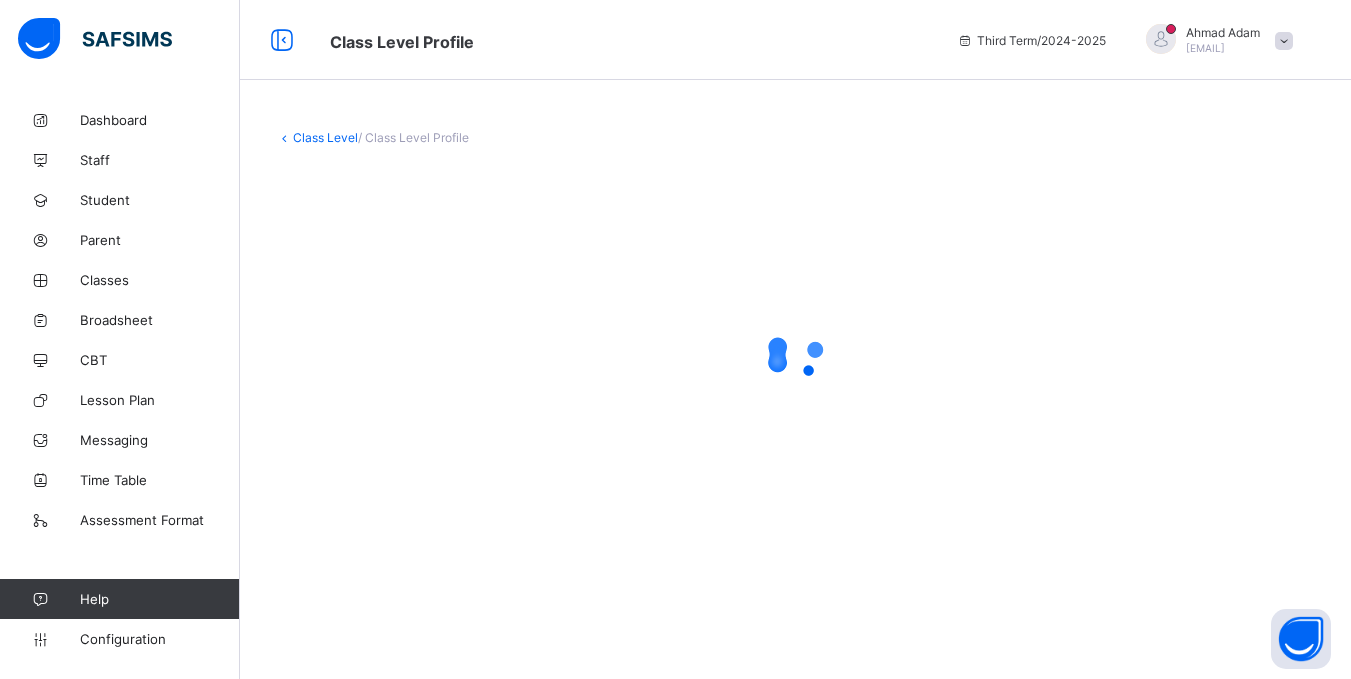 scroll, scrollTop: 0, scrollLeft: 0, axis: both 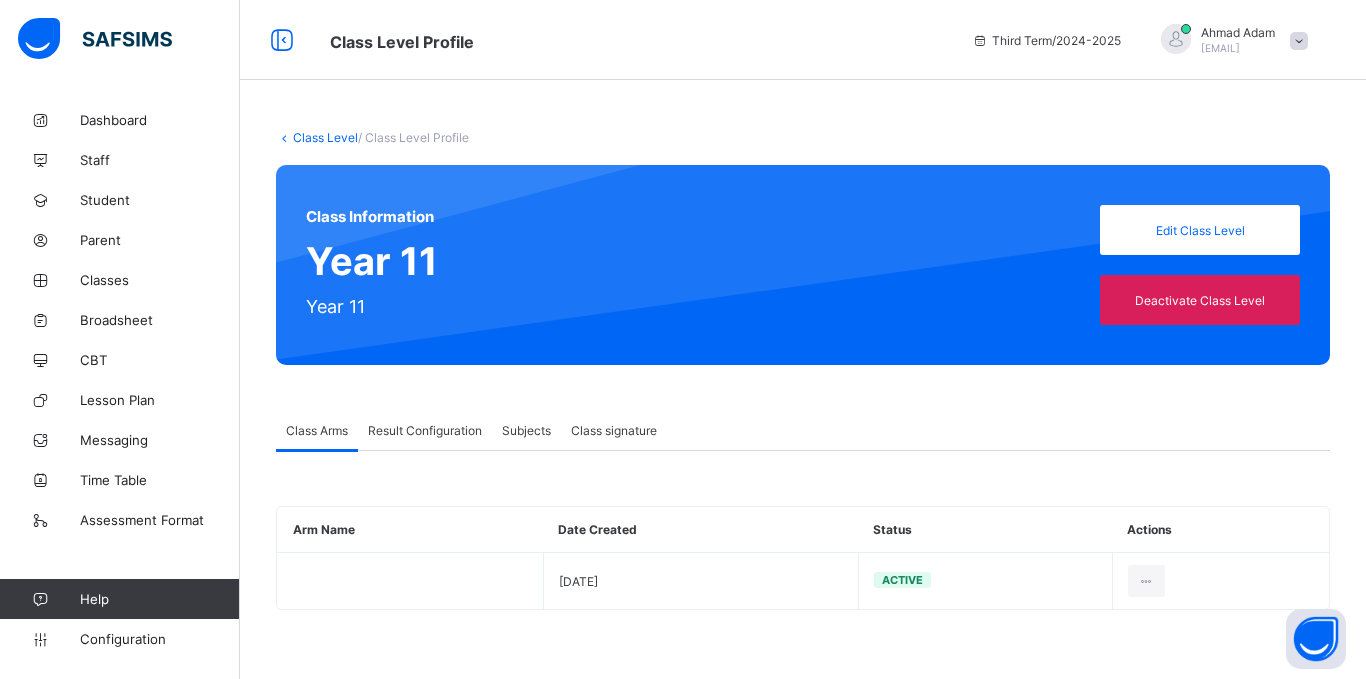 click on "Class Level" at bounding box center (325, 137) 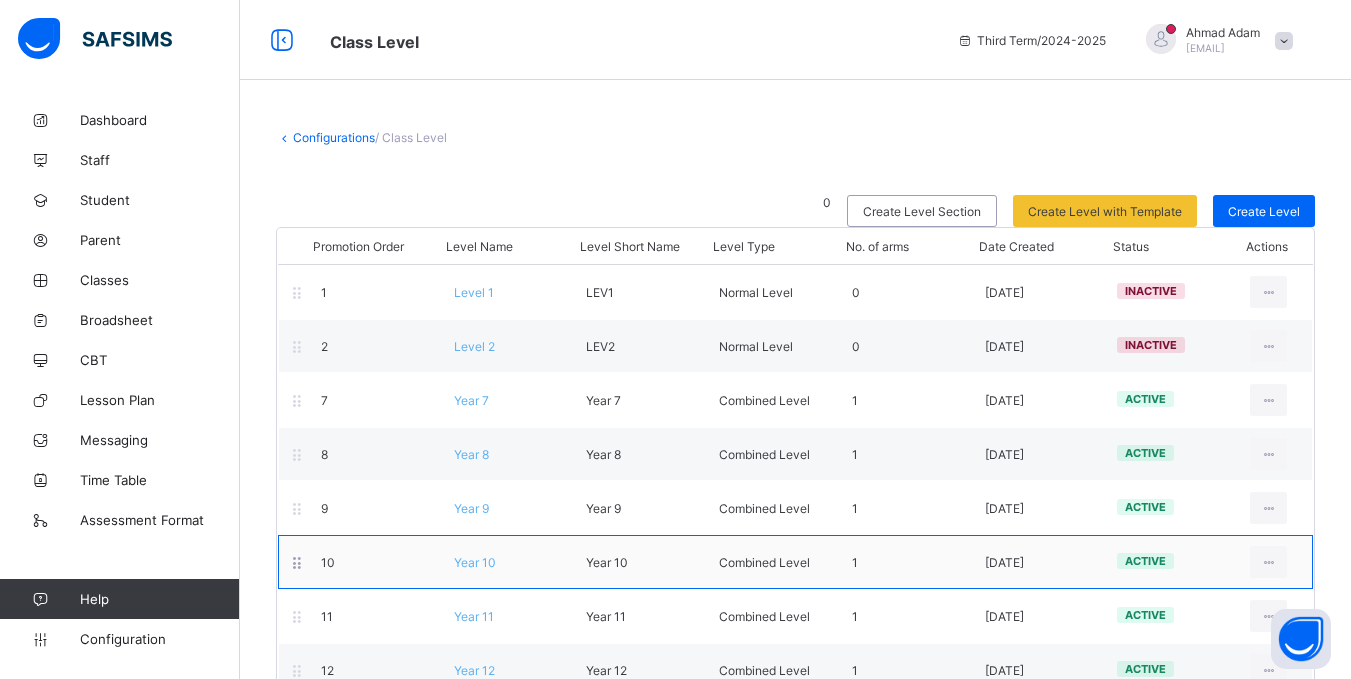 scroll, scrollTop: 103, scrollLeft: 0, axis: vertical 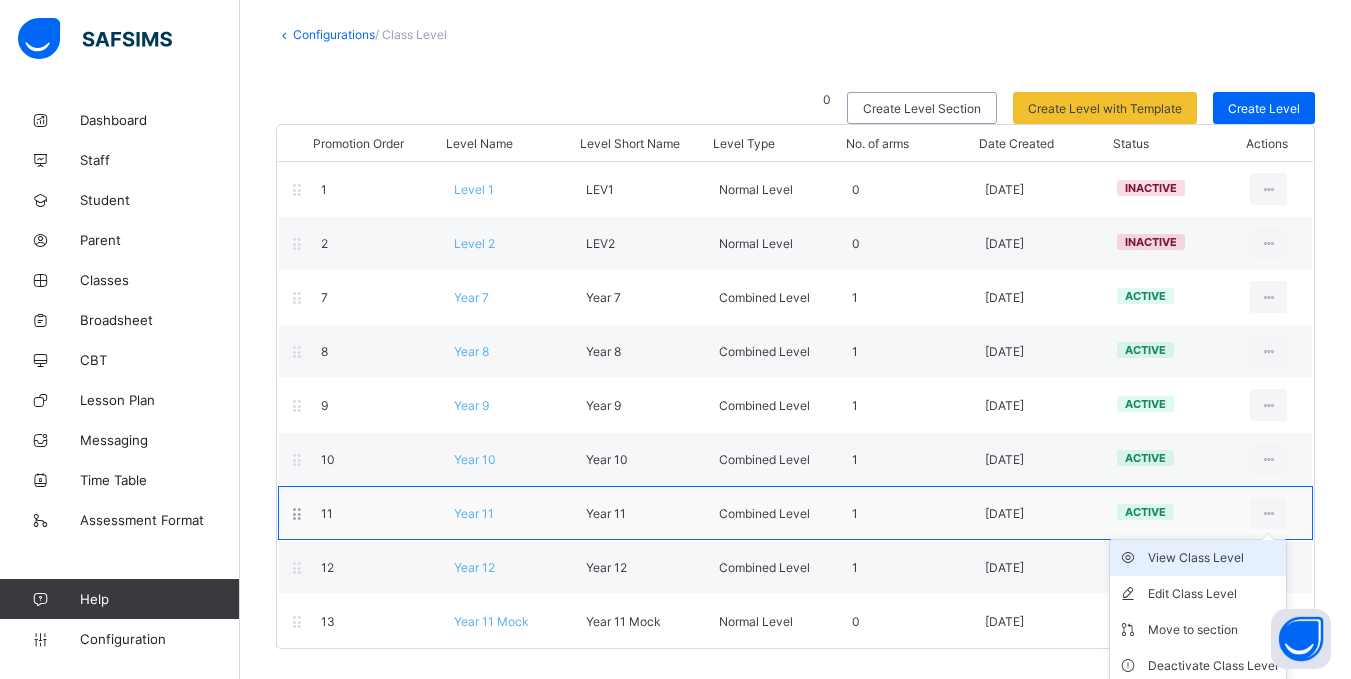 click on "View Class Level" at bounding box center [1213, 558] 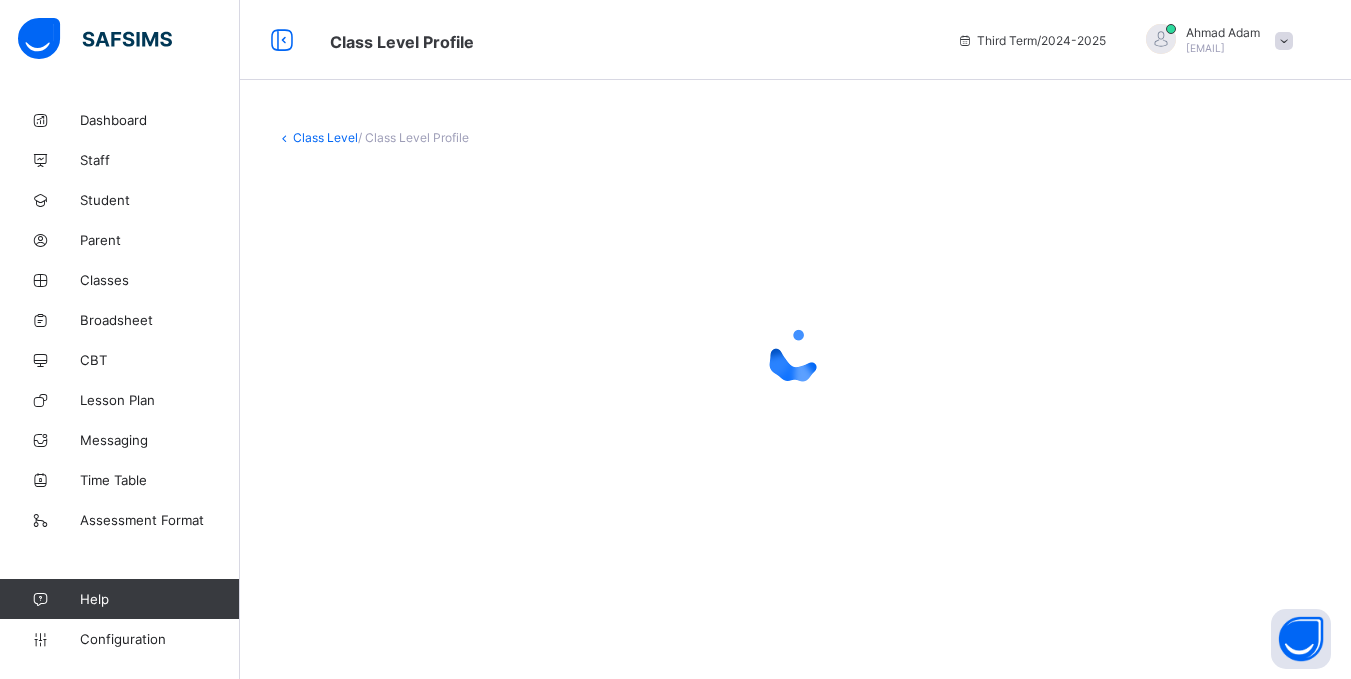 scroll, scrollTop: 0, scrollLeft: 0, axis: both 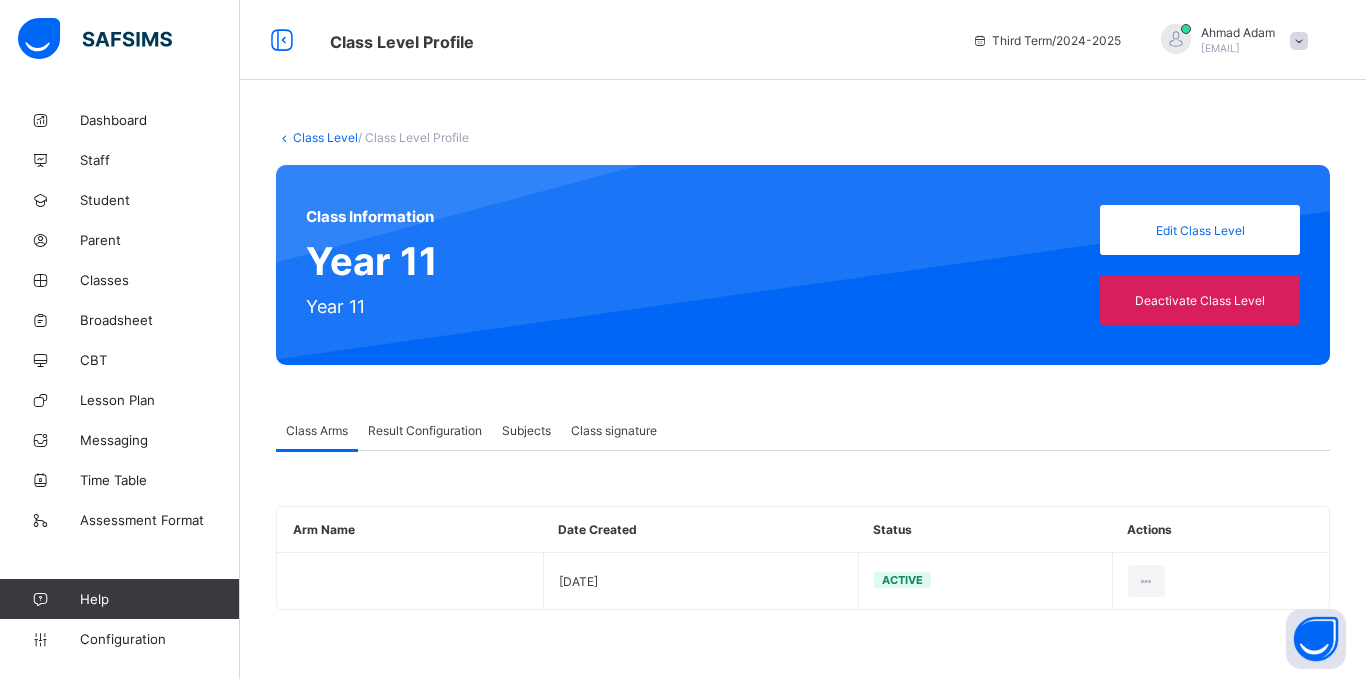 click on "Result Configuration" at bounding box center [425, 430] 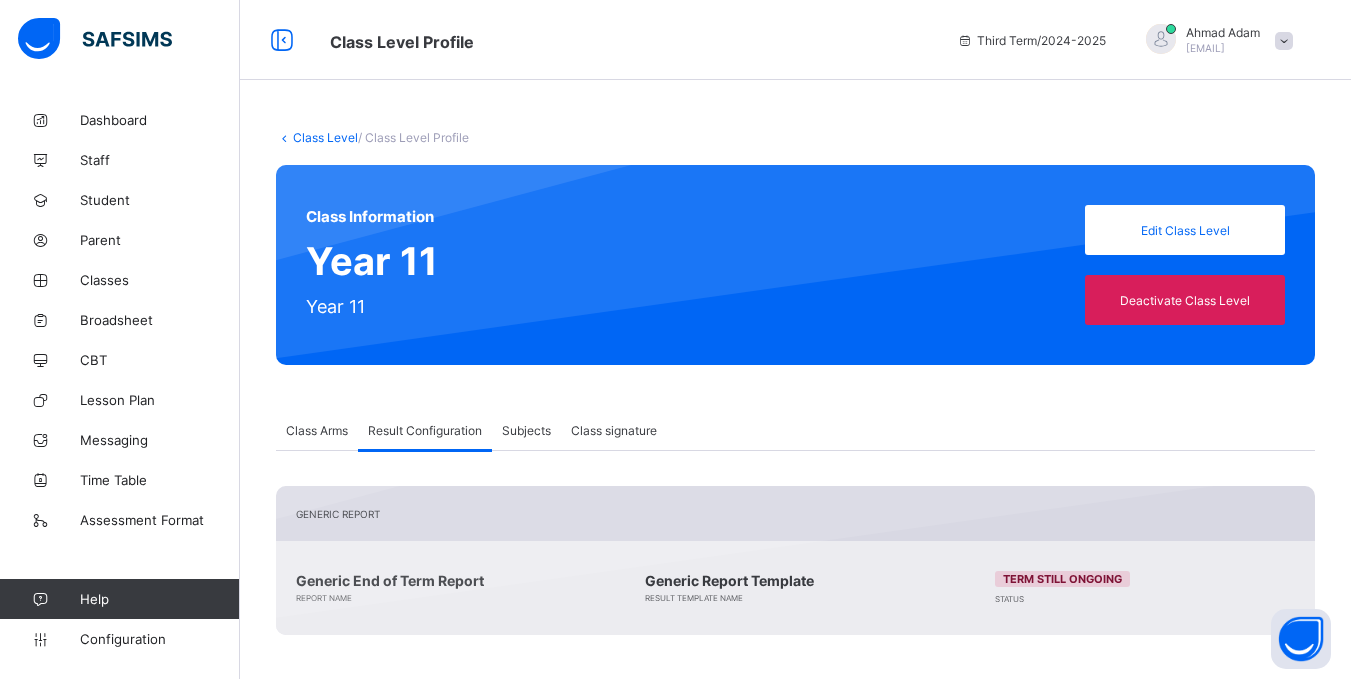 scroll, scrollTop: 318, scrollLeft: 0, axis: vertical 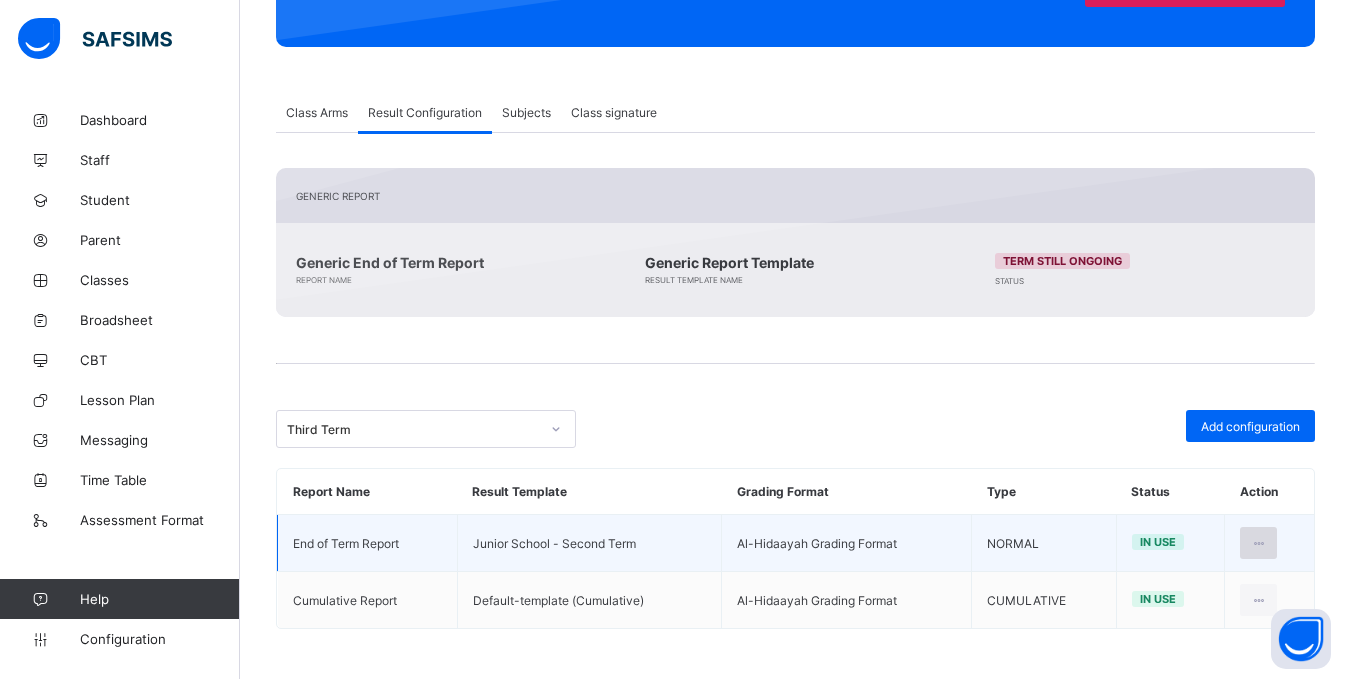 click at bounding box center (1258, 543) 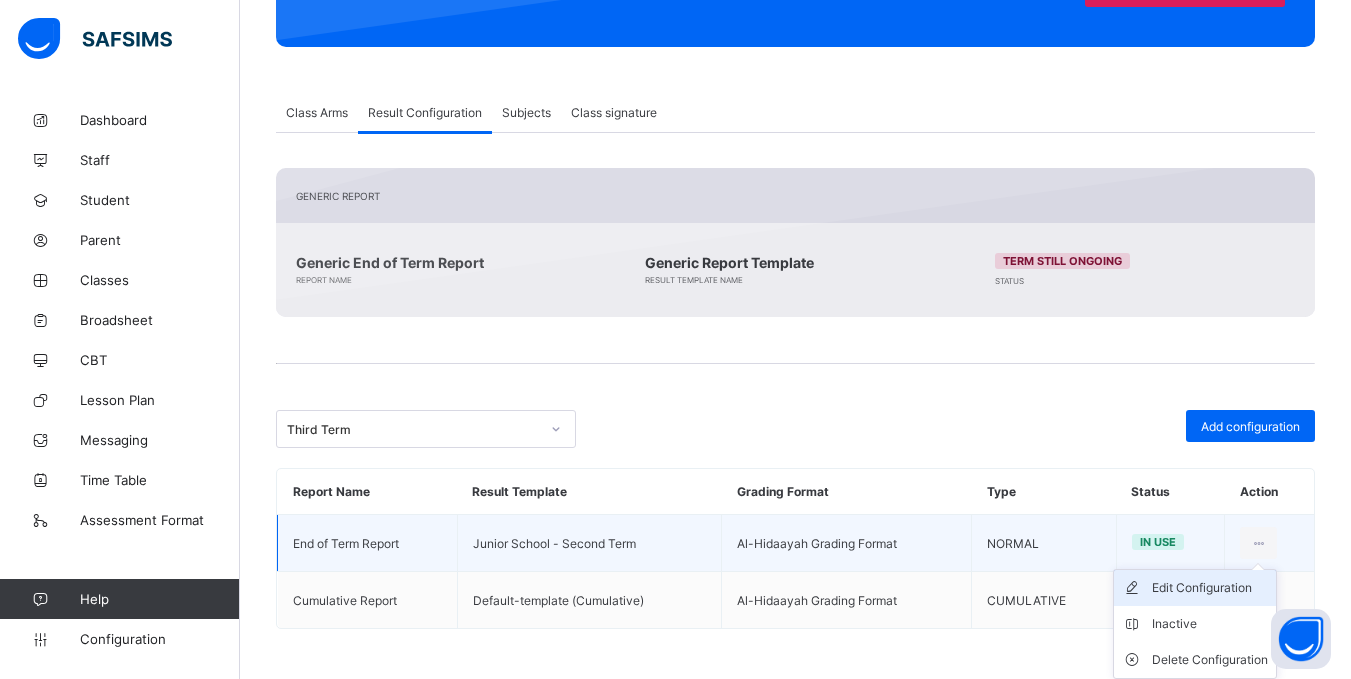 click on "Edit Configuration" at bounding box center (1210, 588) 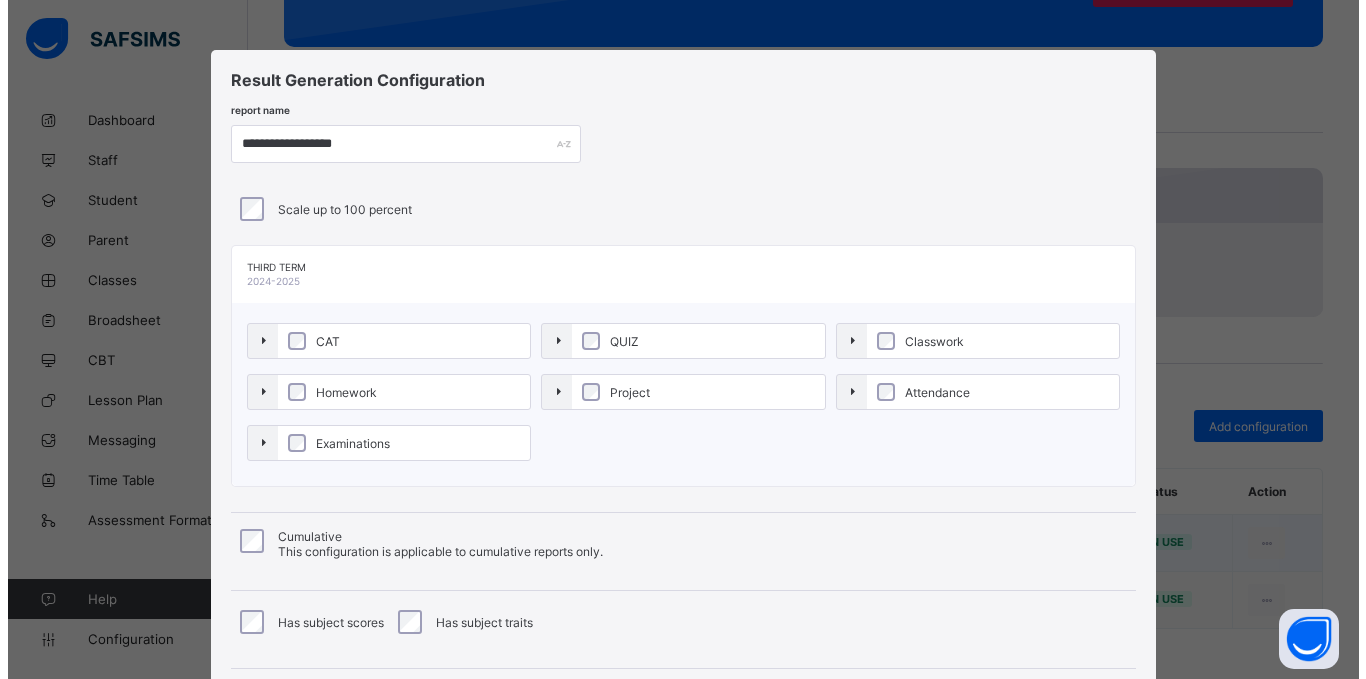 scroll, scrollTop: 283, scrollLeft: 0, axis: vertical 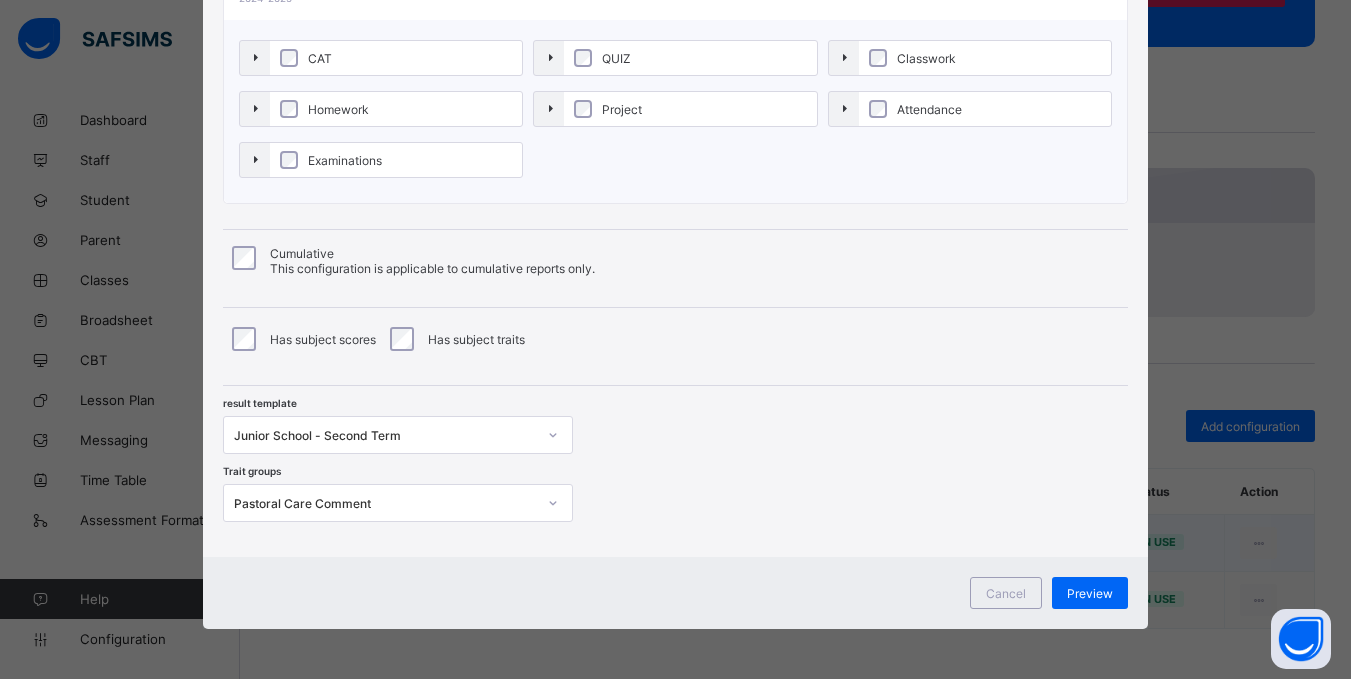 click on "CAT" at bounding box center (396, 58) 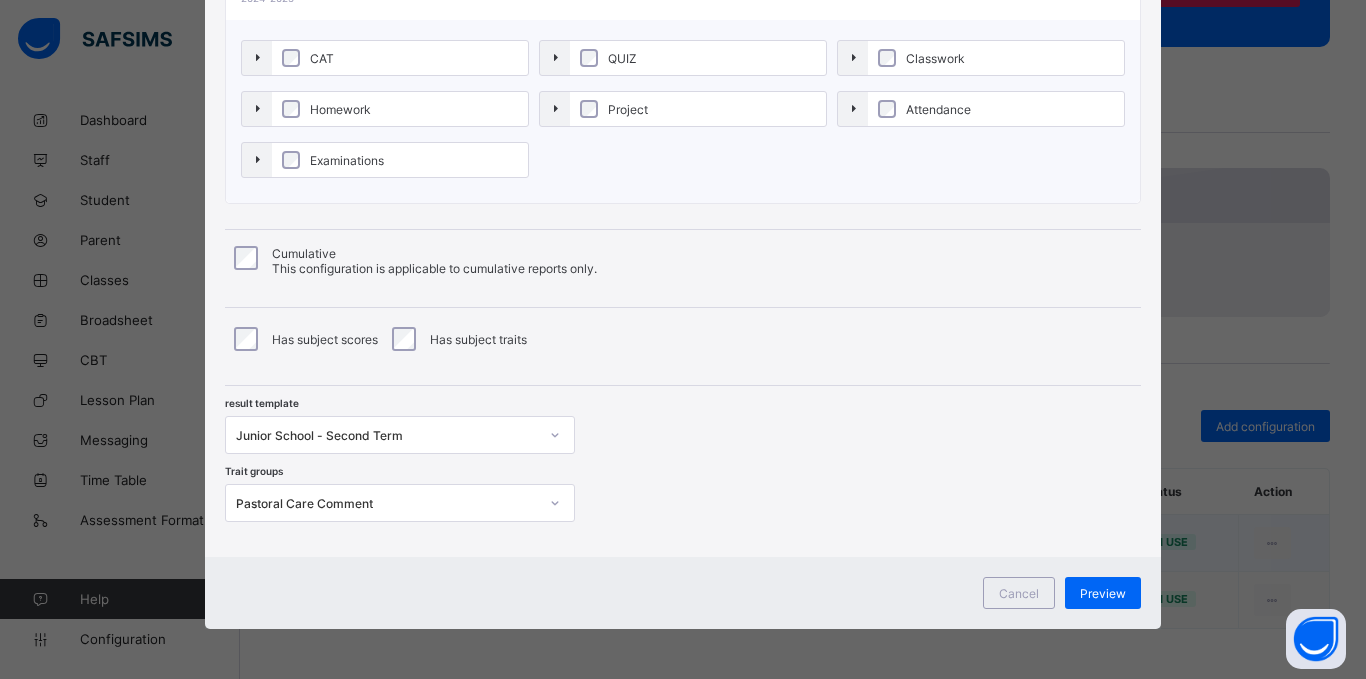 click on "Homework" at bounding box center [400, 109] 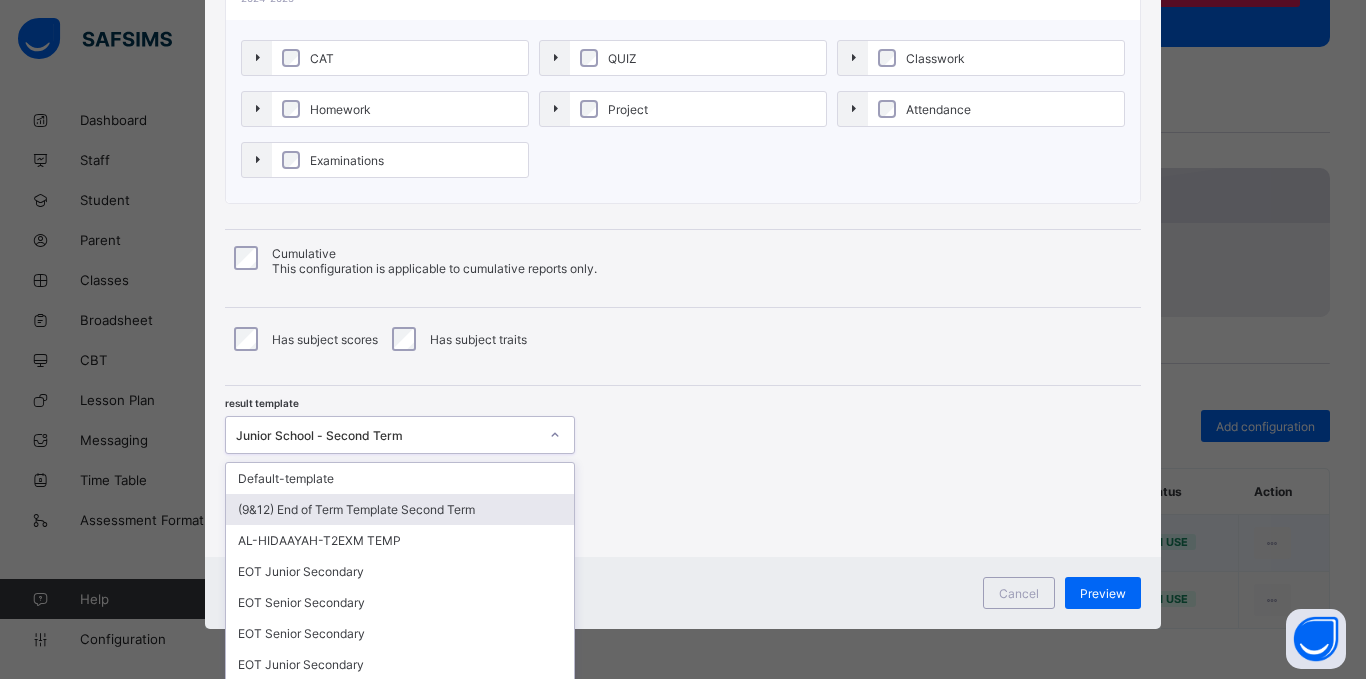 scroll, scrollTop: 368, scrollLeft: 0, axis: vertical 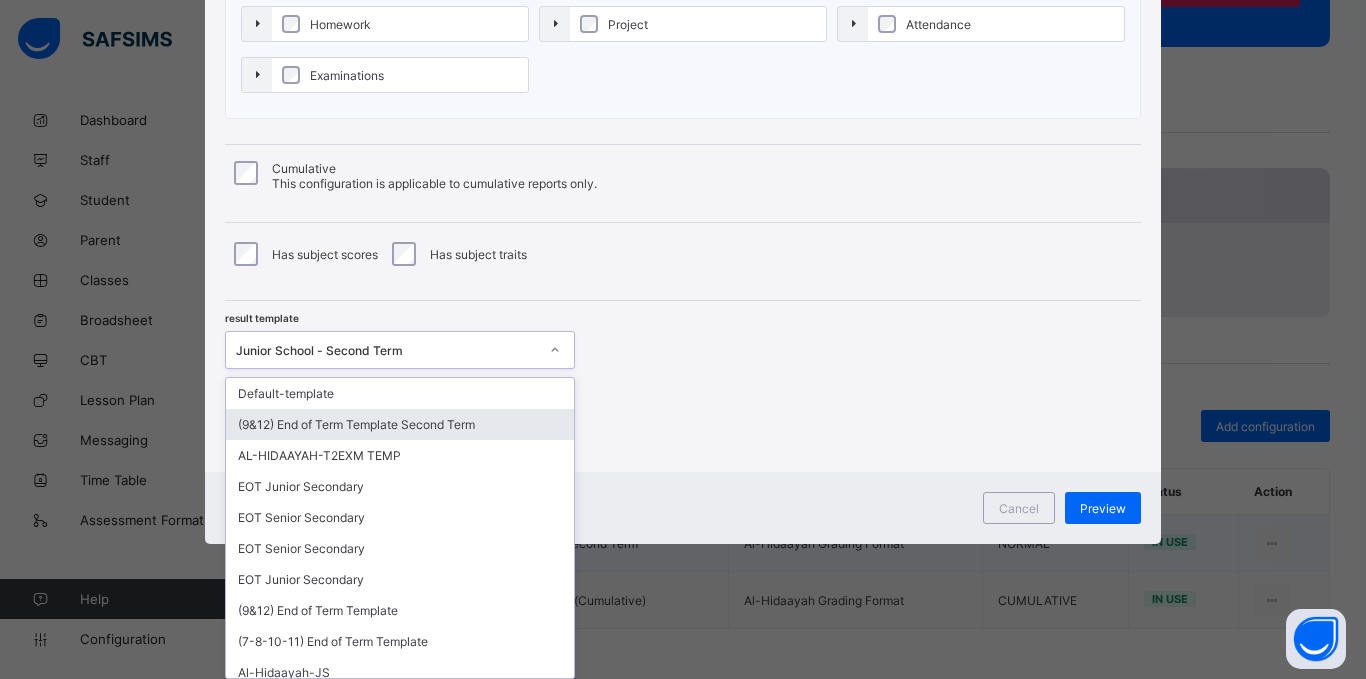 click on "option (9&12) End of Term Template Second Term focused, 2 of 19. 19 results available. Use Up and Down to choose options, press Enter to select the currently focused option, press Escape to exit the menu, press Tab to select the option and exit the menu. Junior School - Second Term Default-template (9&12) End of Term Template Second Term AL-HIDAAYAH-T2EXM TEMP EOT Junior Secondary EOT Senior Secondary EOT Senior Secondary EOT Junior Secondary (9&12) End of Term Template (7-8-10-11) End of Term Template Al-Hidaayah-JS Default-template (copy) Default-template (copy) Default-template (copy) Default-template (Cumulative) Junior Secondary Updated (9&12) End of Term Template Updated Year 8 2nd term Junior School - Second Term Junior Sec - Third Term" at bounding box center (400, 350) 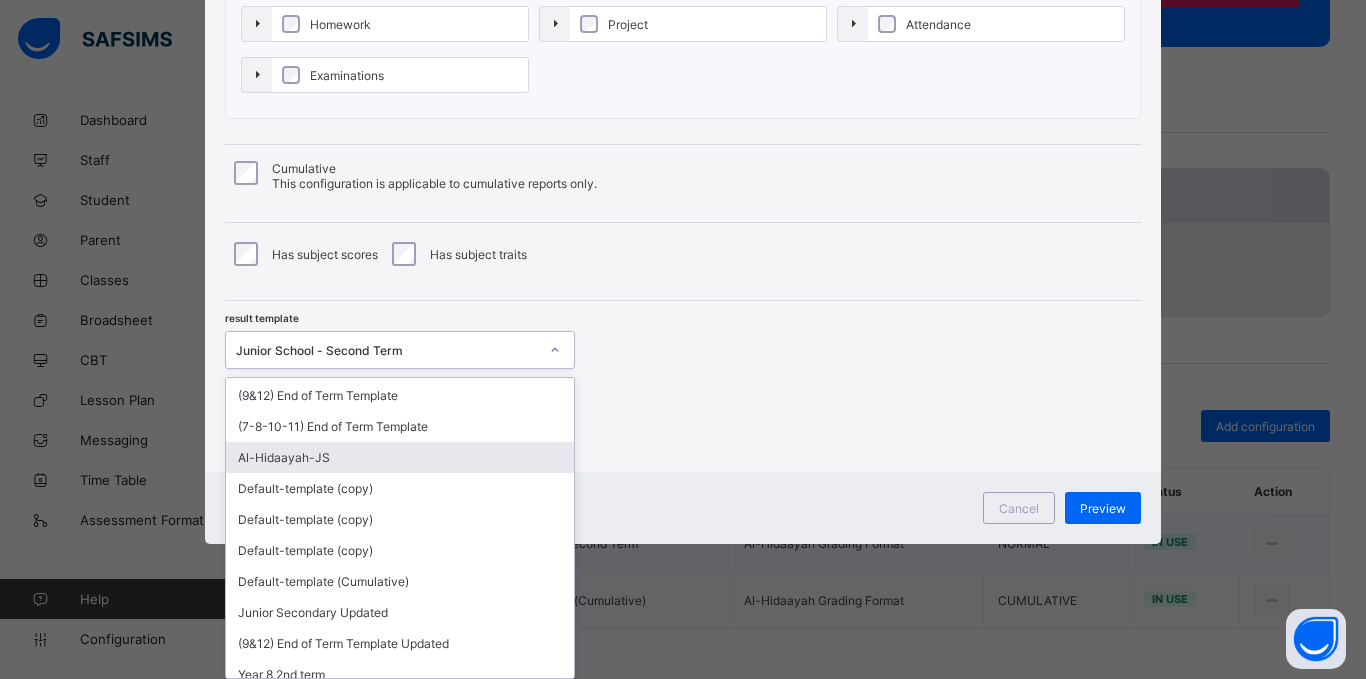 scroll, scrollTop: 289, scrollLeft: 0, axis: vertical 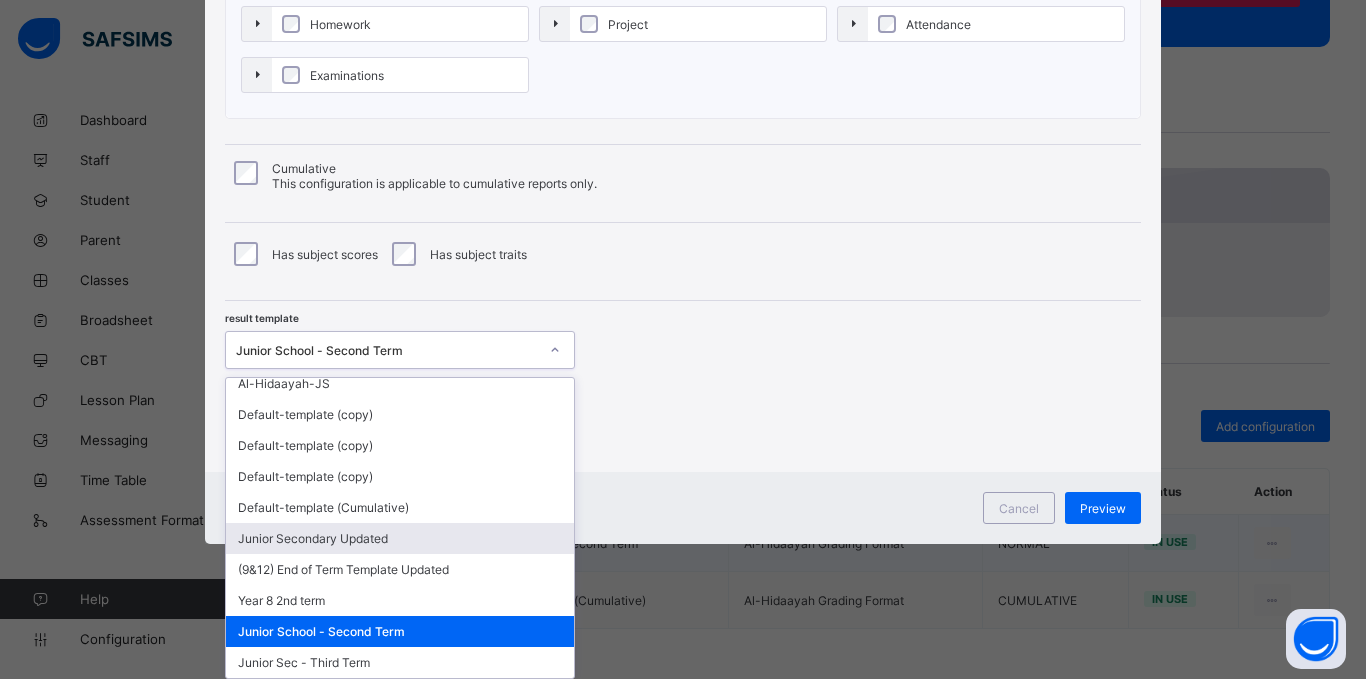 click on "Junior Secondary Updated" at bounding box center [400, 538] 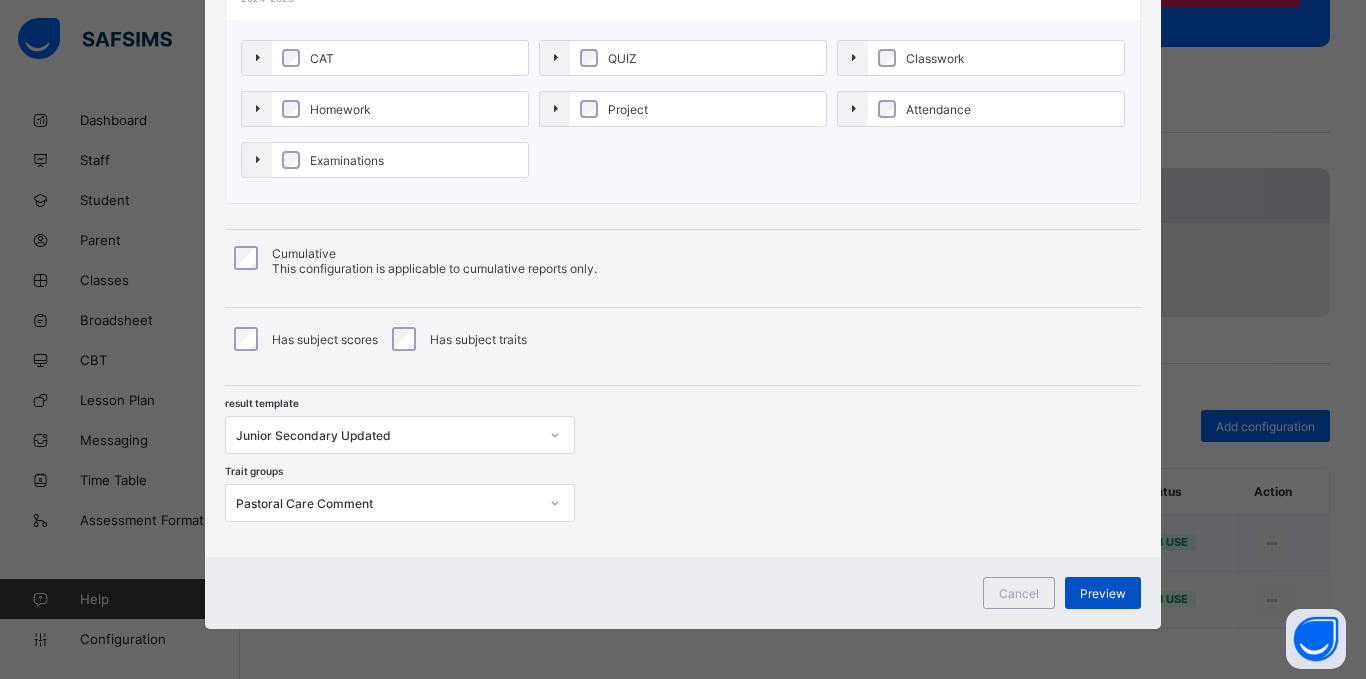 click on "Preview" at bounding box center [1103, 593] 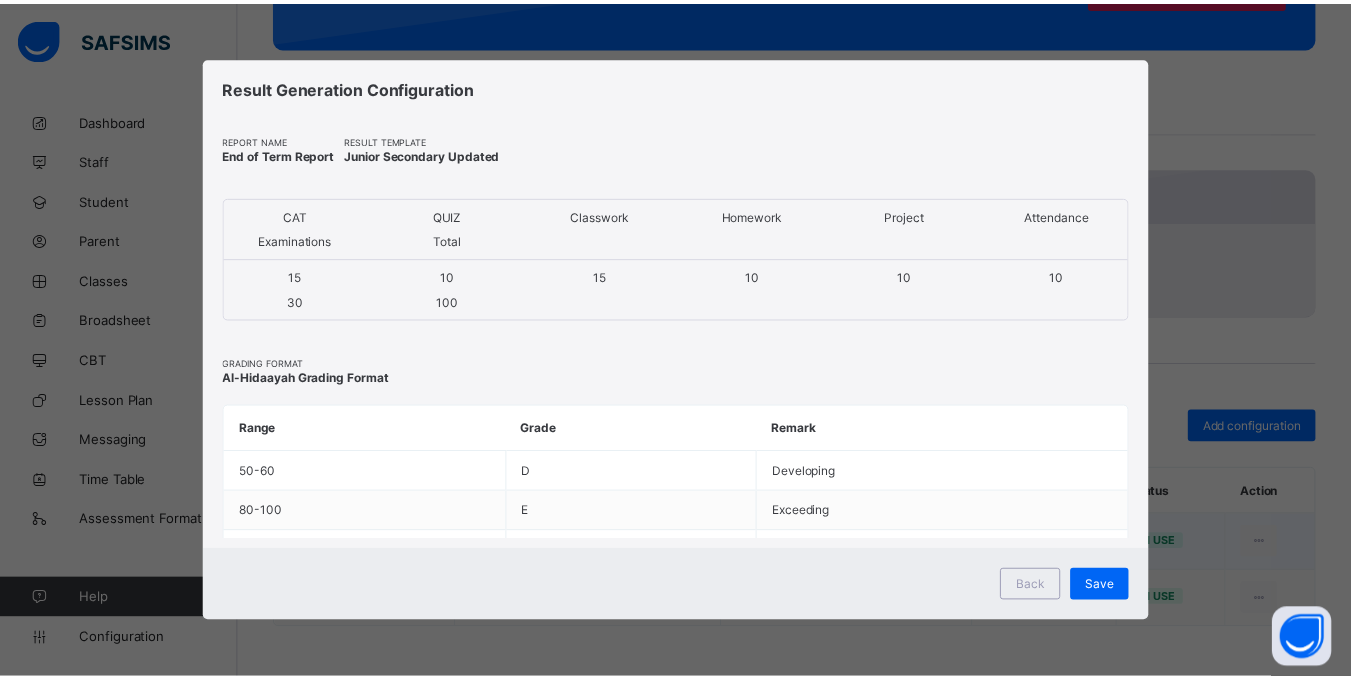 scroll, scrollTop: 0, scrollLeft: 0, axis: both 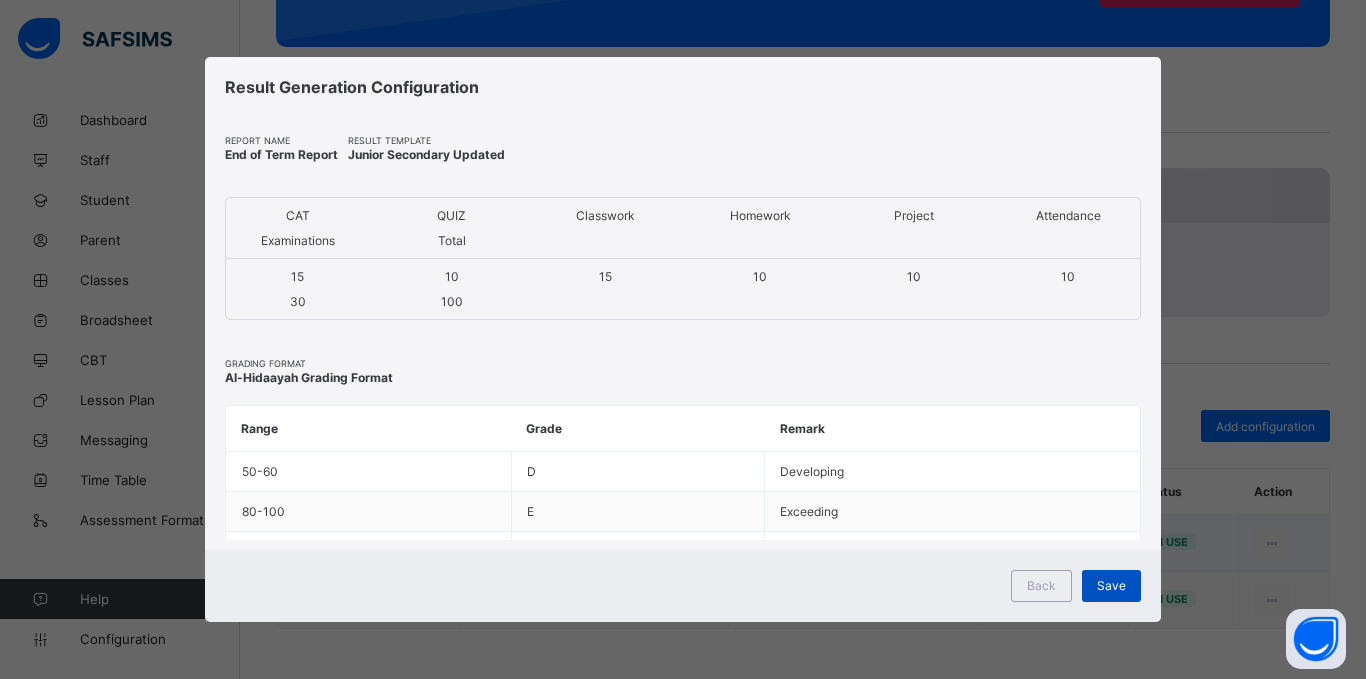 click on "Save" at bounding box center [1111, 585] 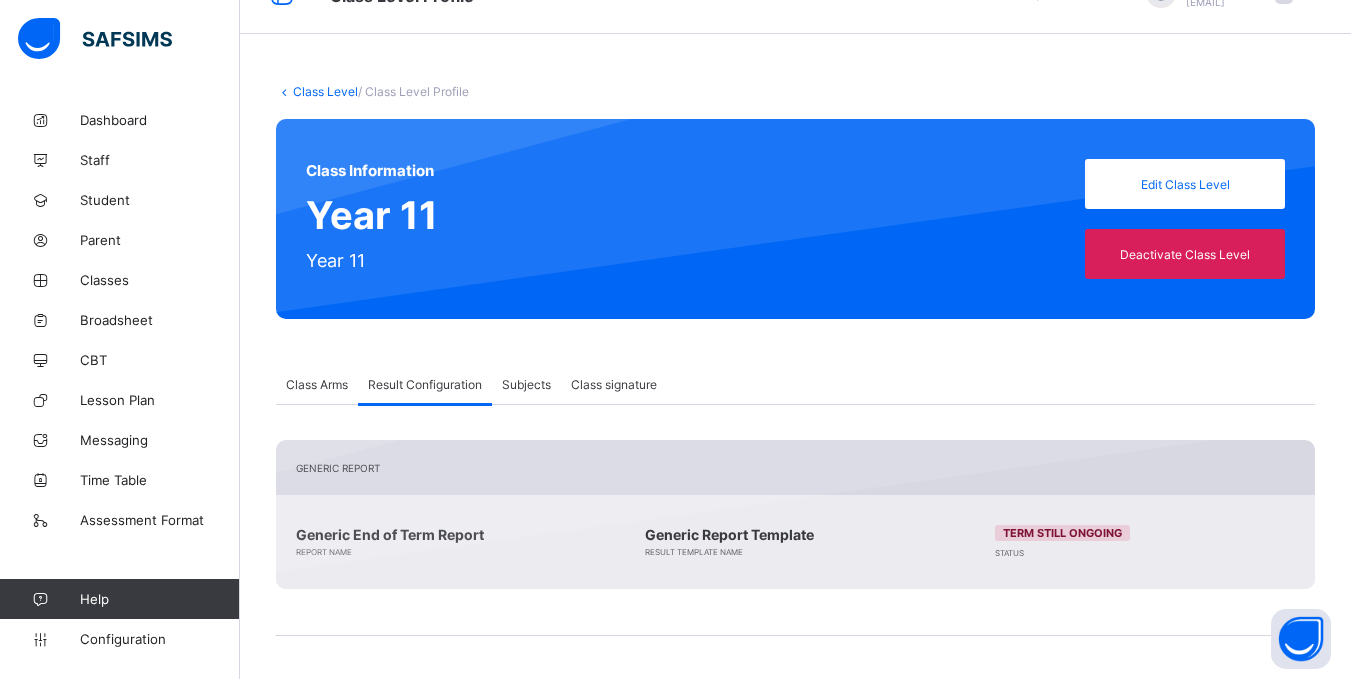 scroll, scrollTop: 45, scrollLeft: 0, axis: vertical 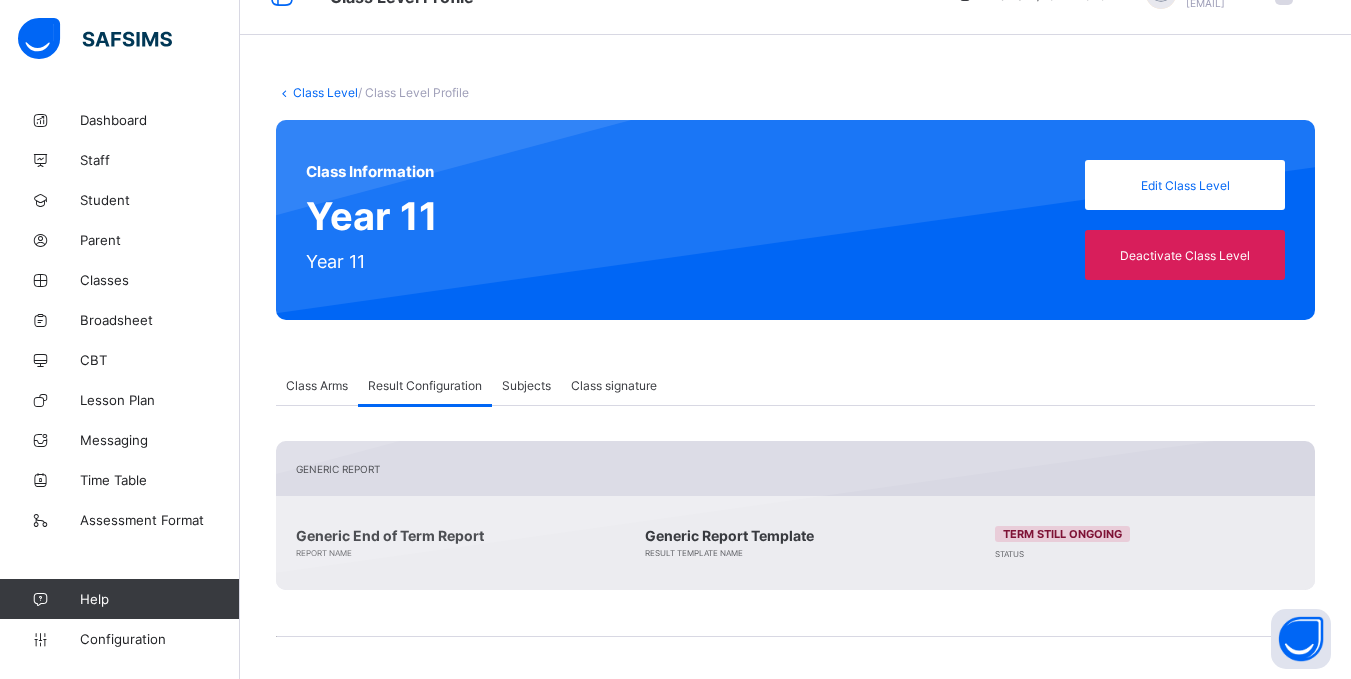 click on "Class Level" at bounding box center [325, 92] 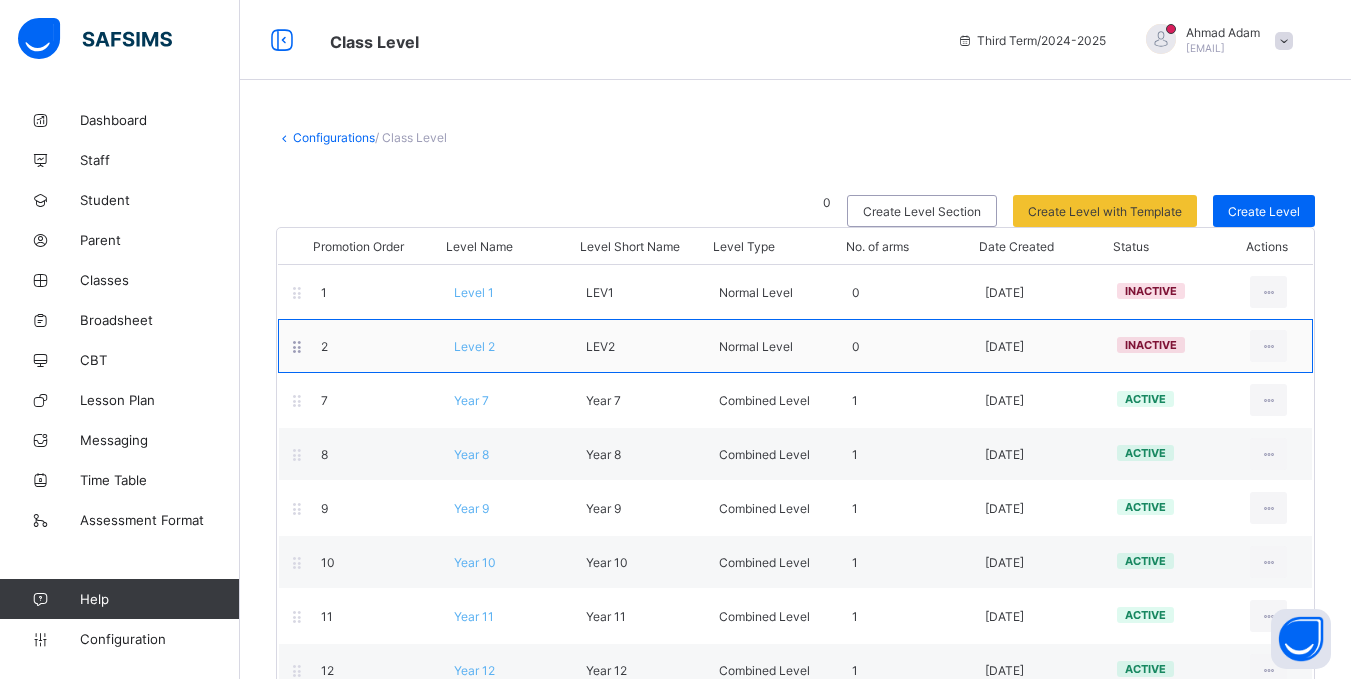 scroll, scrollTop: 103, scrollLeft: 0, axis: vertical 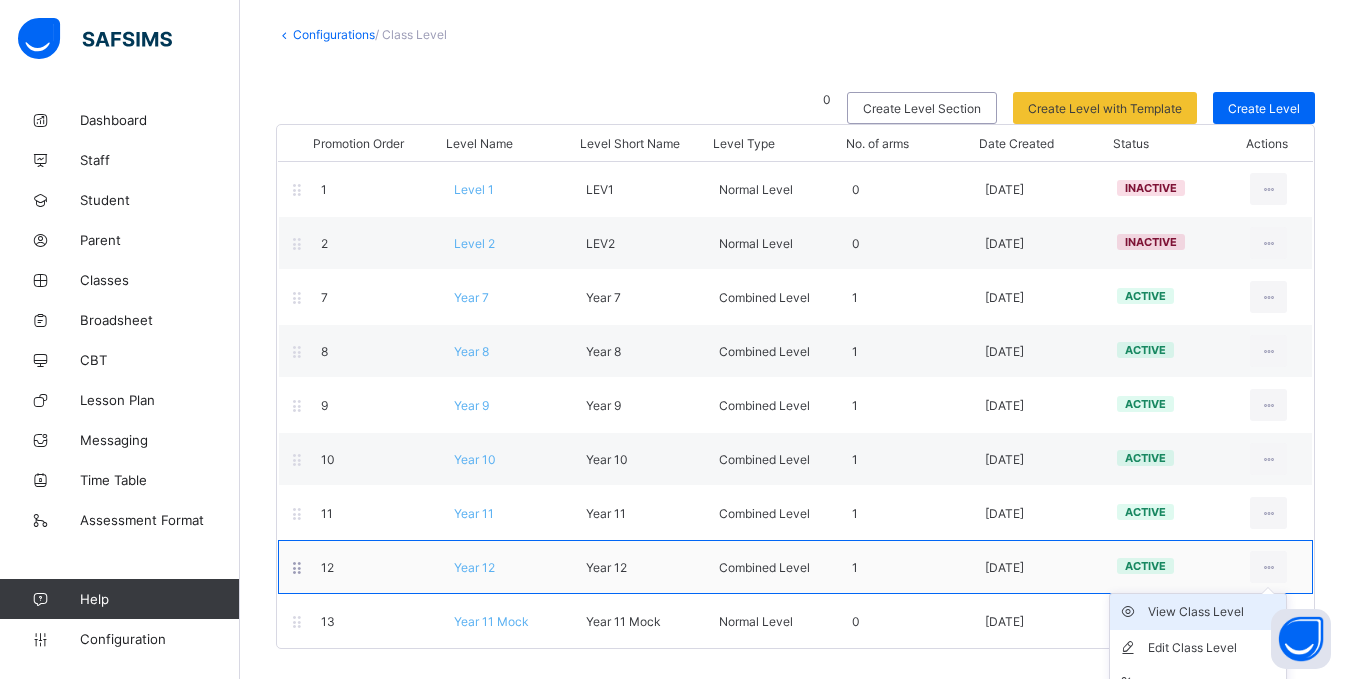click on "View Class Level" at bounding box center [1213, 612] 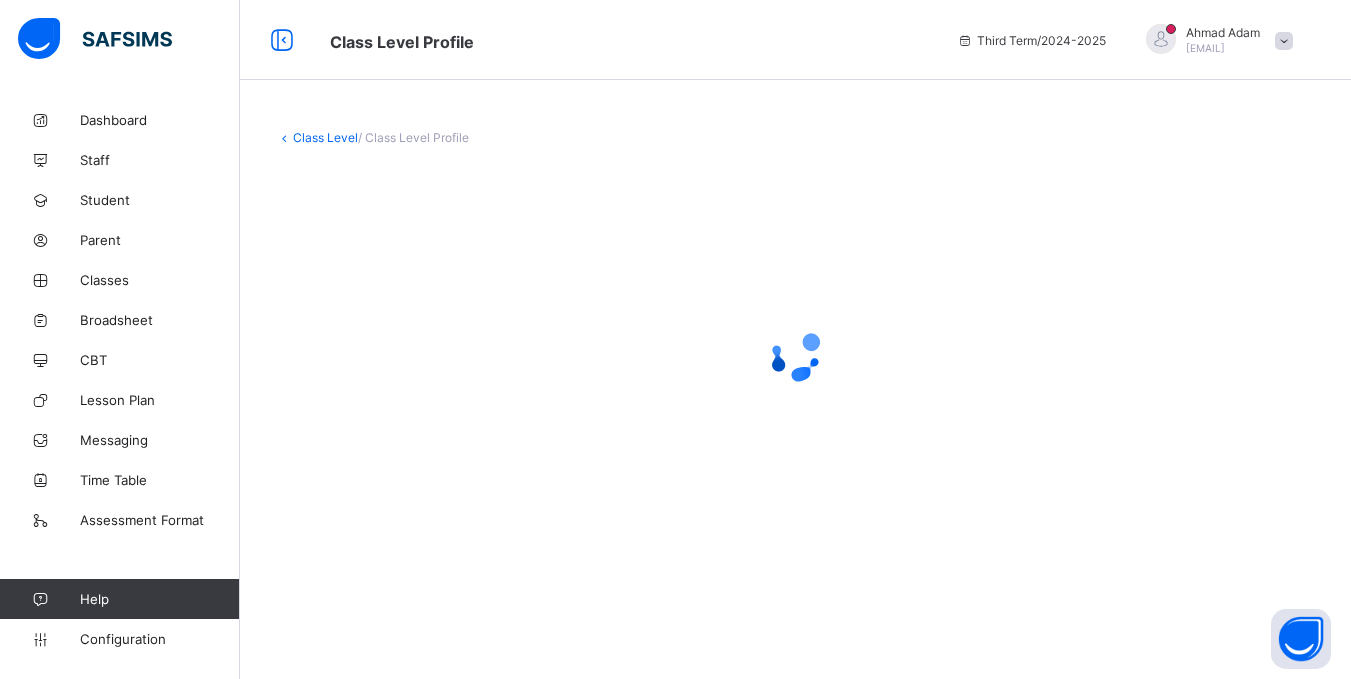scroll, scrollTop: 0, scrollLeft: 0, axis: both 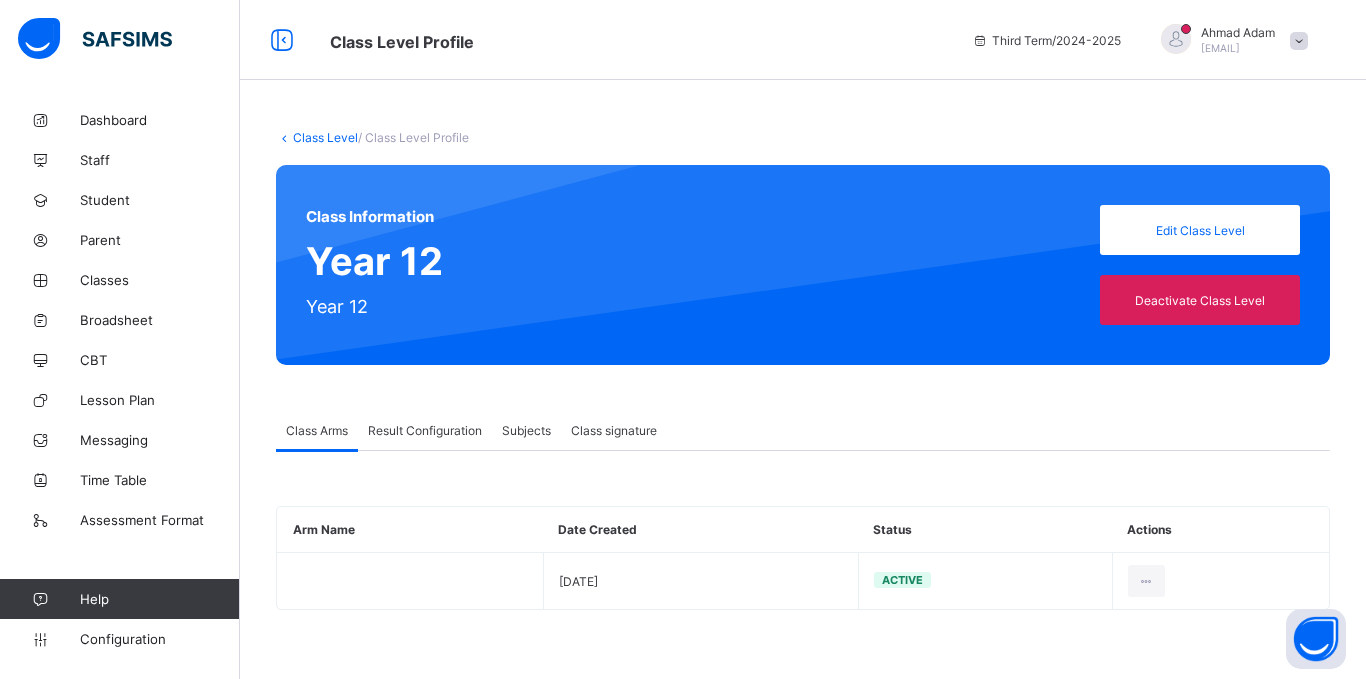click on "Result Configuration" at bounding box center (425, 430) 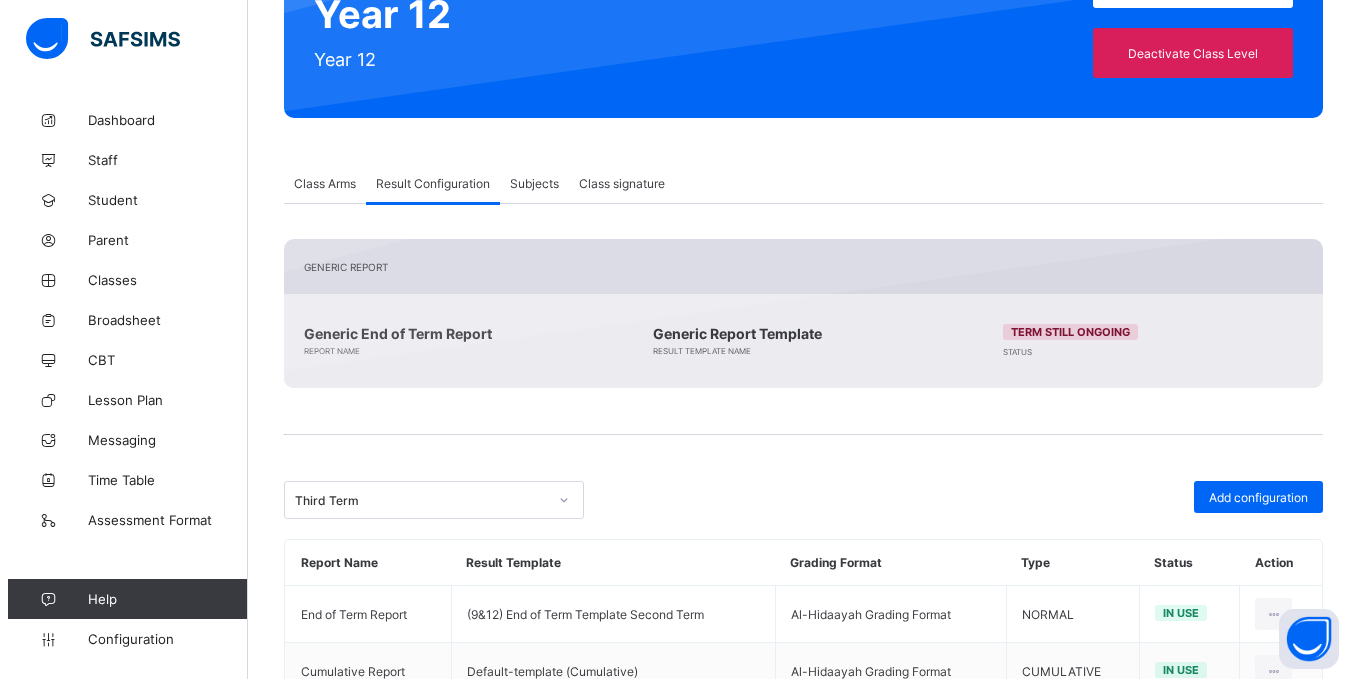 scroll, scrollTop: 318, scrollLeft: 0, axis: vertical 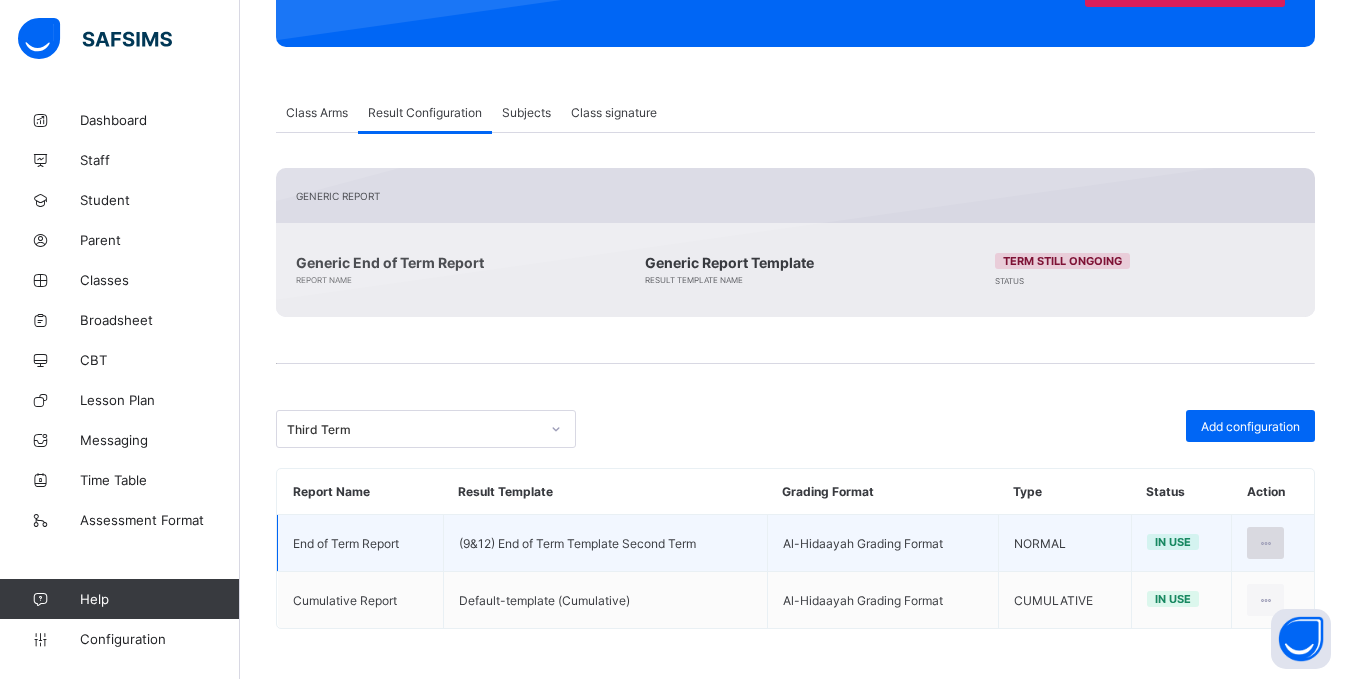 click at bounding box center (1265, 543) 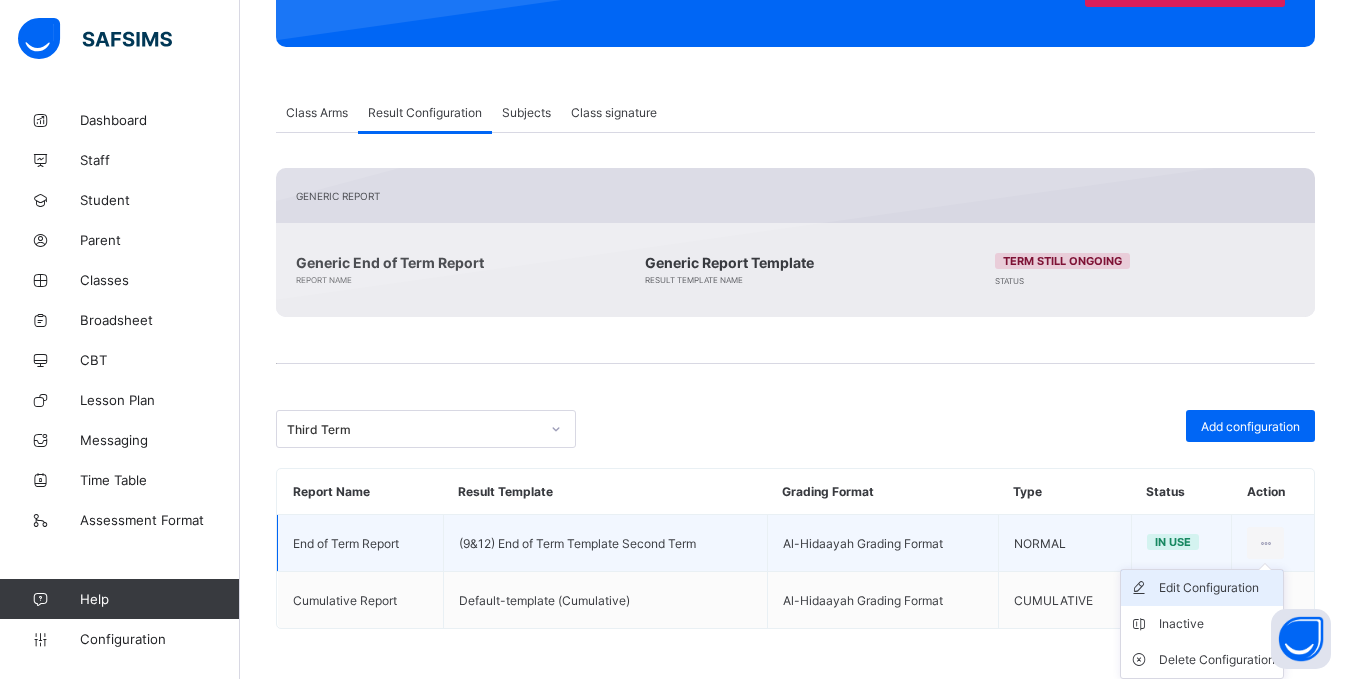 click on "Edit Configuration" at bounding box center (1217, 588) 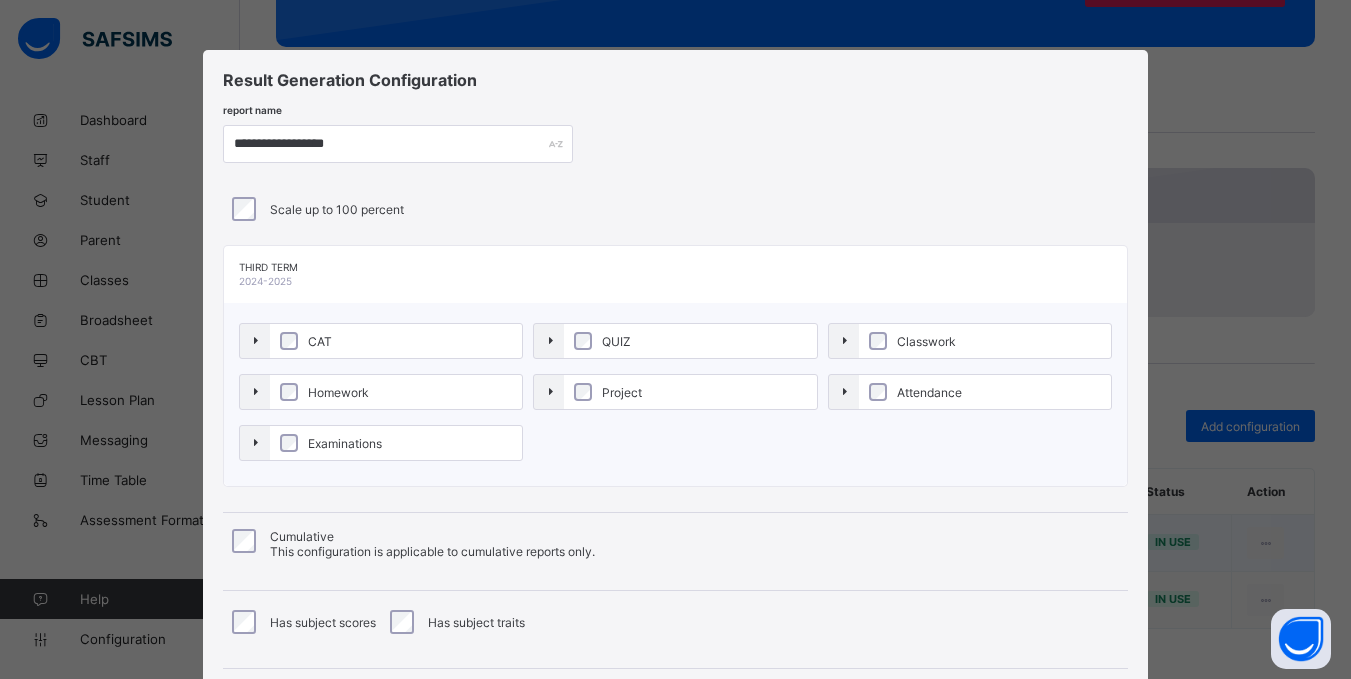 click on "CAT" at bounding box center (396, 341) 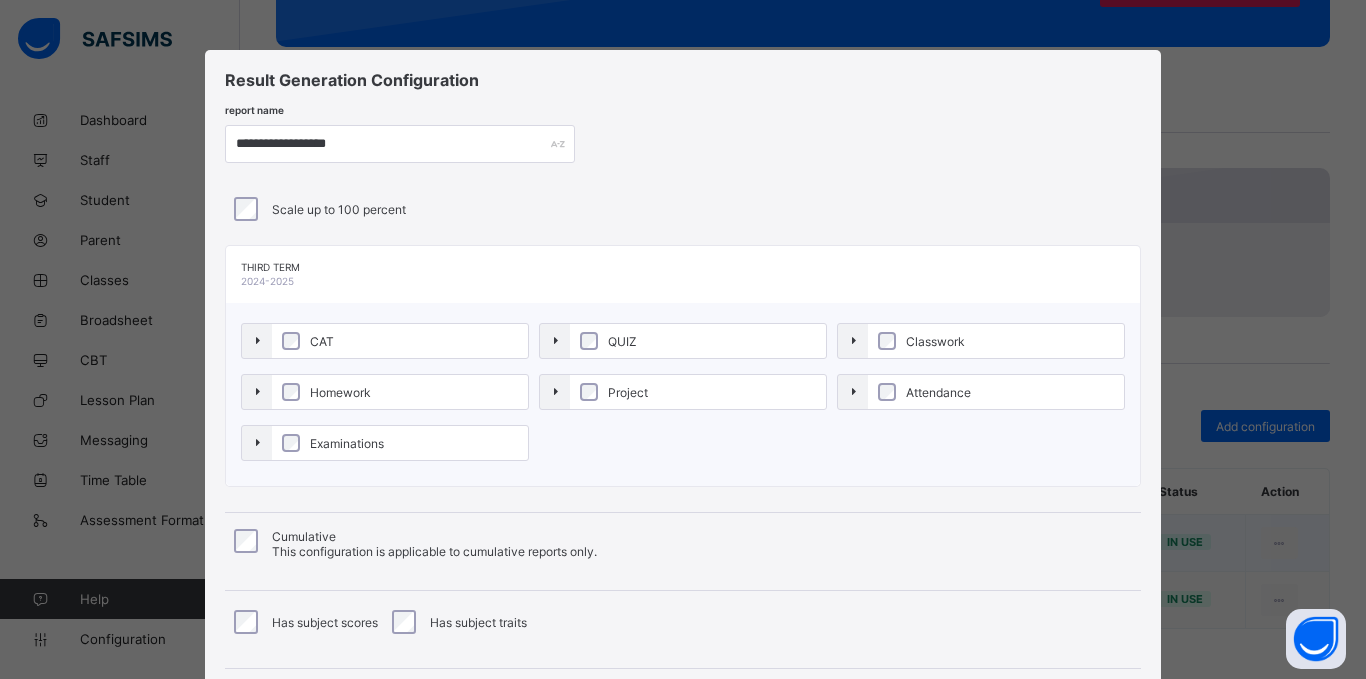 click on "Homework" at bounding box center [400, 392] 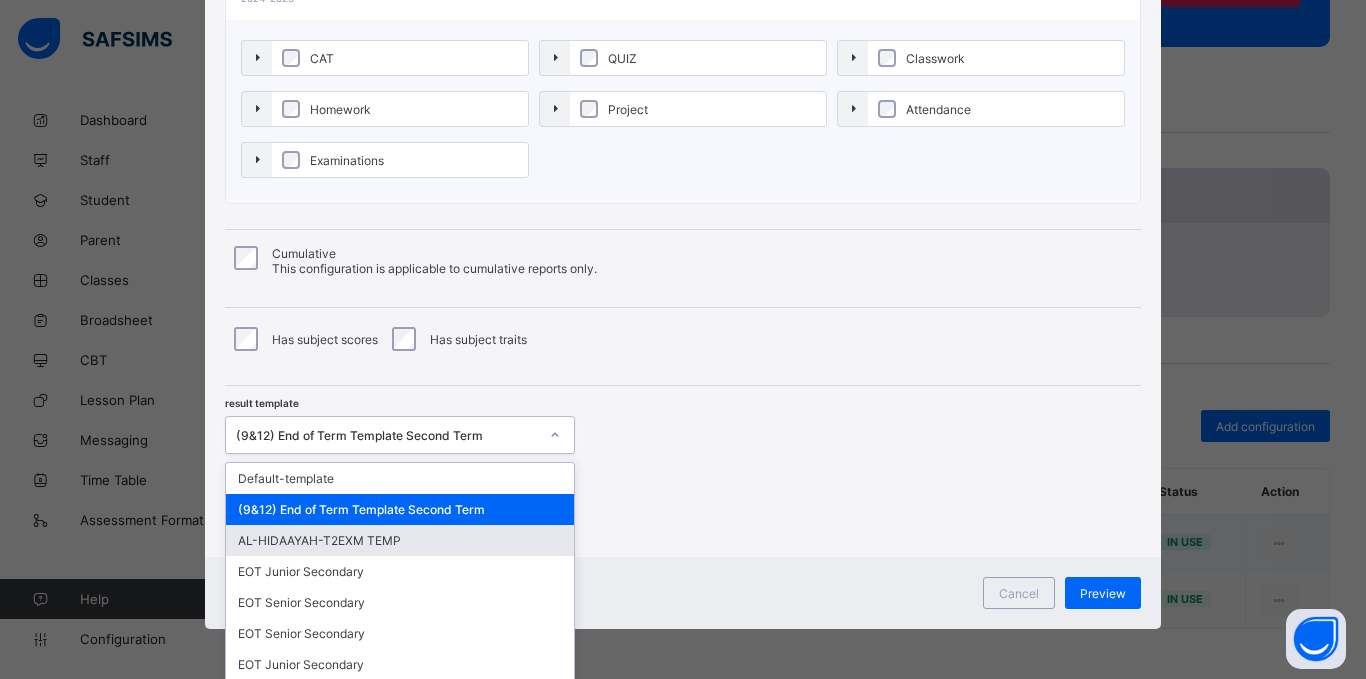 scroll, scrollTop: 368, scrollLeft: 0, axis: vertical 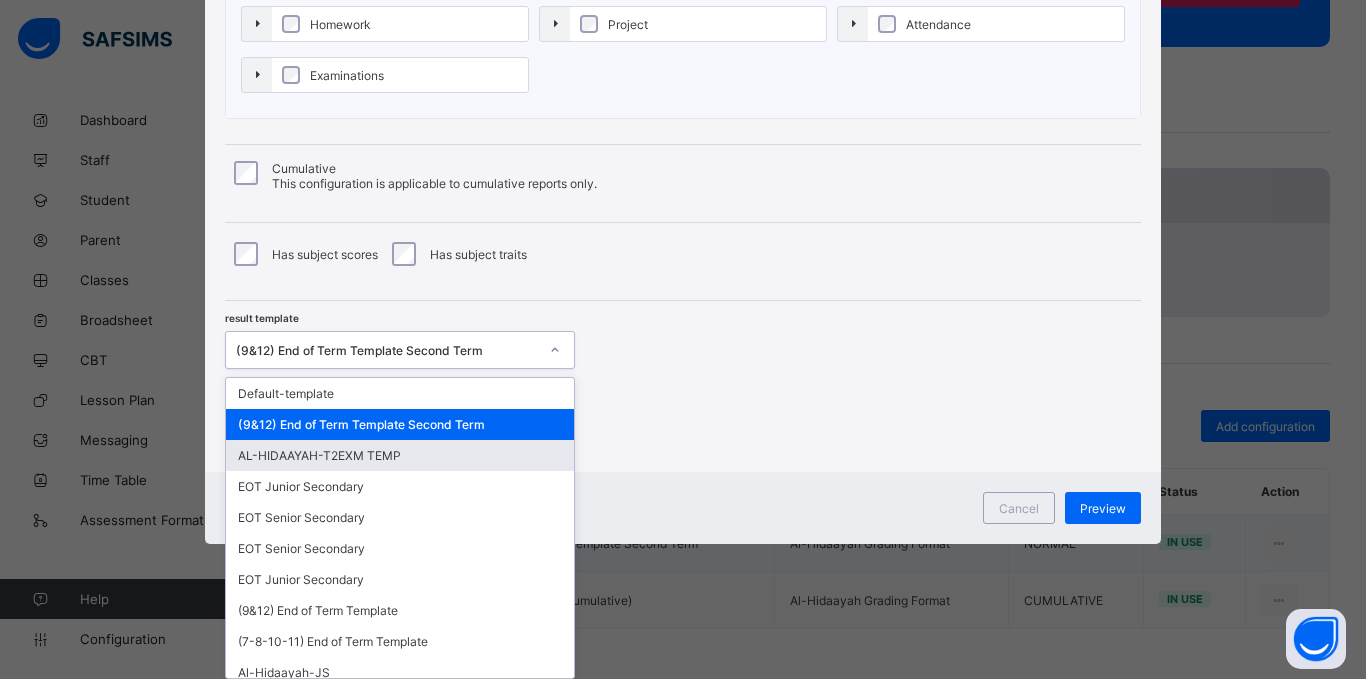 click on "option AL-HIDAAYAH-T2EXM TEMP focused, 3 of 19. 19 results available. Use Up and Down to choose options, press Enter to select the currently focused option, press Escape to exit the menu, press Tab to select the option and exit the menu. (9&12) End of Term Template Second Term Default-template (9&12) End of Term Template Second Term AL-HIDAAYAH-T2EXM TEMP EOT Junior Secondary EOT Senior Secondary EOT Senior Secondary EOT Junior Secondary (9&12) End of Term Template (7-8-10-11) End of Term Template Al-Hidaayah-JS Default-template (copy) Default-template (copy) Default-template (copy) Default-template (Cumulative) Junior Secondary Updated (9&12) End of Term Template Updated Year 8 2nd term Junior School - Second Term Junior Sec - Third Term" at bounding box center [400, 350] 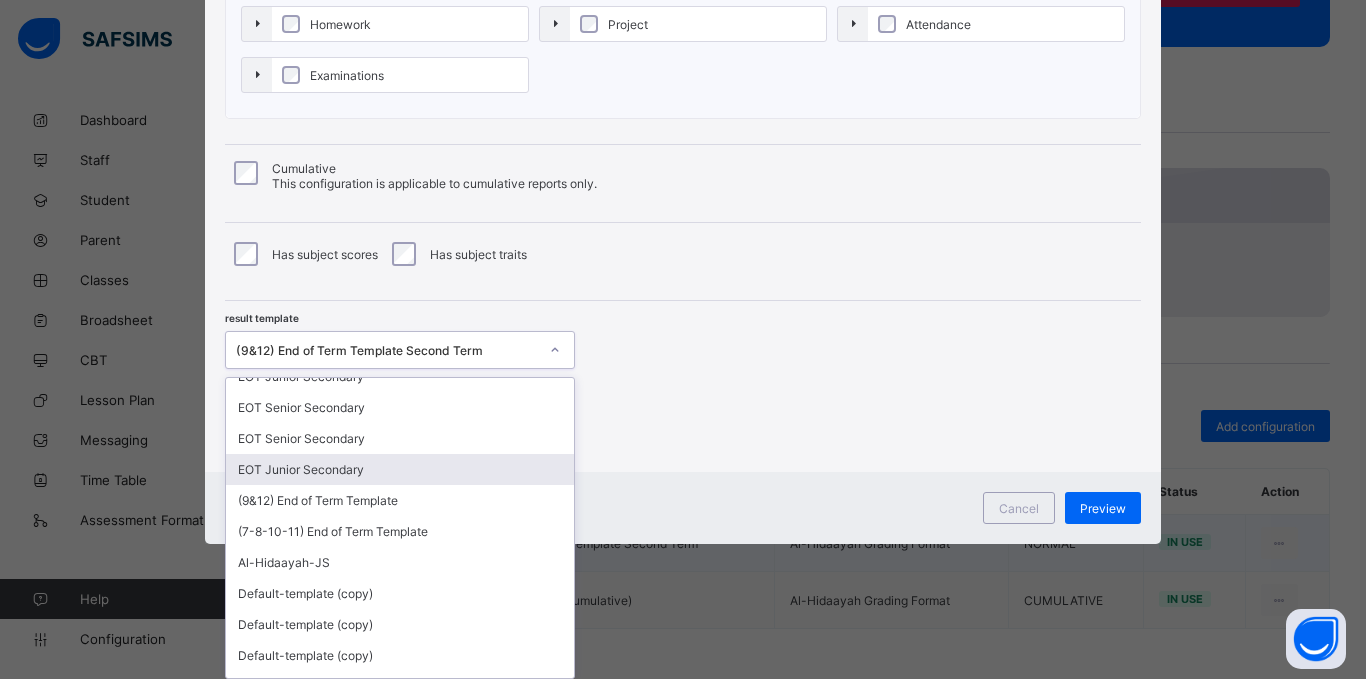 scroll, scrollTop: 289, scrollLeft: 0, axis: vertical 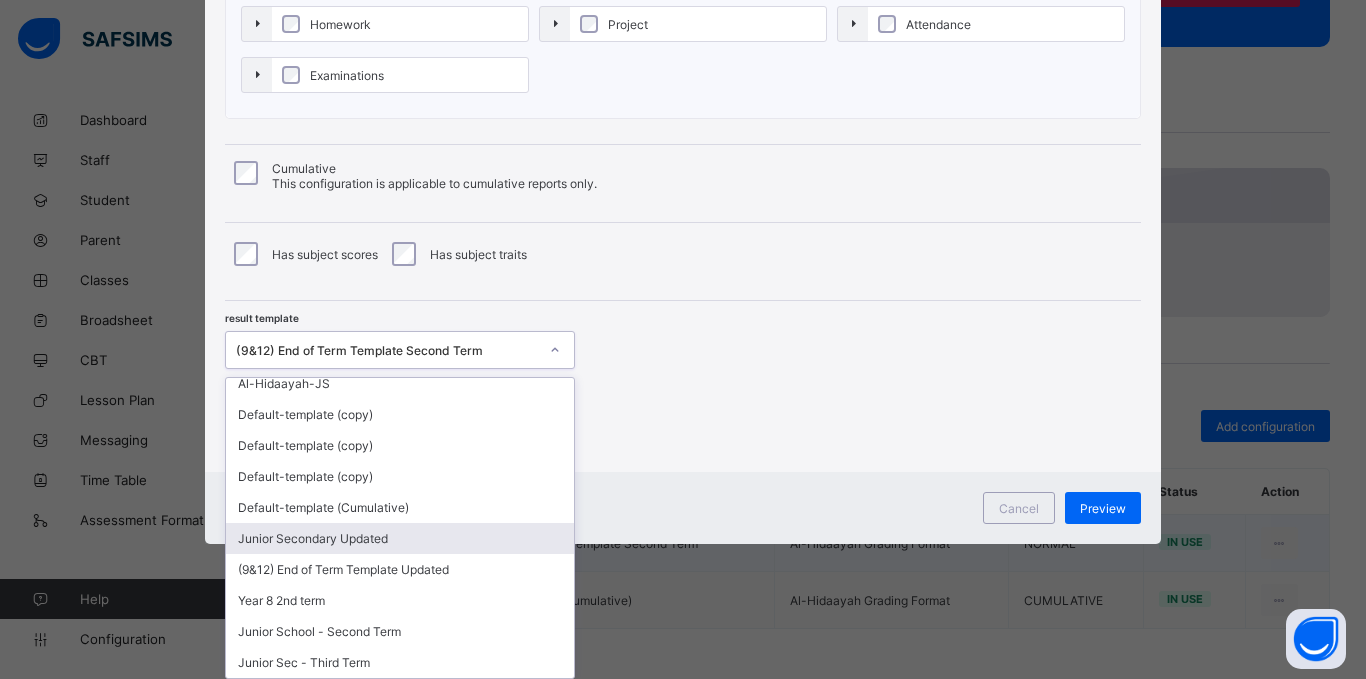 click on "Junior Secondary Updated" at bounding box center [400, 538] 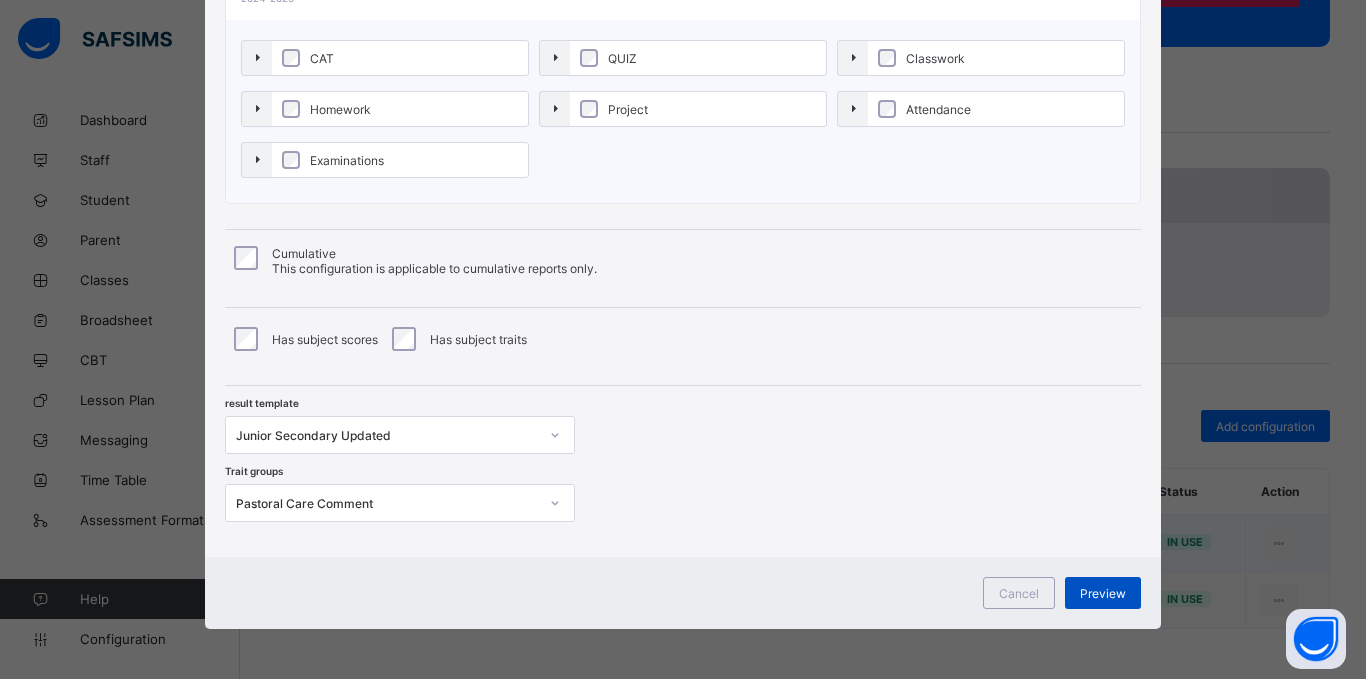 click on "Preview" at bounding box center (1103, 593) 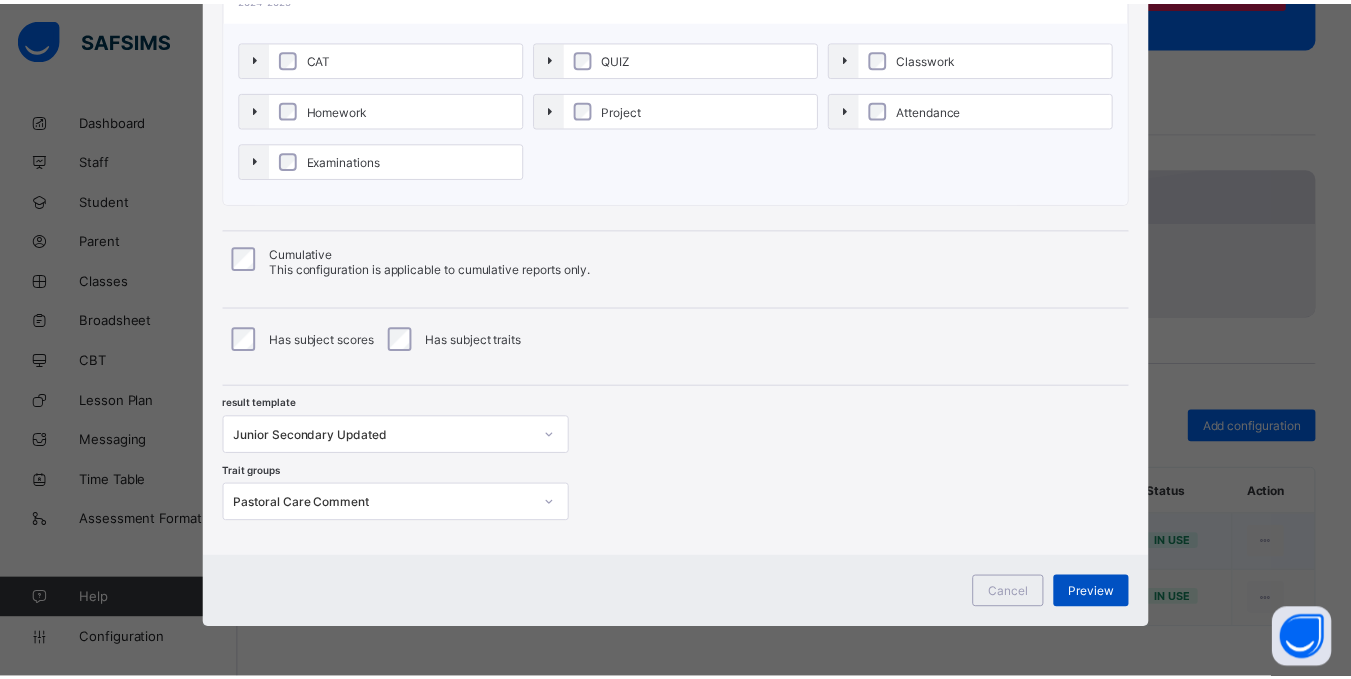 scroll, scrollTop: 0, scrollLeft: 0, axis: both 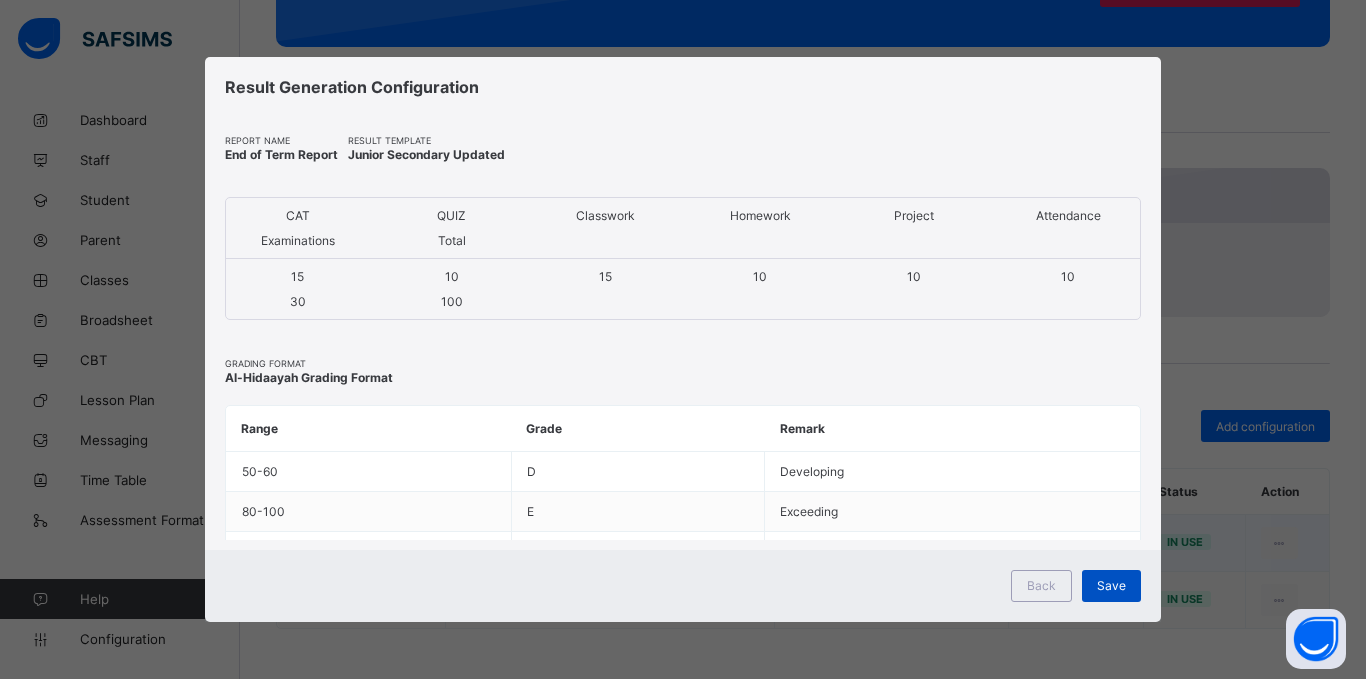 click on "Save" at bounding box center (1111, 586) 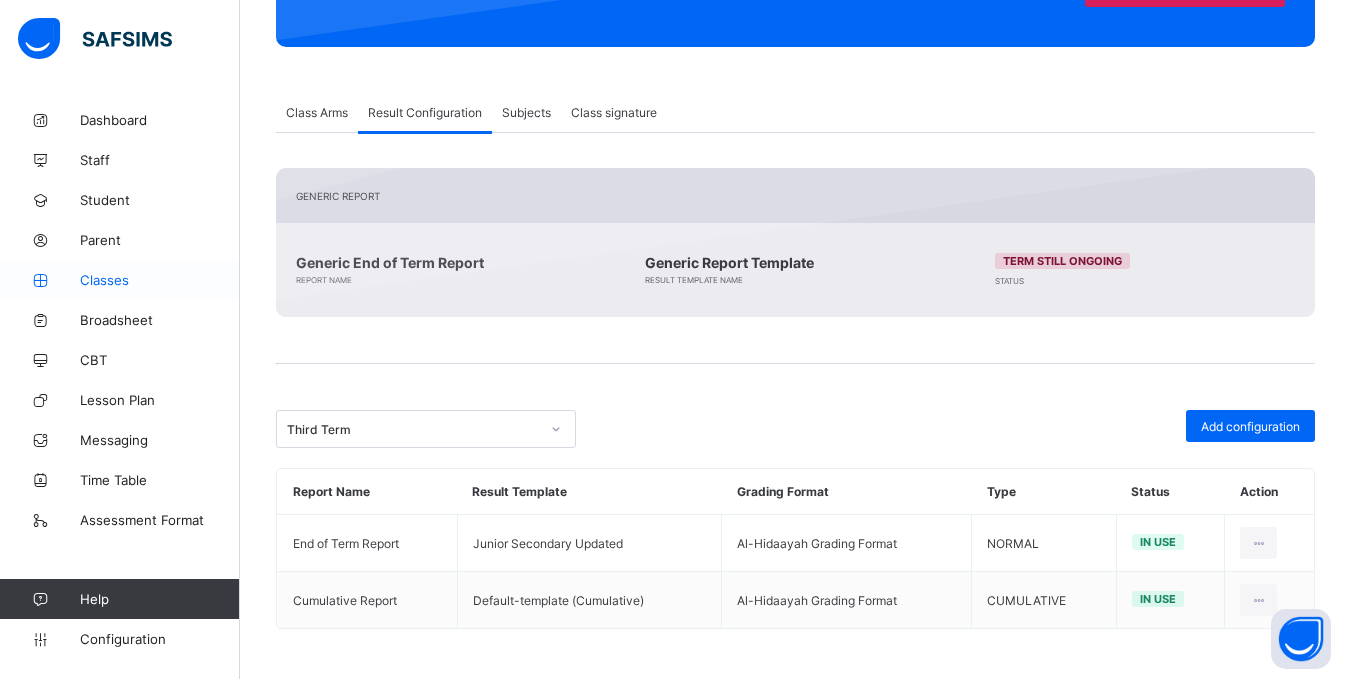 click on "Classes" at bounding box center (160, 280) 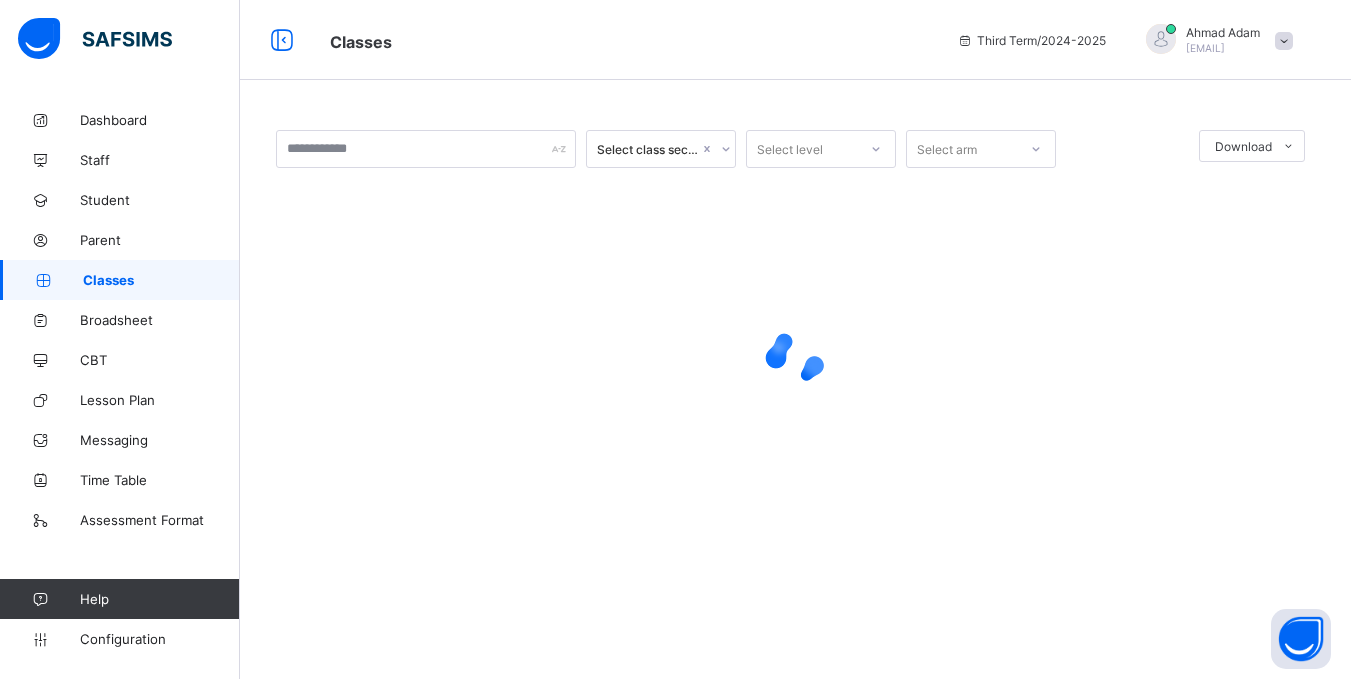 scroll, scrollTop: 0, scrollLeft: 0, axis: both 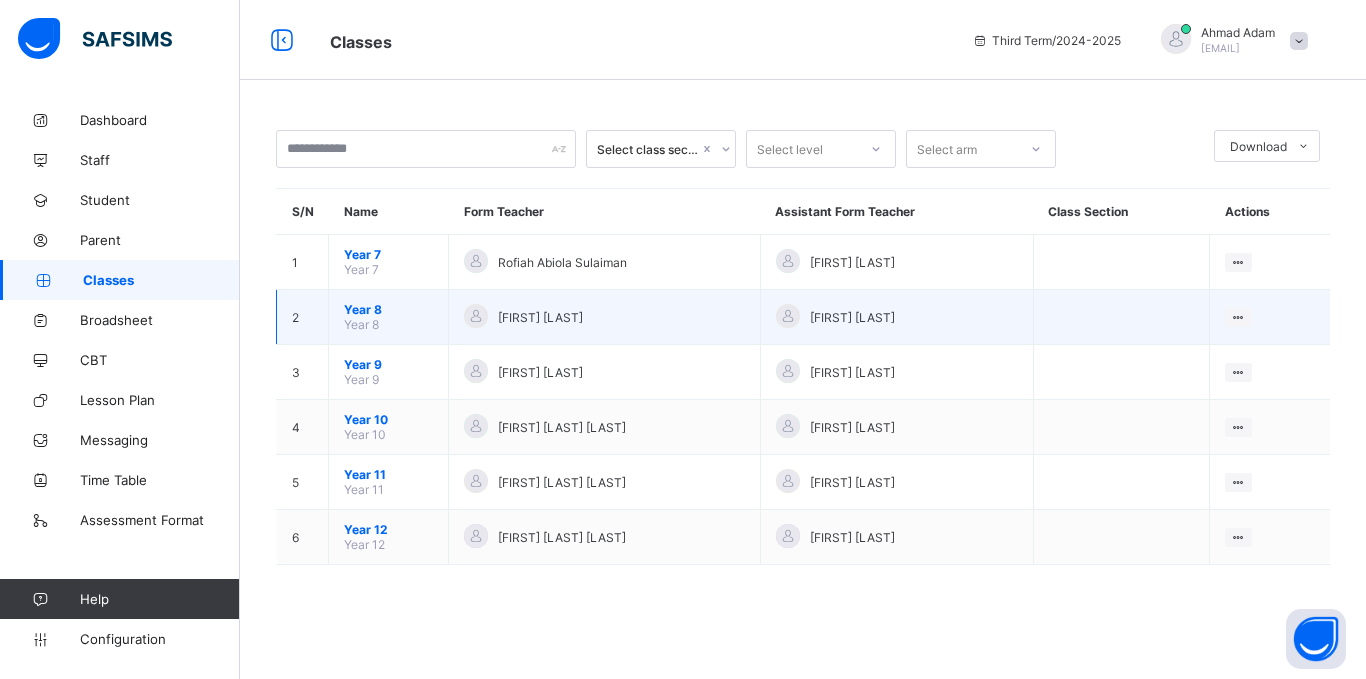 click on "Year 8" at bounding box center [388, 309] 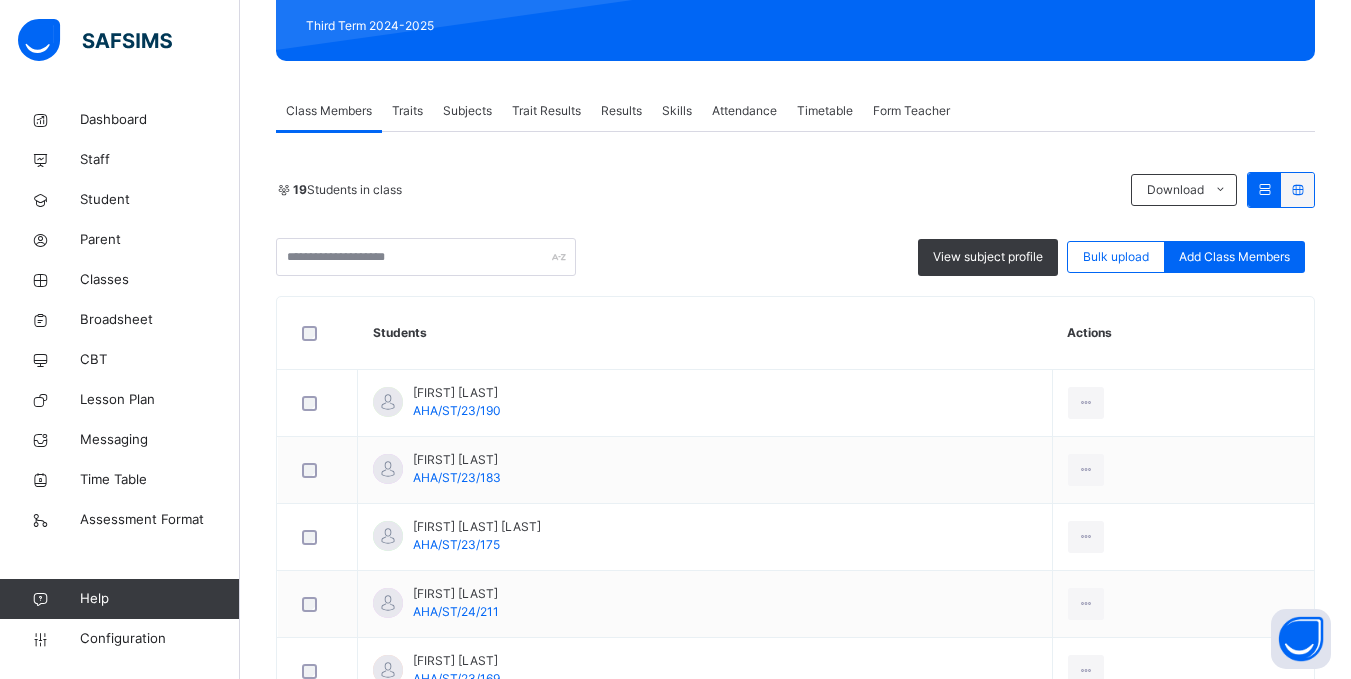 scroll, scrollTop: 294, scrollLeft: 0, axis: vertical 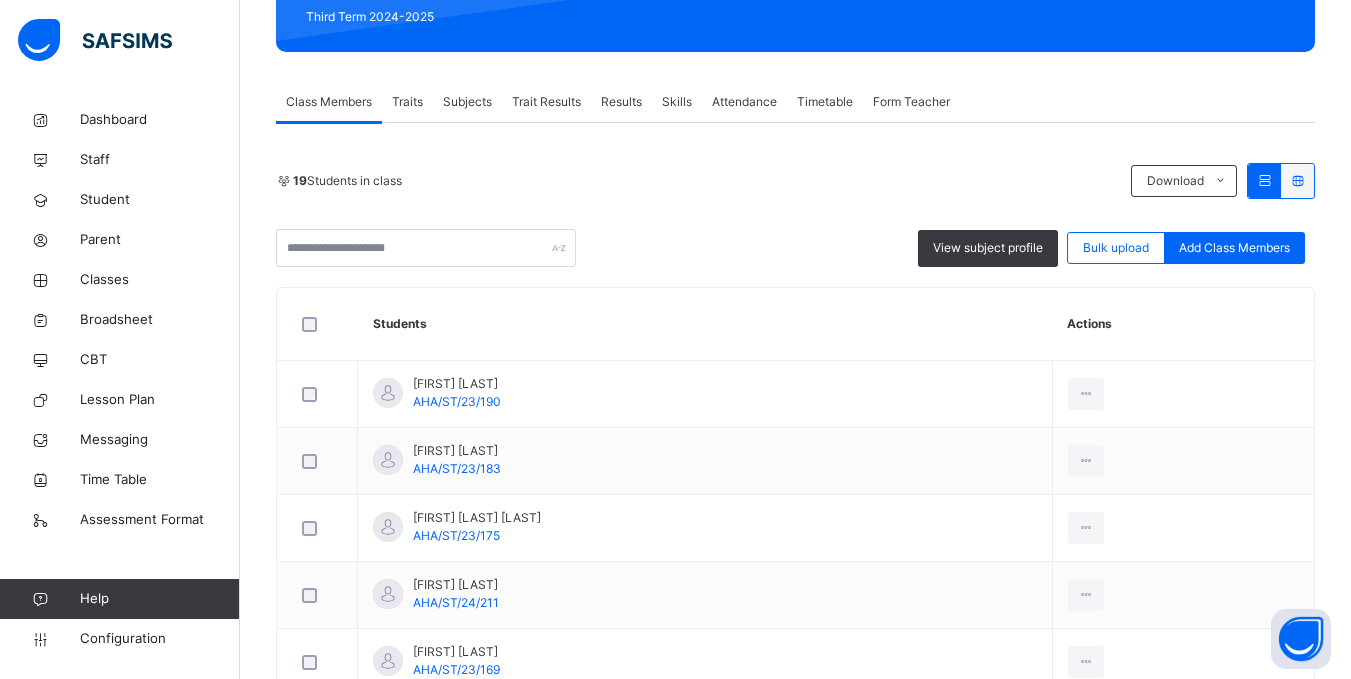 click on "Subjects" at bounding box center [467, 102] 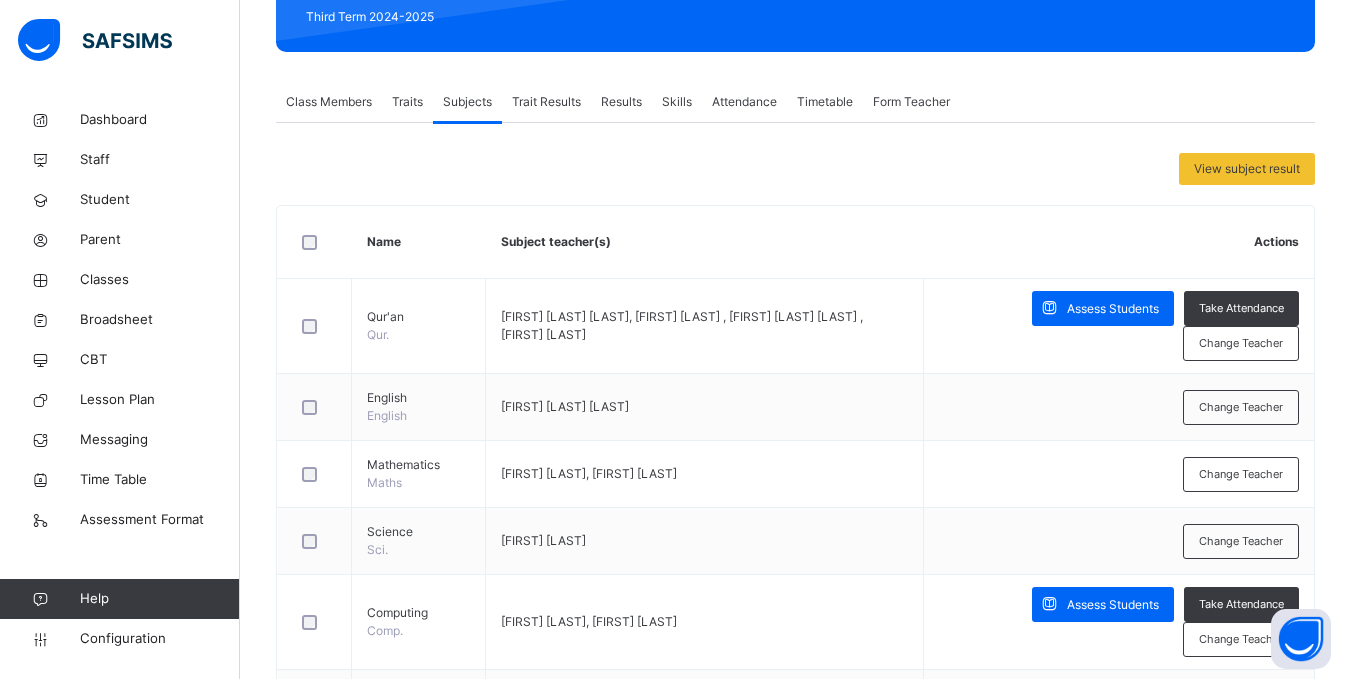 click on "Trait Results" at bounding box center [546, 102] 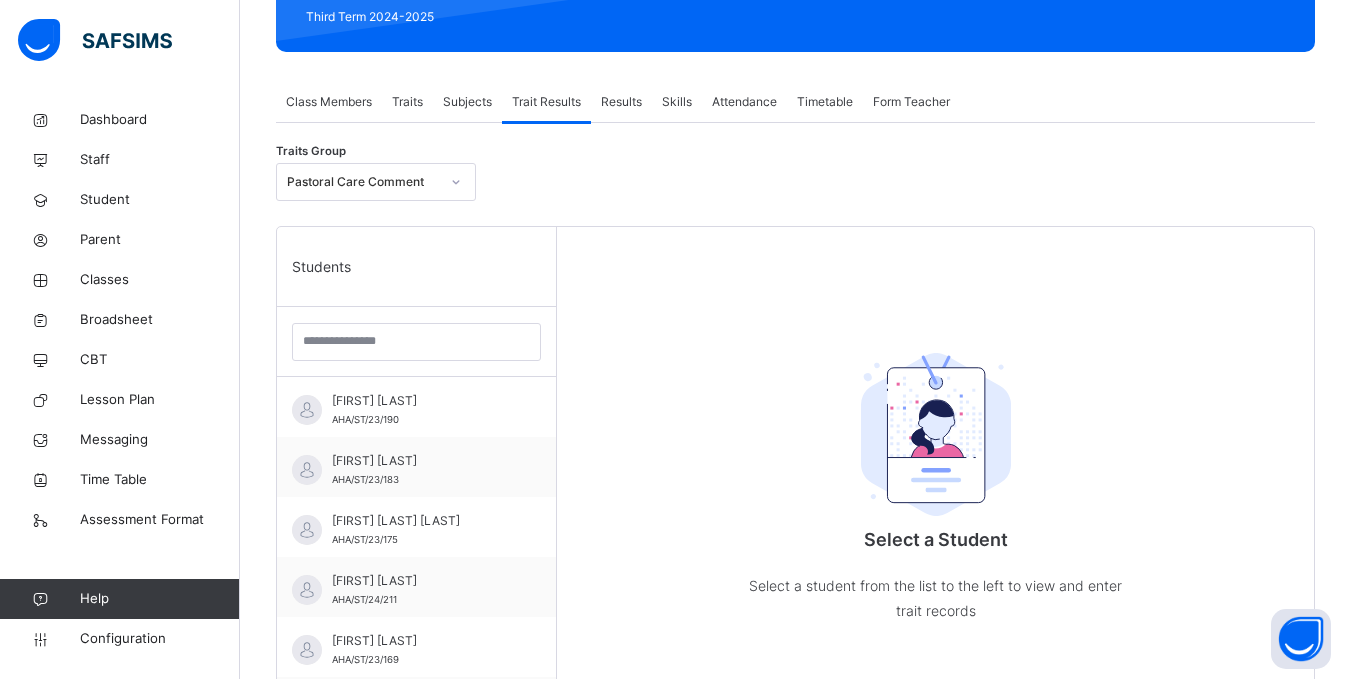 click on "Results" at bounding box center (621, 102) 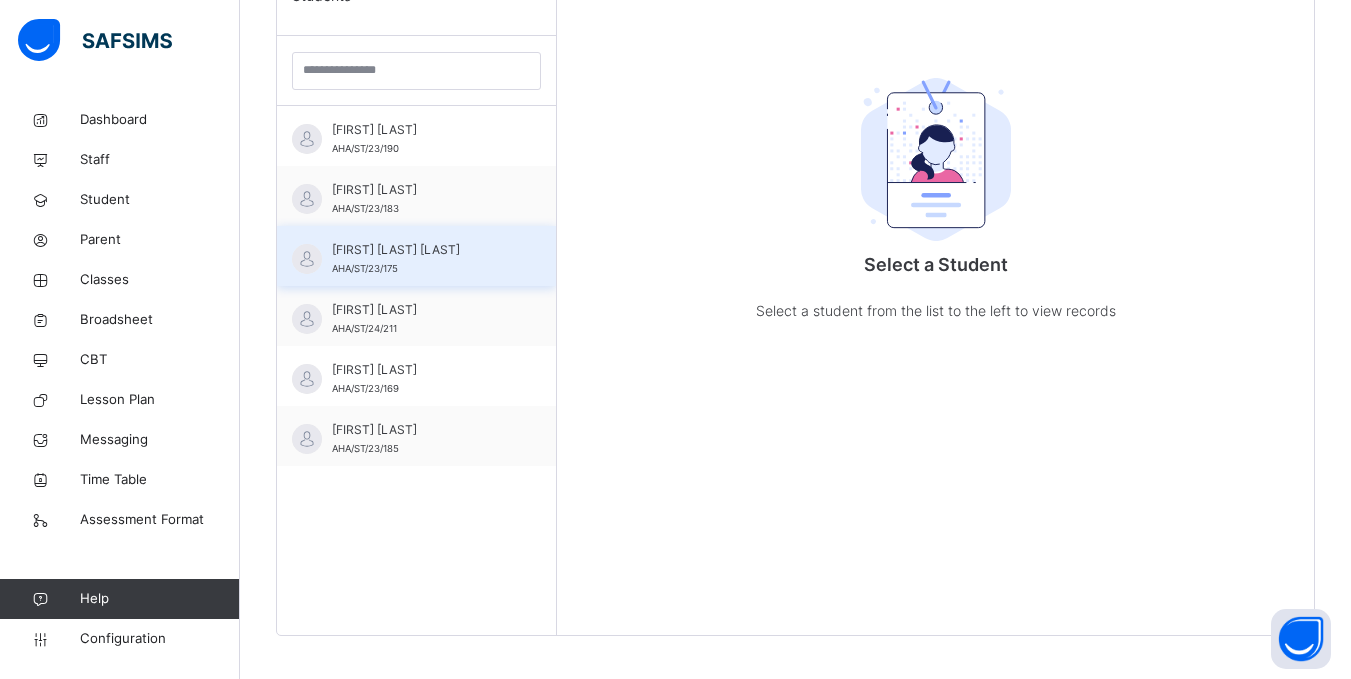 scroll, scrollTop: 565, scrollLeft: 0, axis: vertical 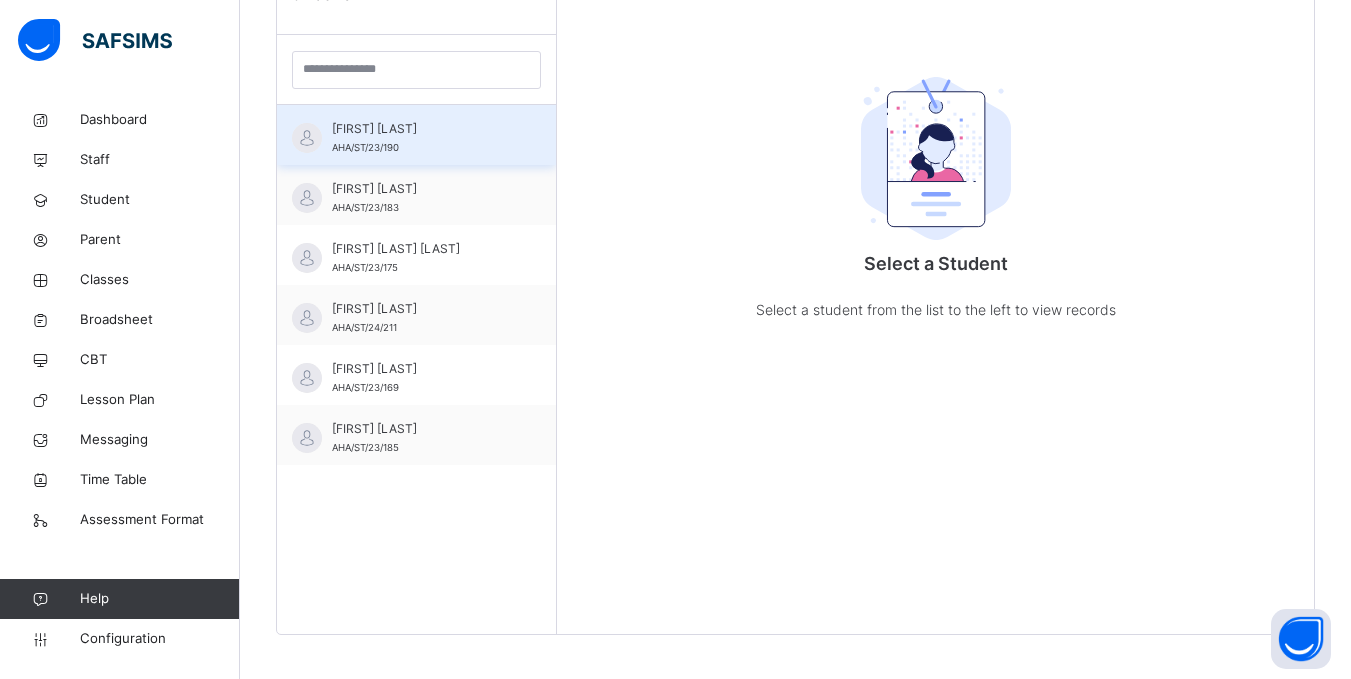 click on "Abdulrahman Abubakar Sani AHA/ST/23/190" at bounding box center [416, 135] 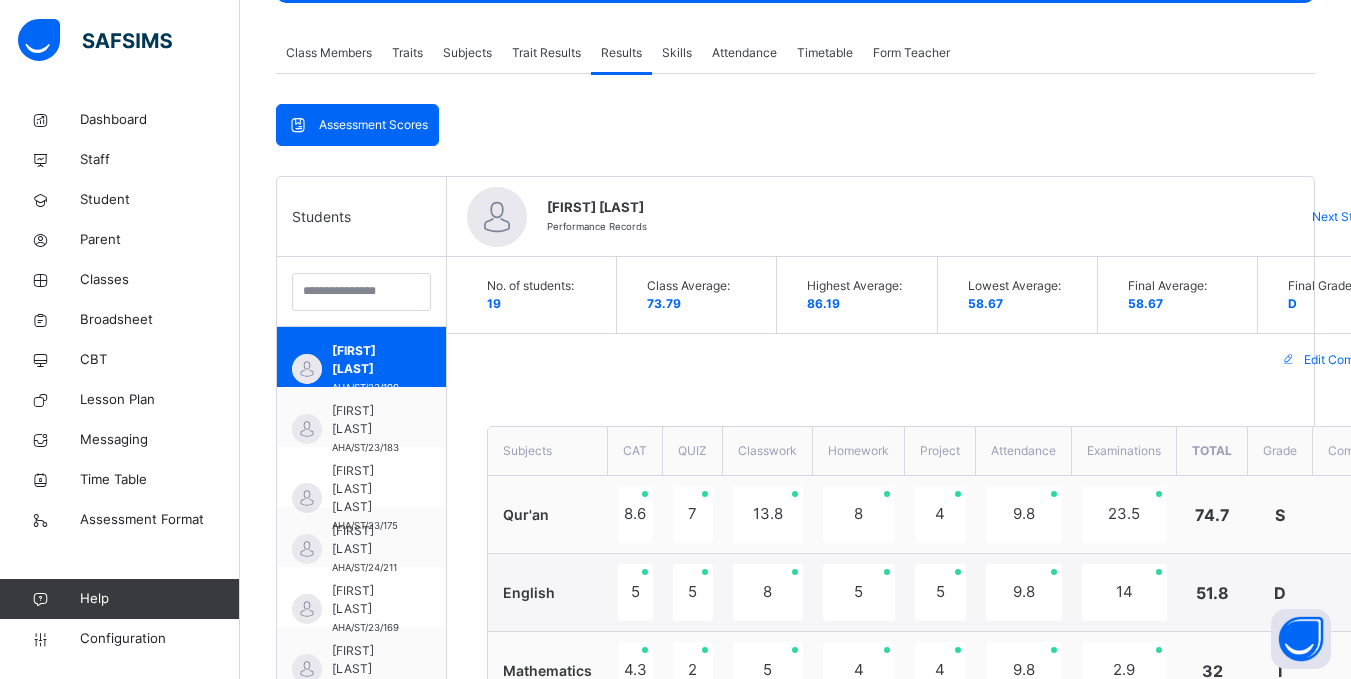 scroll, scrollTop: 338, scrollLeft: 0, axis: vertical 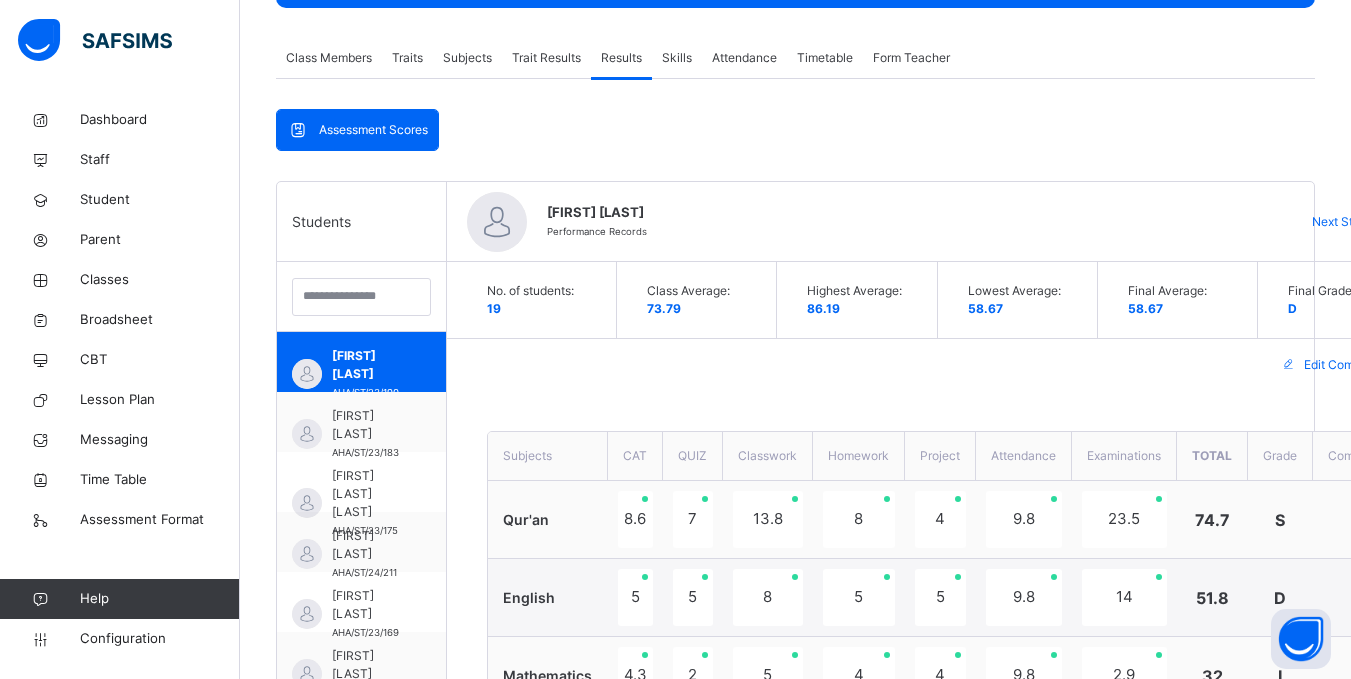 click on "Next Student" at bounding box center [1348, 222] 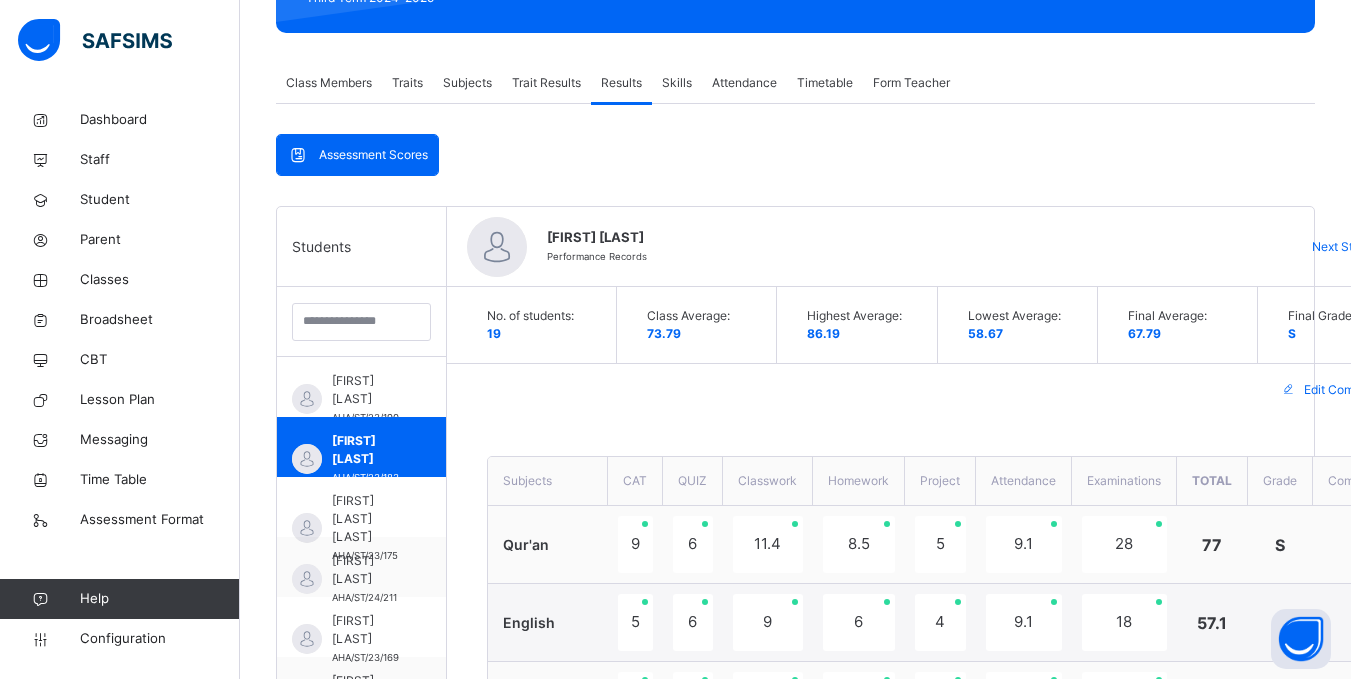 scroll, scrollTop: 314, scrollLeft: 0, axis: vertical 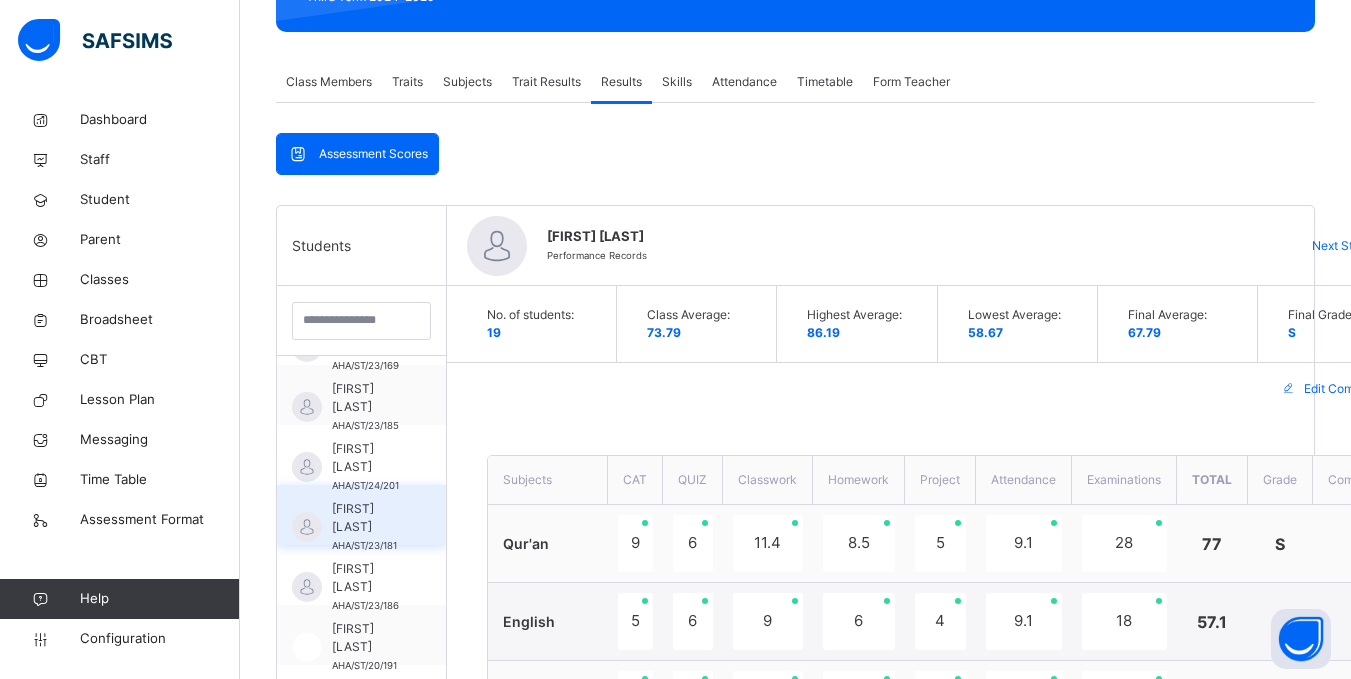 click on "Hafsah  Hassan" at bounding box center [366, 518] 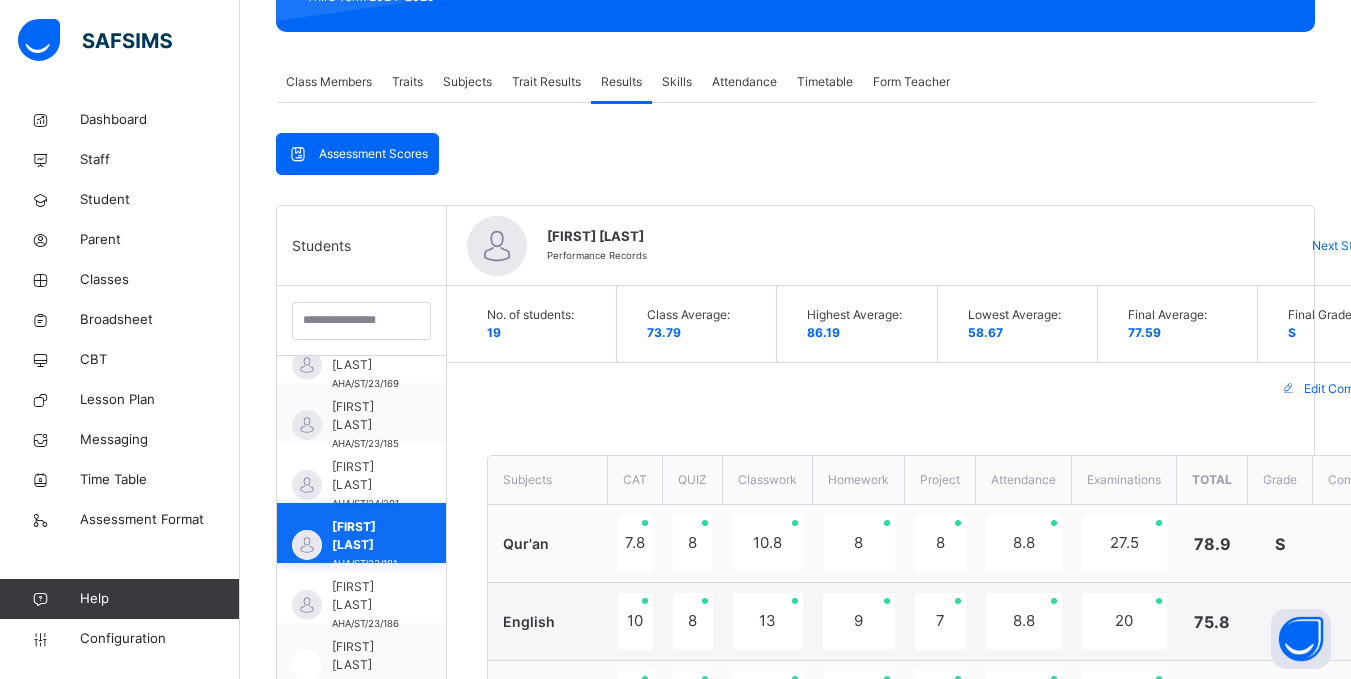 scroll, scrollTop: 291, scrollLeft: 0, axis: vertical 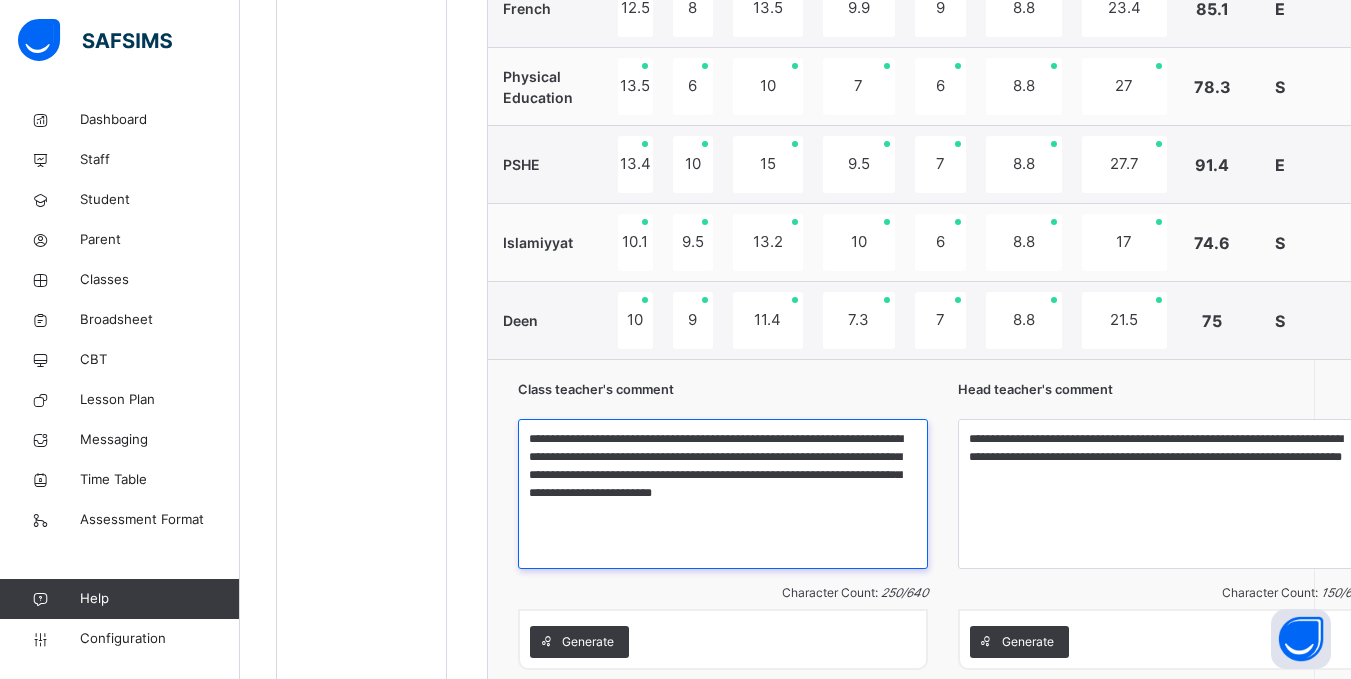 click on "**********" at bounding box center [723, 494] 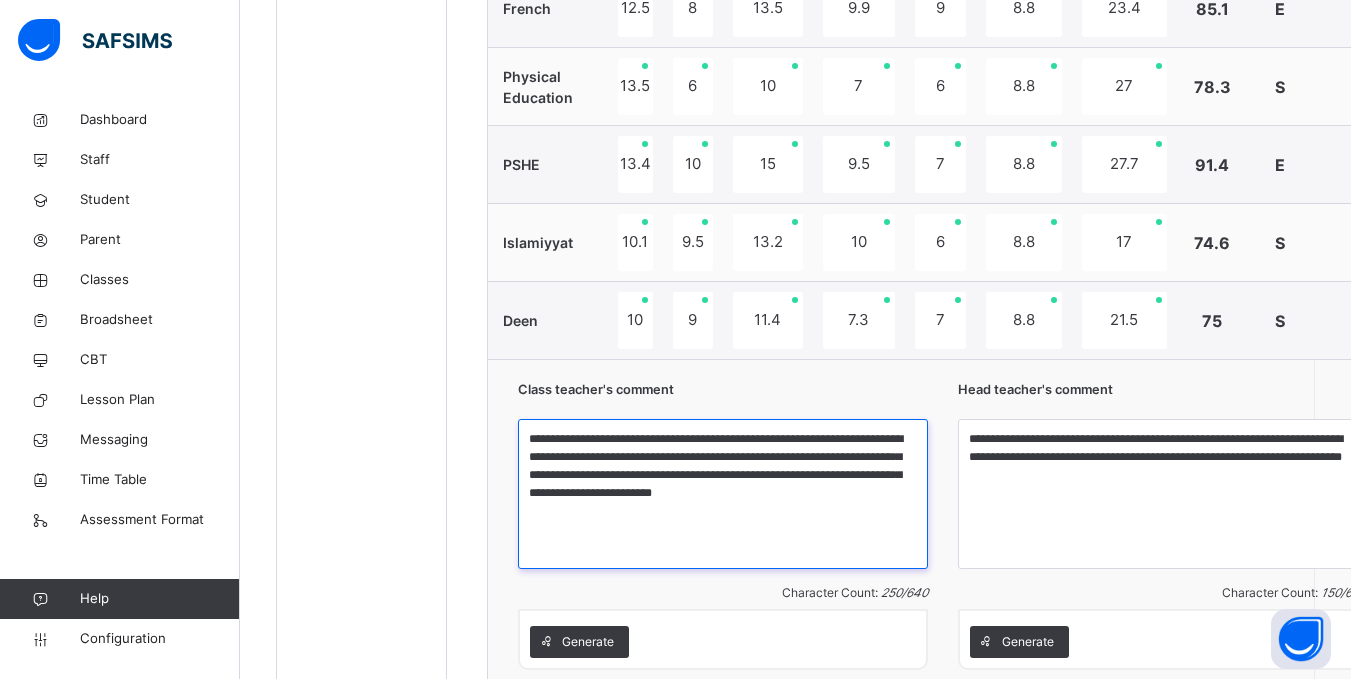 click on "**********" at bounding box center (723, 494) 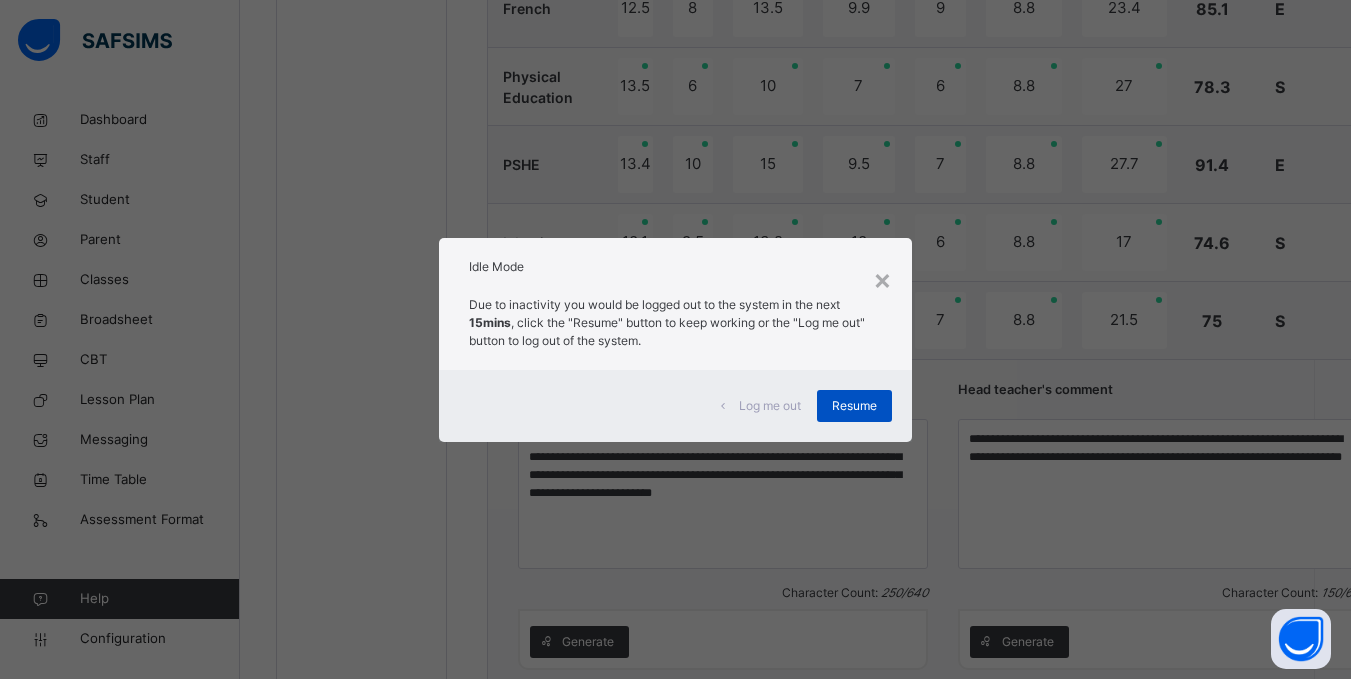 click on "Resume" at bounding box center (854, 406) 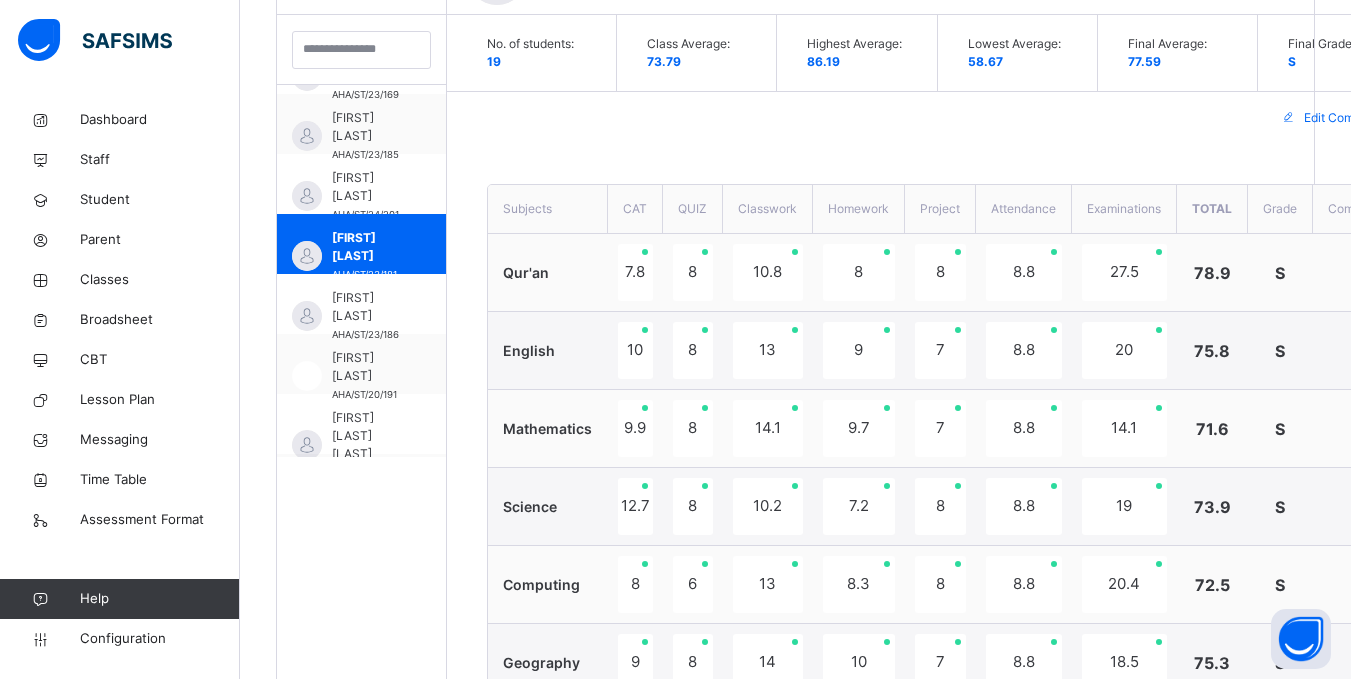 scroll, scrollTop: 580, scrollLeft: 0, axis: vertical 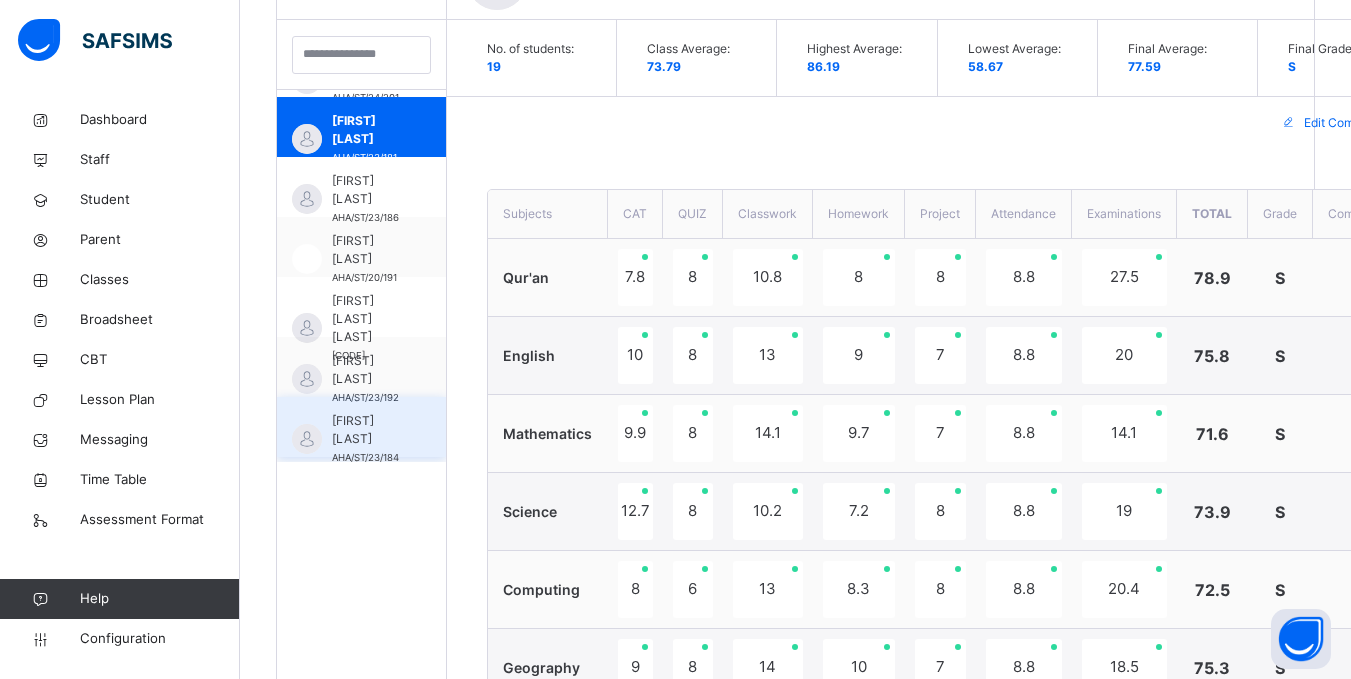 click on "Mardiyyah  Salihu AHA/ST/23/184" at bounding box center (361, 427) 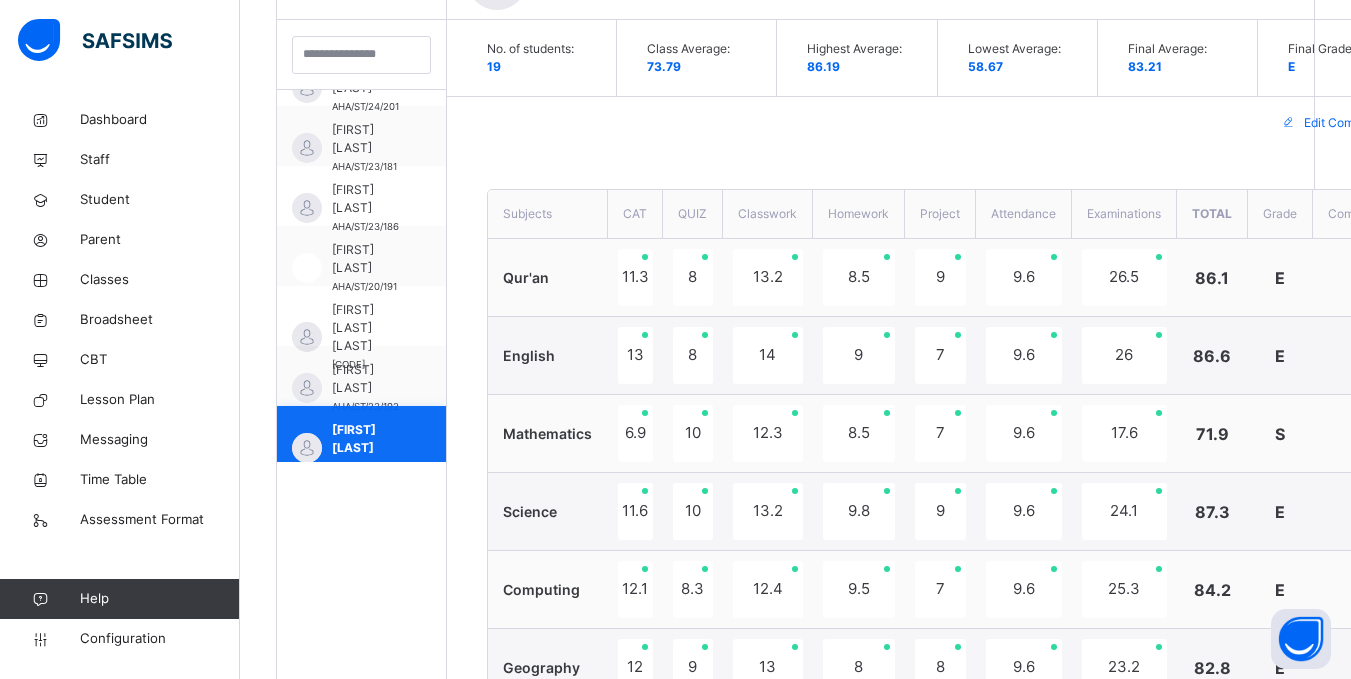 scroll, scrollTop: 413, scrollLeft: 0, axis: vertical 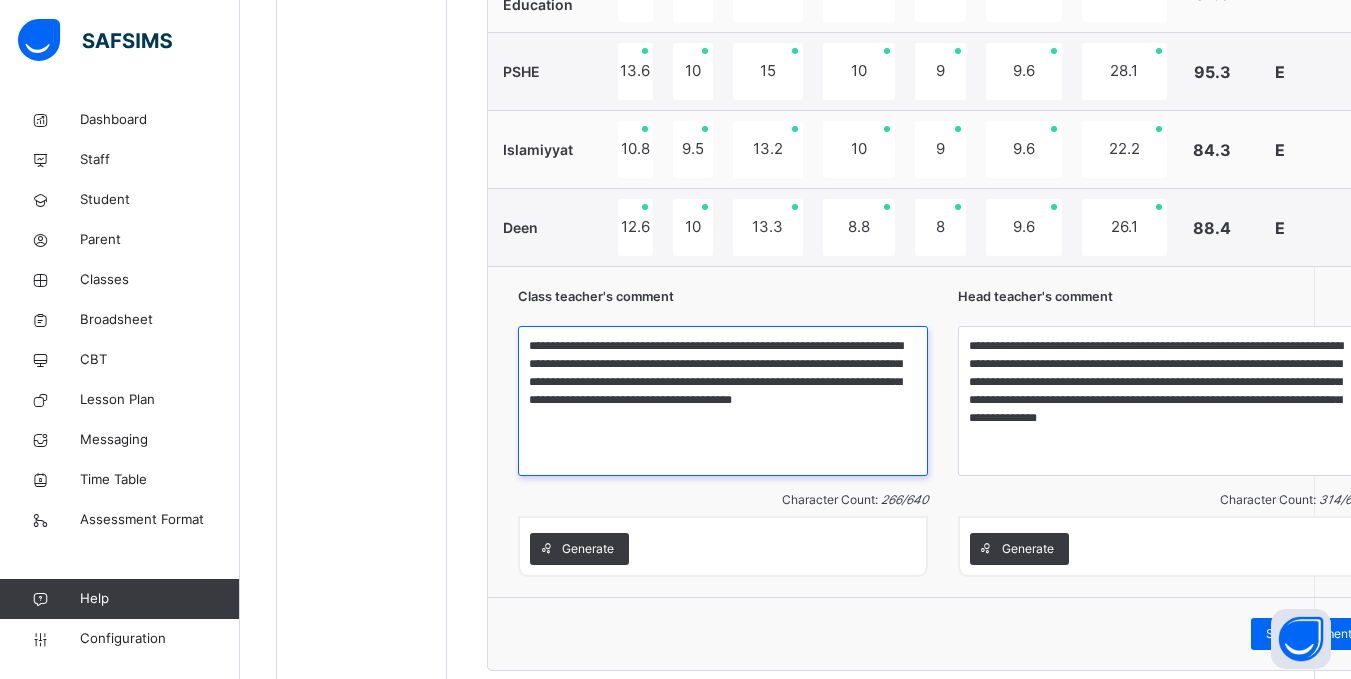 click on "**********" at bounding box center (723, 401) 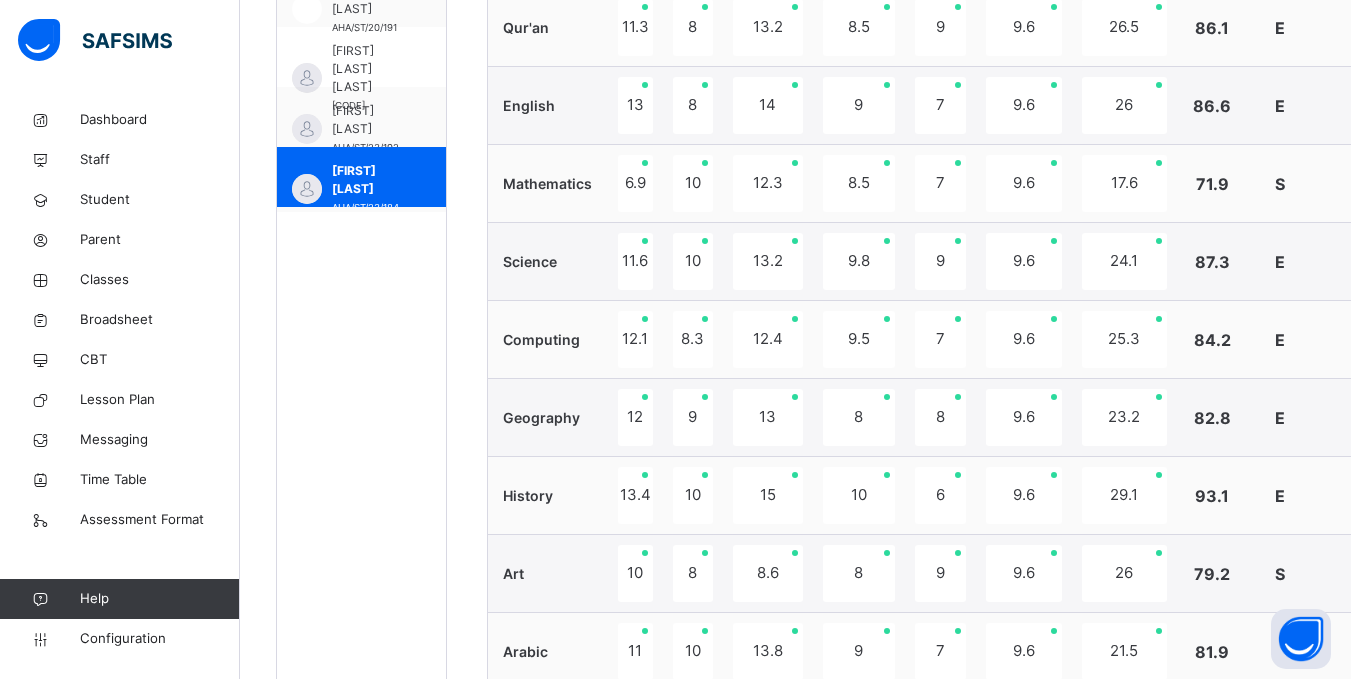 scroll, scrollTop: 829, scrollLeft: 0, axis: vertical 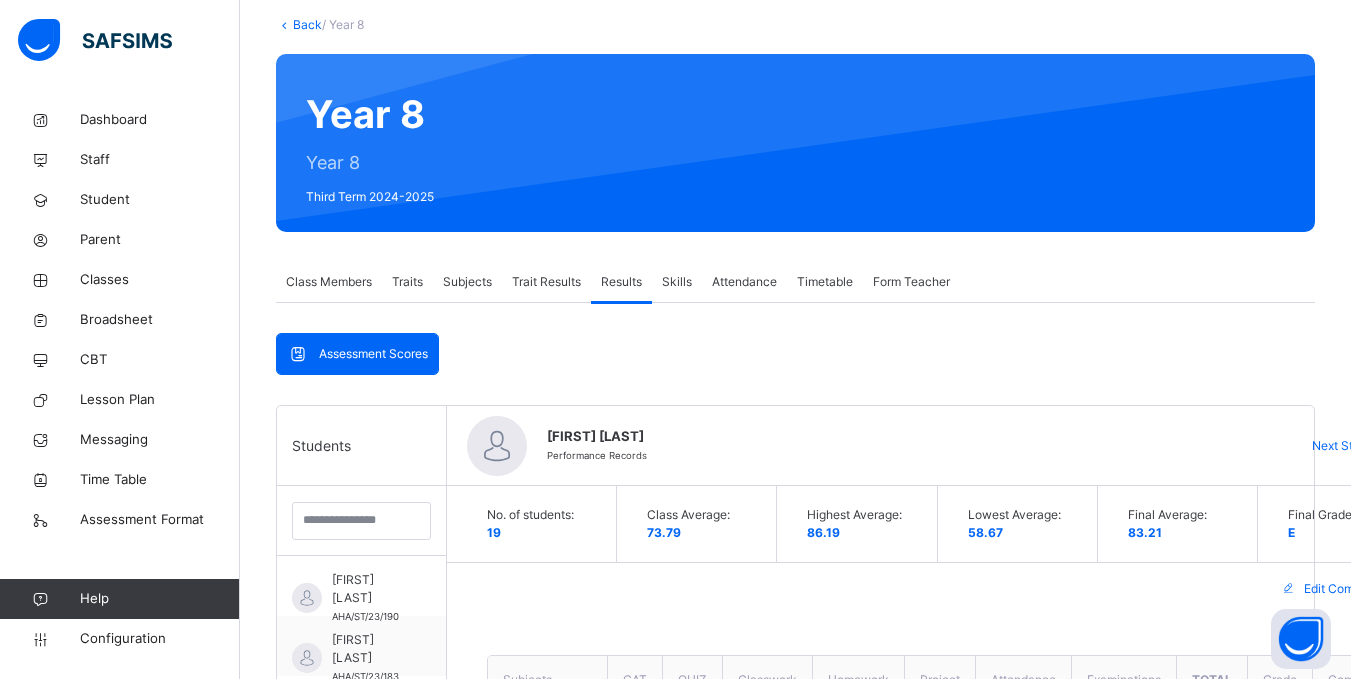 drag, startPoint x: 298, startPoint y: 28, endPoint x: 308, endPoint y: 18, distance: 14.142136 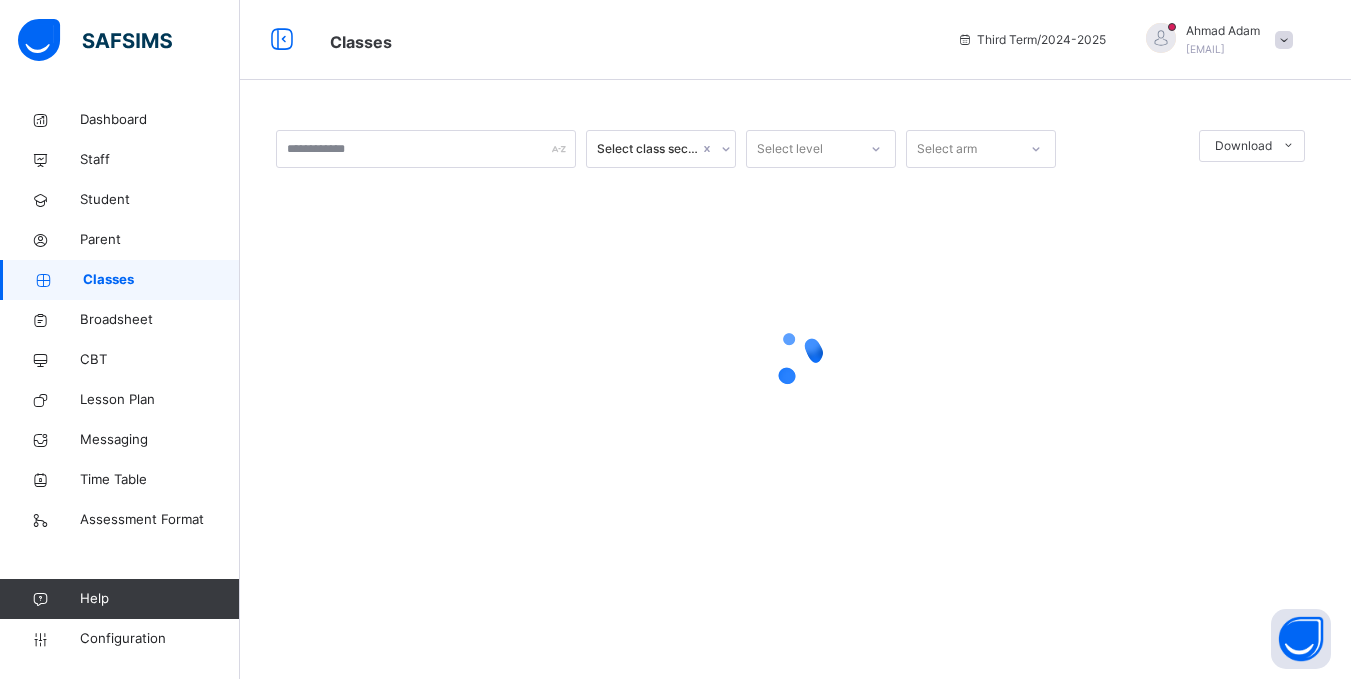scroll, scrollTop: 0, scrollLeft: 0, axis: both 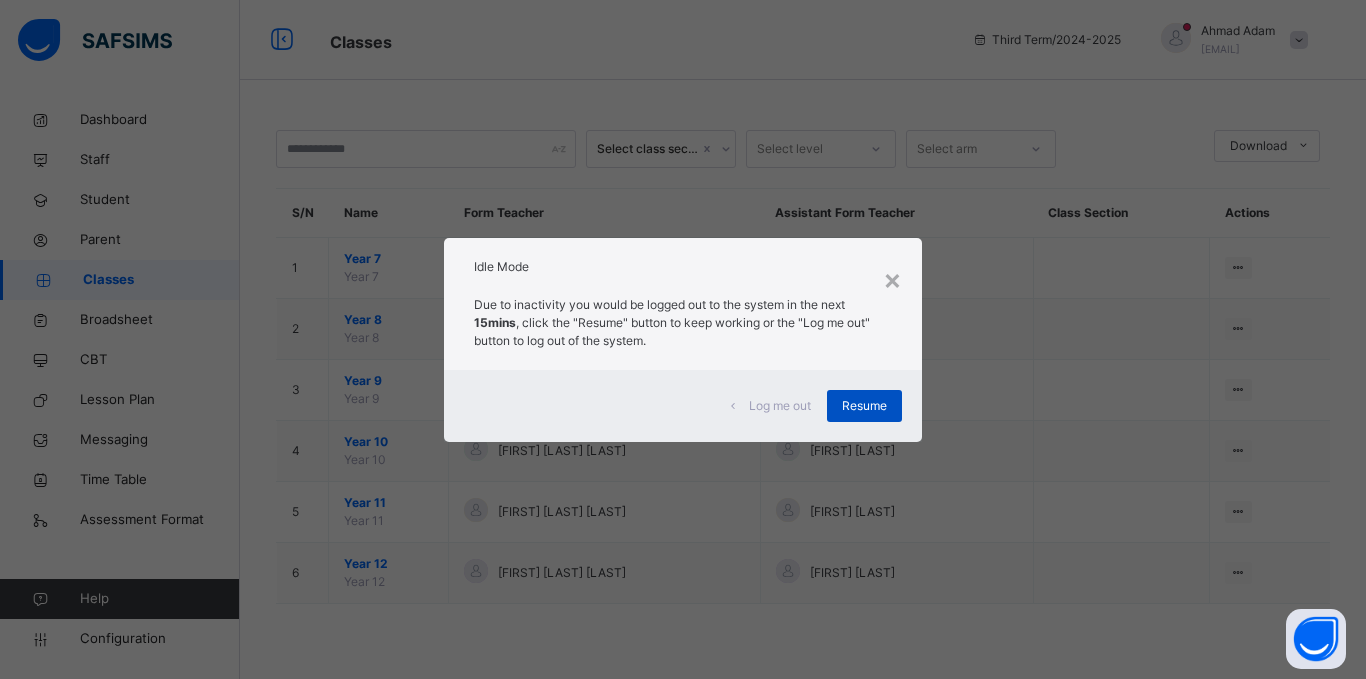 click on "Resume" at bounding box center [864, 406] 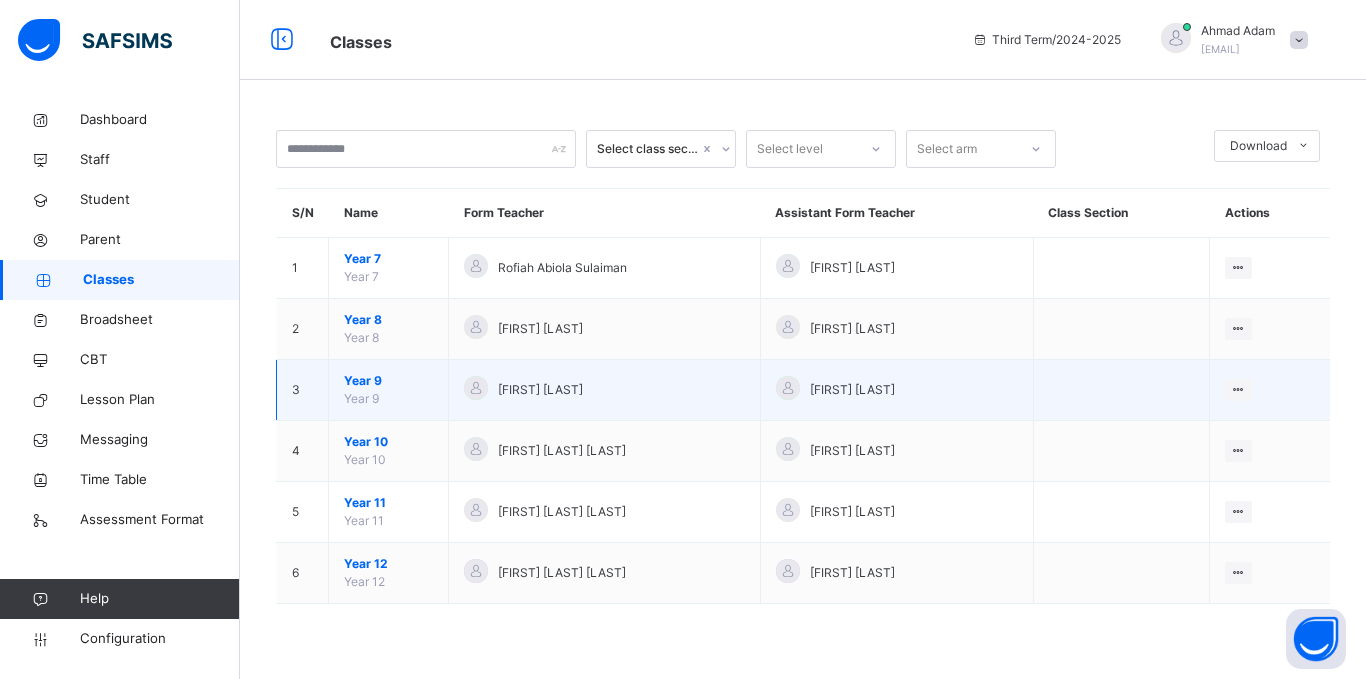 click on "Year 9" at bounding box center [388, 381] 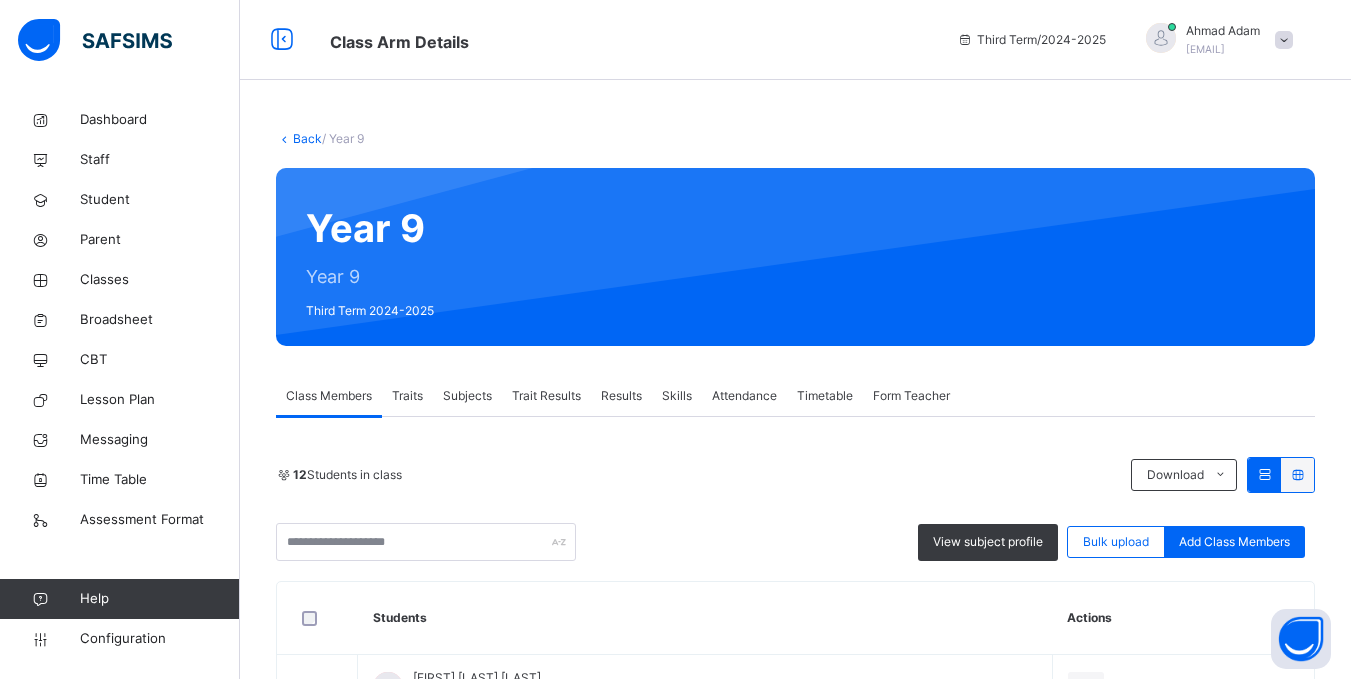 click on "Back" at bounding box center [307, 138] 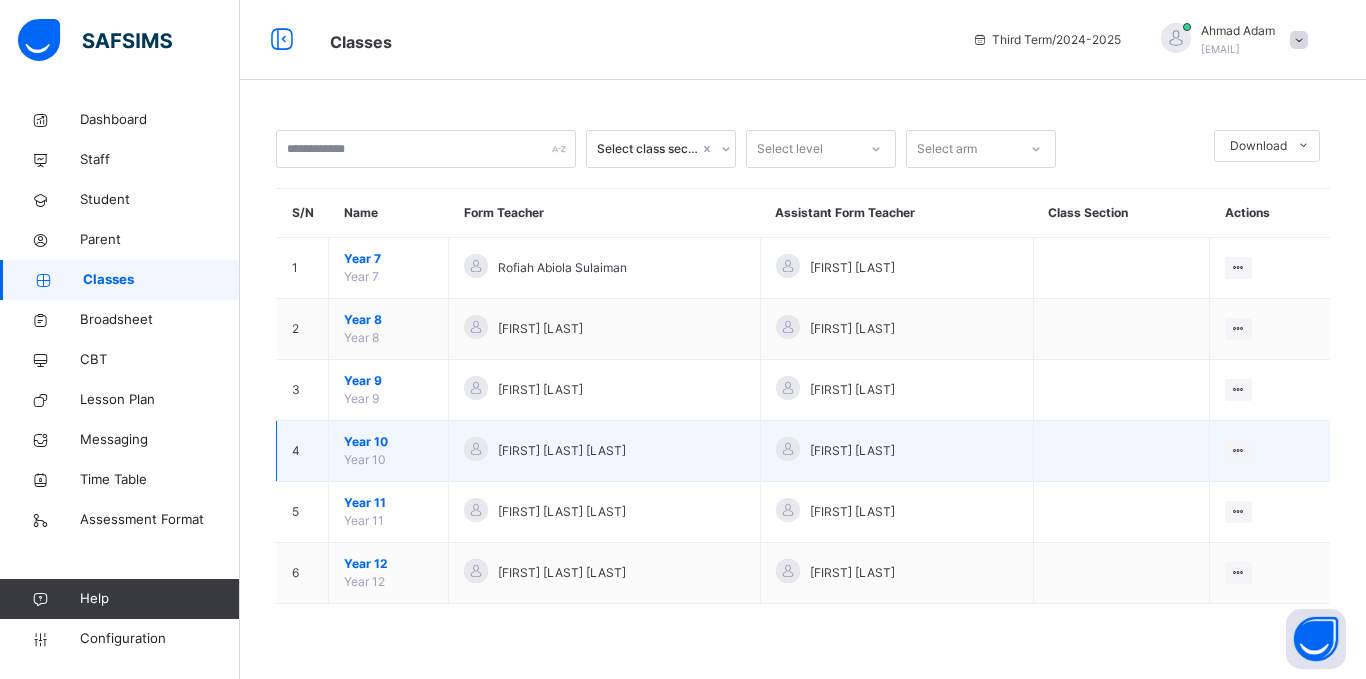click on "Year 10" at bounding box center (388, 442) 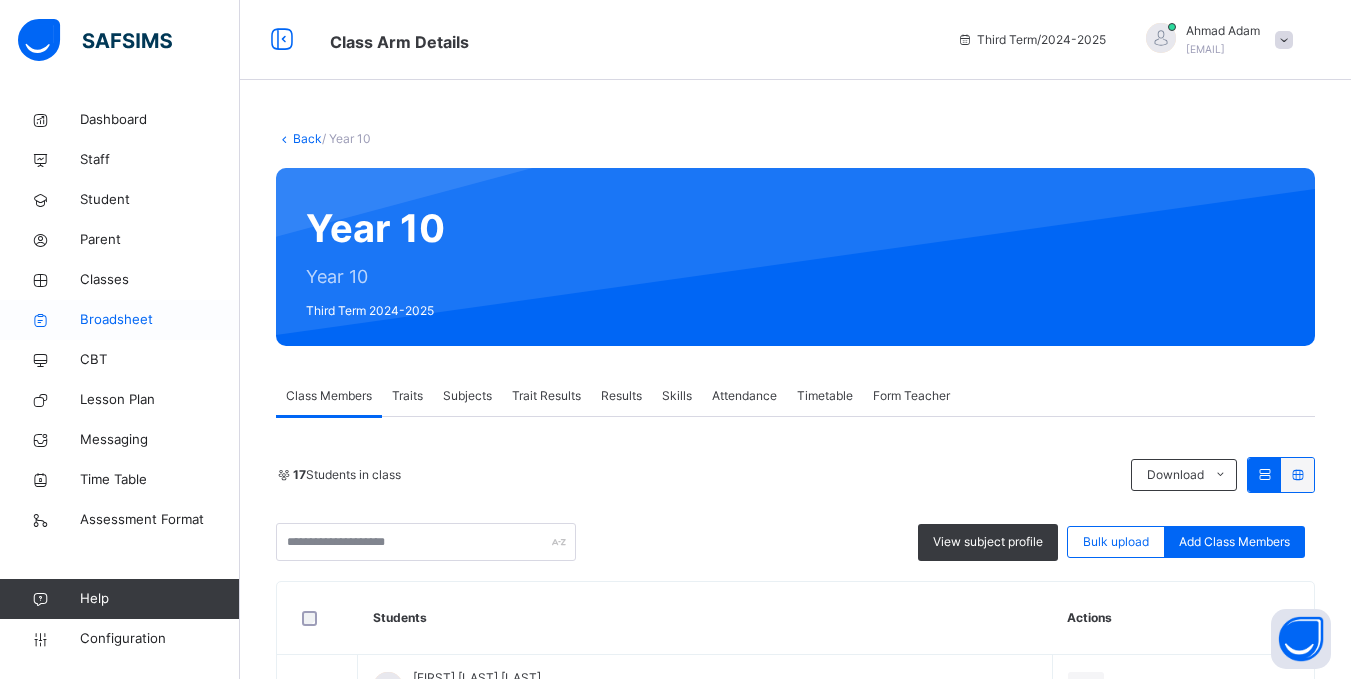 click on "Broadsheet" at bounding box center (160, 320) 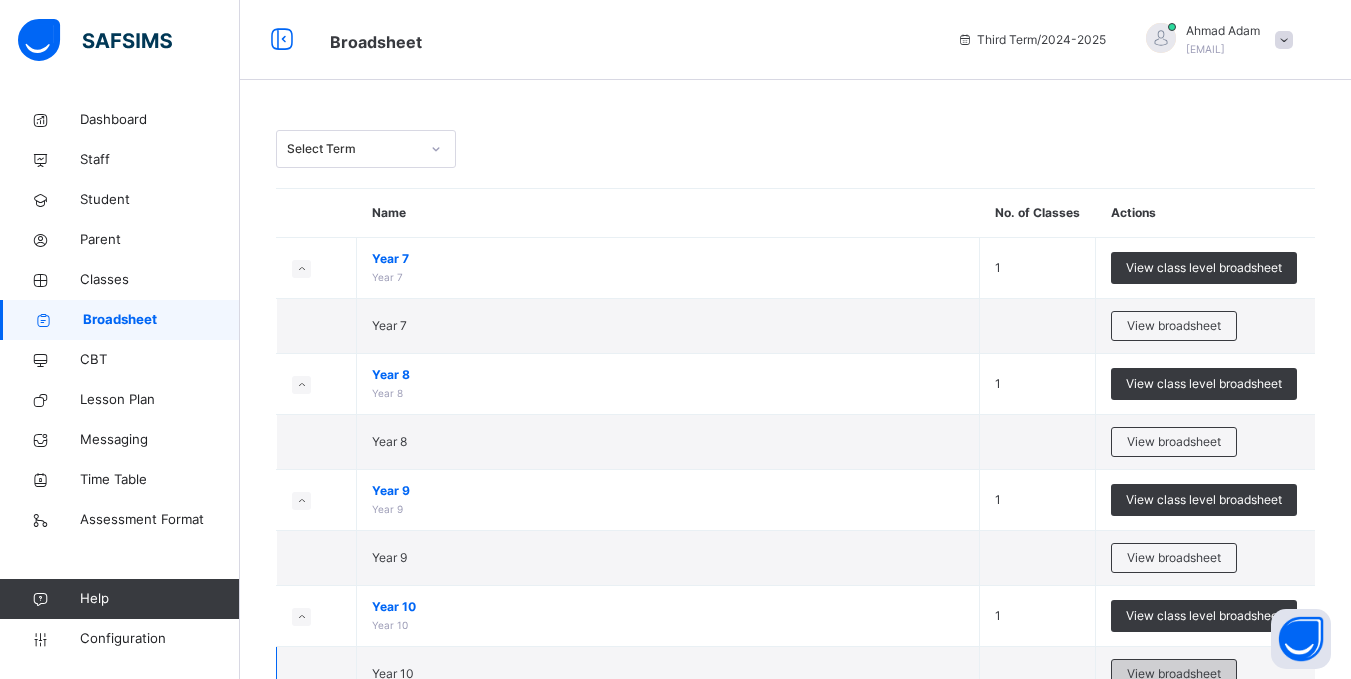 click on "View broadsheet" at bounding box center [1174, 674] 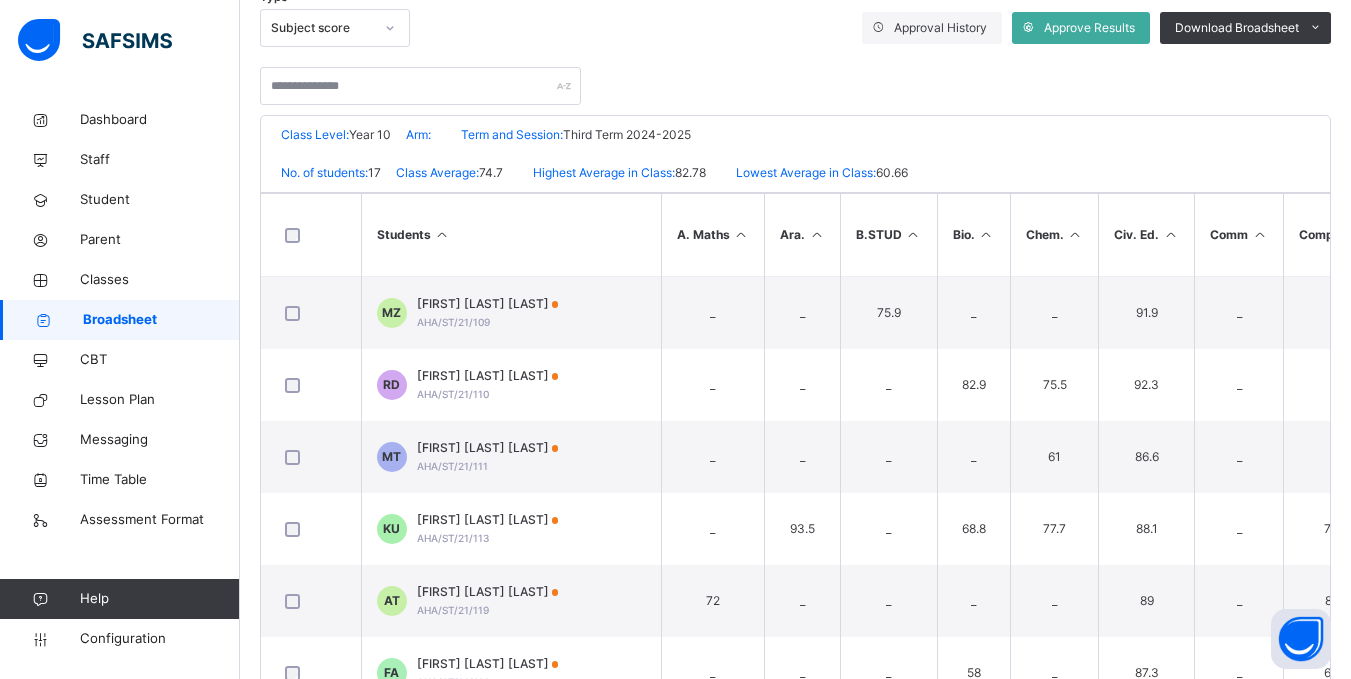 scroll, scrollTop: 420, scrollLeft: 0, axis: vertical 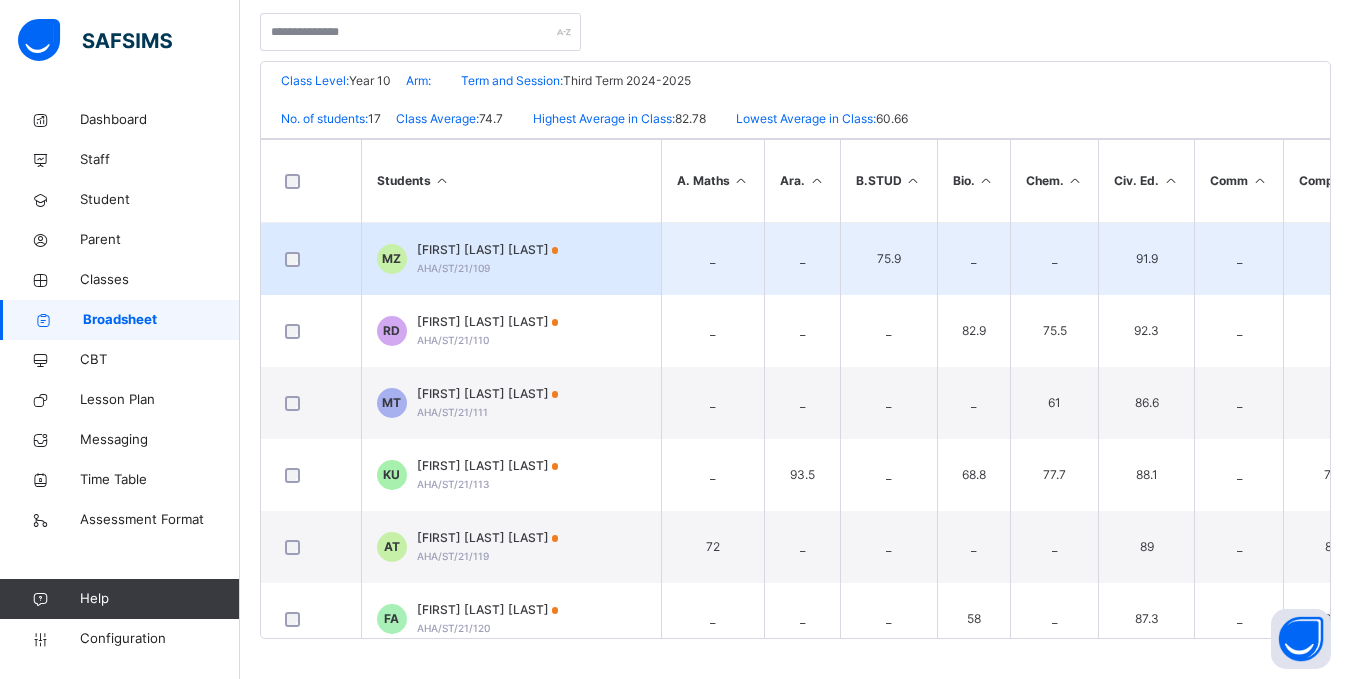 click on "Maryam  Usman Zarma" at bounding box center (488, 250) 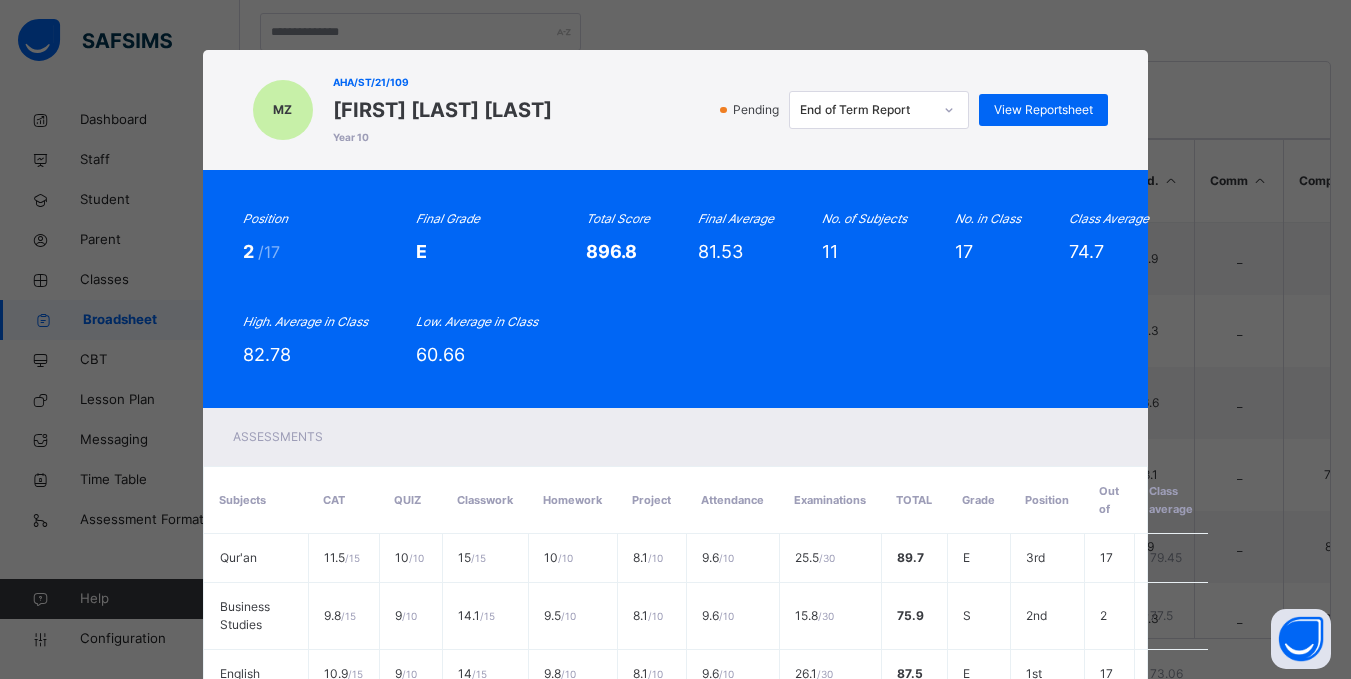 scroll, scrollTop: 1, scrollLeft: 0, axis: vertical 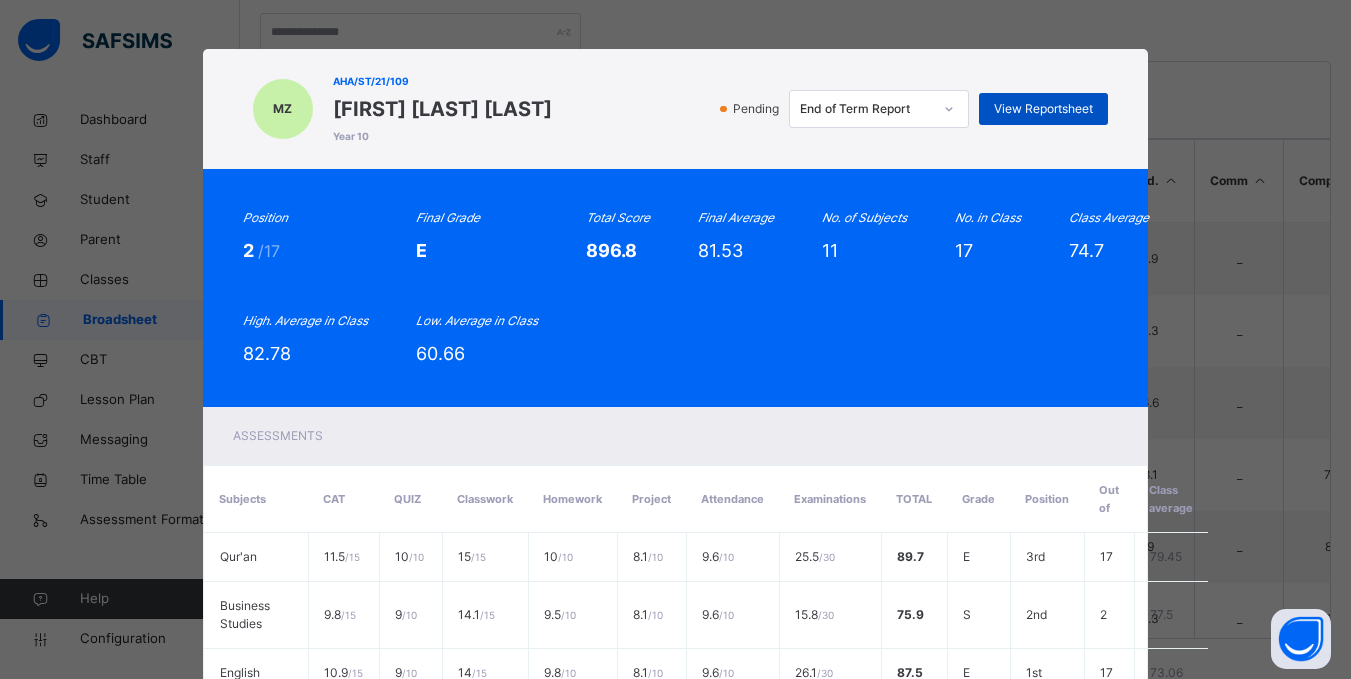 click on "View Reportsheet" at bounding box center (1043, 109) 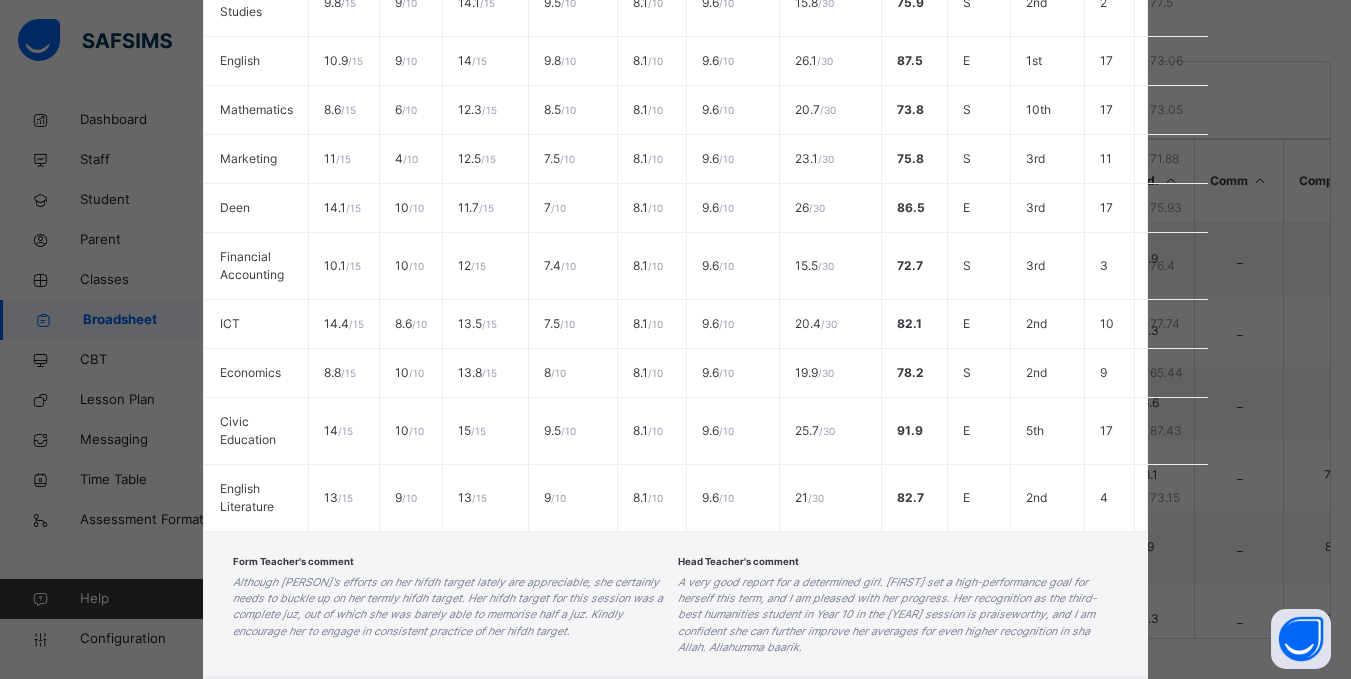 scroll, scrollTop: 732, scrollLeft: 0, axis: vertical 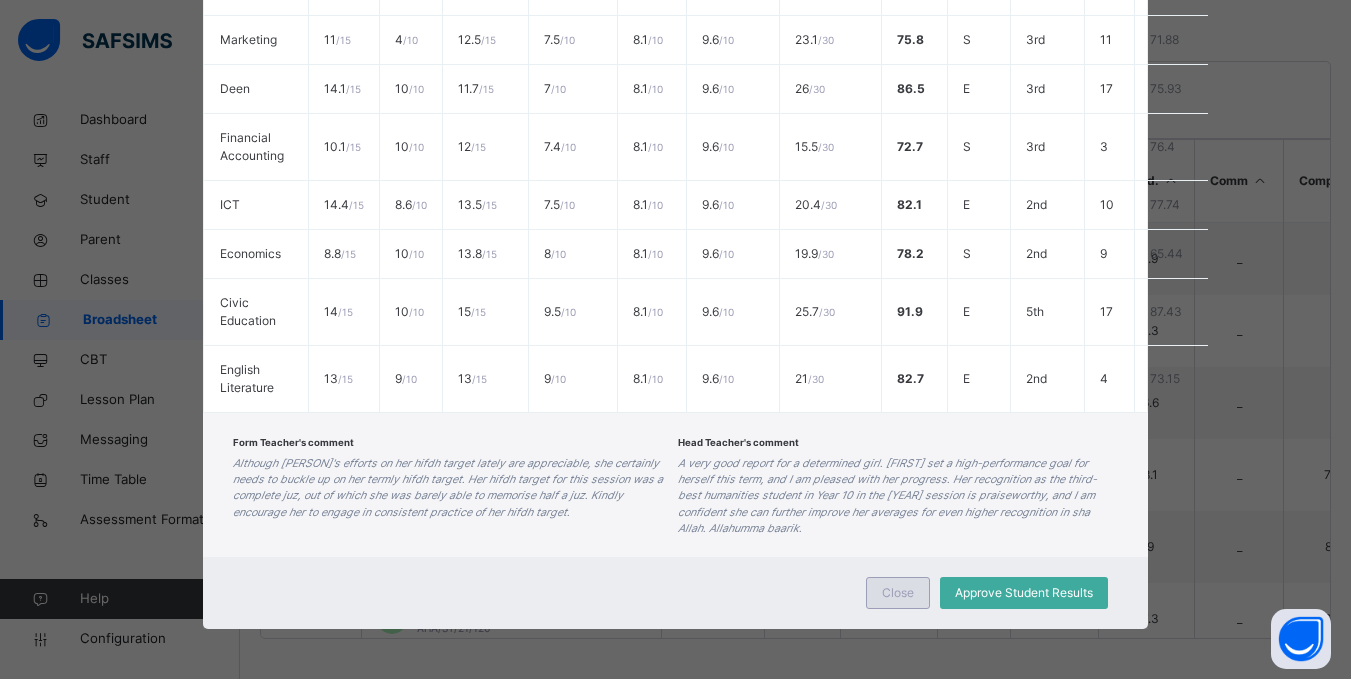 click on "Close" at bounding box center (898, 593) 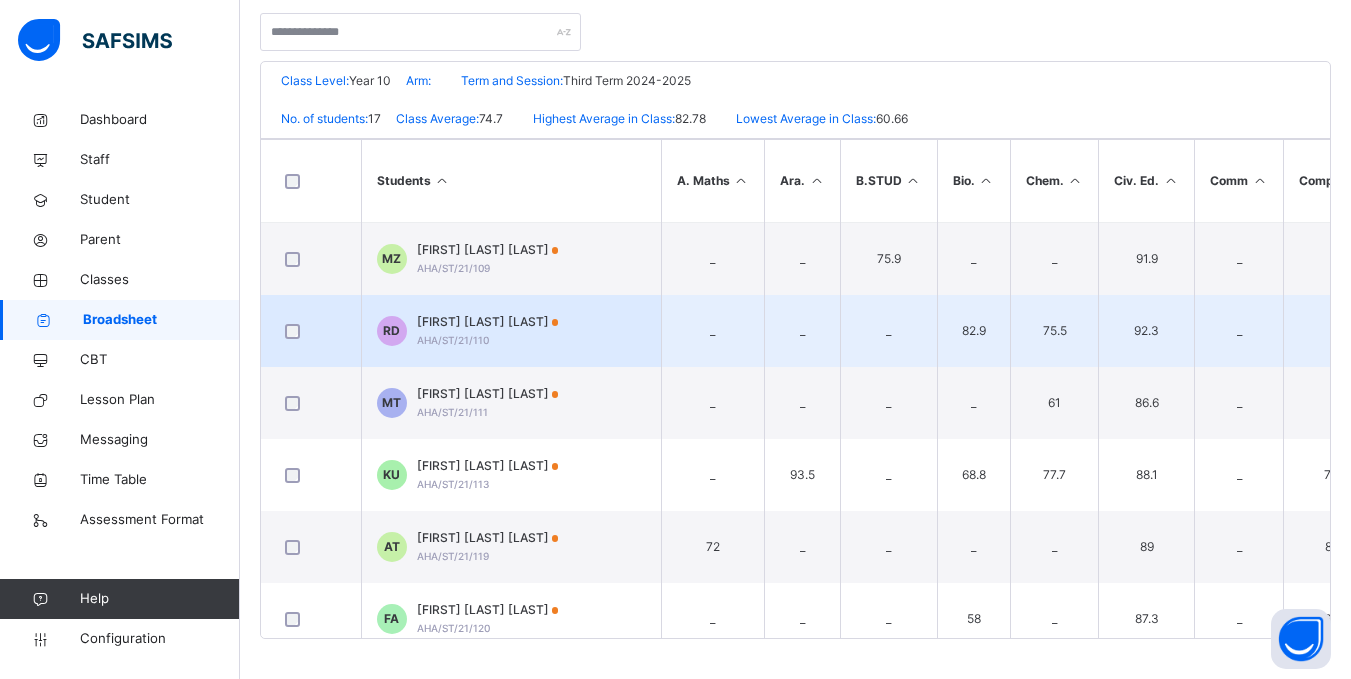 click on "RD Rabi'atu Ammah  Dikko   AHA/ST/21/110" at bounding box center (468, 331) 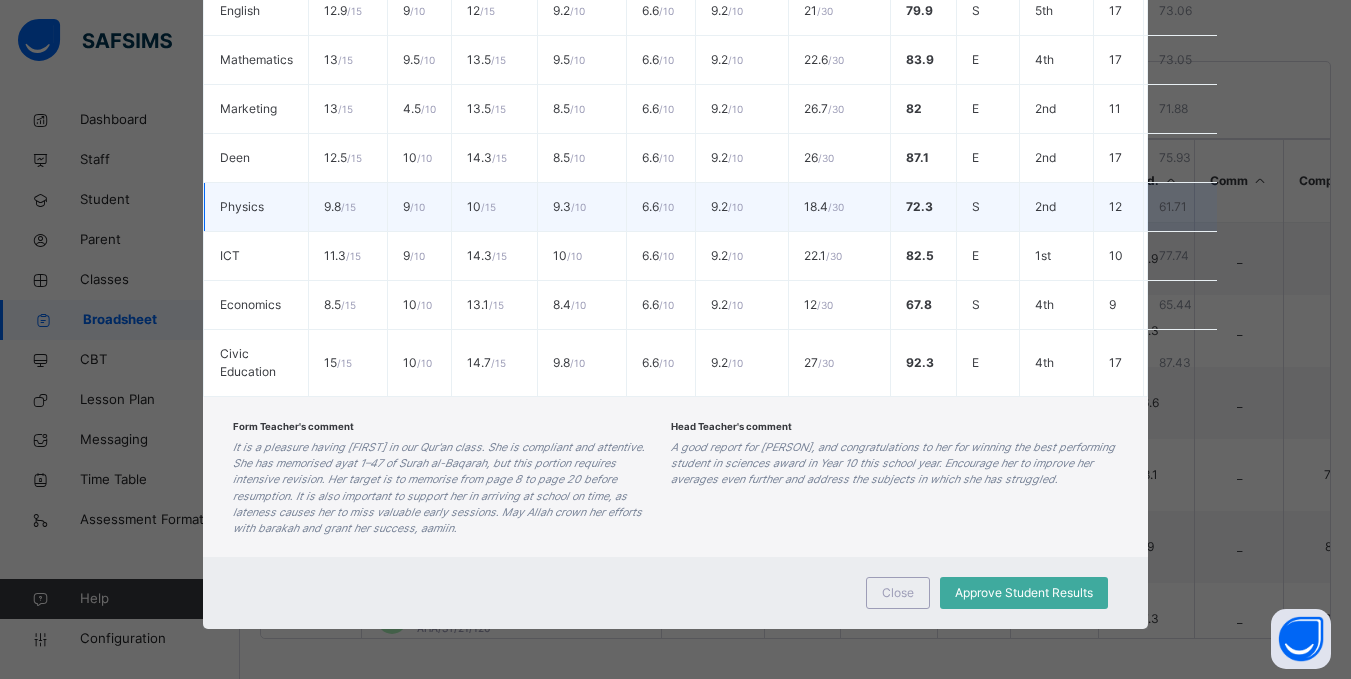 scroll, scrollTop: 0, scrollLeft: 0, axis: both 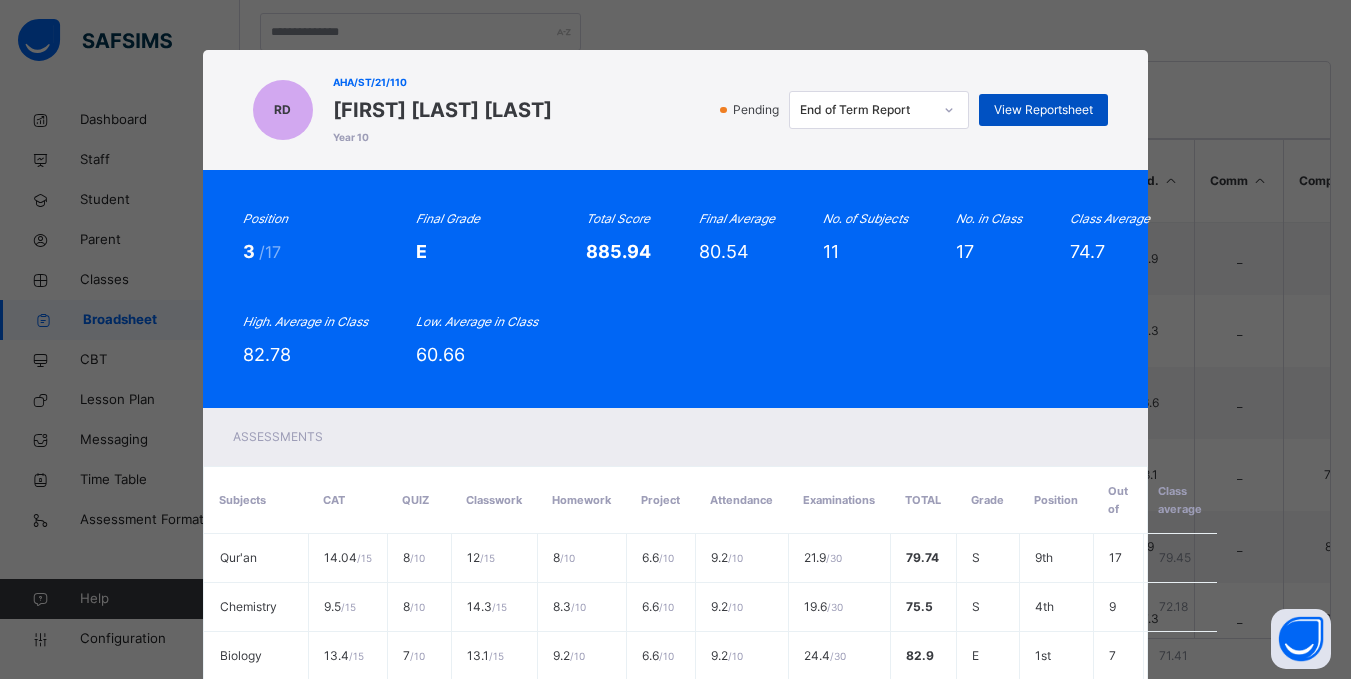 click on "View Reportsheet" at bounding box center (1043, 110) 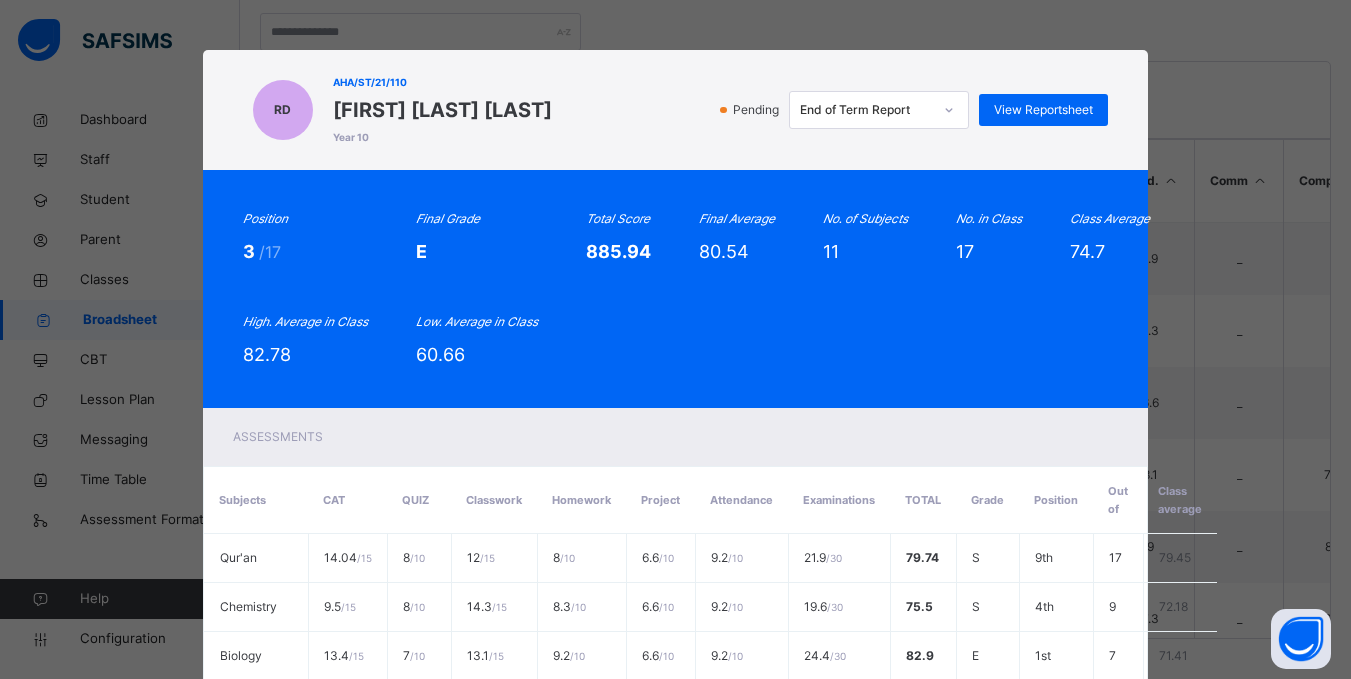 scroll, scrollTop: 694, scrollLeft: 0, axis: vertical 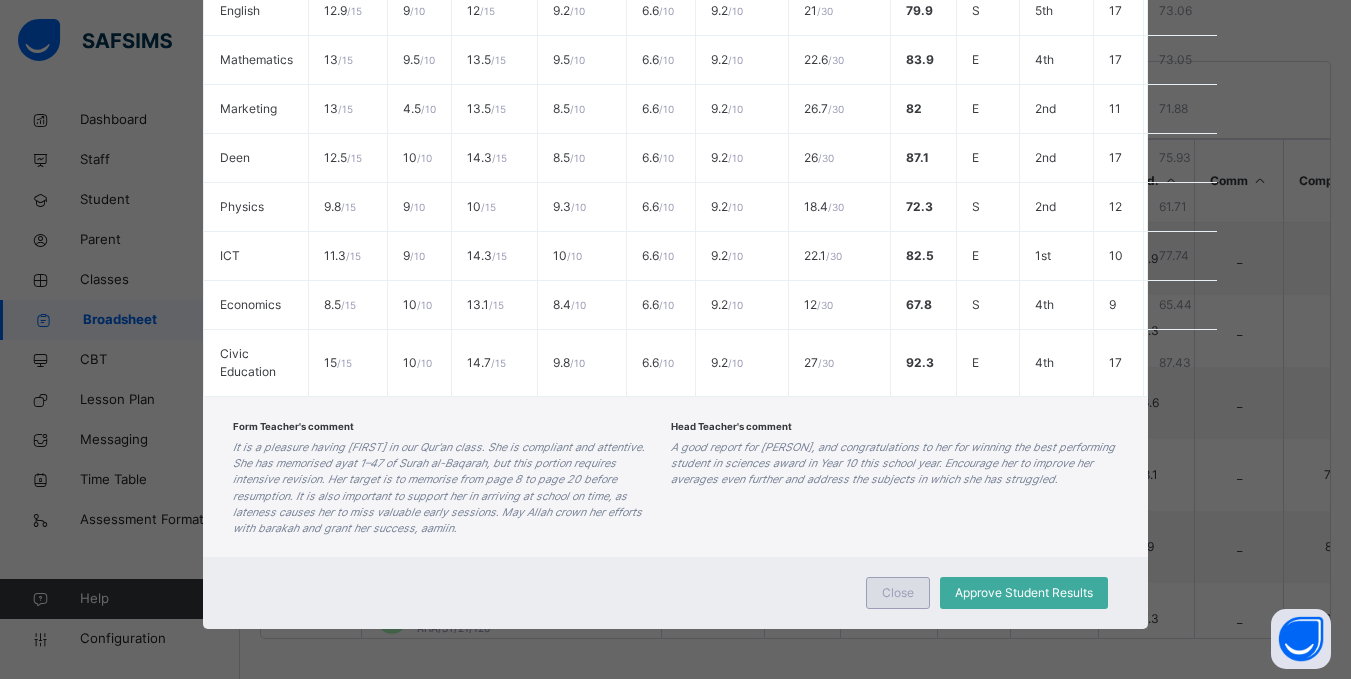 click on "Close" at bounding box center [898, 593] 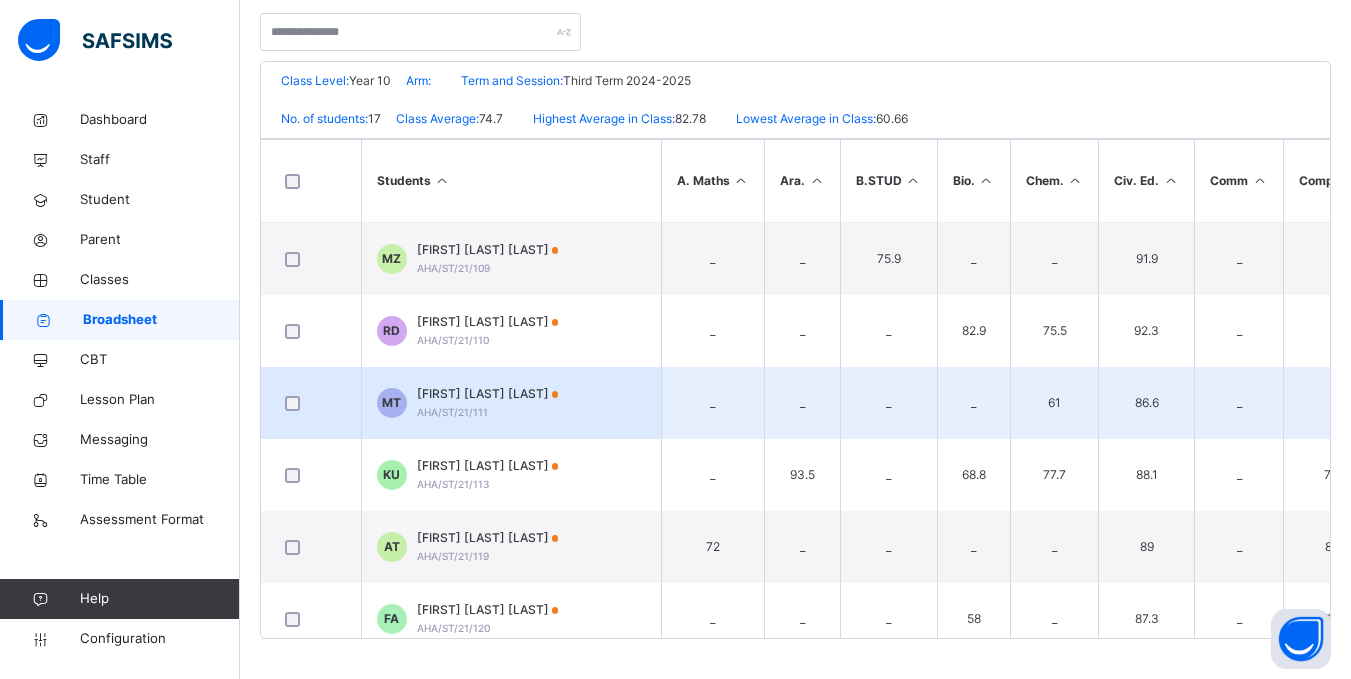 click on "MT Muhammad Aminu  Tukur   AHA/ST/21/111" at bounding box center (511, 403) 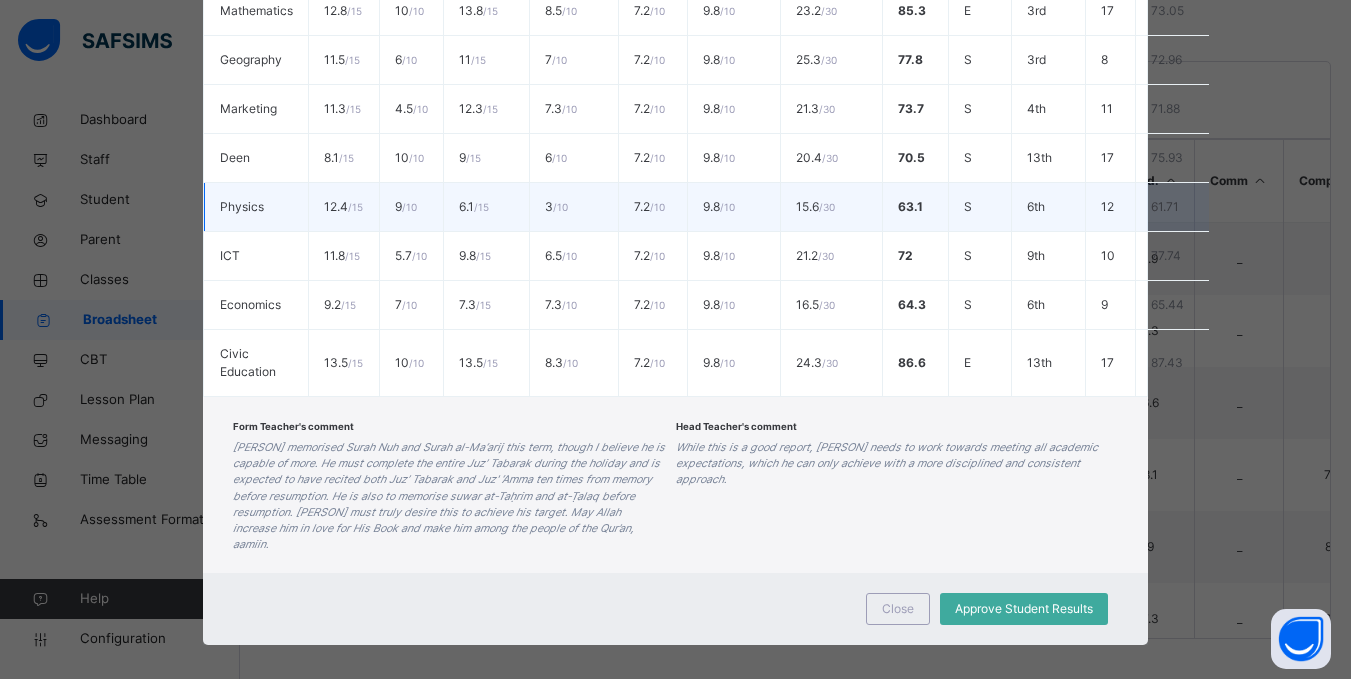 scroll, scrollTop: 0, scrollLeft: 0, axis: both 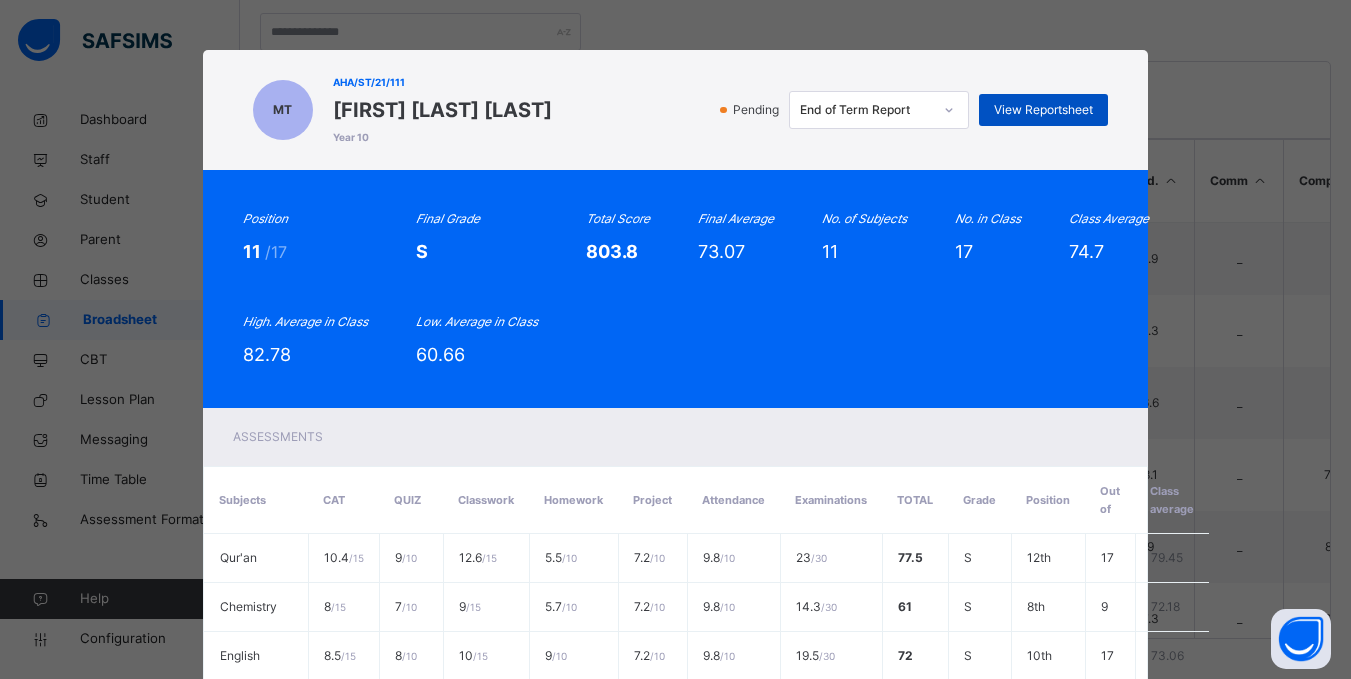 click on "View Reportsheet" at bounding box center (1043, 110) 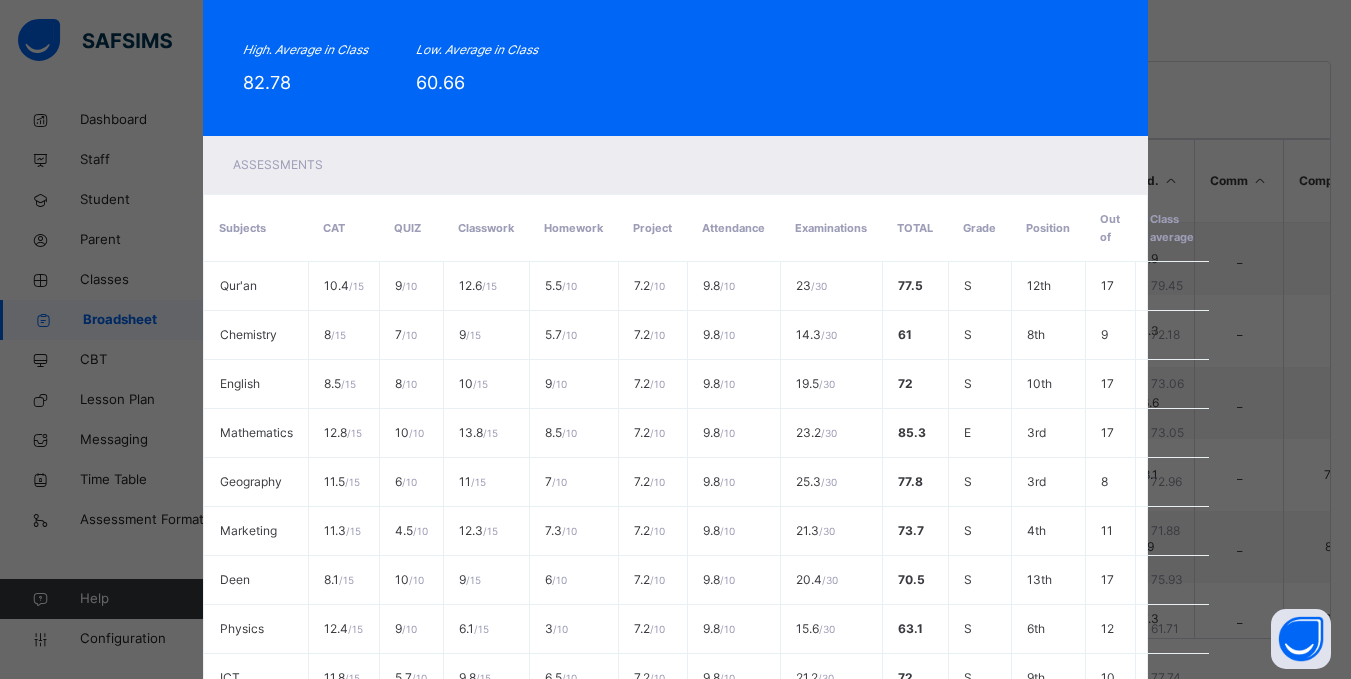 scroll, scrollTop: 0, scrollLeft: 0, axis: both 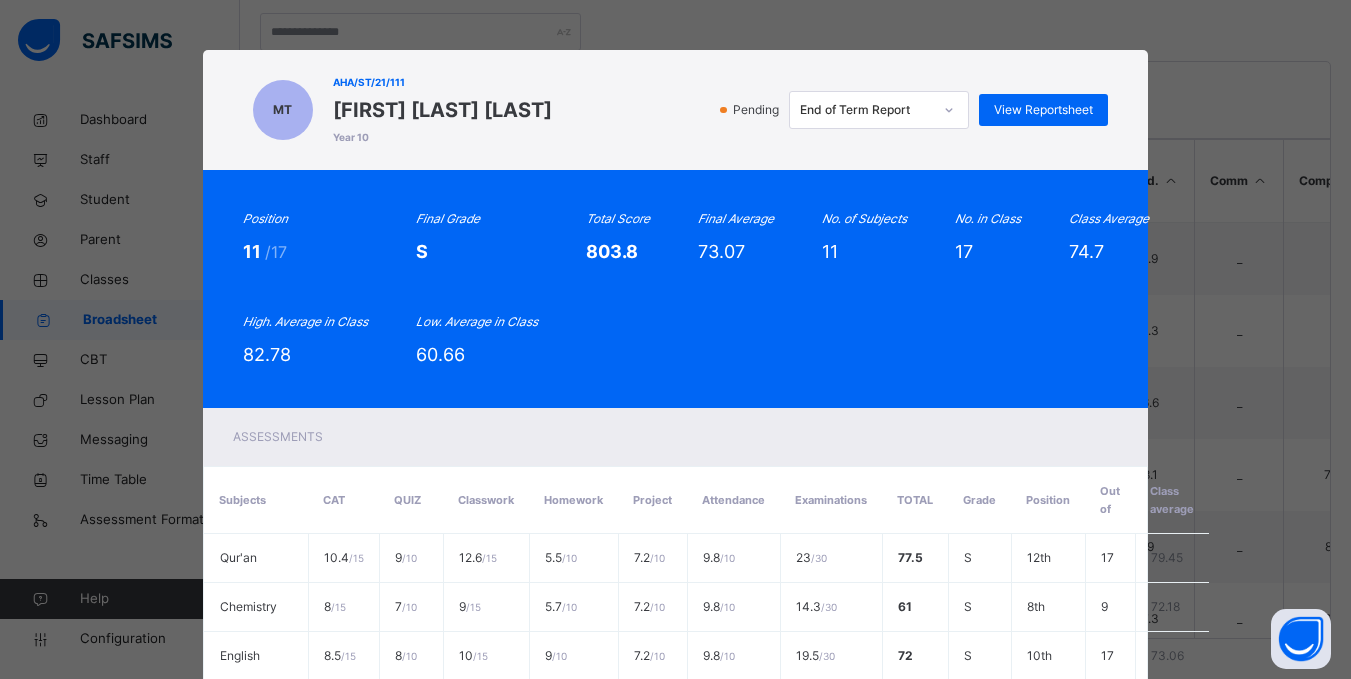 click on "Position         11       /17         Final Grade         S         Total Score         803.8         Final Average         73.07         No. of Subjects         11         No. in Class         17         Class Average         74.7         High. Average in Class         82.78         Low. Average in Class         60.66" at bounding box center [676, 289] 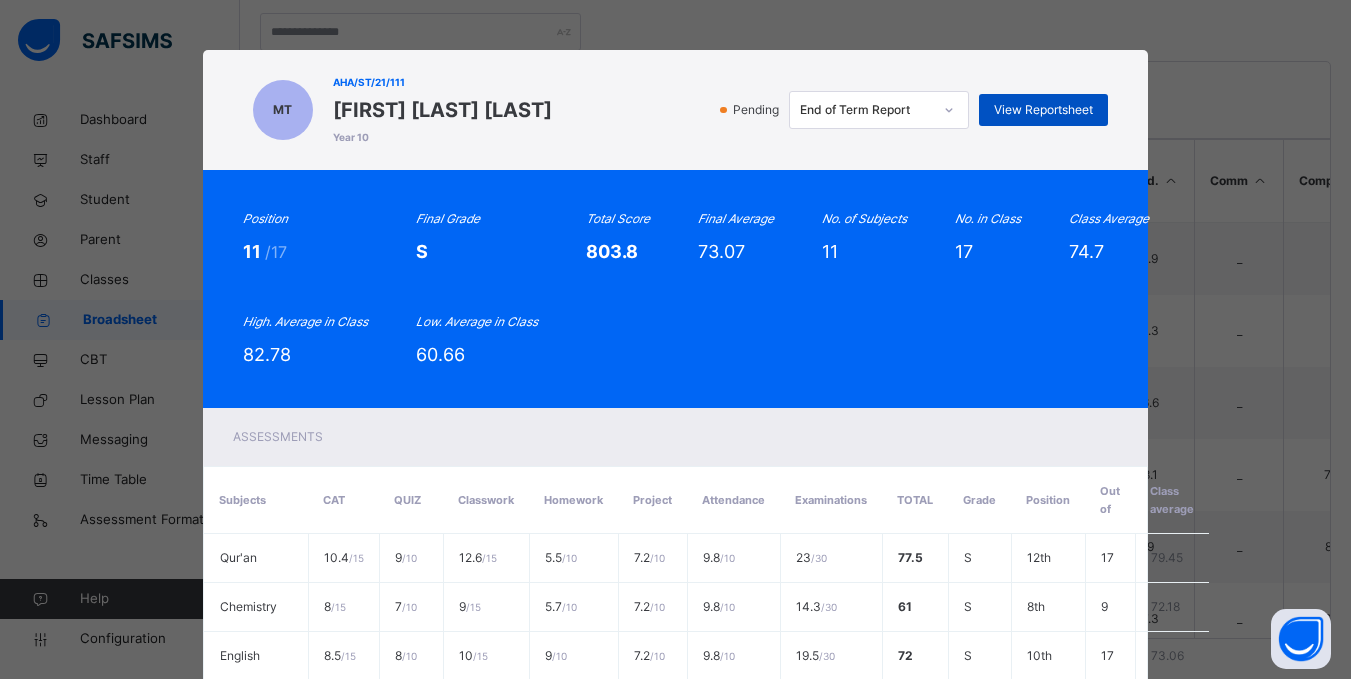 click on "View Reportsheet" at bounding box center [1043, 110] 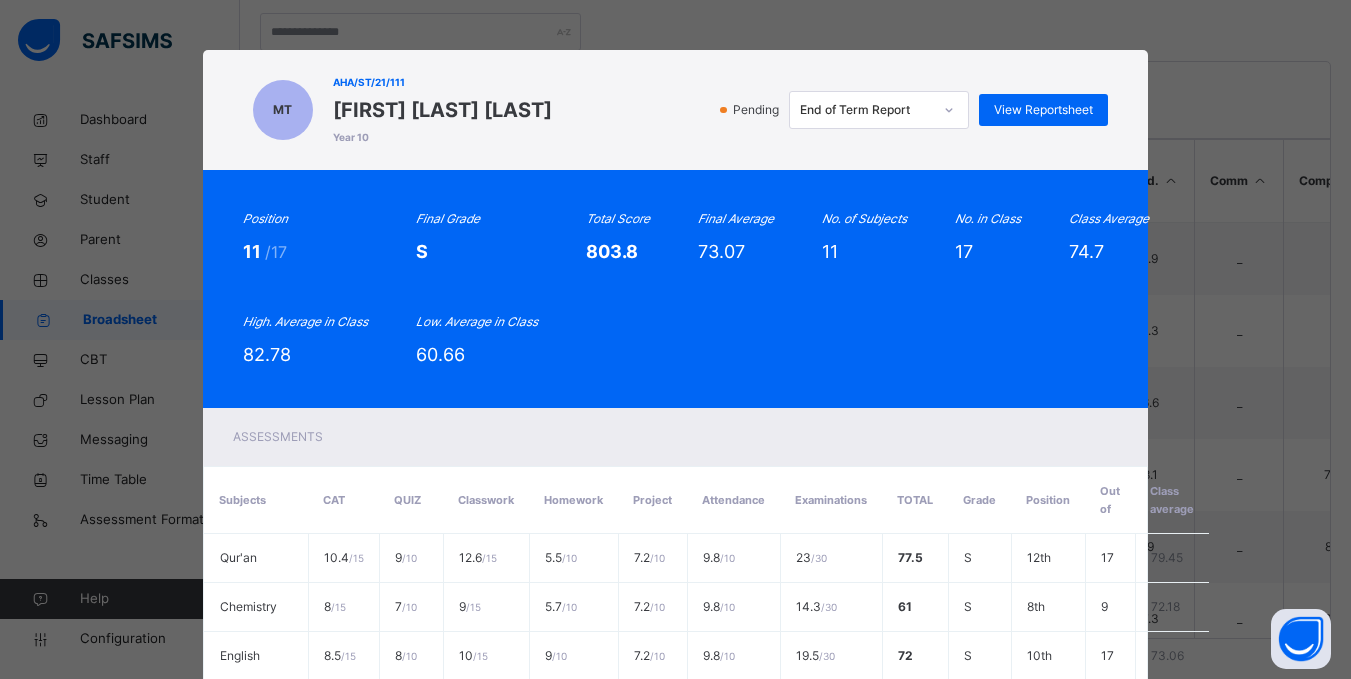 scroll, scrollTop: 710, scrollLeft: 0, axis: vertical 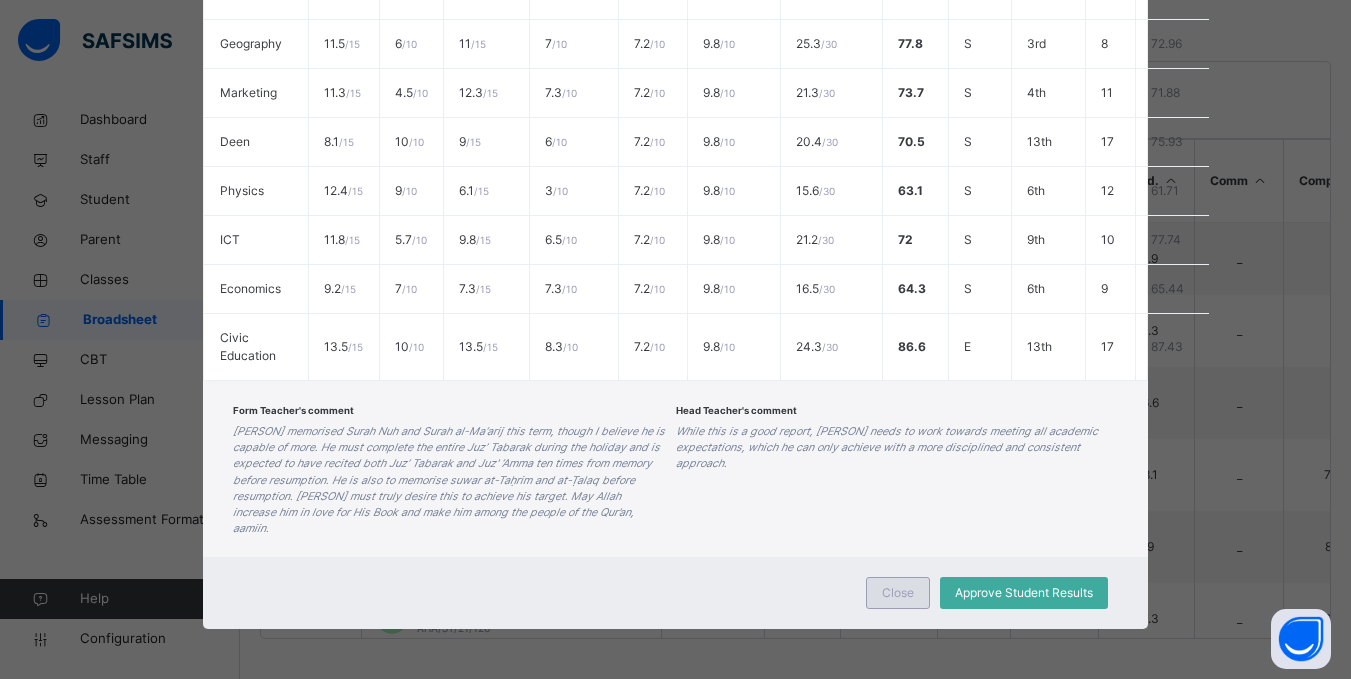 click on "Close" at bounding box center (898, 593) 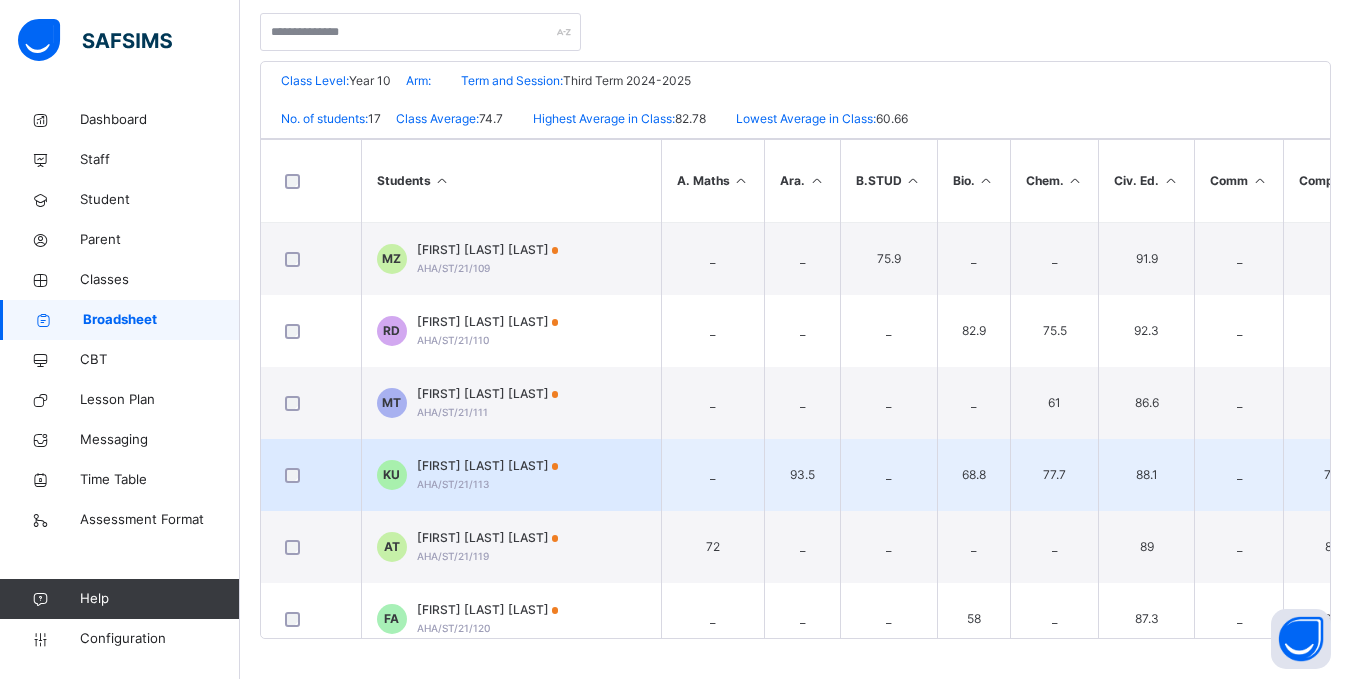 click on "Khadijah  Kabiru Usman   AHA/ST/21/113" at bounding box center (488, 475) 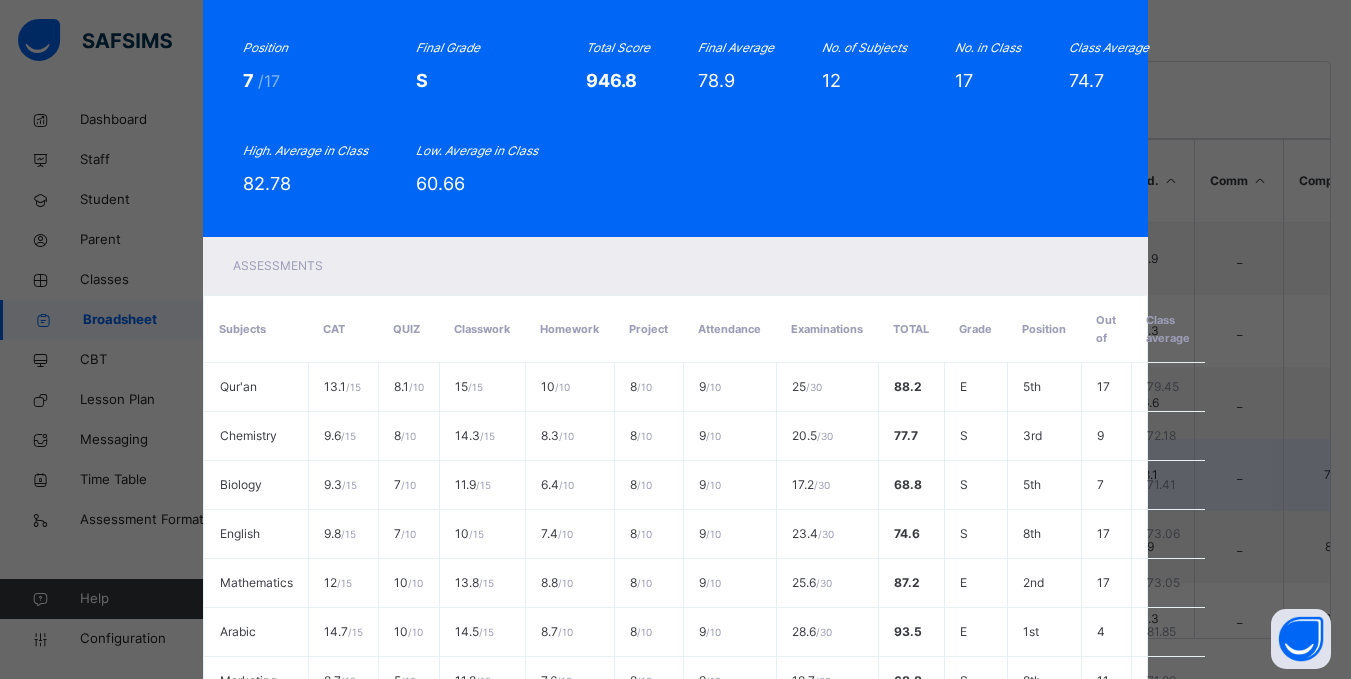 scroll, scrollTop: 0, scrollLeft: 0, axis: both 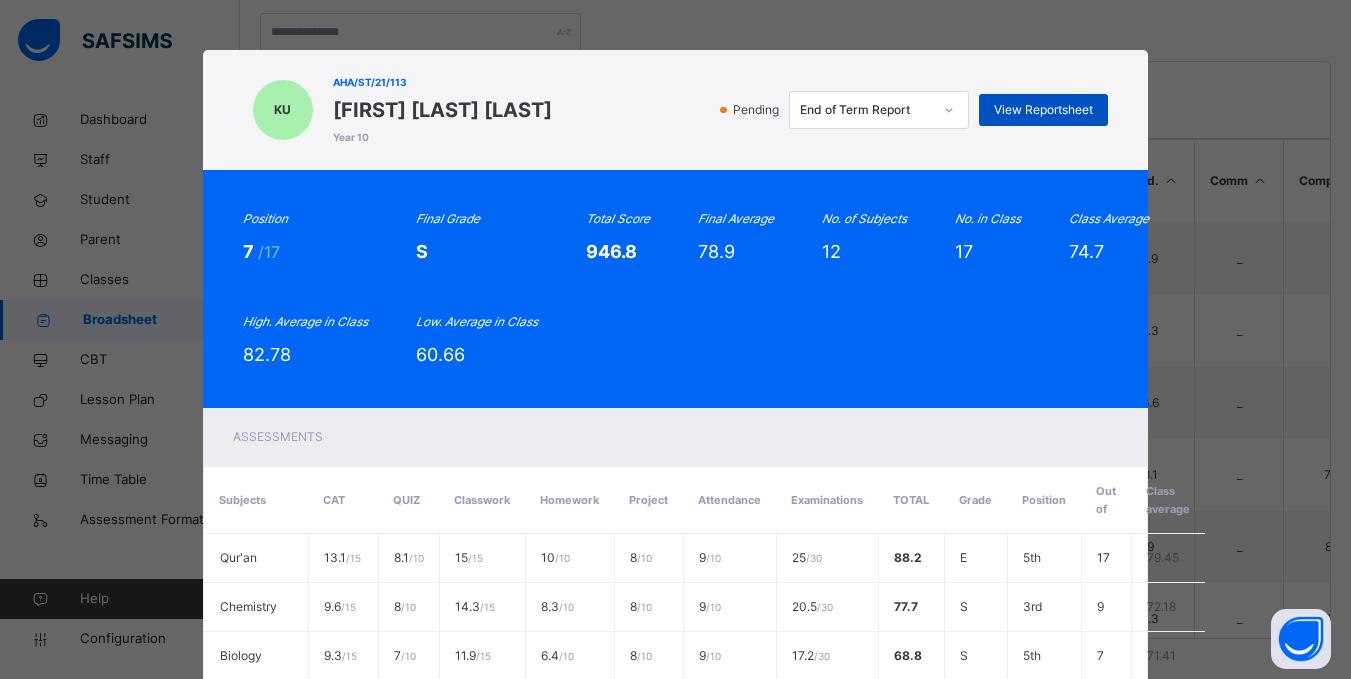 click on "View Reportsheet" at bounding box center [1043, 110] 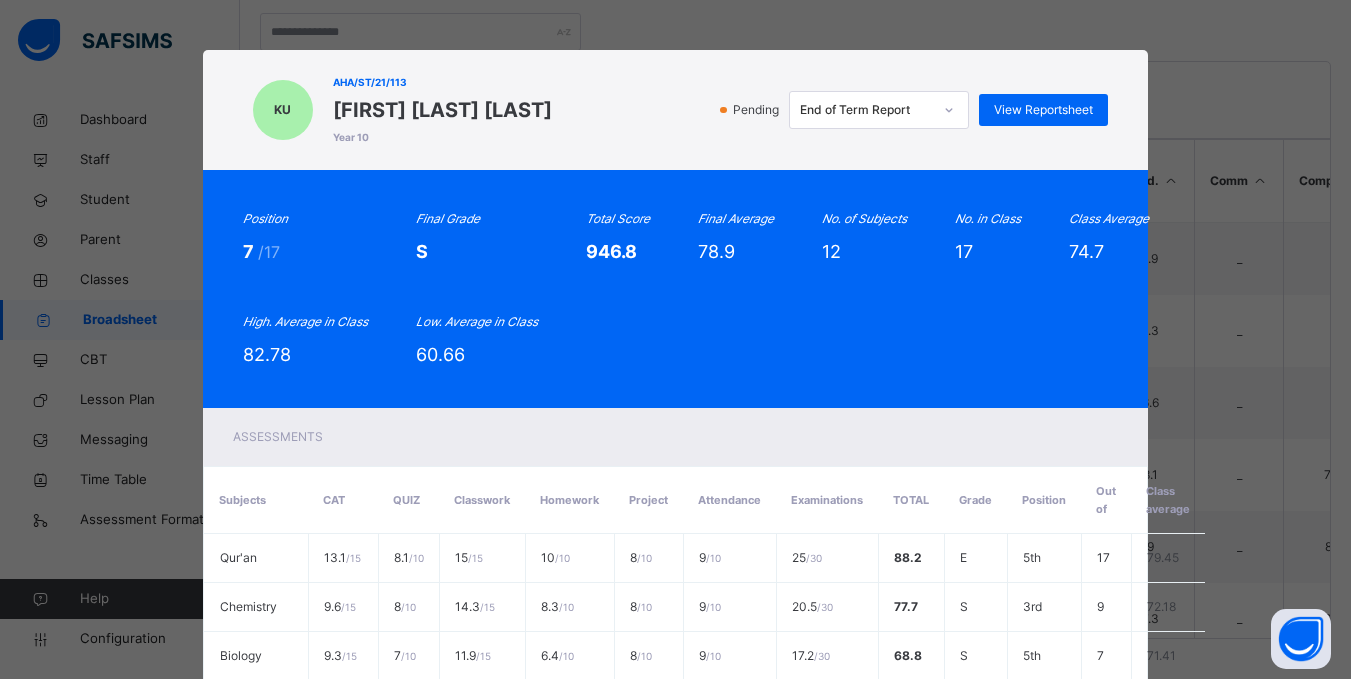 scroll, scrollTop: 747, scrollLeft: 0, axis: vertical 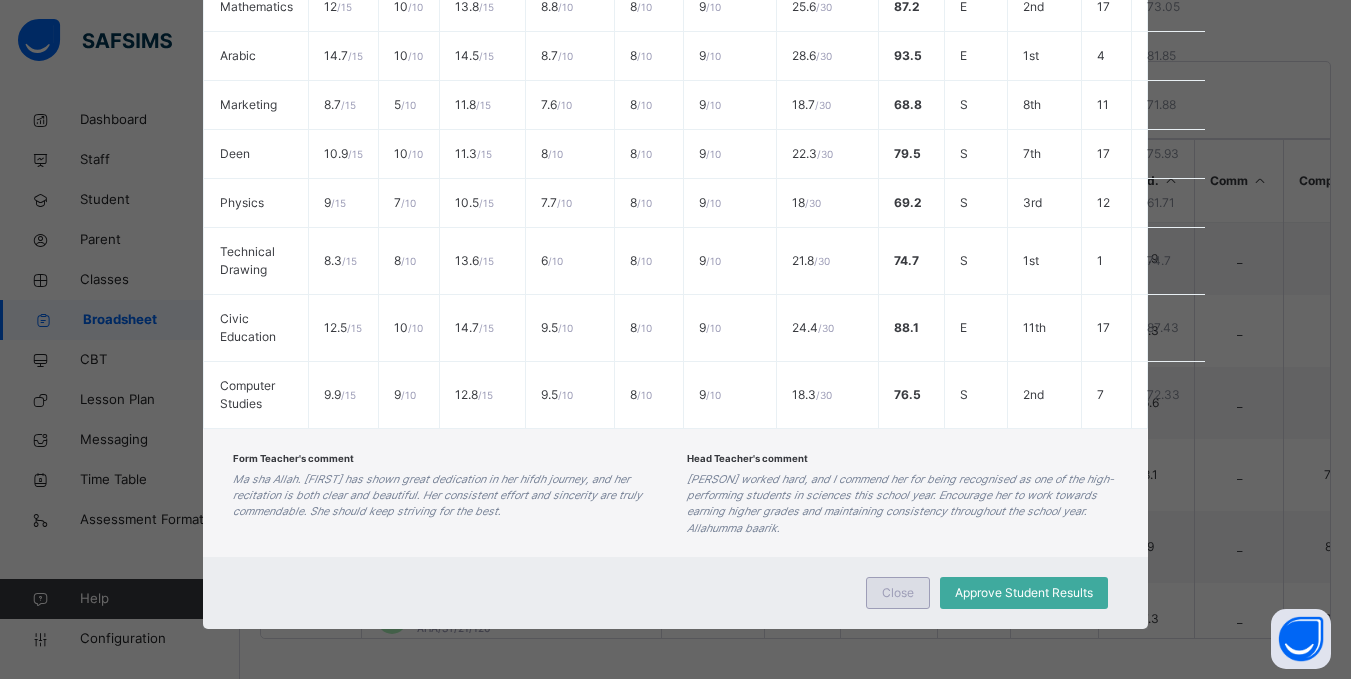 click on "Close" at bounding box center [898, 593] 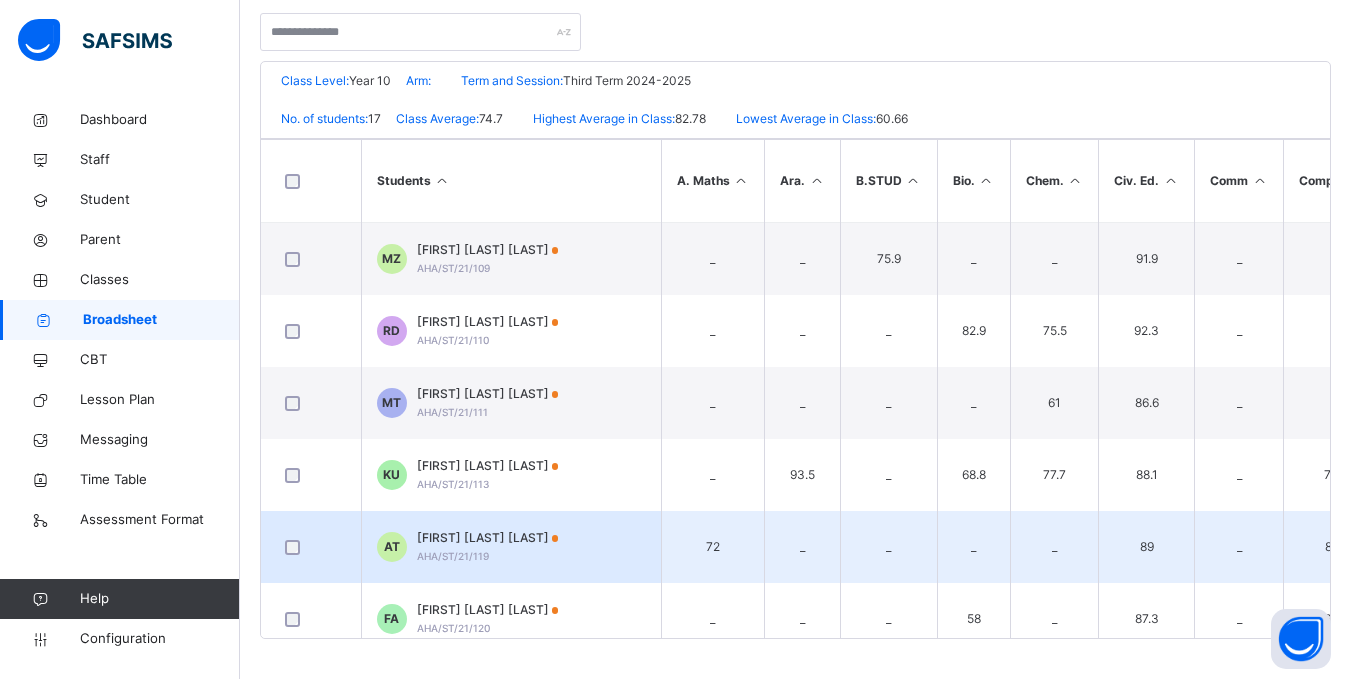 click on "AT Aisha Anisa  Tukur   AHA/ST/21/119" at bounding box center (511, 547) 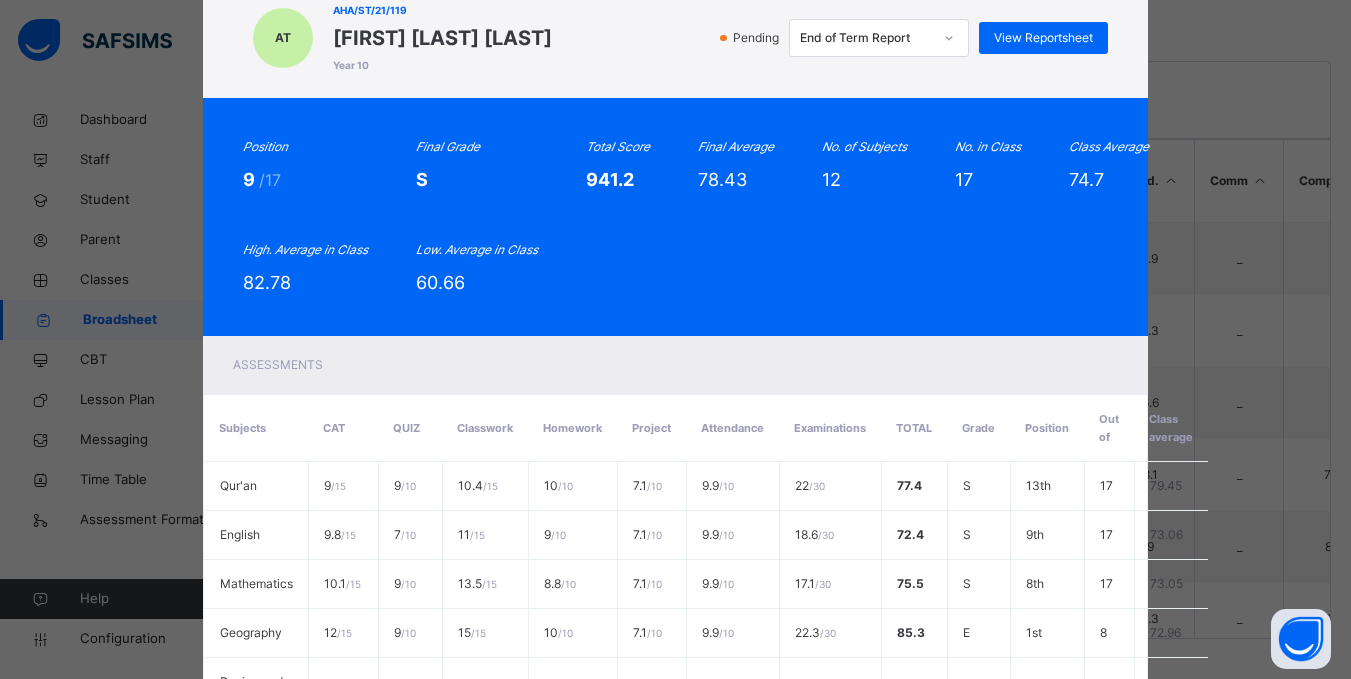 scroll, scrollTop: 0, scrollLeft: 0, axis: both 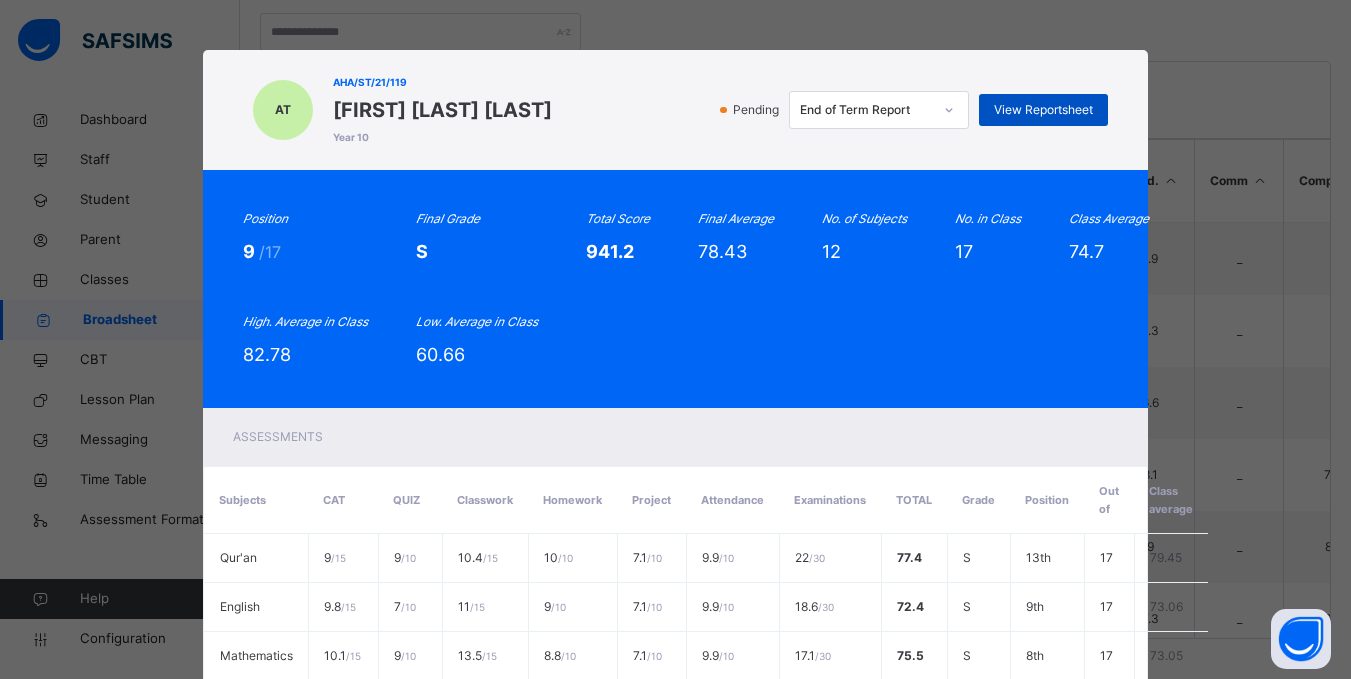click on "View Reportsheet" at bounding box center [1043, 110] 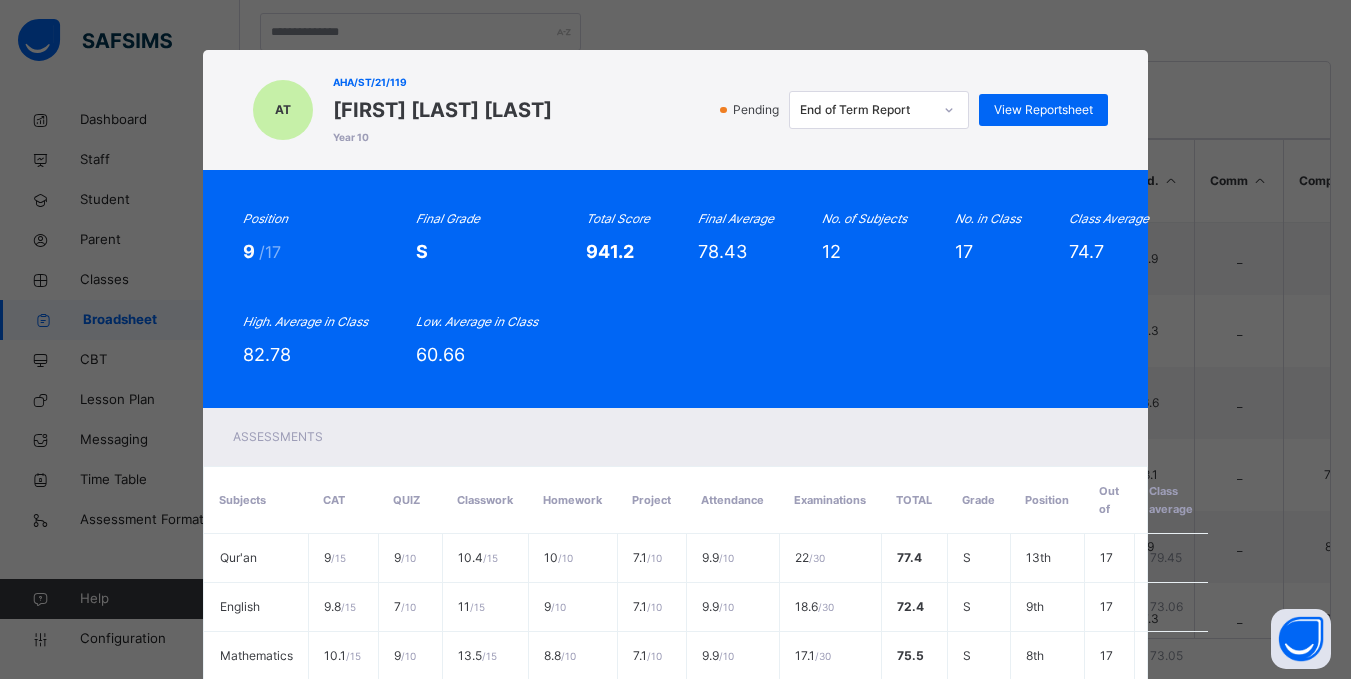 scroll, scrollTop: 763, scrollLeft: 0, axis: vertical 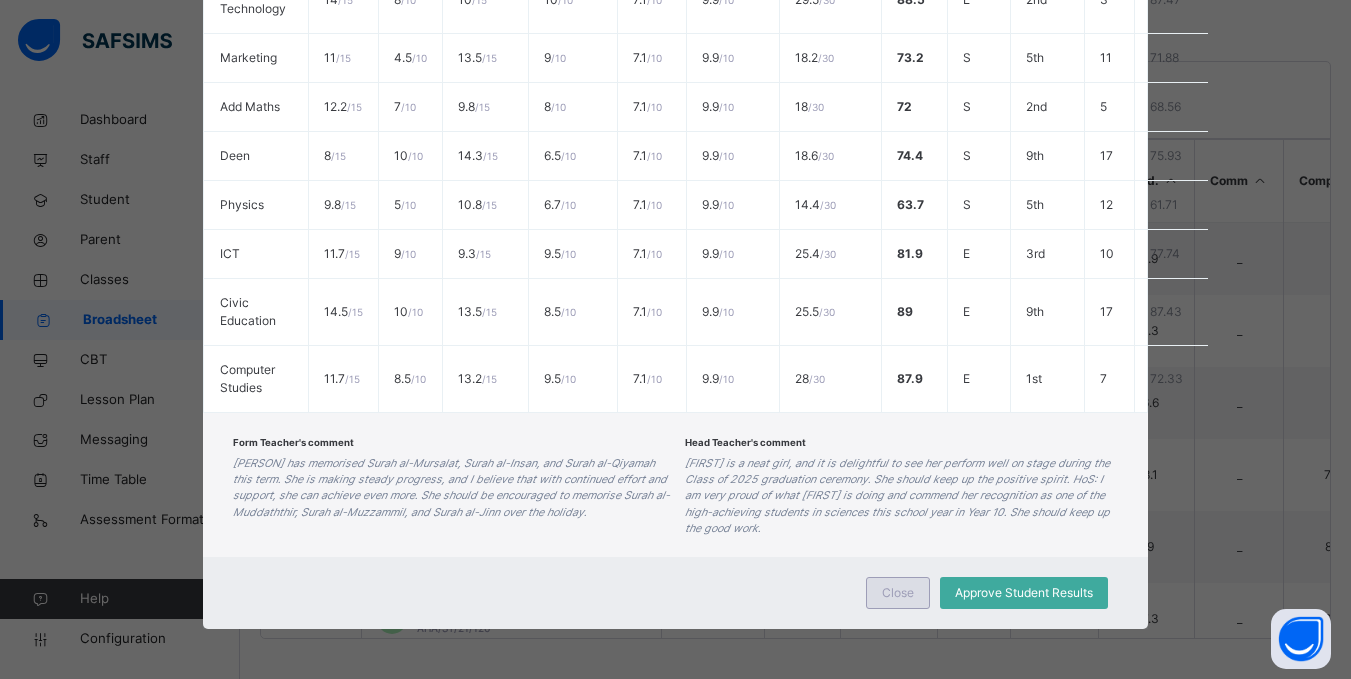click on "Close" at bounding box center [898, 593] 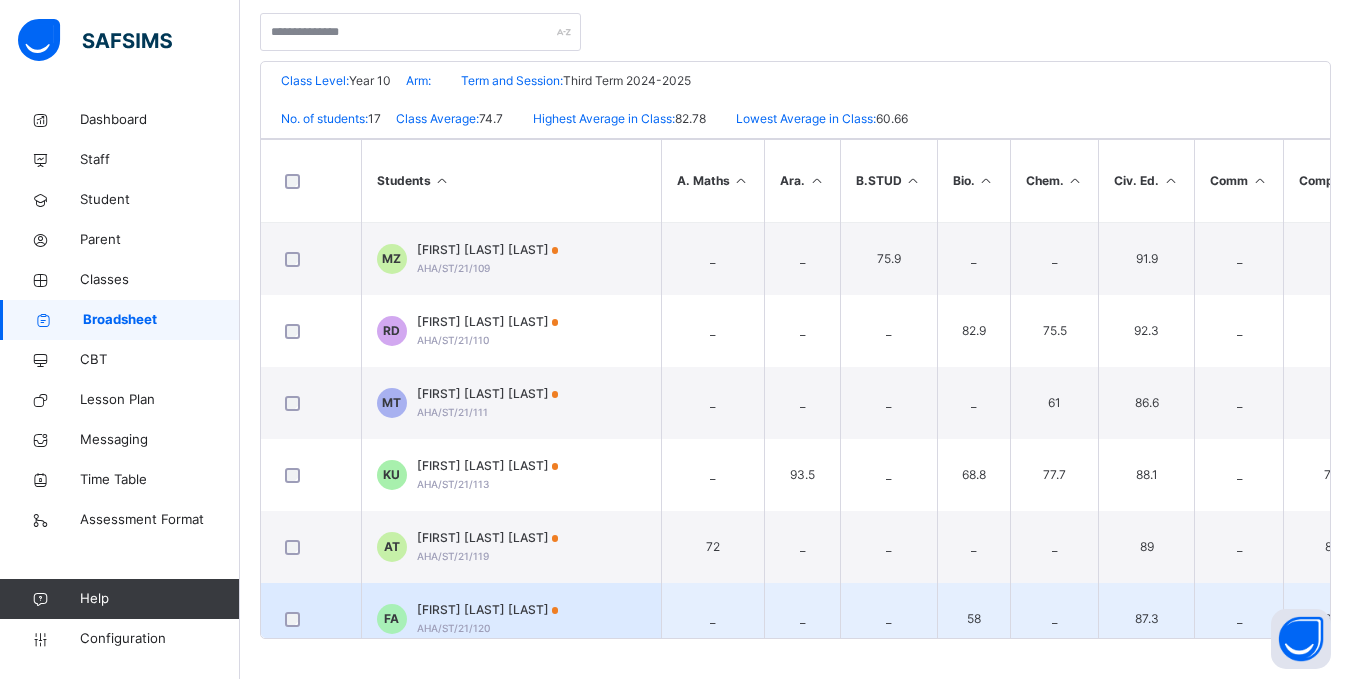 click on "FA Faiza Aminu Ammani   AHA/ST/21/120" at bounding box center (511, 619) 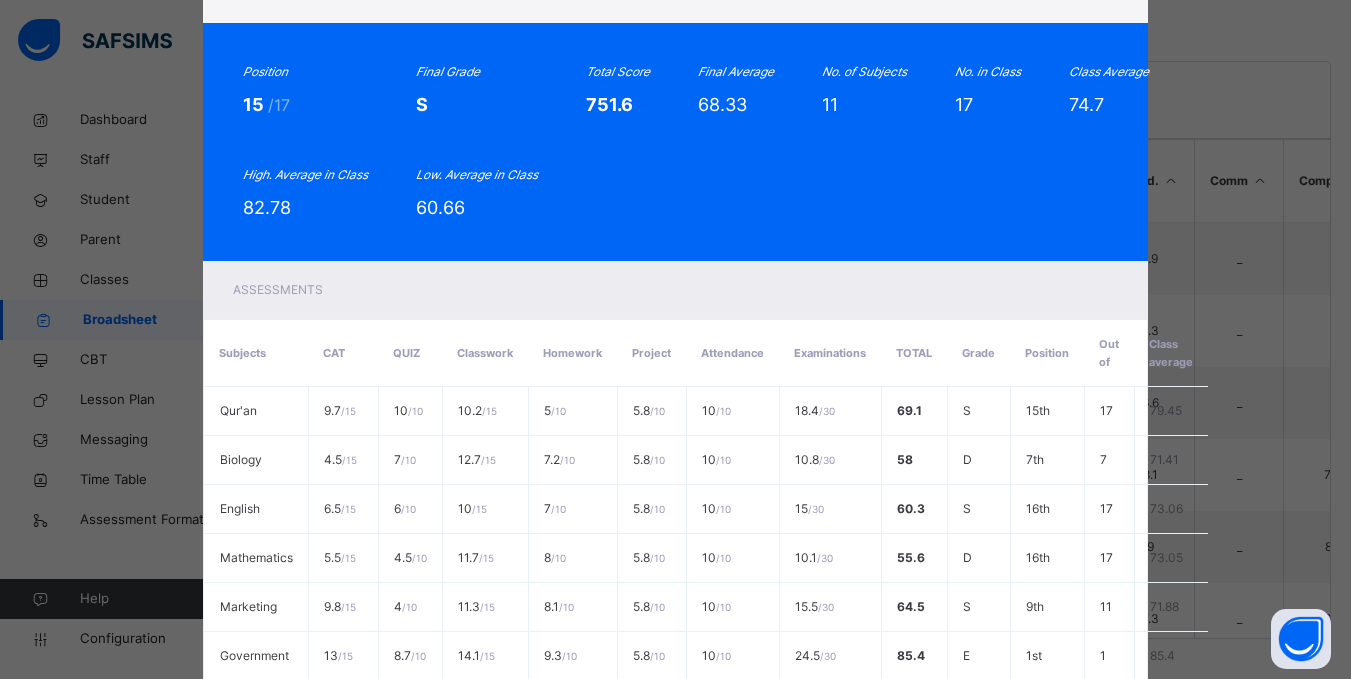 scroll, scrollTop: 0, scrollLeft: 0, axis: both 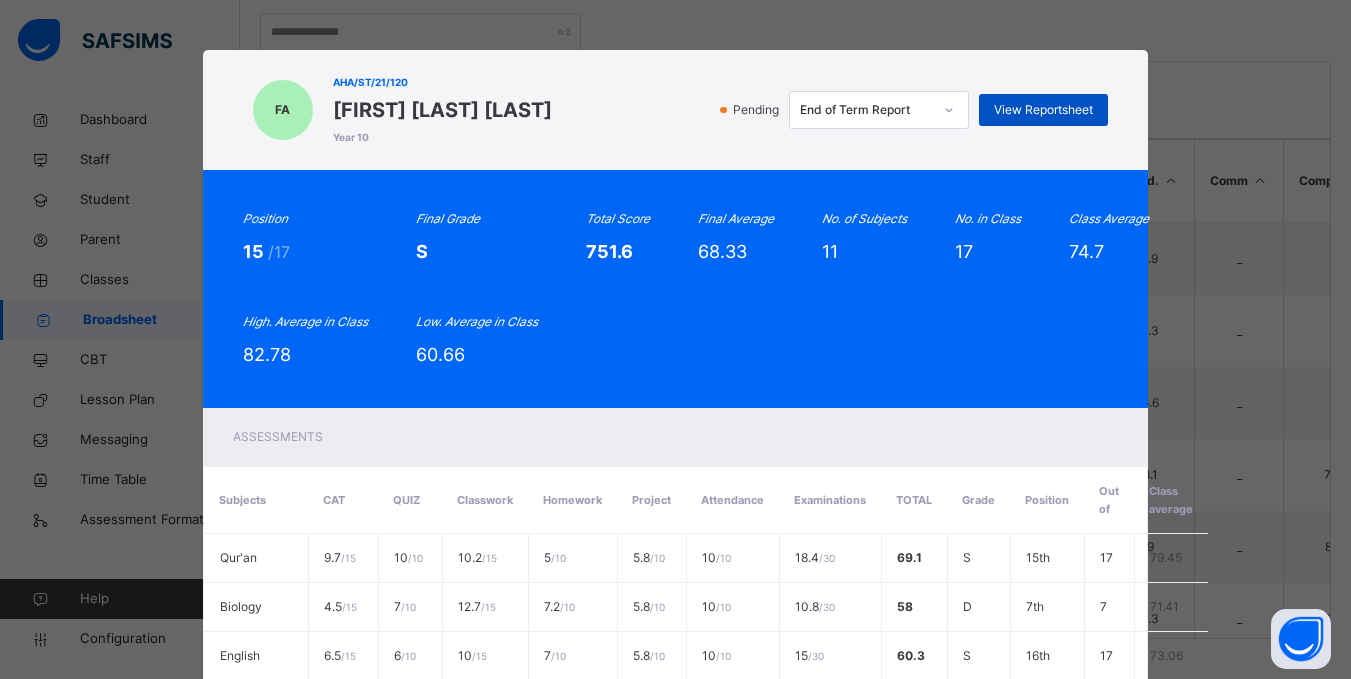 click on "View Reportsheet" at bounding box center (1043, 110) 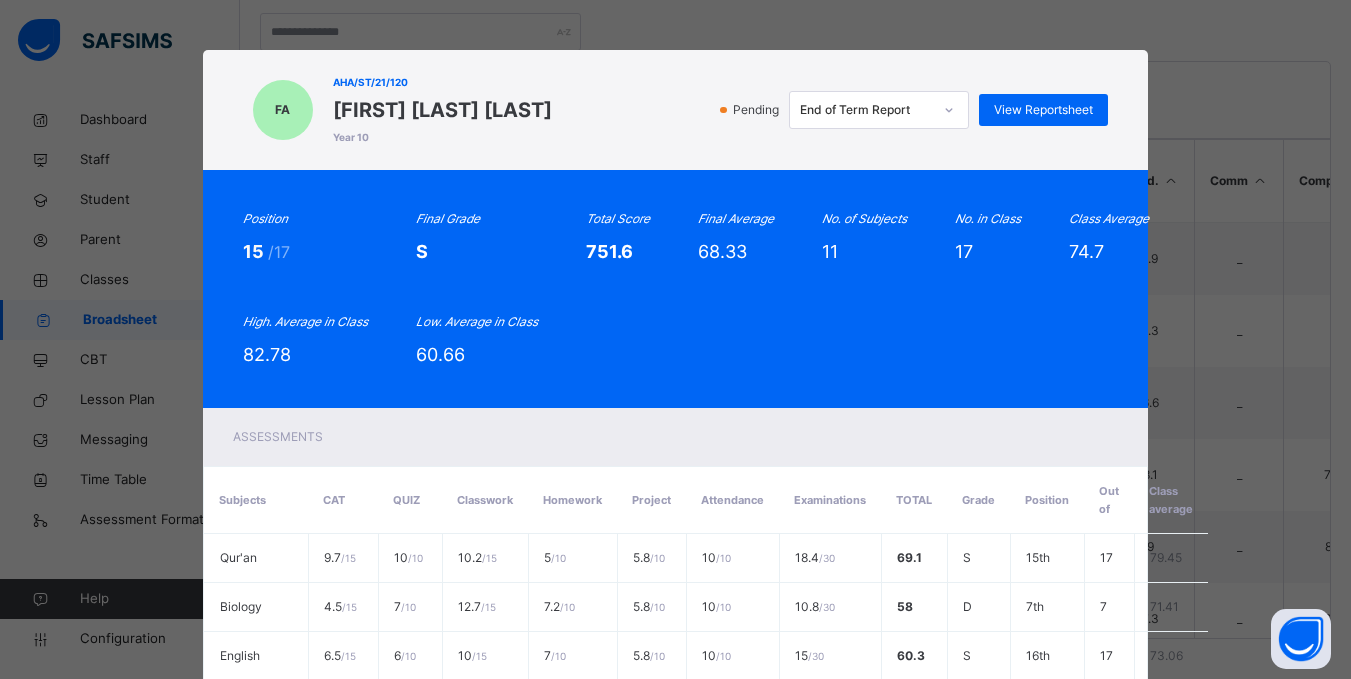 scroll, scrollTop: 746, scrollLeft: 0, axis: vertical 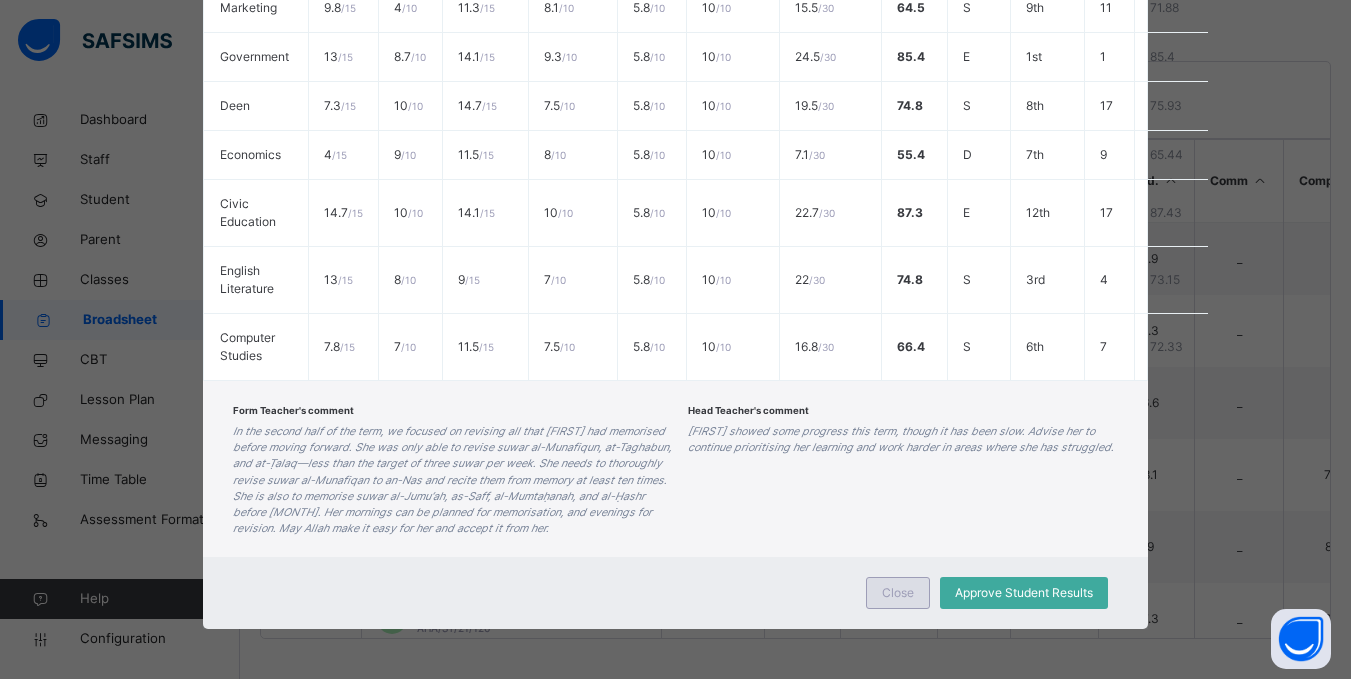click on "Close" at bounding box center (898, 593) 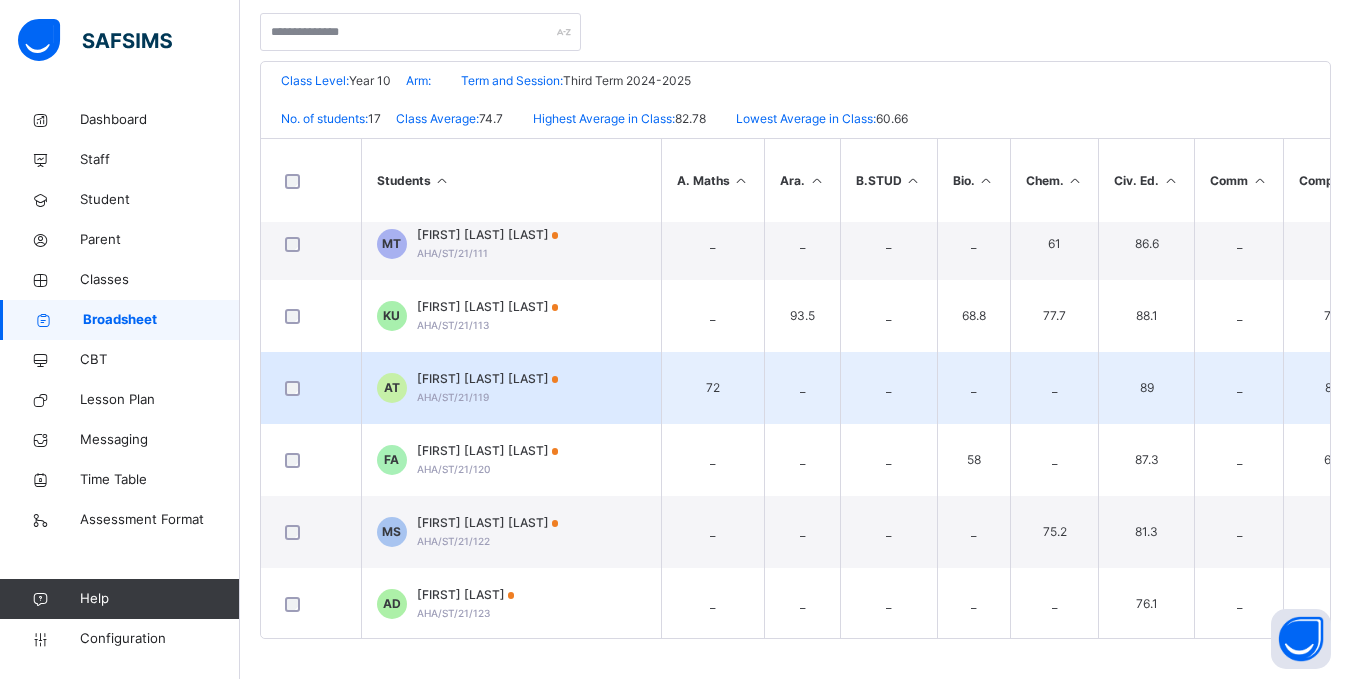 scroll, scrollTop: 160, scrollLeft: 0, axis: vertical 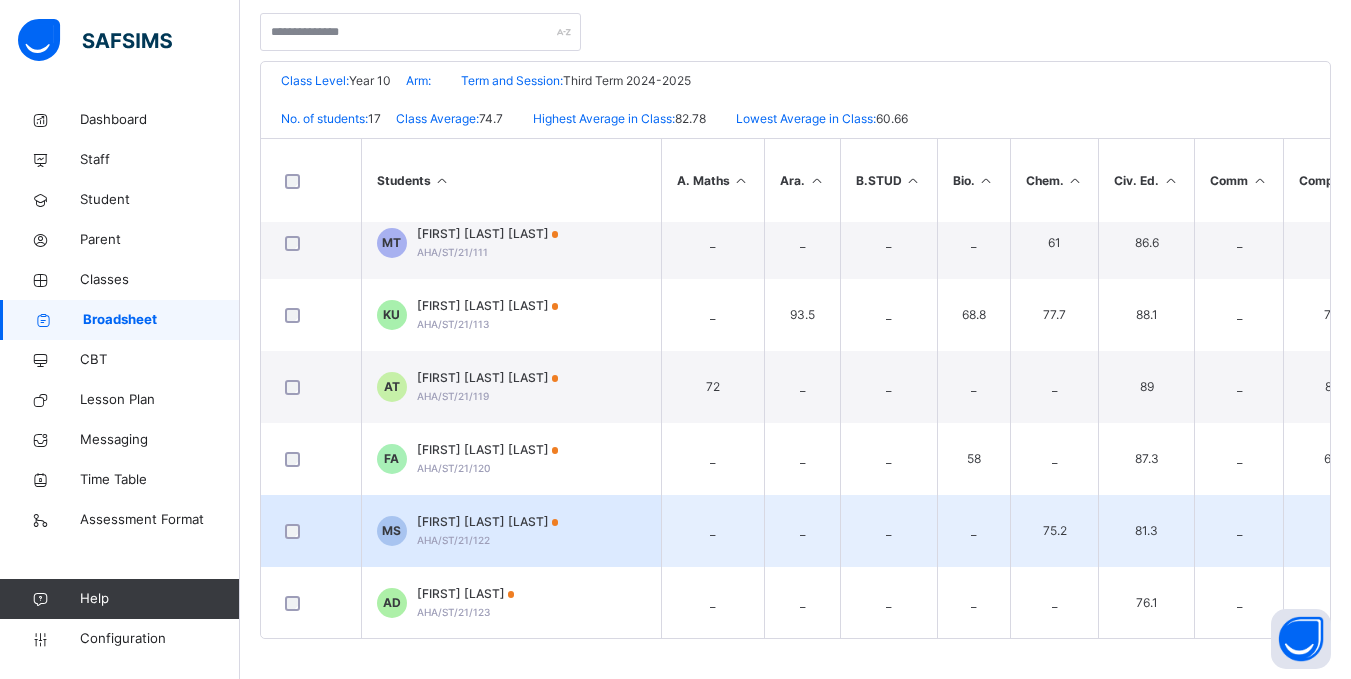 click on "Maryam  Aminu Suleiman" at bounding box center [488, 522] 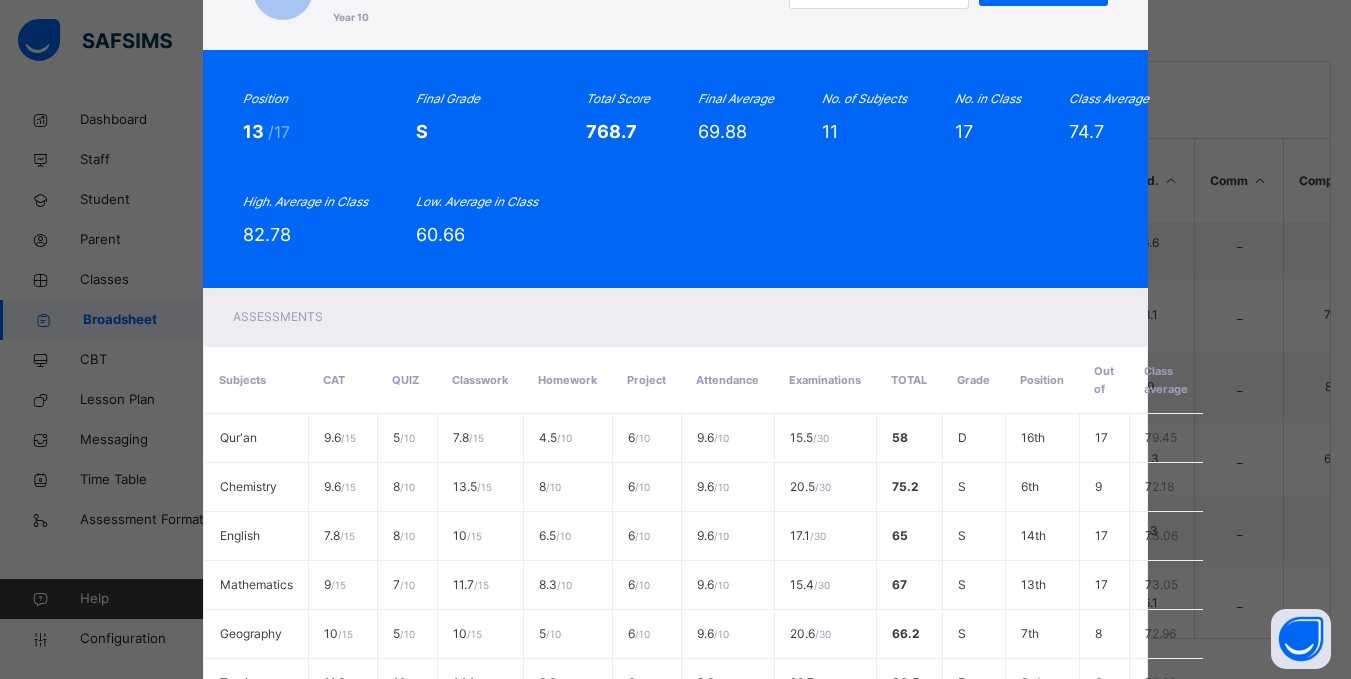 scroll, scrollTop: 17, scrollLeft: 0, axis: vertical 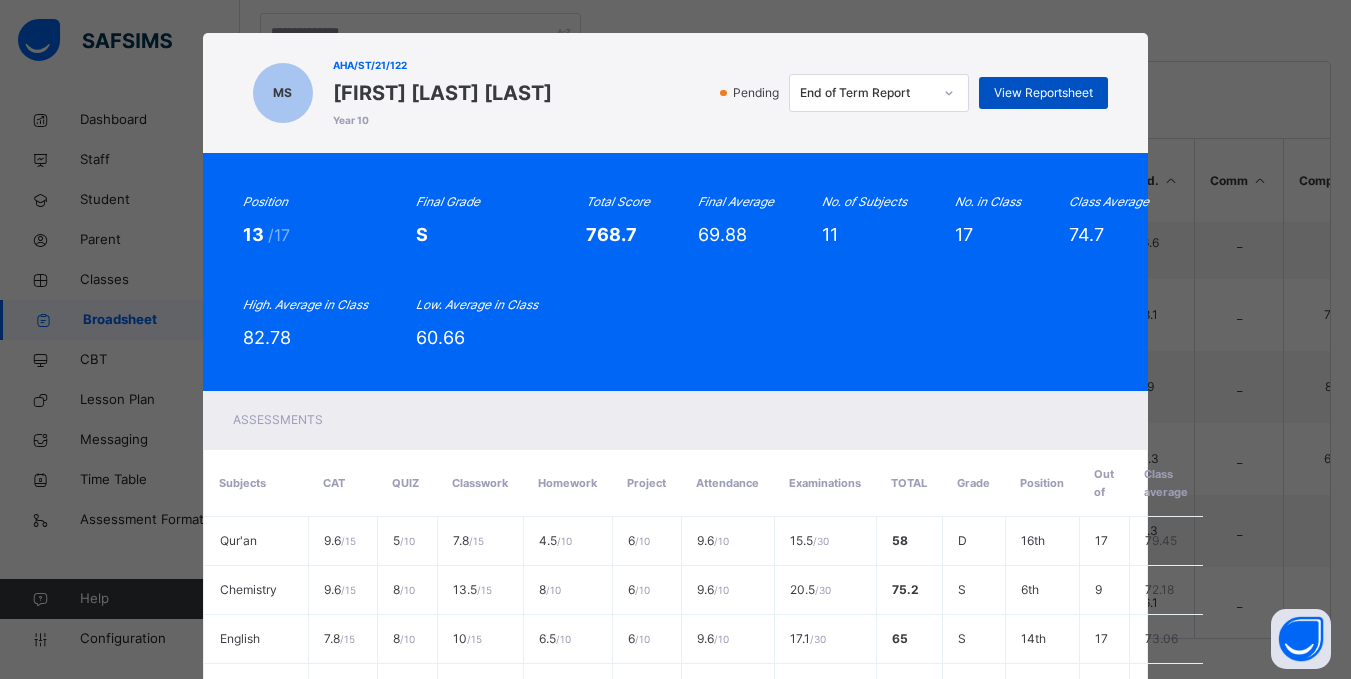 click on "View Reportsheet" at bounding box center [1043, 93] 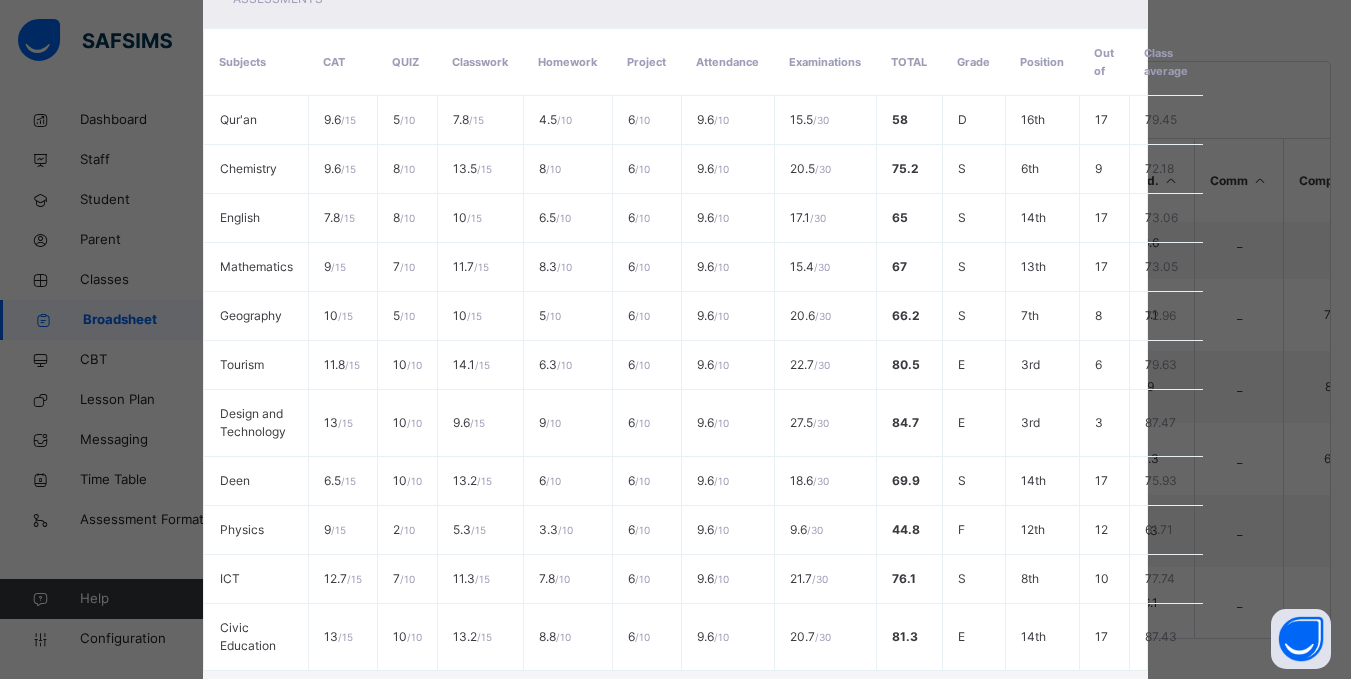 scroll, scrollTop: 696, scrollLeft: 0, axis: vertical 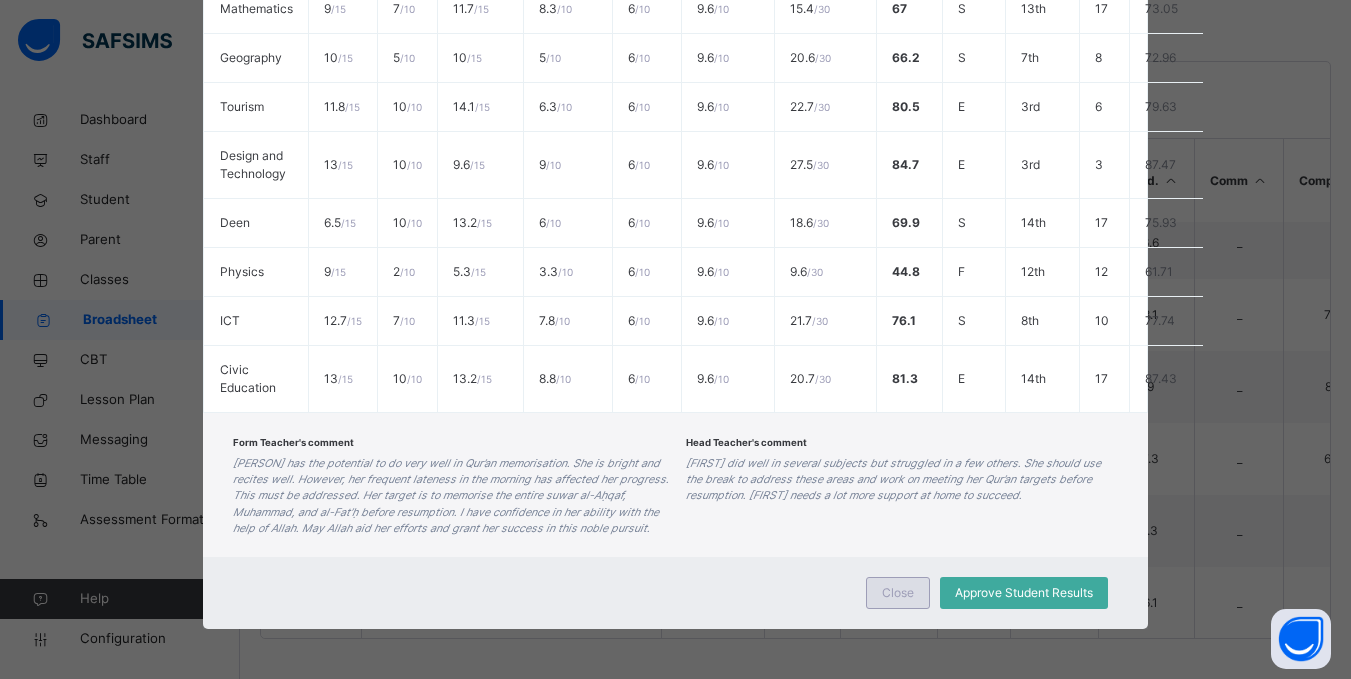 click on "Close" at bounding box center [898, 593] 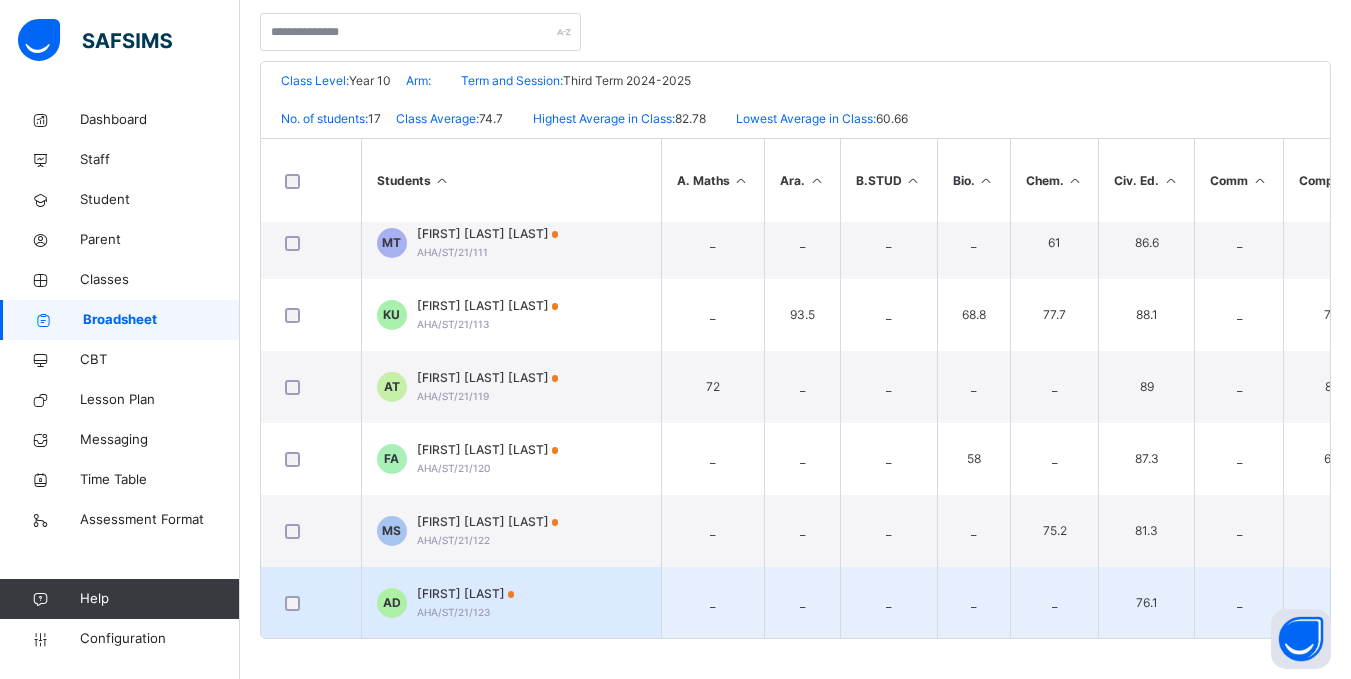 click on "Abdurrahman  Aminu Dahiru" at bounding box center [466, 594] 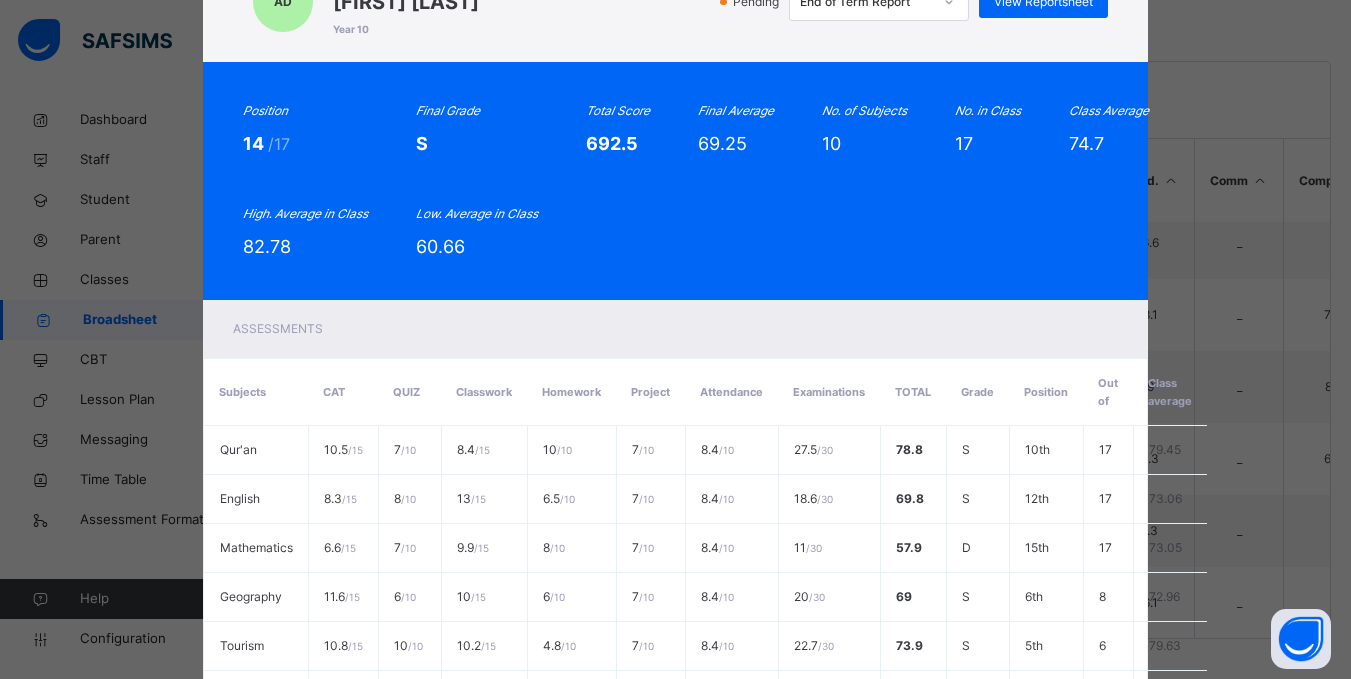 scroll, scrollTop: 0, scrollLeft: 0, axis: both 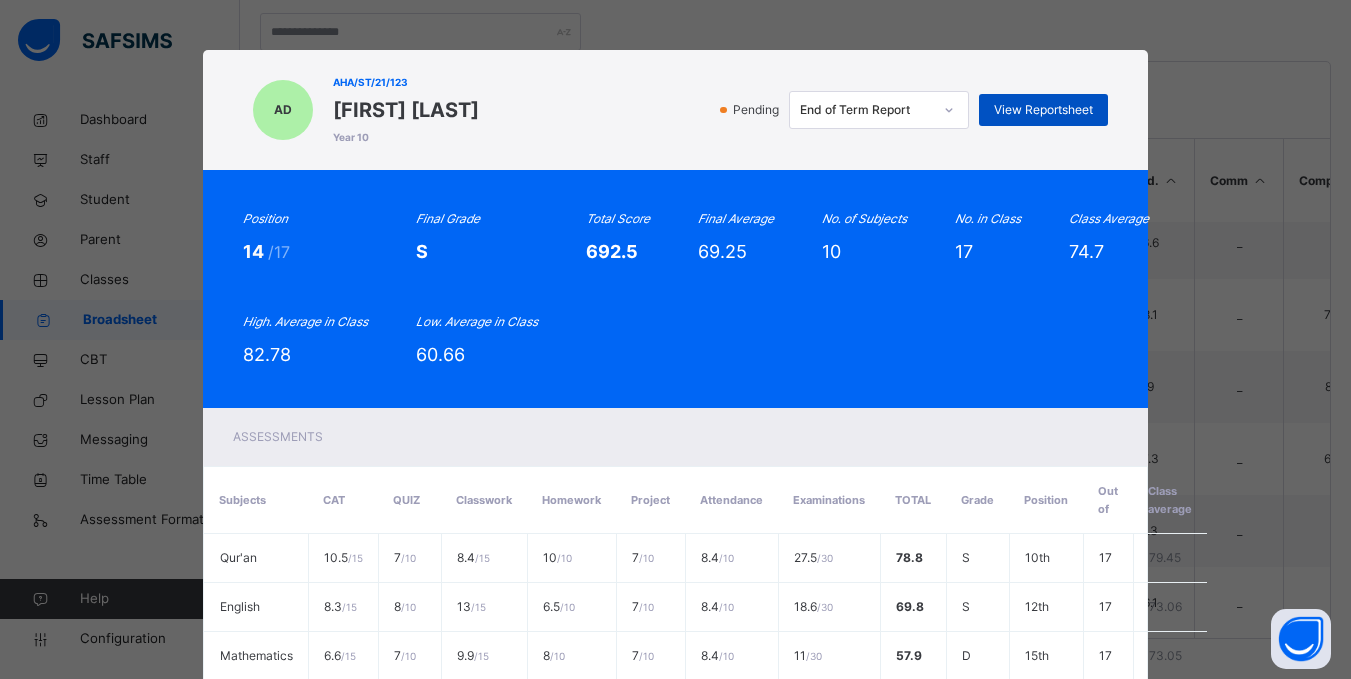 click on "View Reportsheet" at bounding box center (1043, 110) 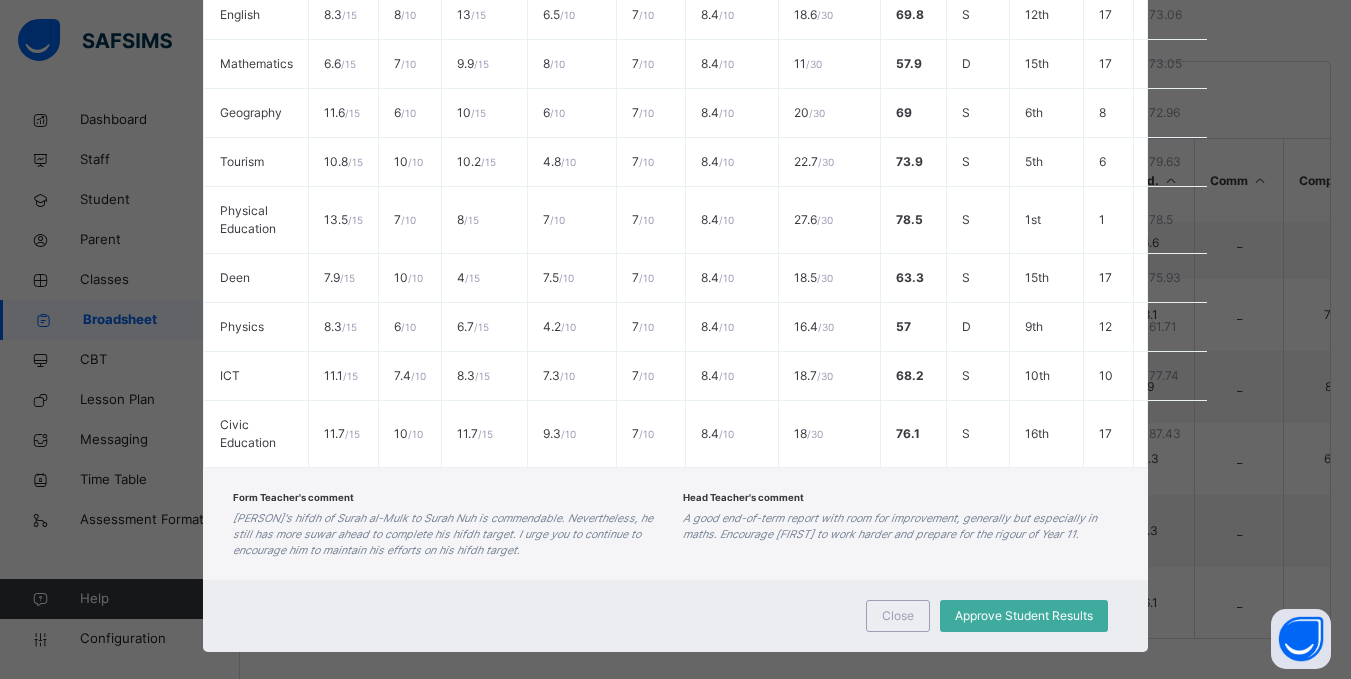 scroll, scrollTop: 615, scrollLeft: 0, axis: vertical 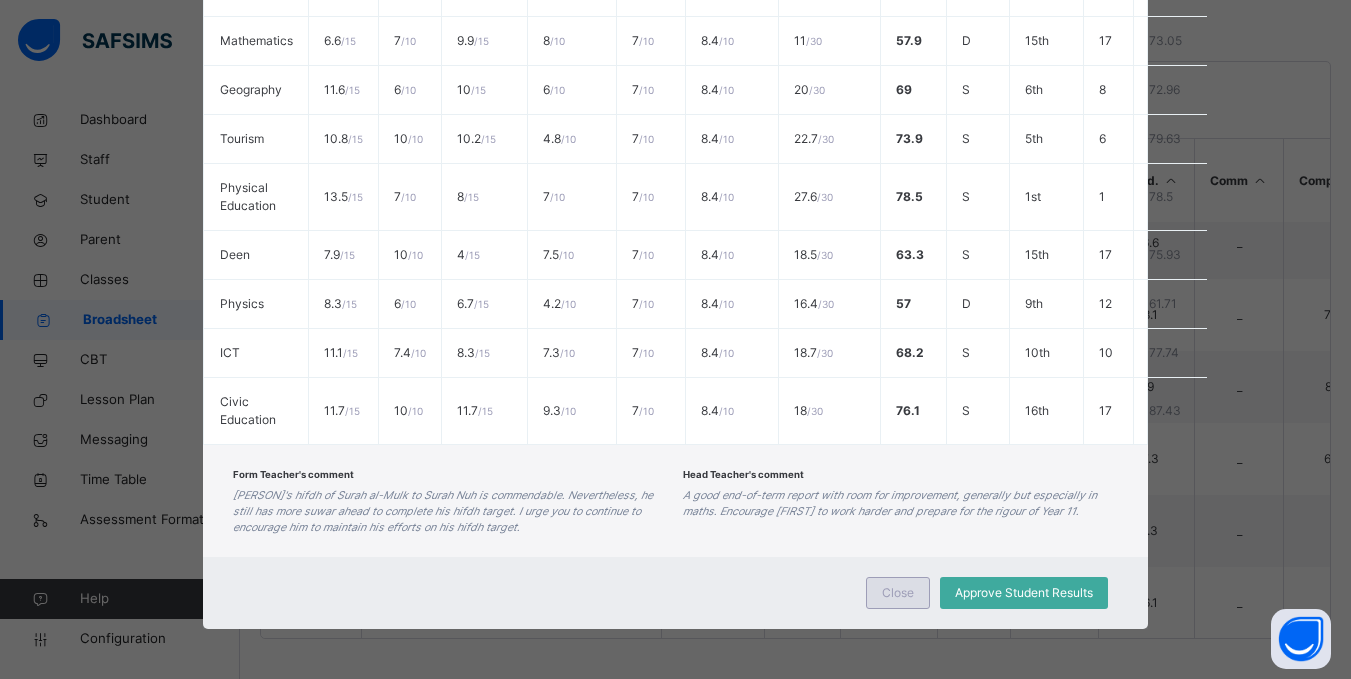 click on "Close" at bounding box center [898, 593] 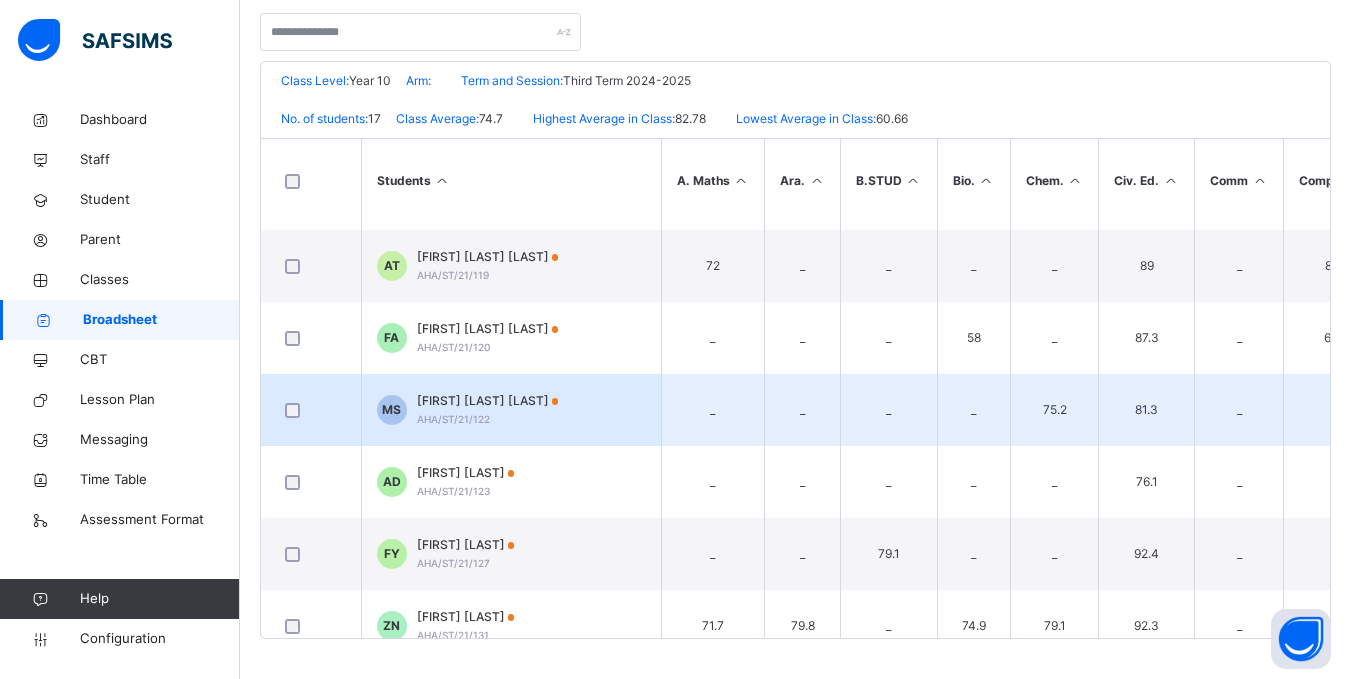 scroll, scrollTop: 282, scrollLeft: 0, axis: vertical 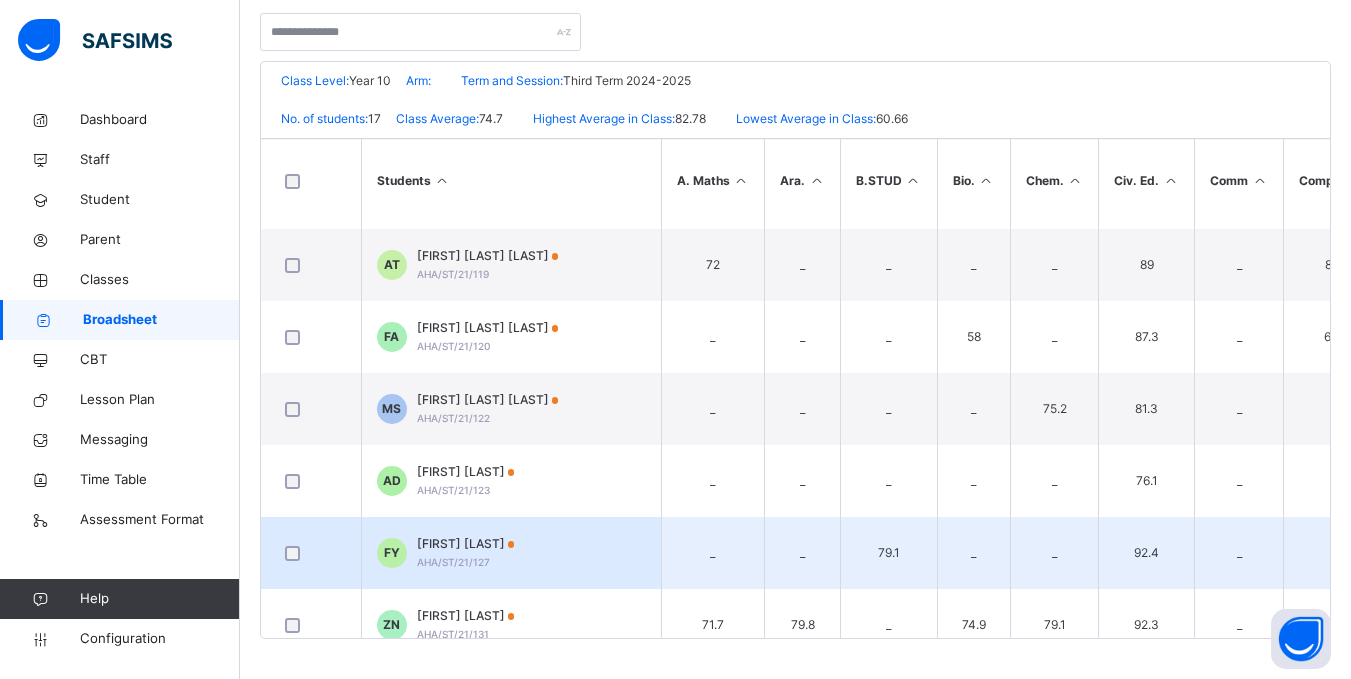 click on "Fatima  Mustapha Yahya" at bounding box center (466, 544) 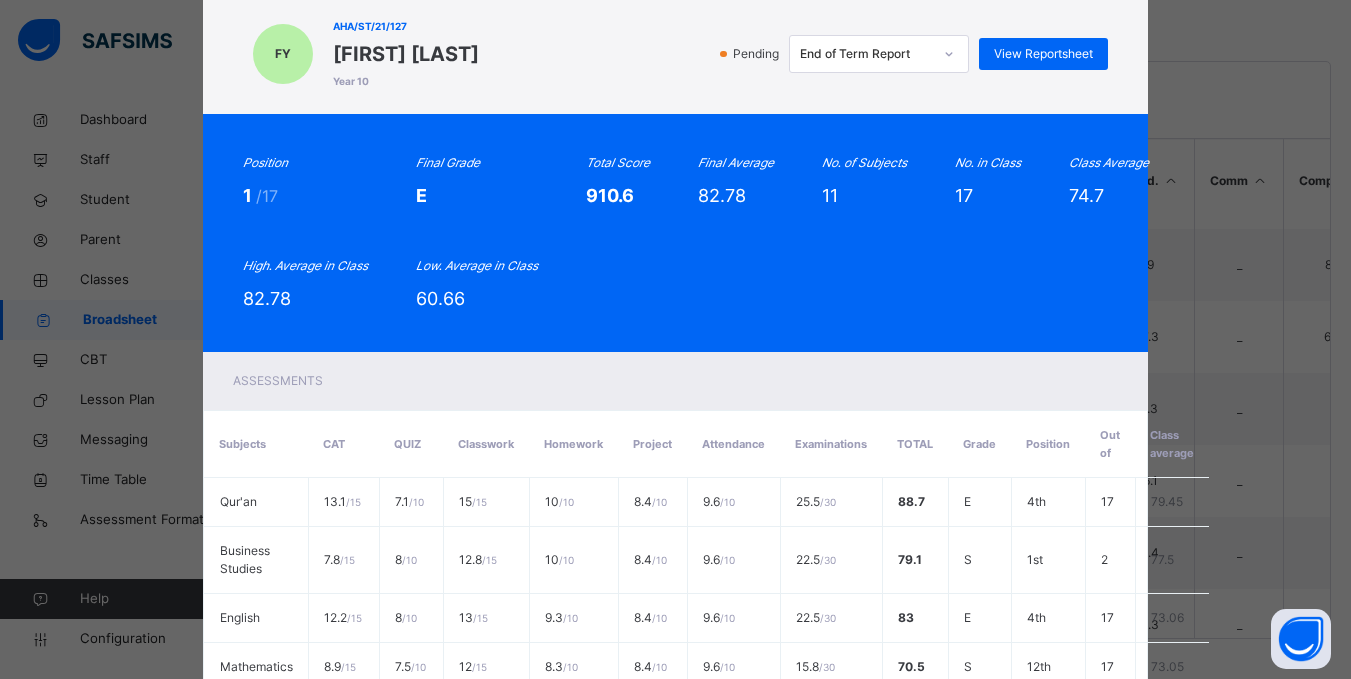 scroll, scrollTop: 35, scrollLeft: 0, axis: vertical 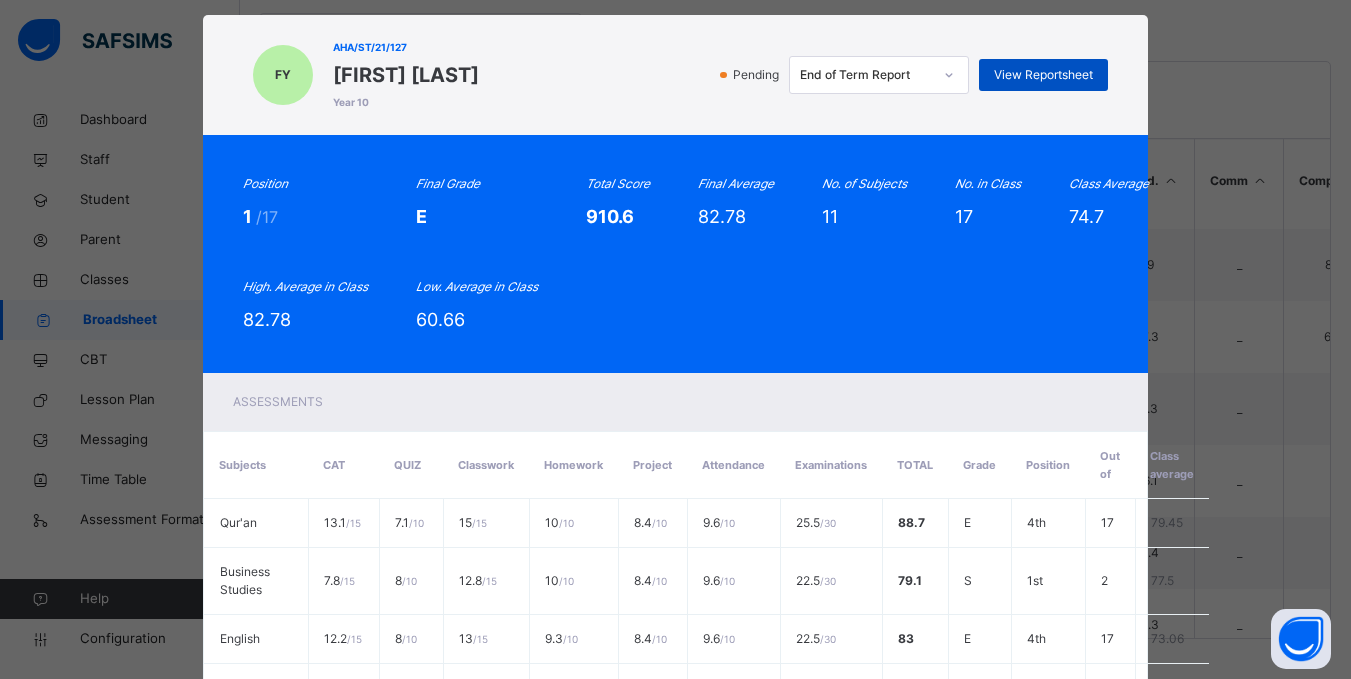 click on "View Reportsheet" at bounding box center [1043, 75] 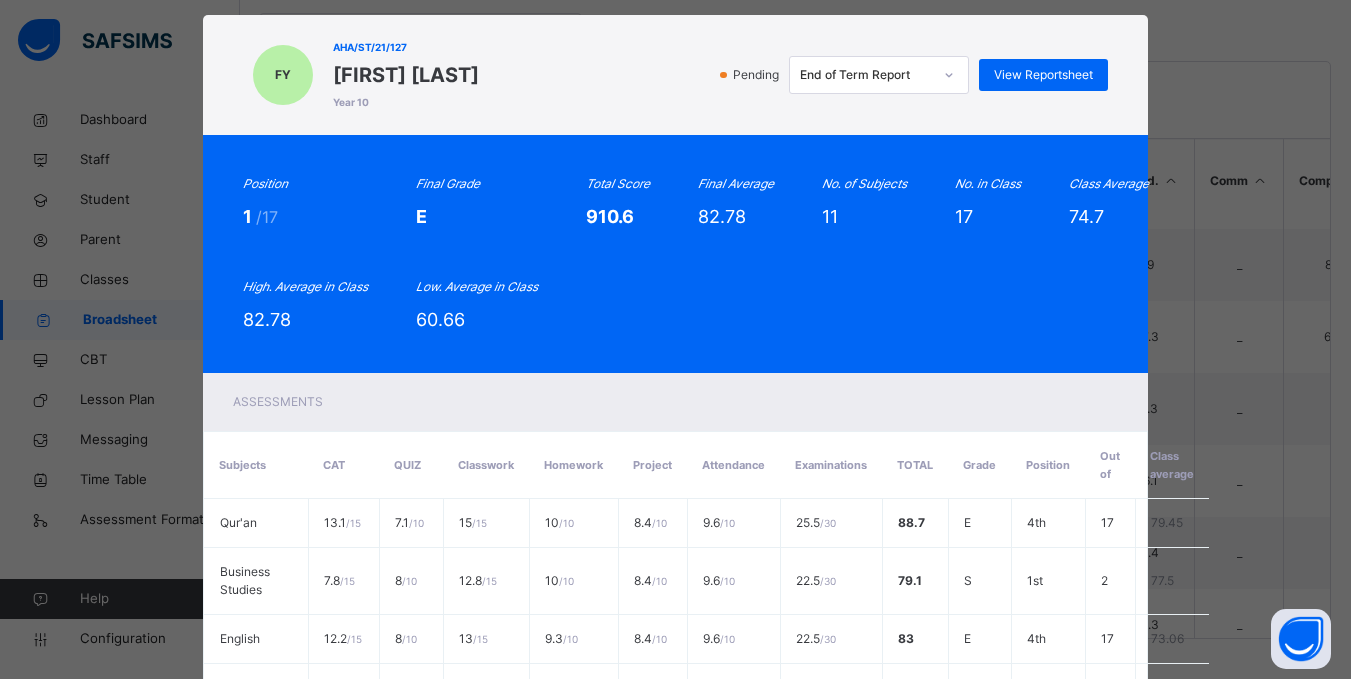 scroll, scrollTop: 683, scrollLeft: 0, axis: vertical 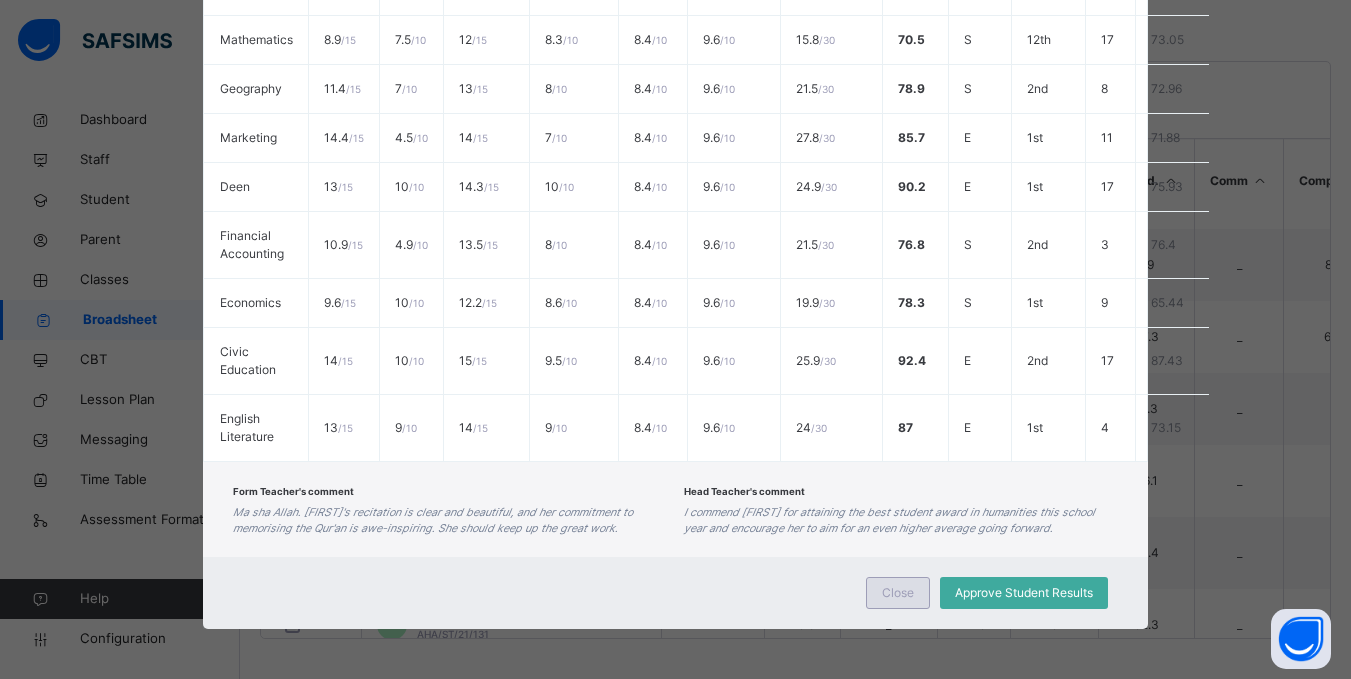 click on "Close" at bounding box center (898, 593) 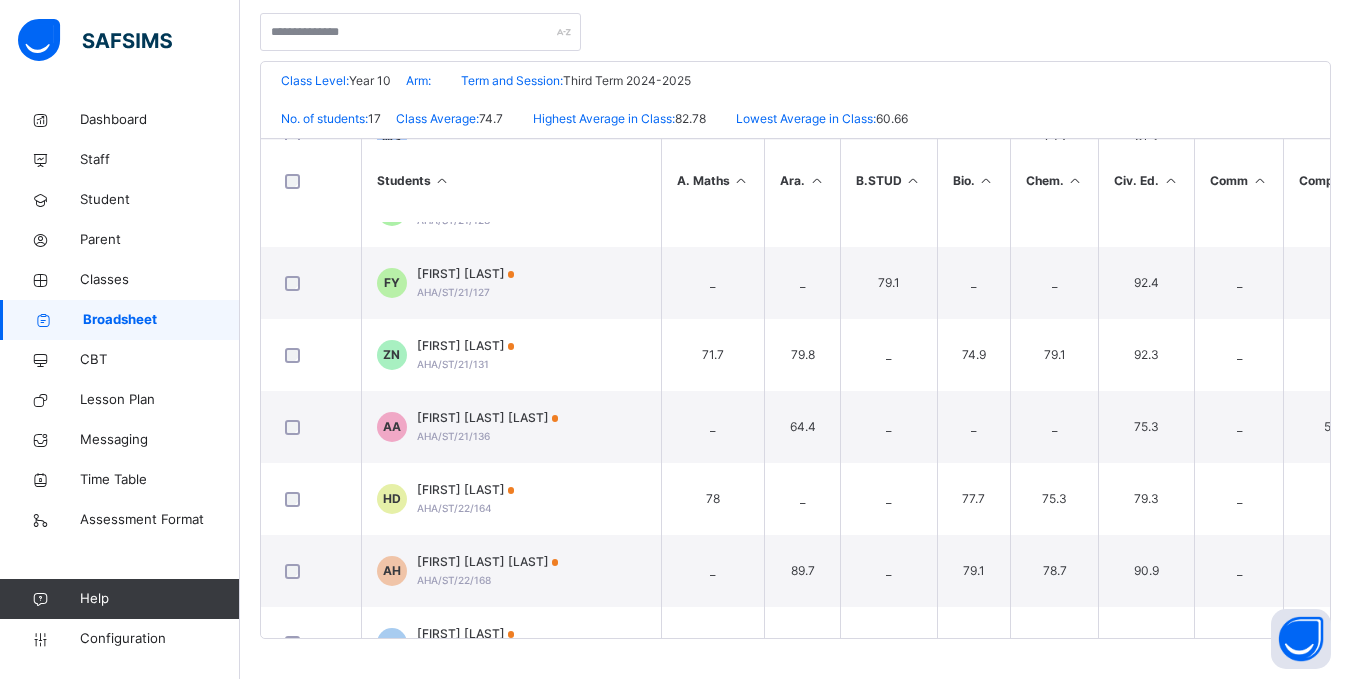 scroll, scrollTop: 553, scrollLeft: 0, axis: vertical 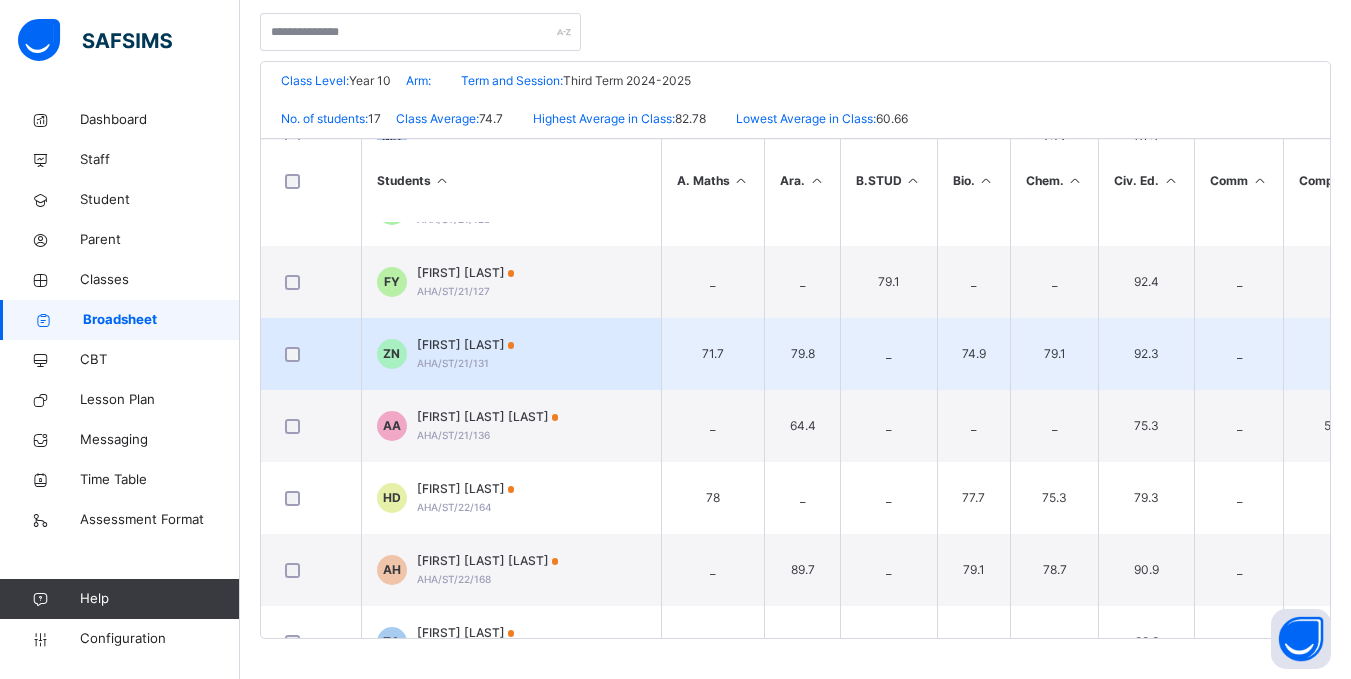 click on "Zainab  Habib Nuhu" at bounding box center (466, 345) 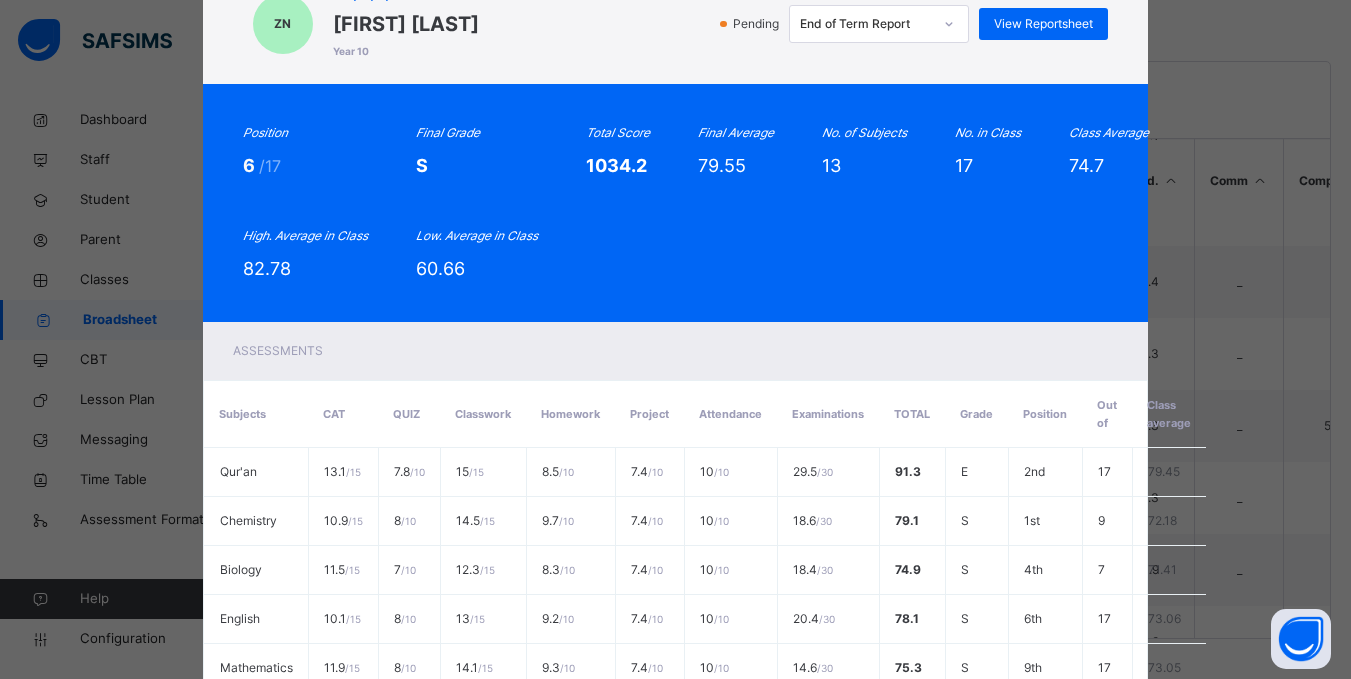 scroll, scrollTop: 85, scrollLeft: 0, axis: vertical 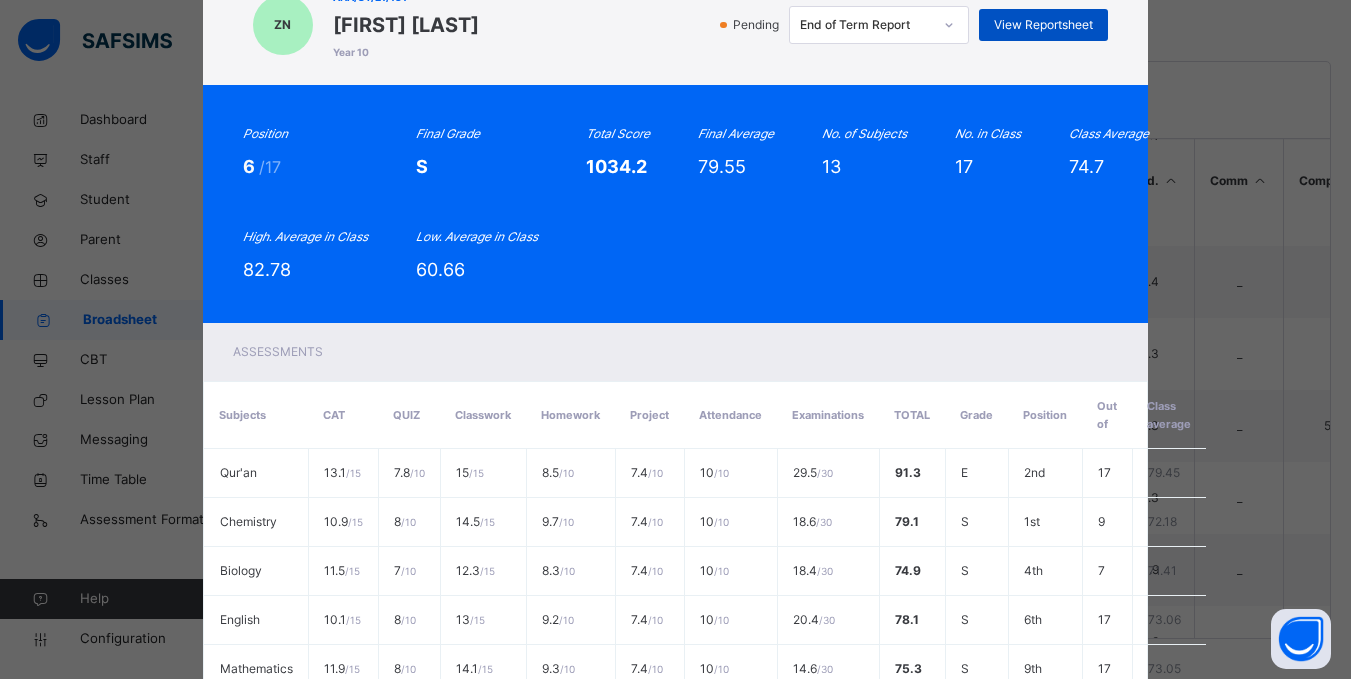 click on "View Reportsheet" at bounding box center [1043, 25] 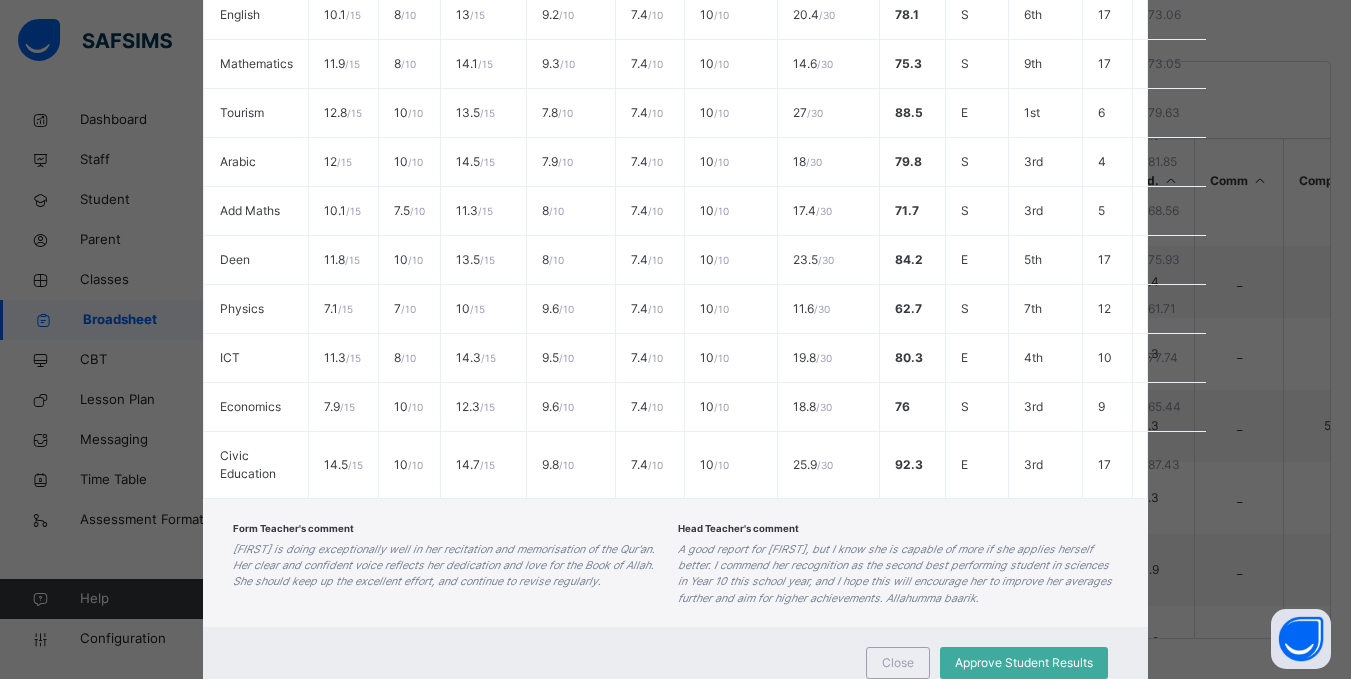 scroll, scrollTop: 760, scrollLeft: 0, axis: vertical 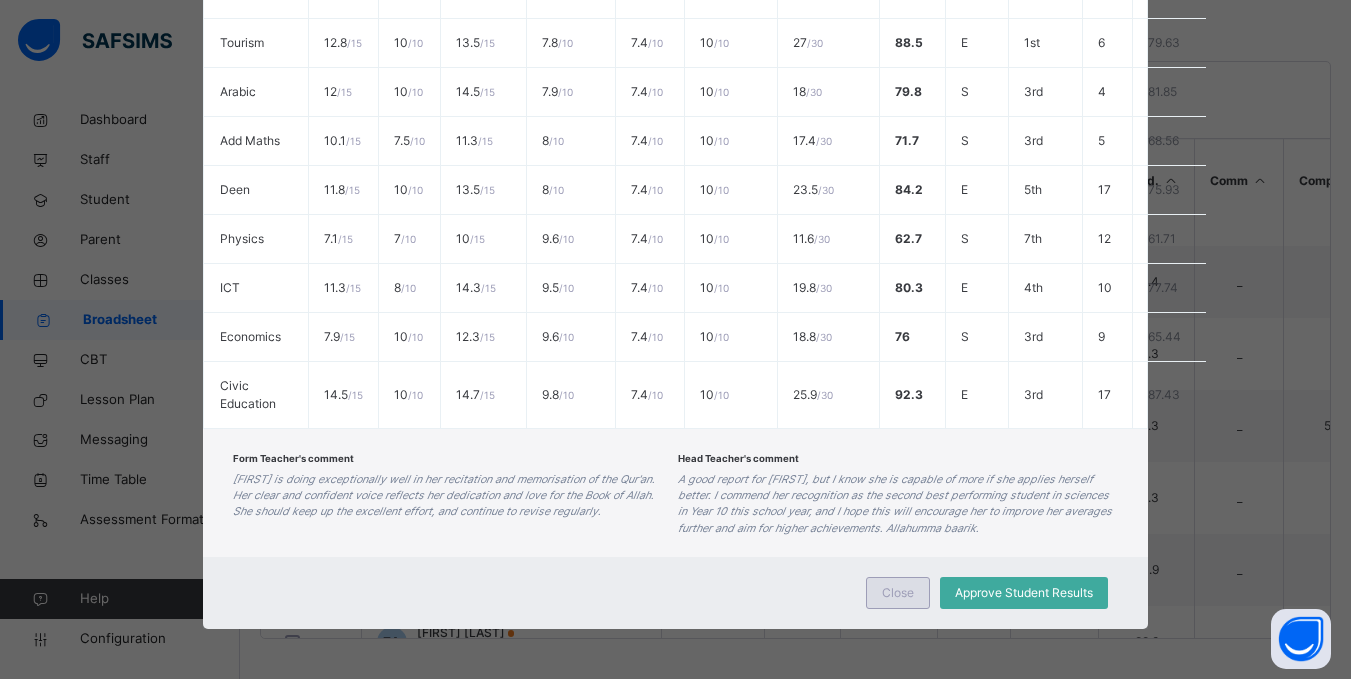 click on "Close" at bounding box center (898, 593) 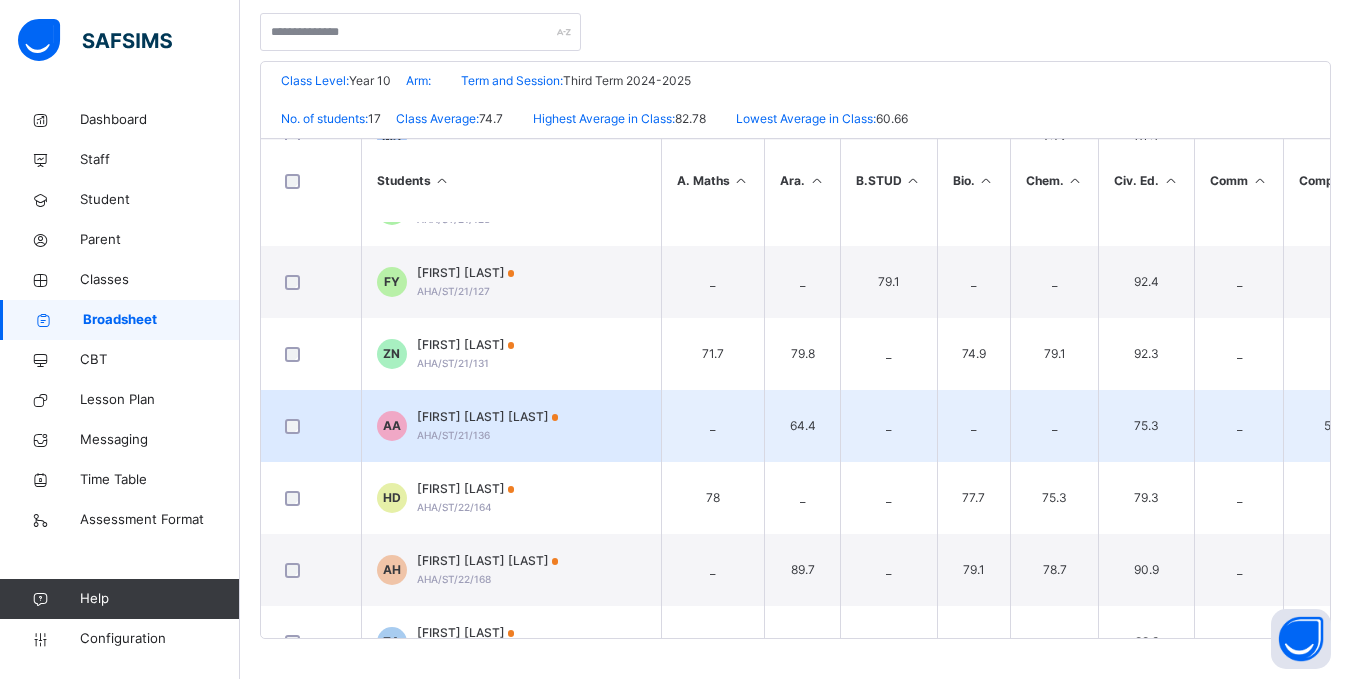 click on "AA Aliyu Tanko Ayuba   AHA/ST/21/136" at bounding box center (511, 426) 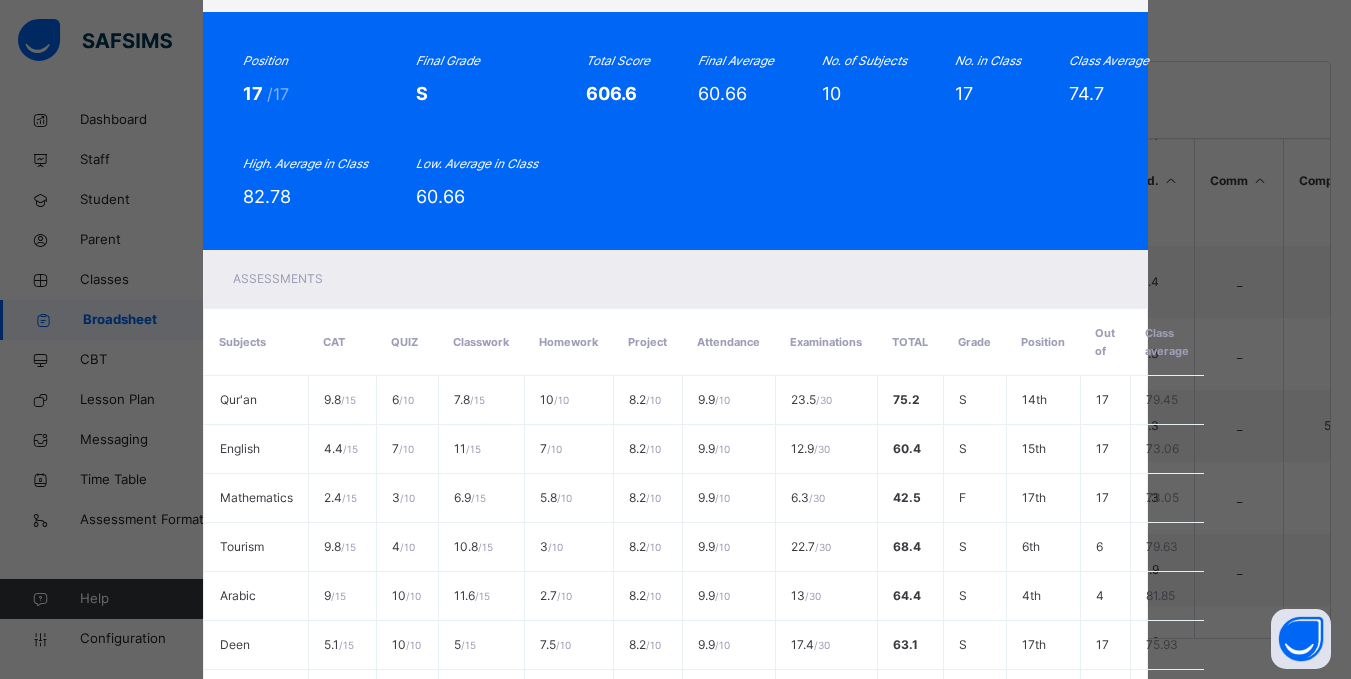 scroll, scrollTop: 0, scrollLeft: 0, axis: both 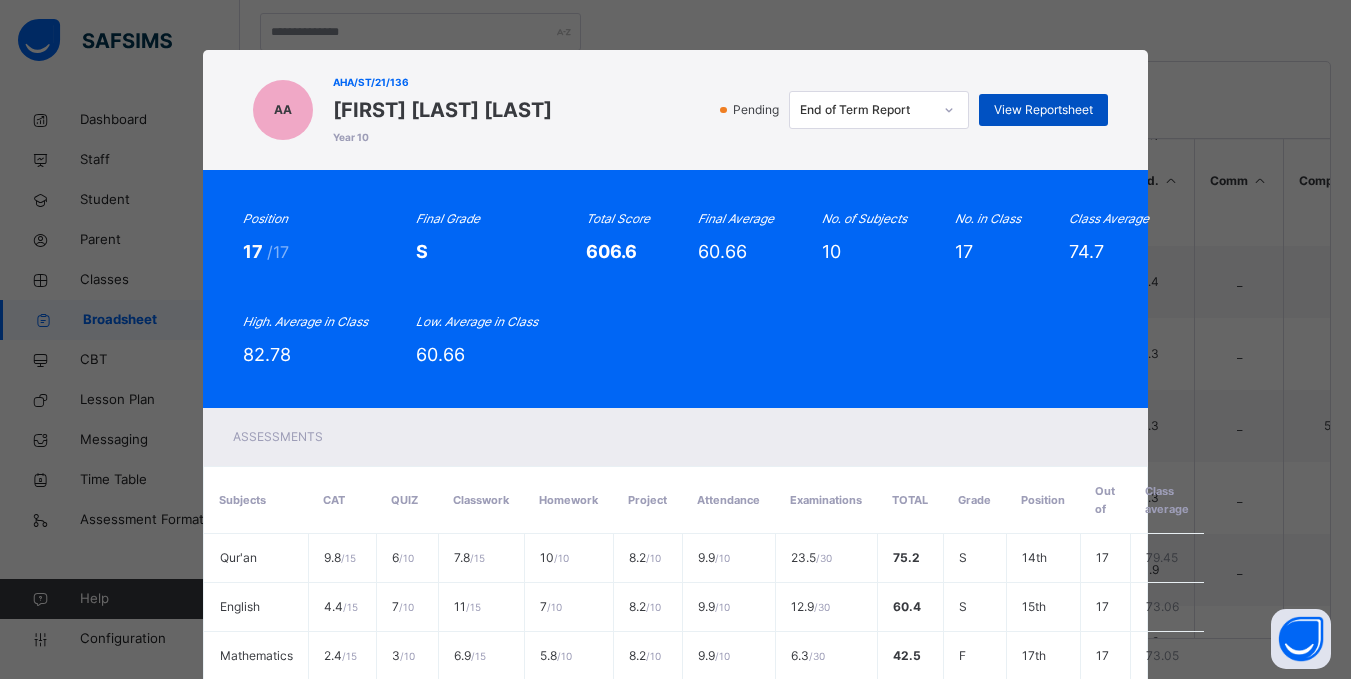click on "View Reportsheet" at bounding box center [1043, 110] 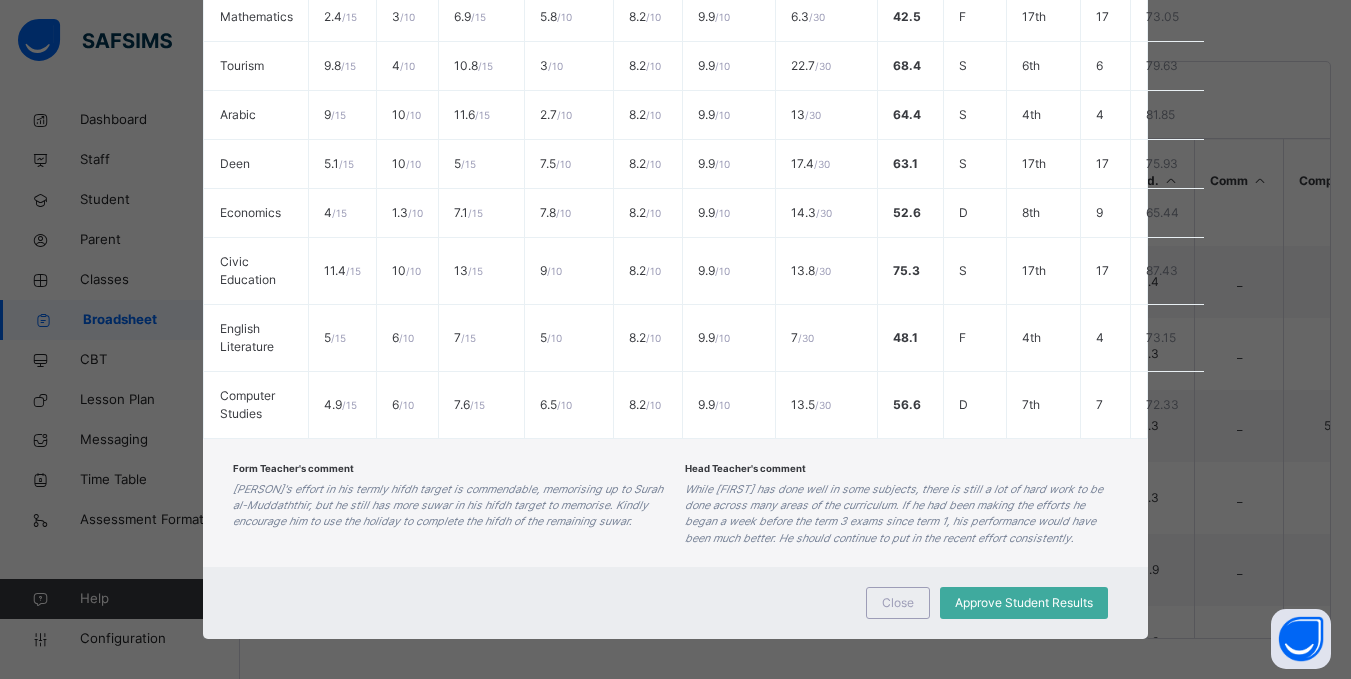 scroll, scrollTop: 649, scrollLeft: 0, axis: vertical 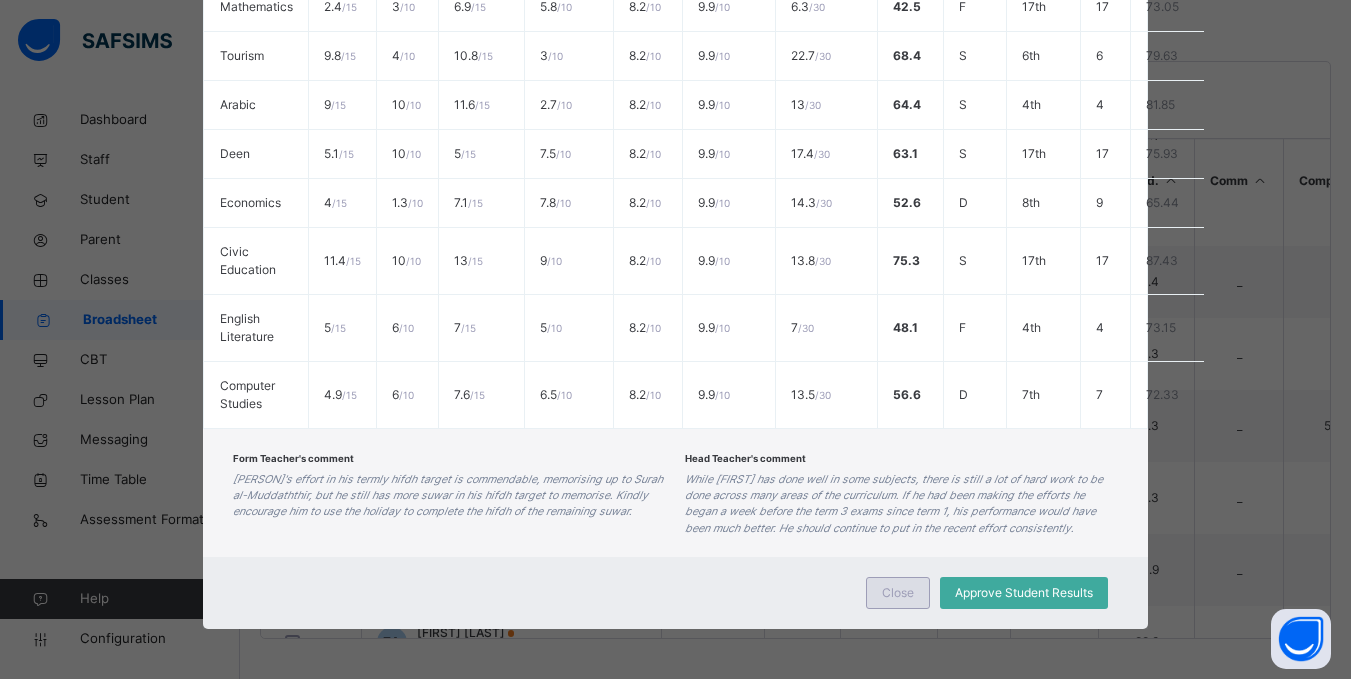 click on "Close" at bounding box center (898, 593) 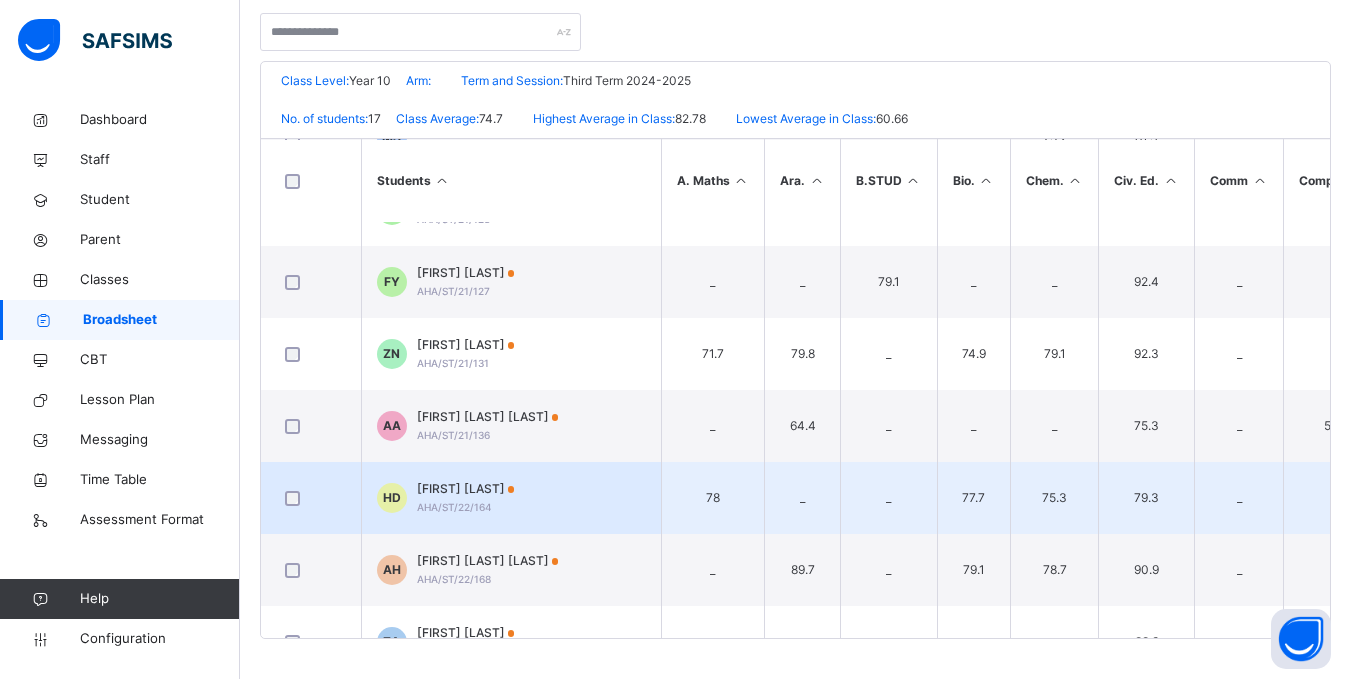 click on "HD Hadi  Debs   AHA/ST/22/164" at bounding box center [511, 498] 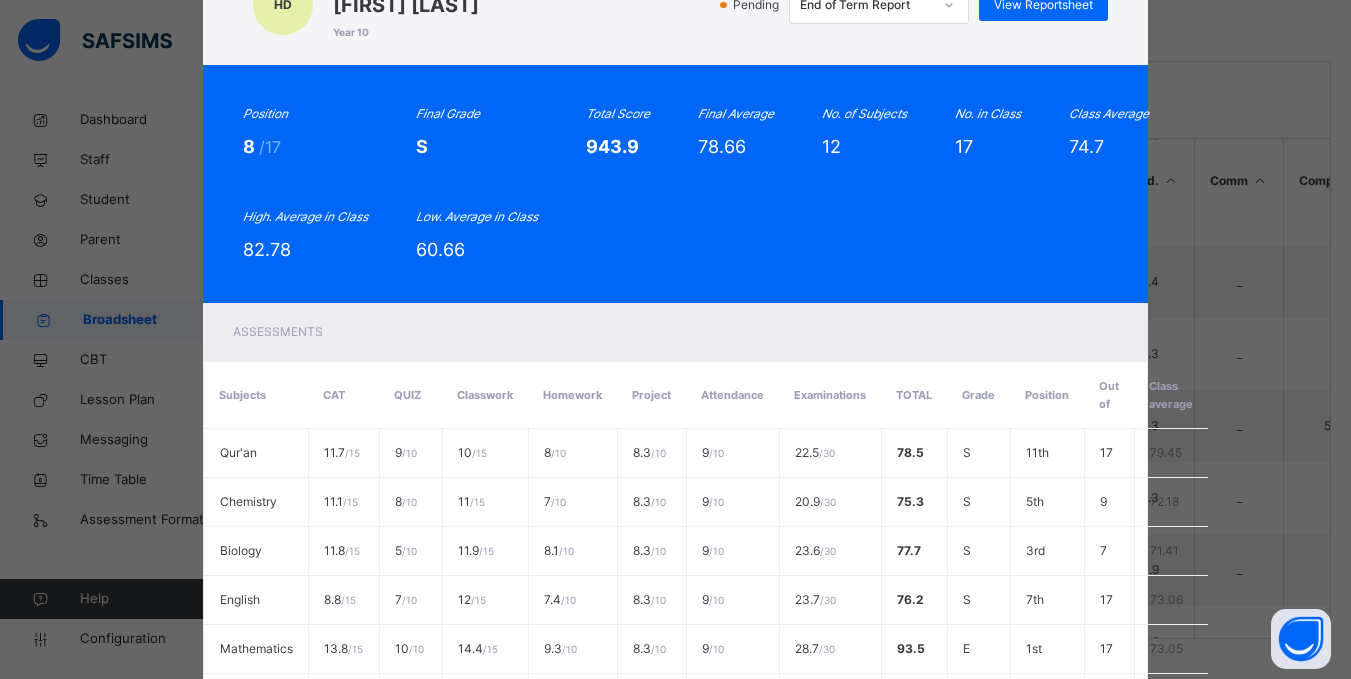 scroll, scrollTop: 0, scrollLeft: 0, axis: both 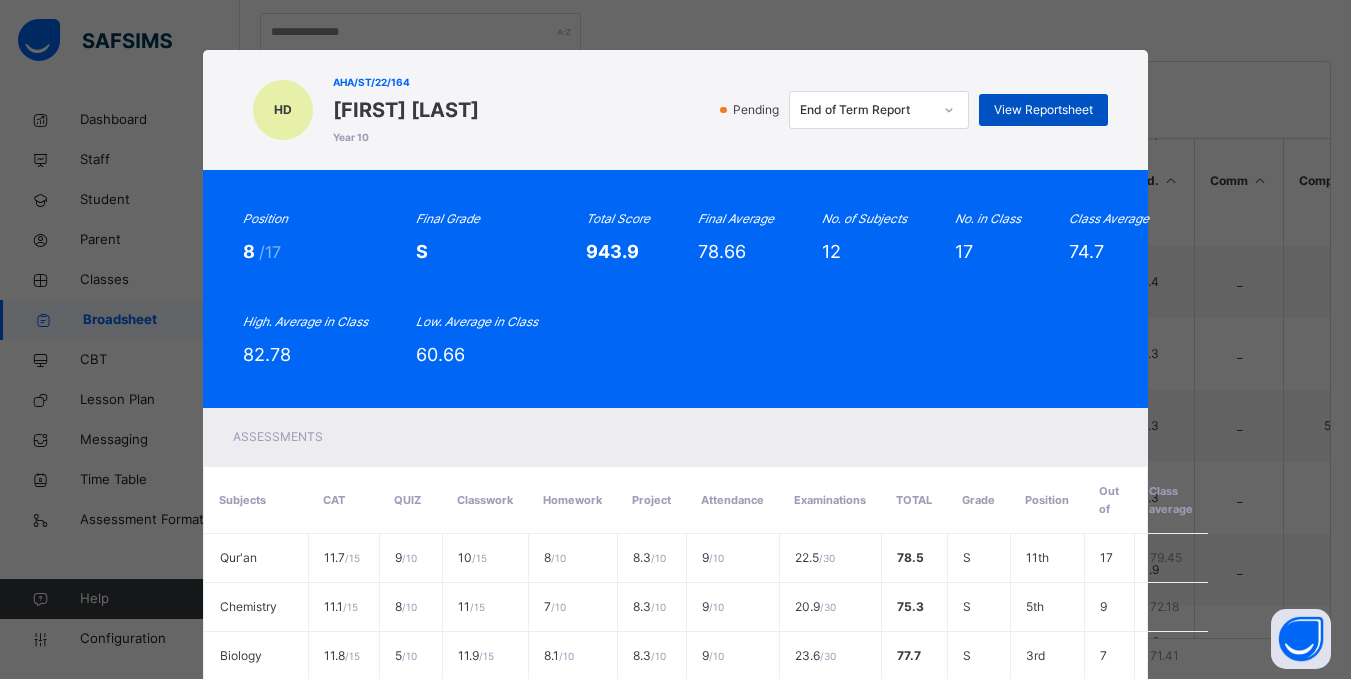 click on "View Reportsheet" at bounding box center (1043, 110) 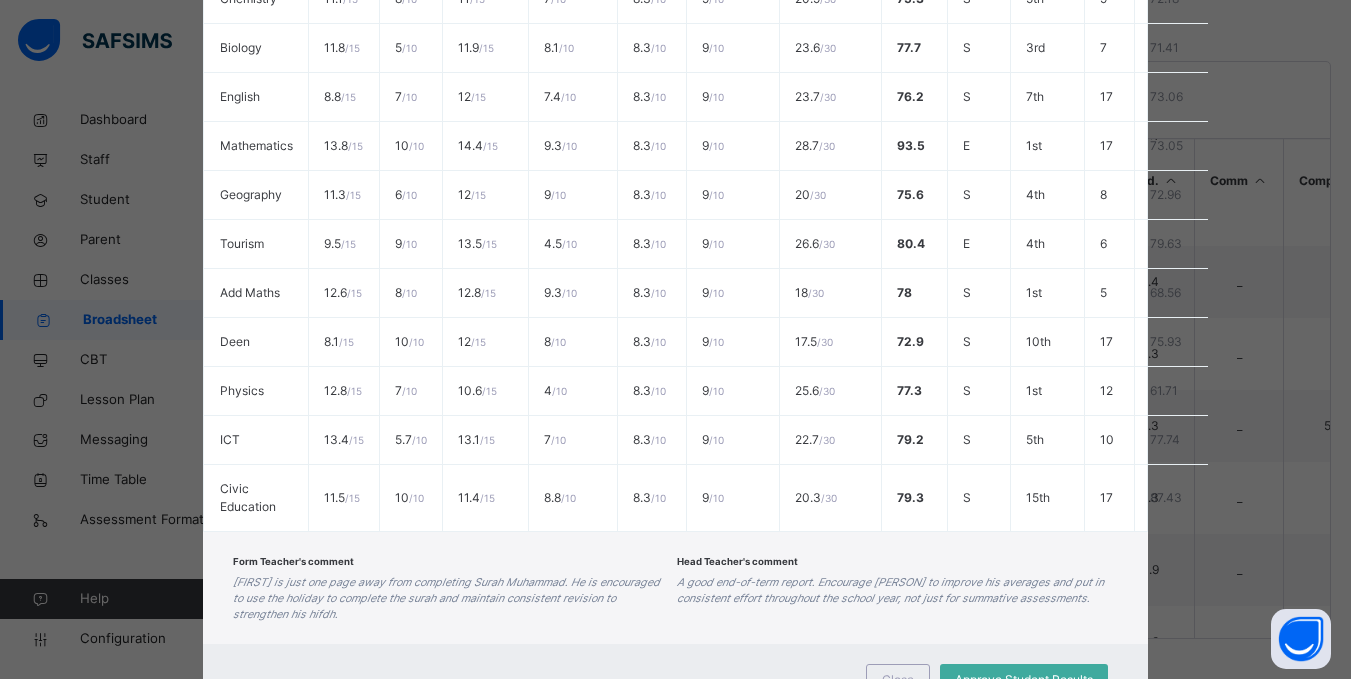 scroll, scrollTop: 695, scrollLeft: 0, axis: vertical 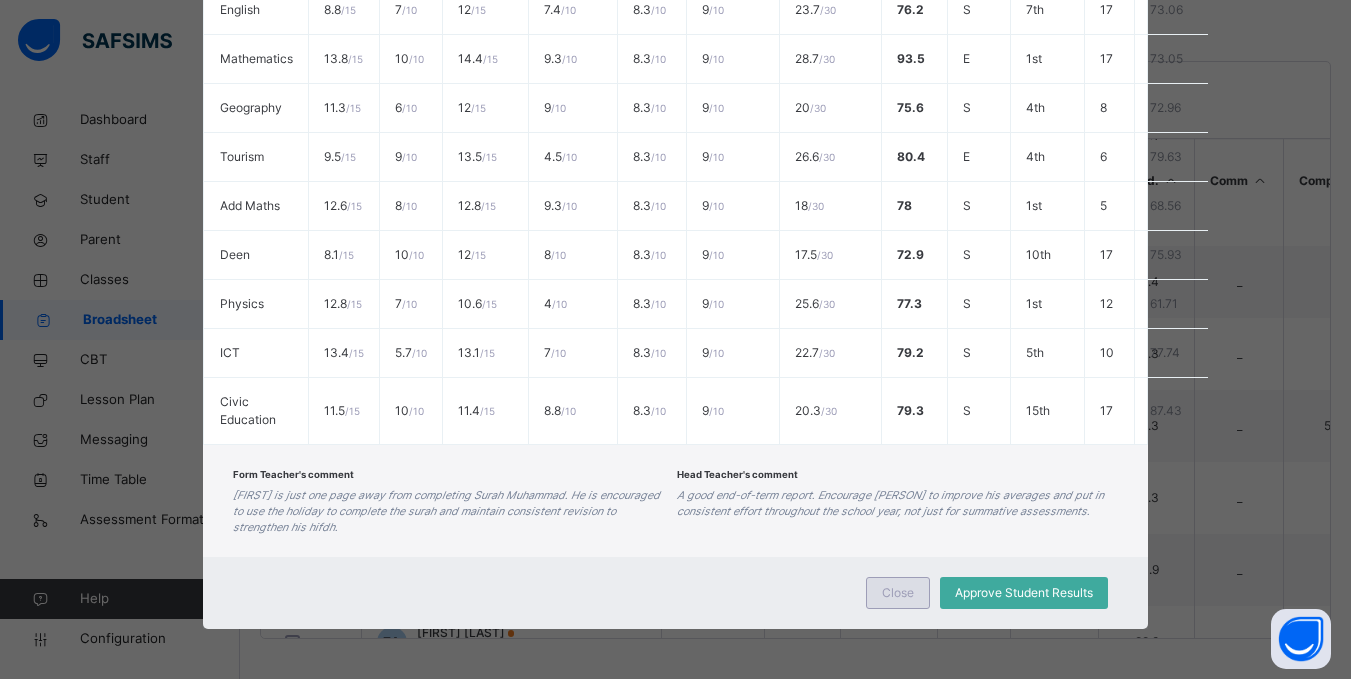 click on "Close" at bounding box center (898, 593) 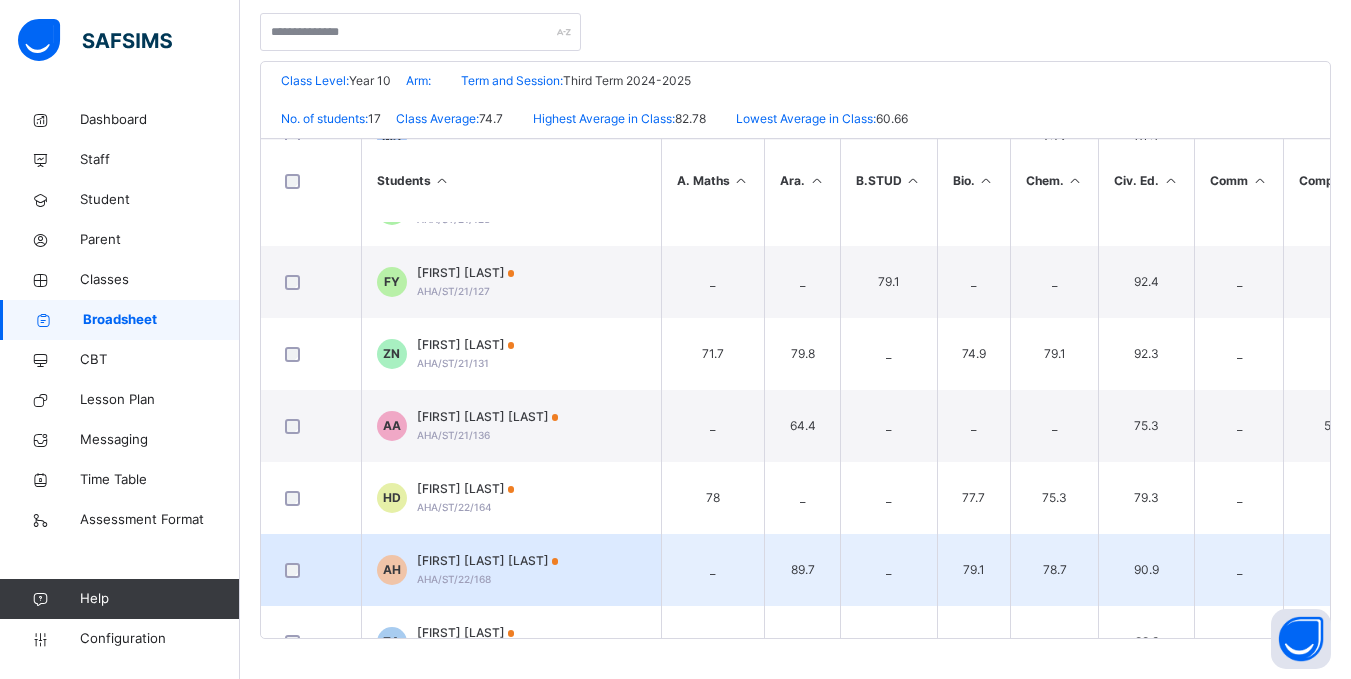 click on "A'ishah Humaira  Haidar Hassan   AHA/ST/22/168" at bounding box center (488, 570) 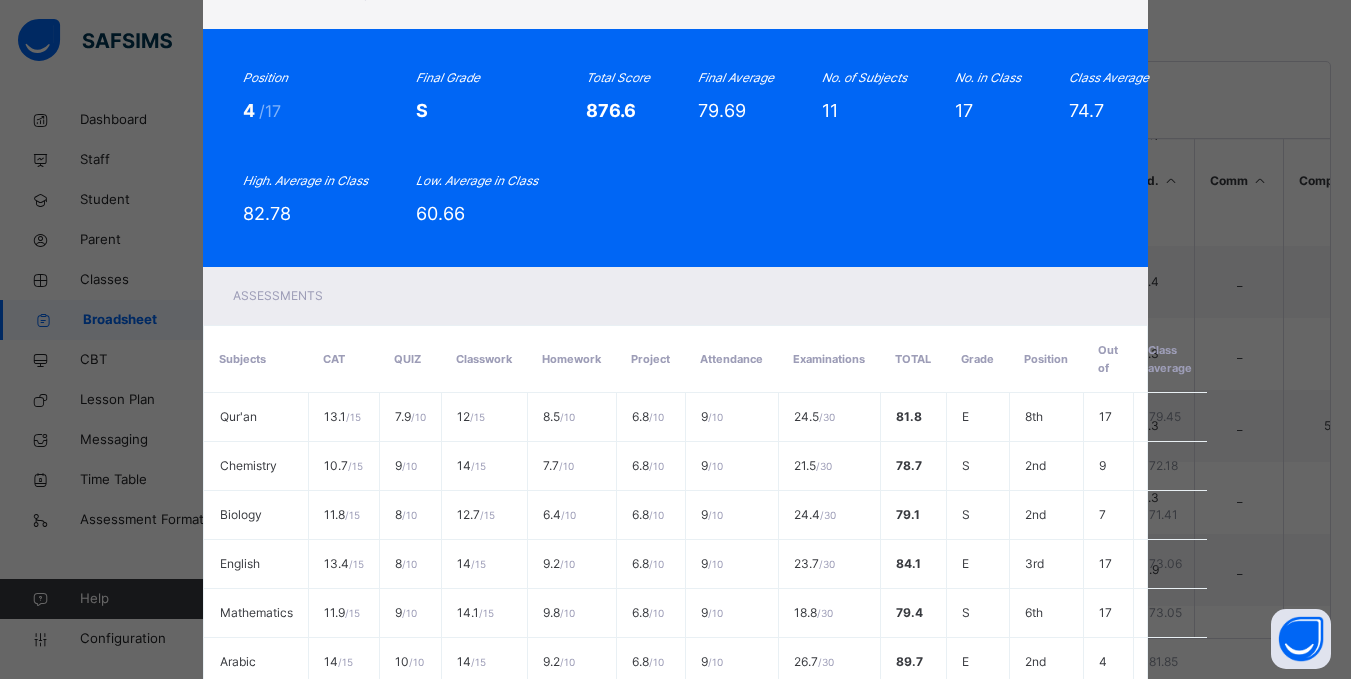 scroll, scrollTop: 0, scrollLeft: 0, axis: both 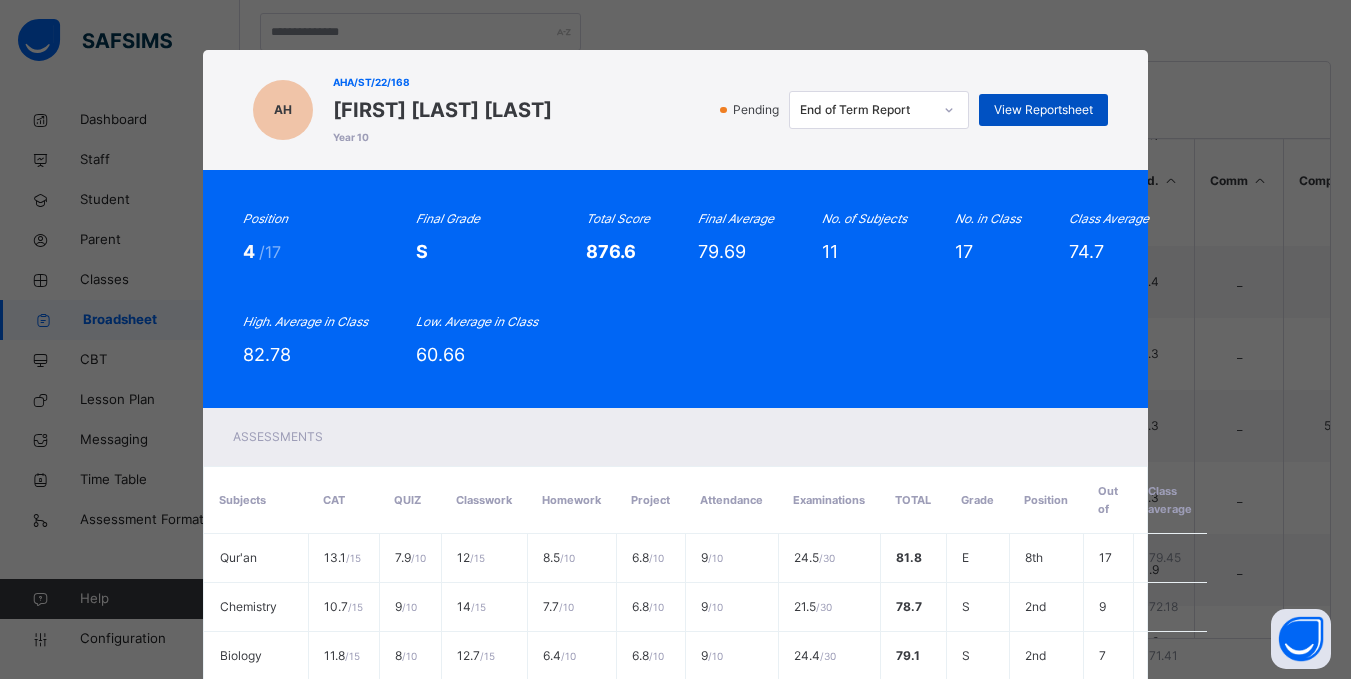 click on "View Reportsheet" at bounding box center (1043, 110) 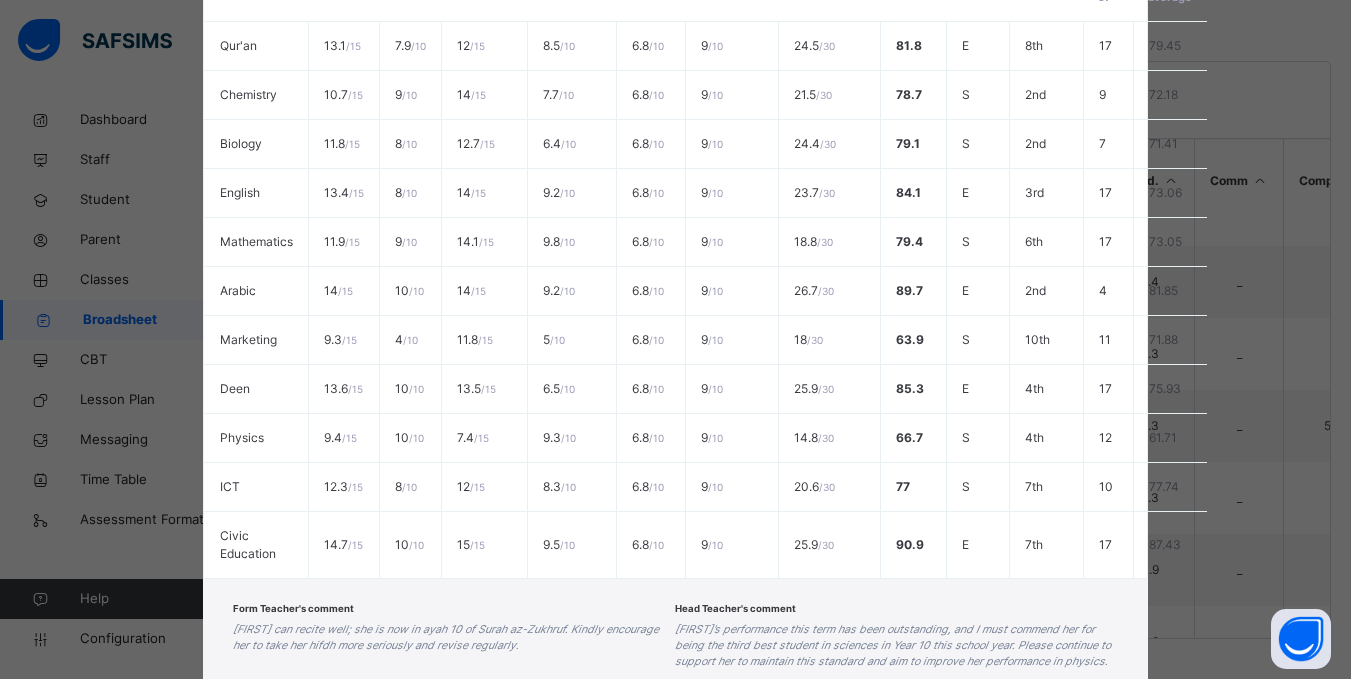 scroll, scrollTop: 646, scrollLeft: 0, axis: vertical 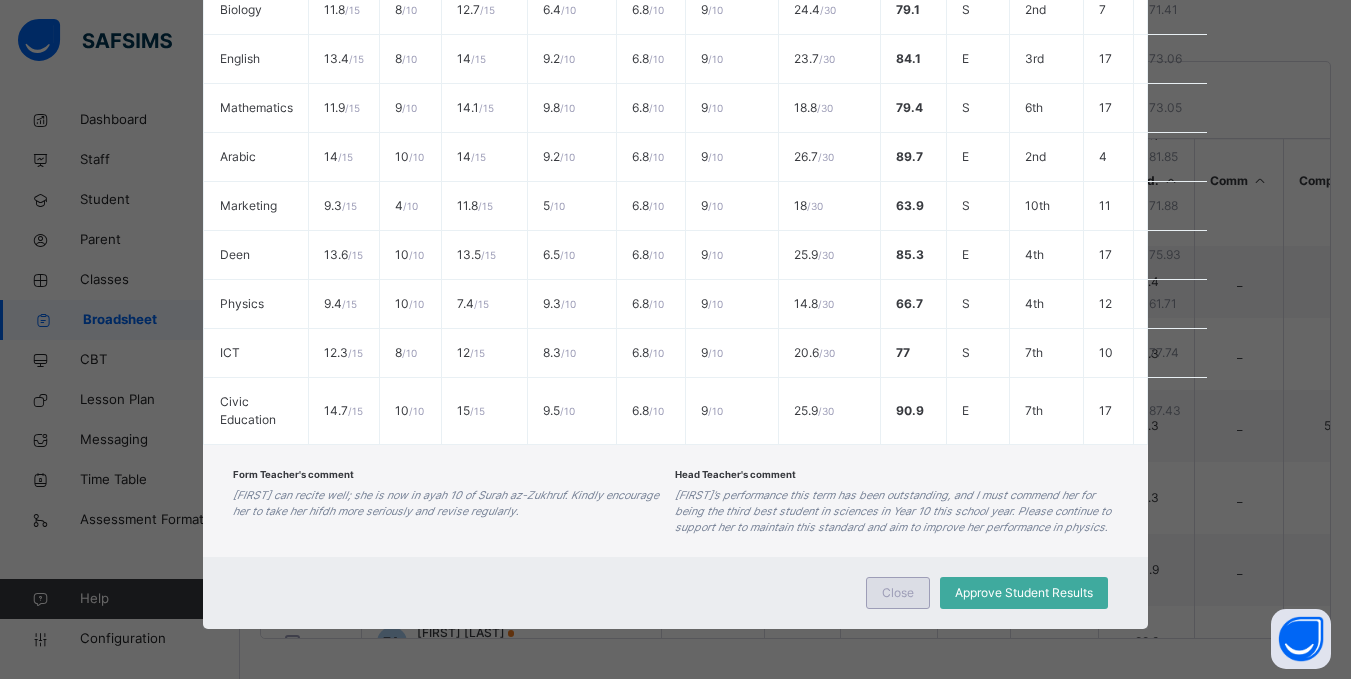 click on "Close" at bounding box center [898, 593] 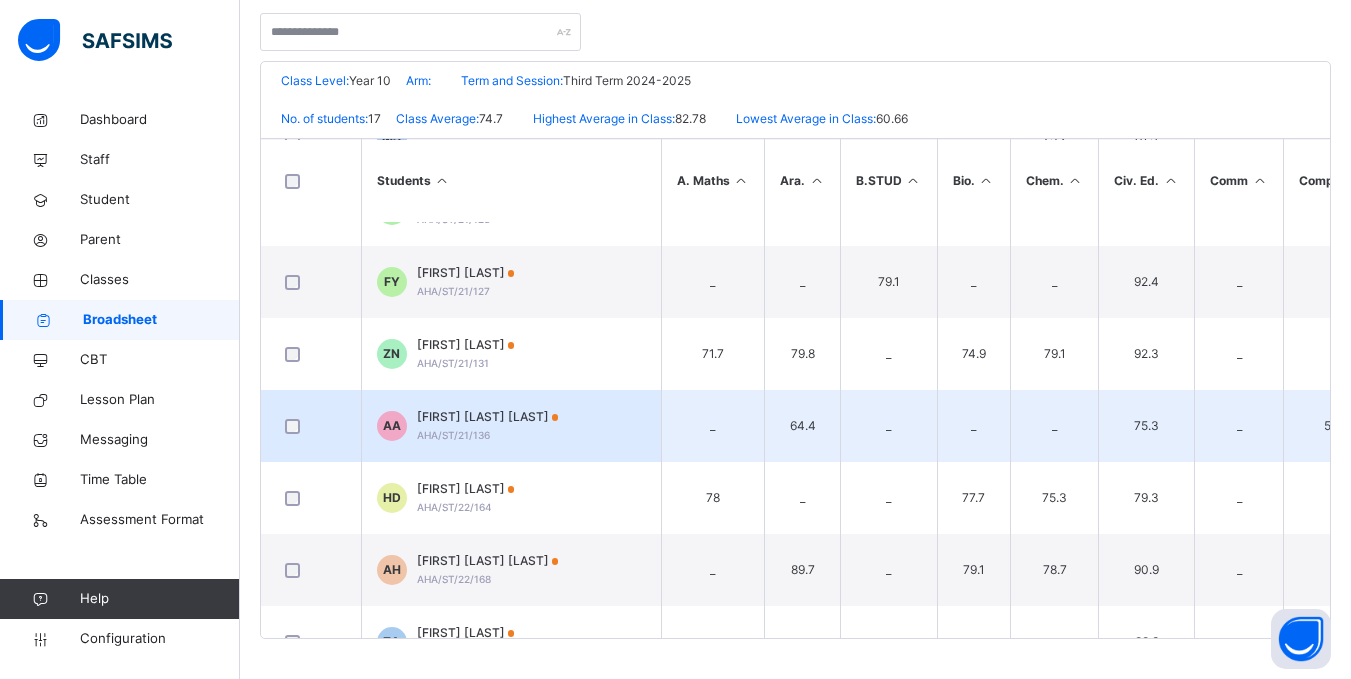 scroll, scrollTop: 817, scrollLeft: 0, axis: vertical 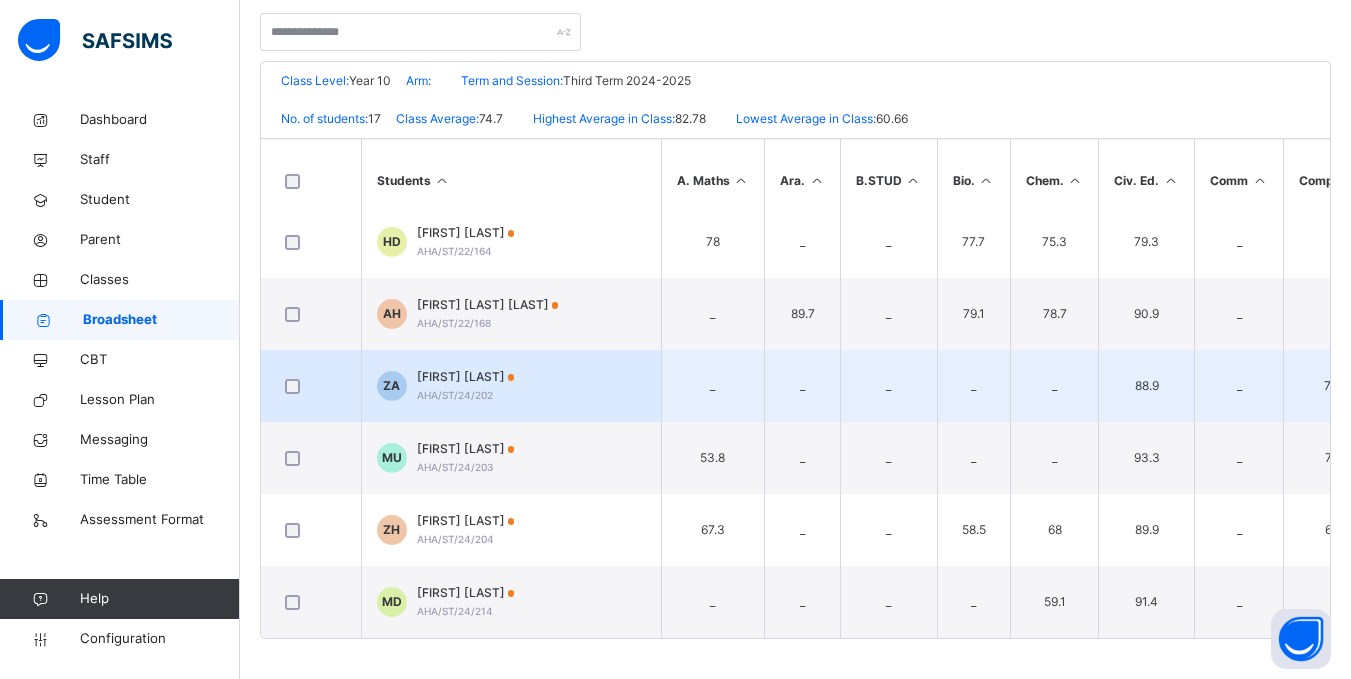 click on "ZA Zainab  Ahmad   AHA/ST/24/202" at bounding box center [511, 386] 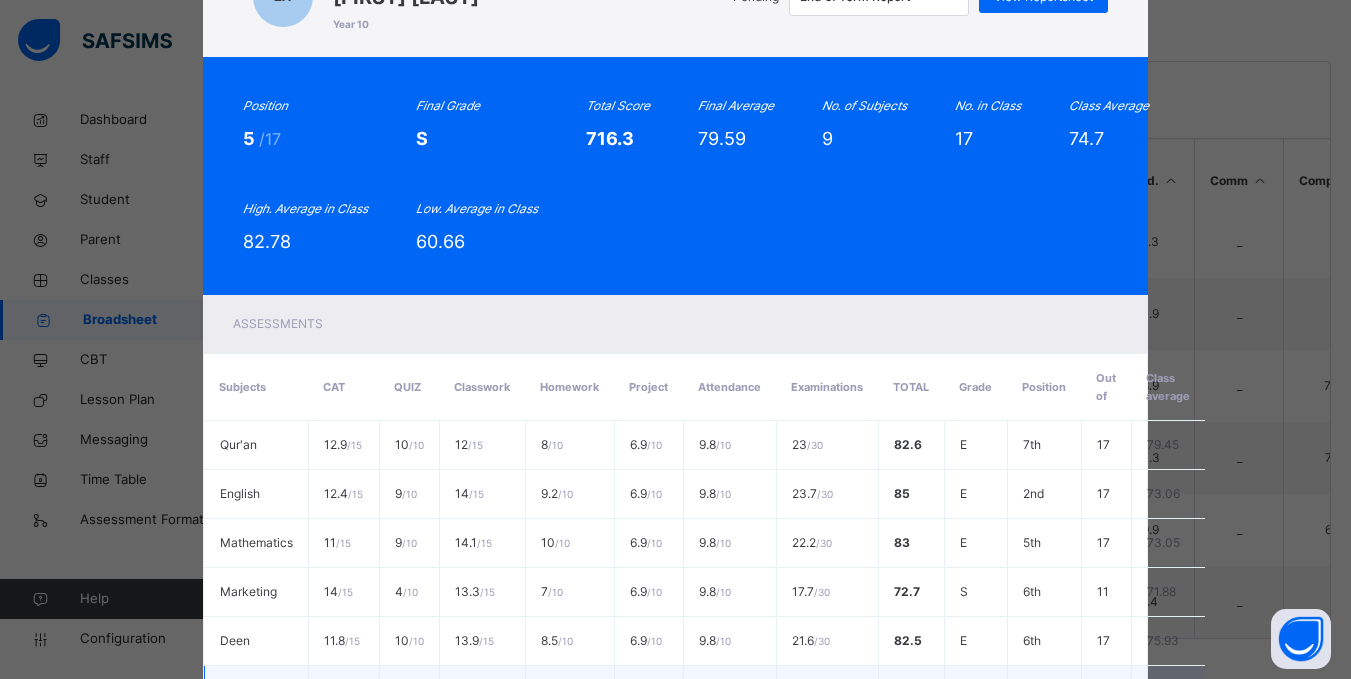 scroll, scrollTop: 99, scrollLeft: 0, axis: vertical 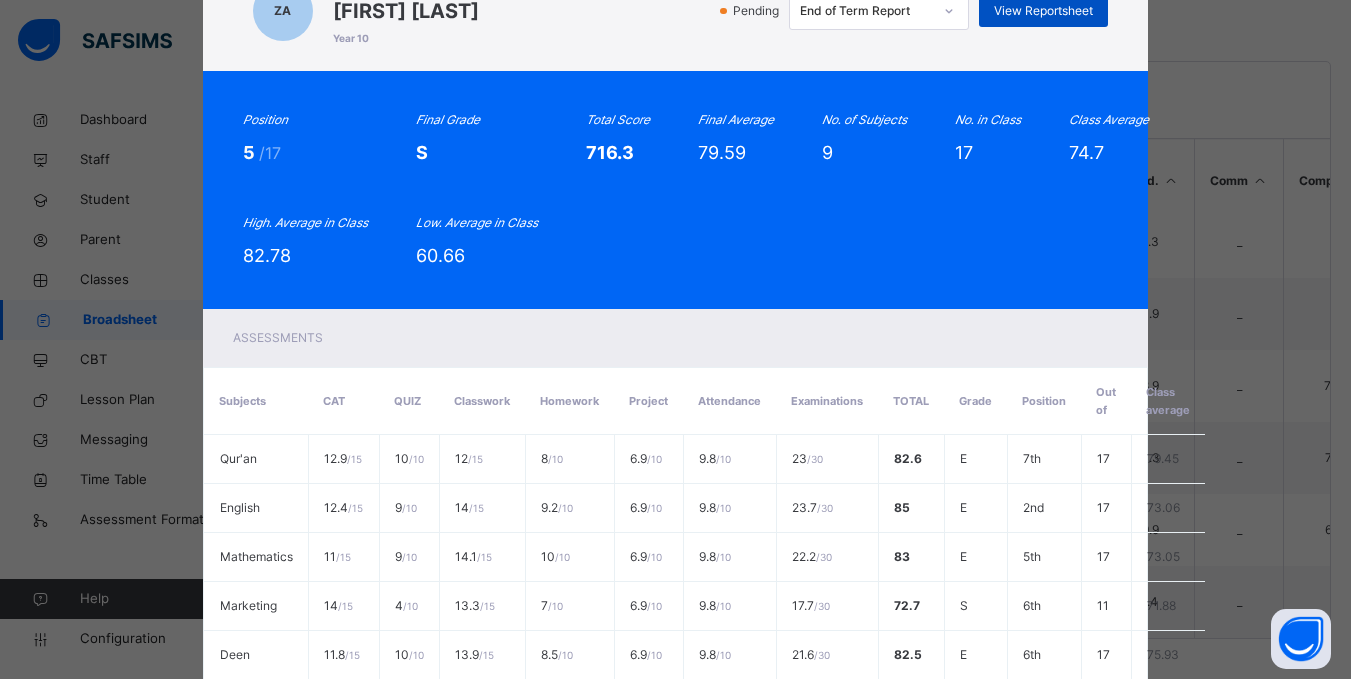 click on "View Reportsheet" at bounding box center [1043, 11] 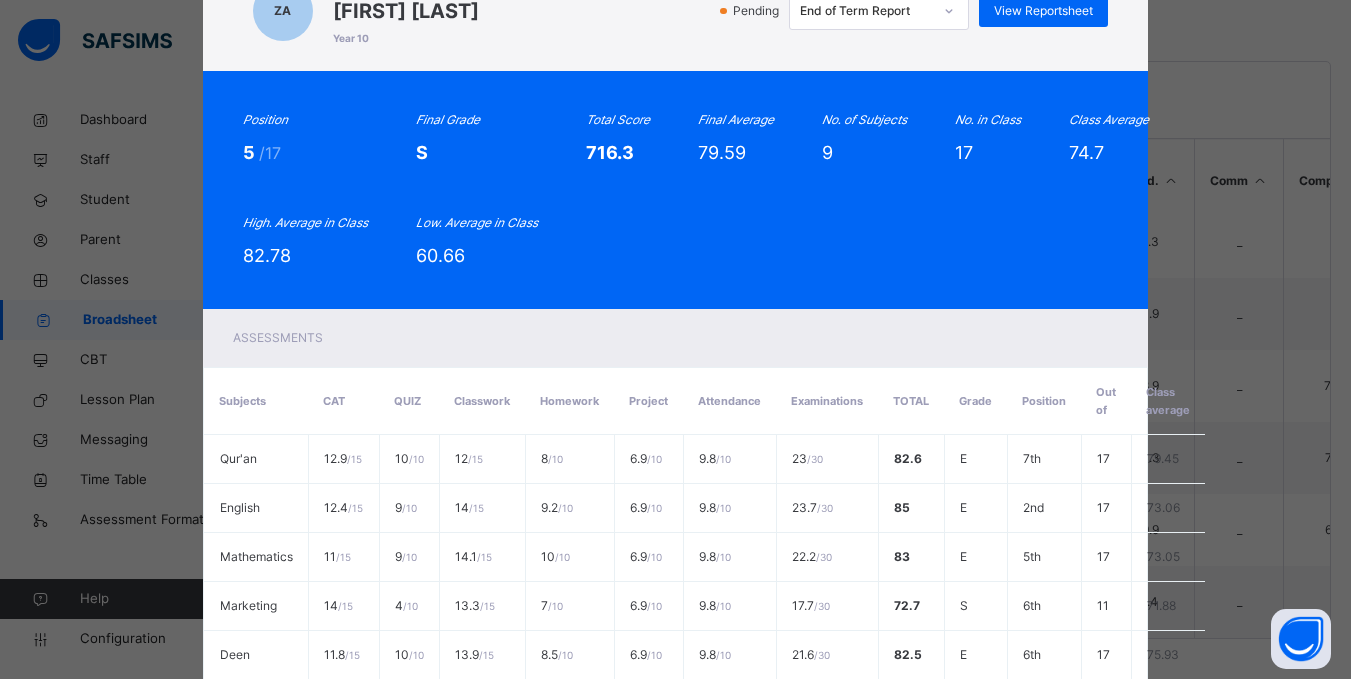 scroll, scrollTop: 584, scrollLeft: 0, axis: vertical 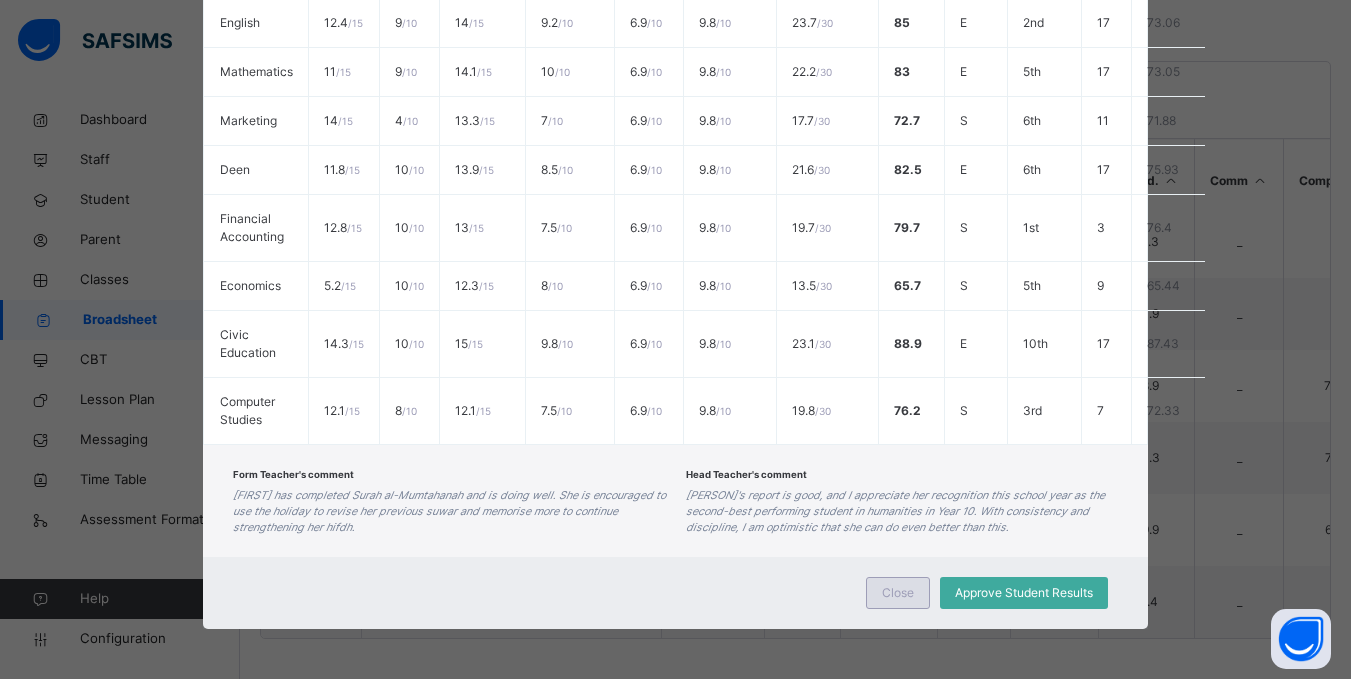 click on "Close" at bounding box center (898, 593) 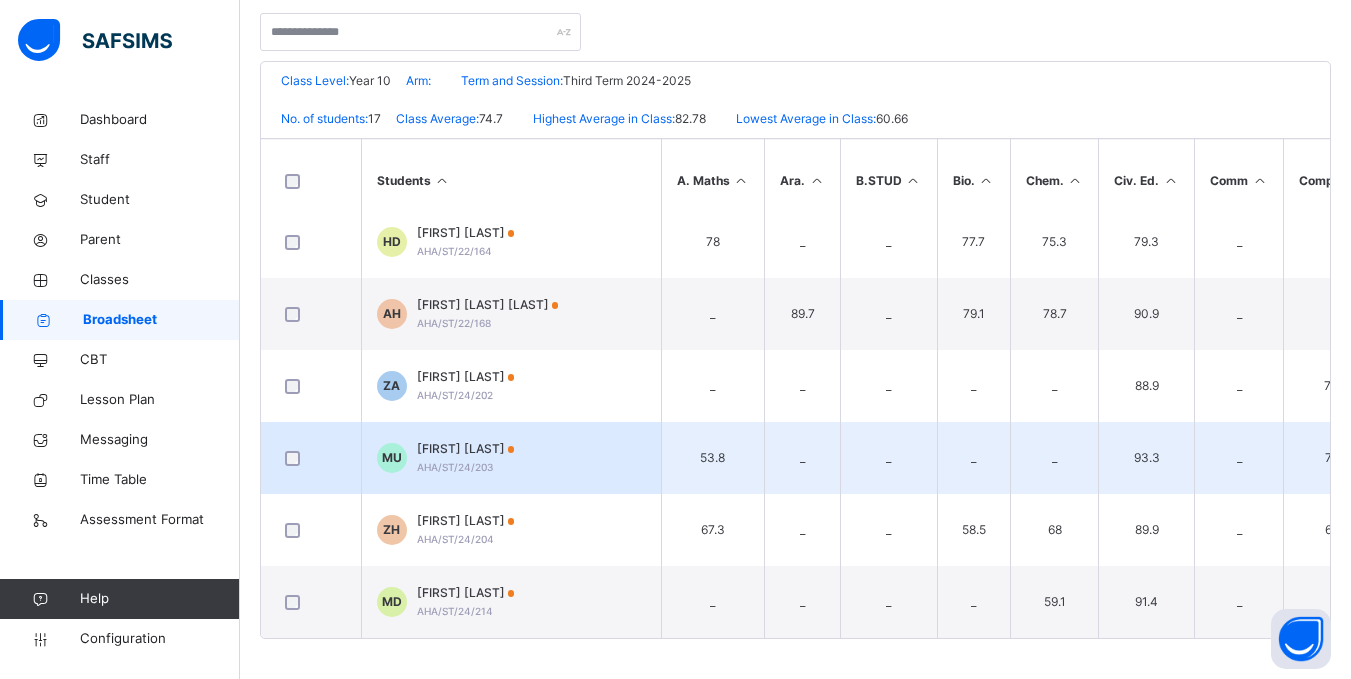 click on "Manal Bashir Umar   AHA/ST/24/203" at bounding box center (466, 458) 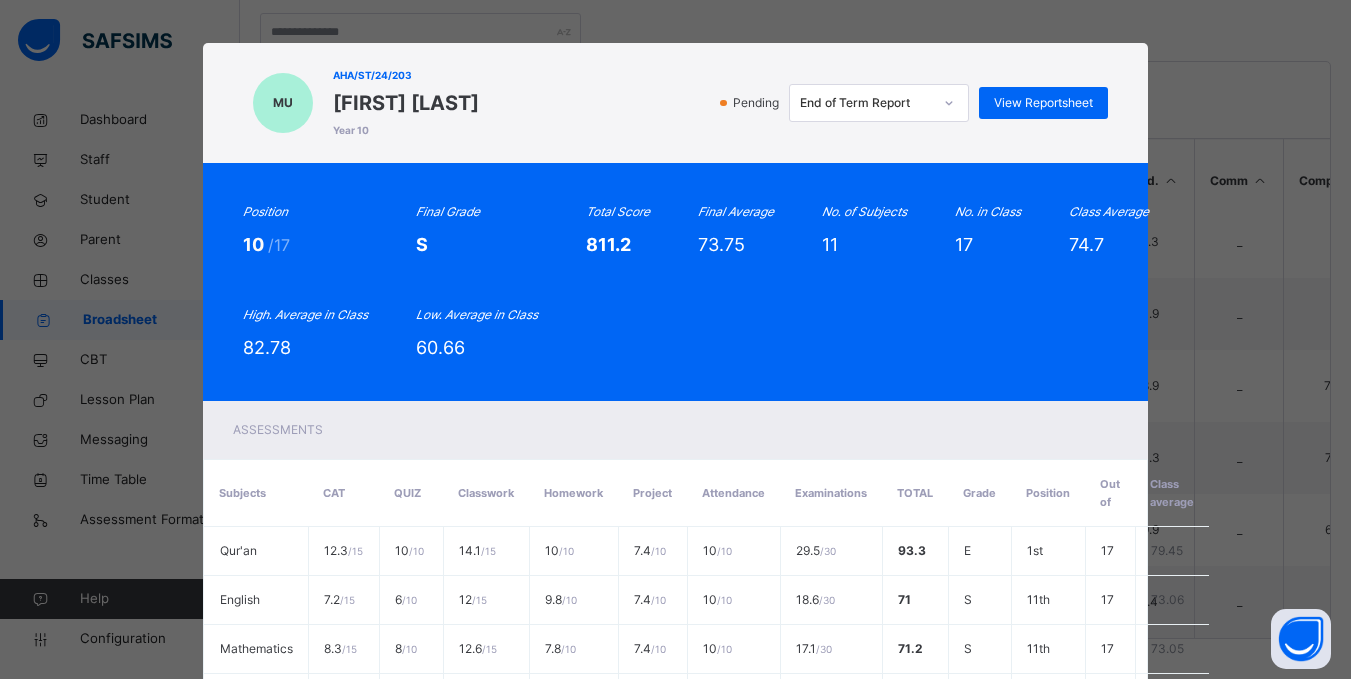 scroll, scrollTop: 0, scrollLeft: 0, axis: both 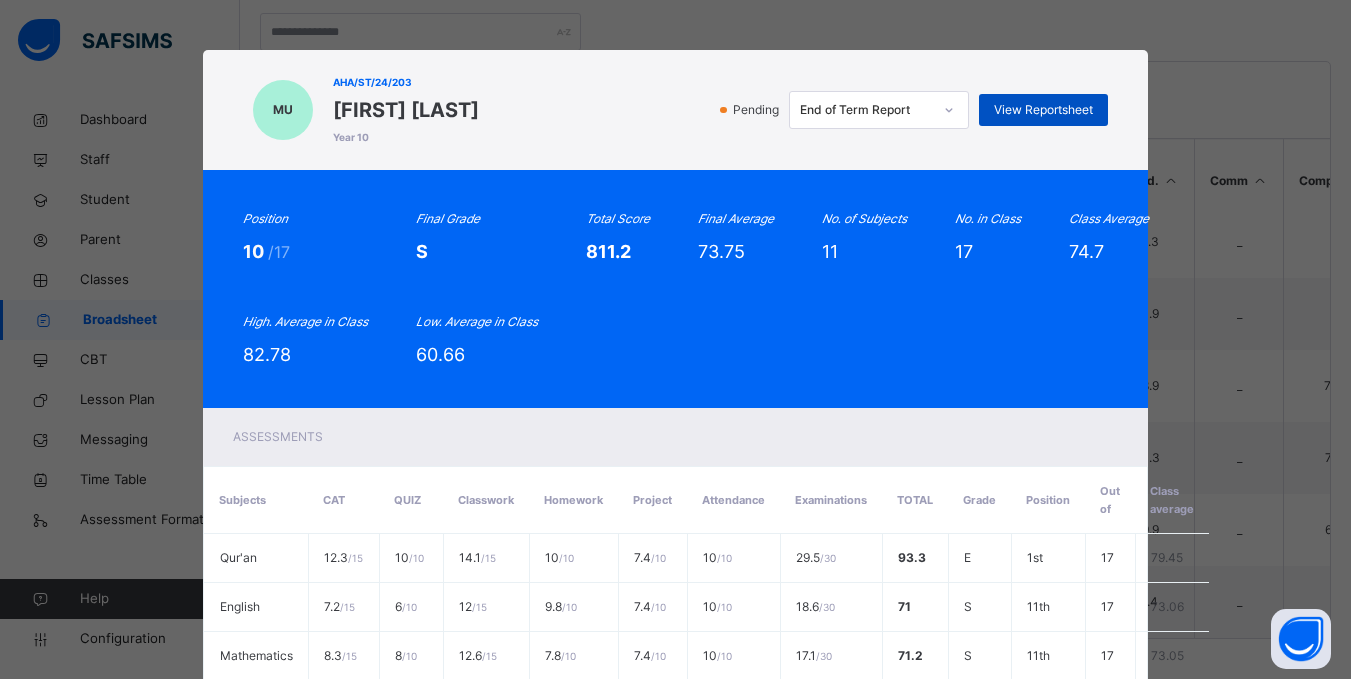 click on "View Reportsheet" at bounding box center [1043, 110] 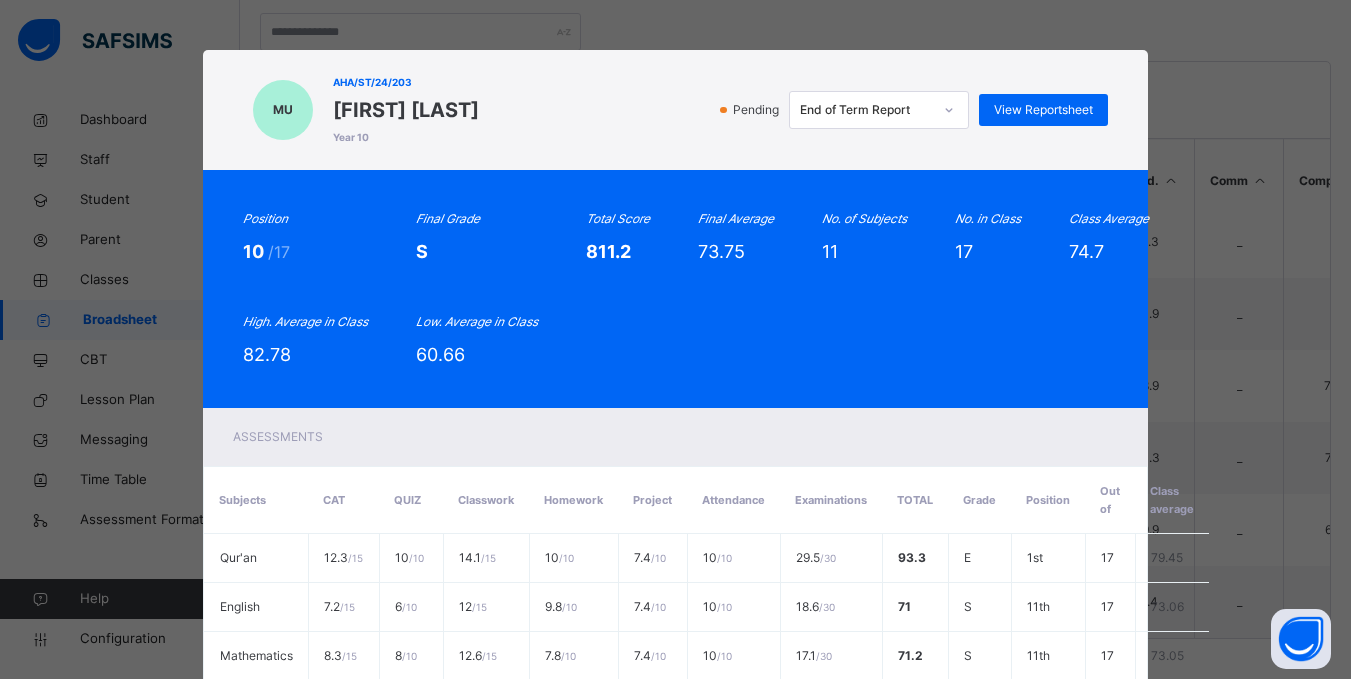 scroll, scrollTop: 698, scrollLeft: 0, axis: vertical 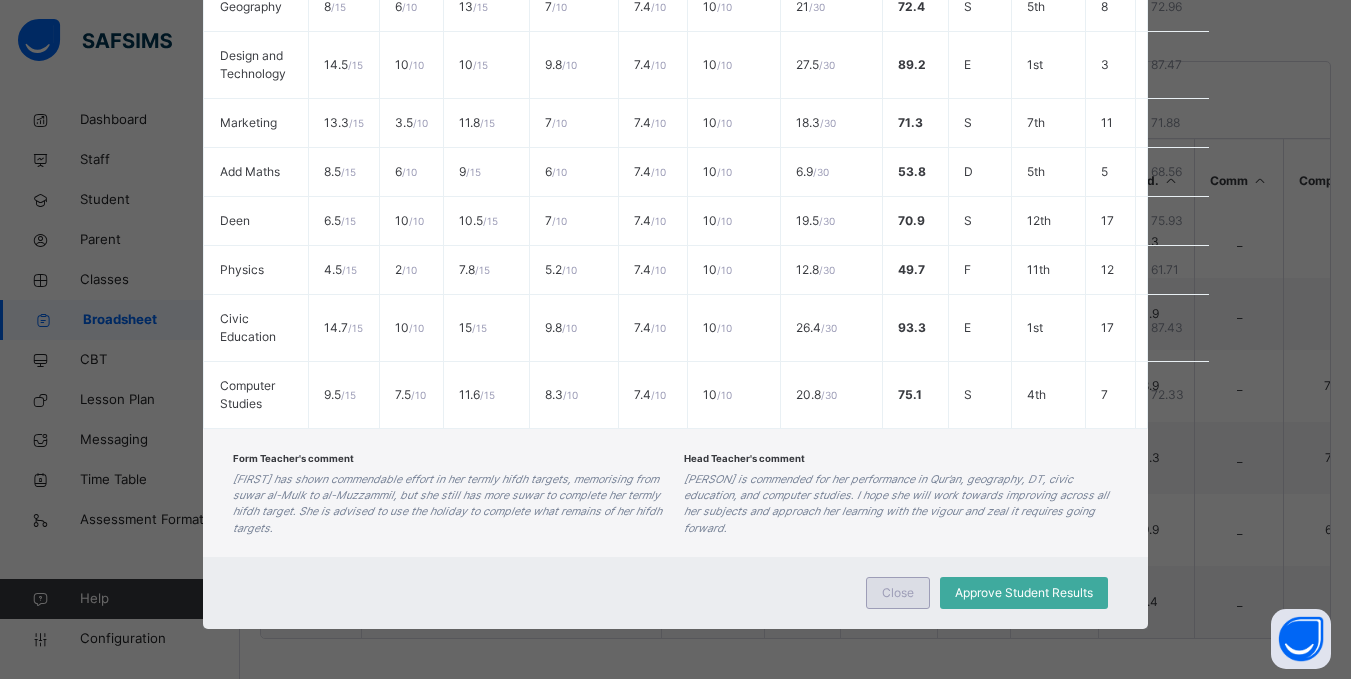 click on "Close" at bounding box center (898, 593) 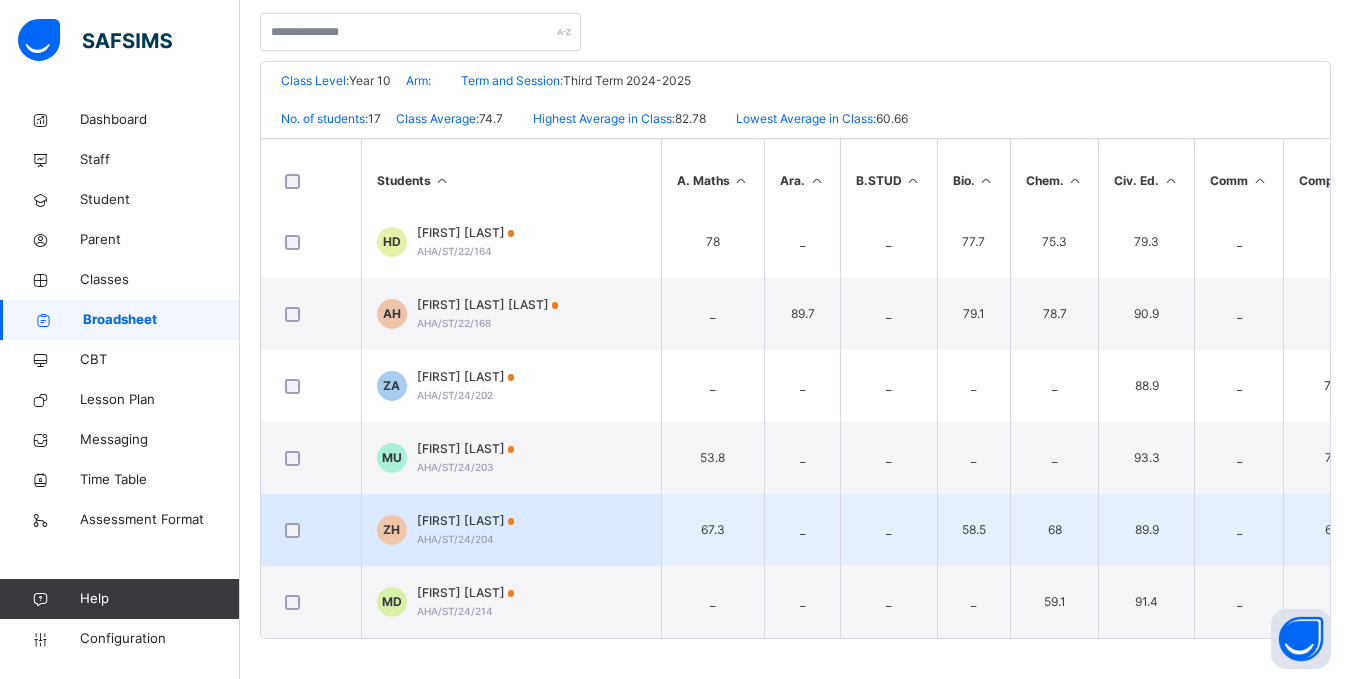 click on "AHA/ST/24/204" at bounding box center [455, 539] 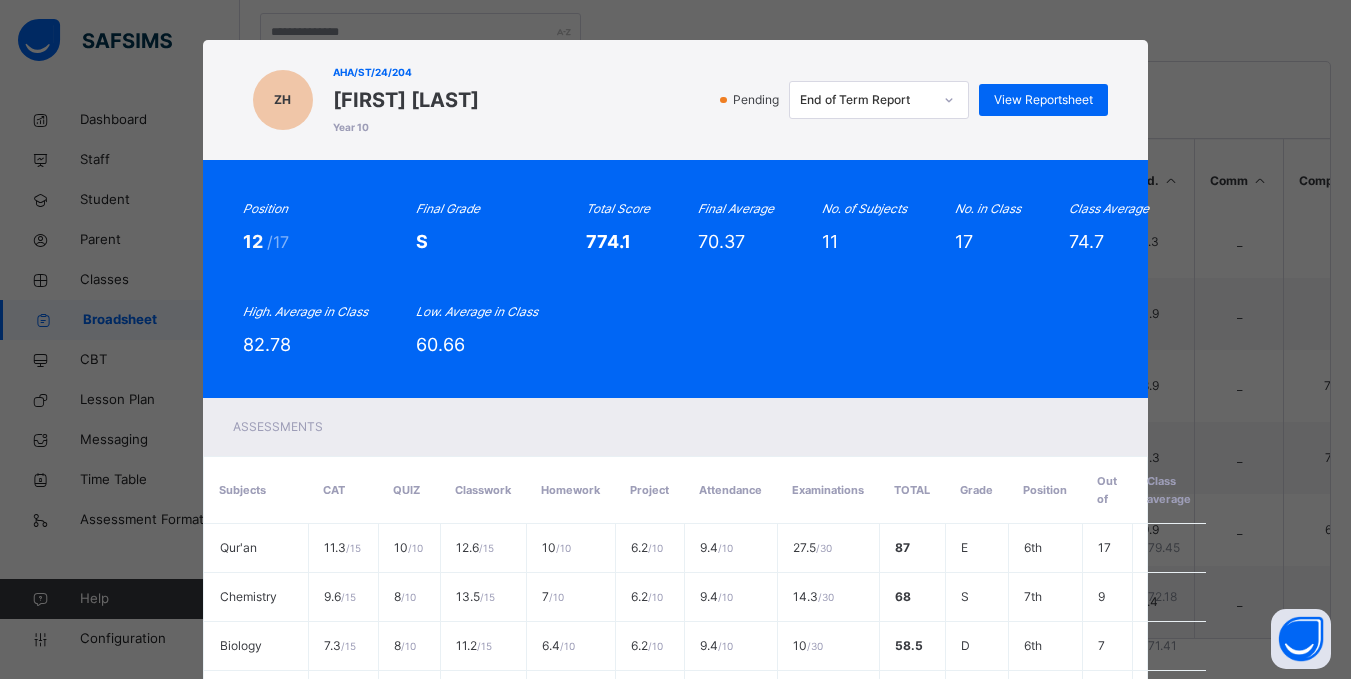 scroll, scrollTop: 0, scrollLeft: 0, axis: both 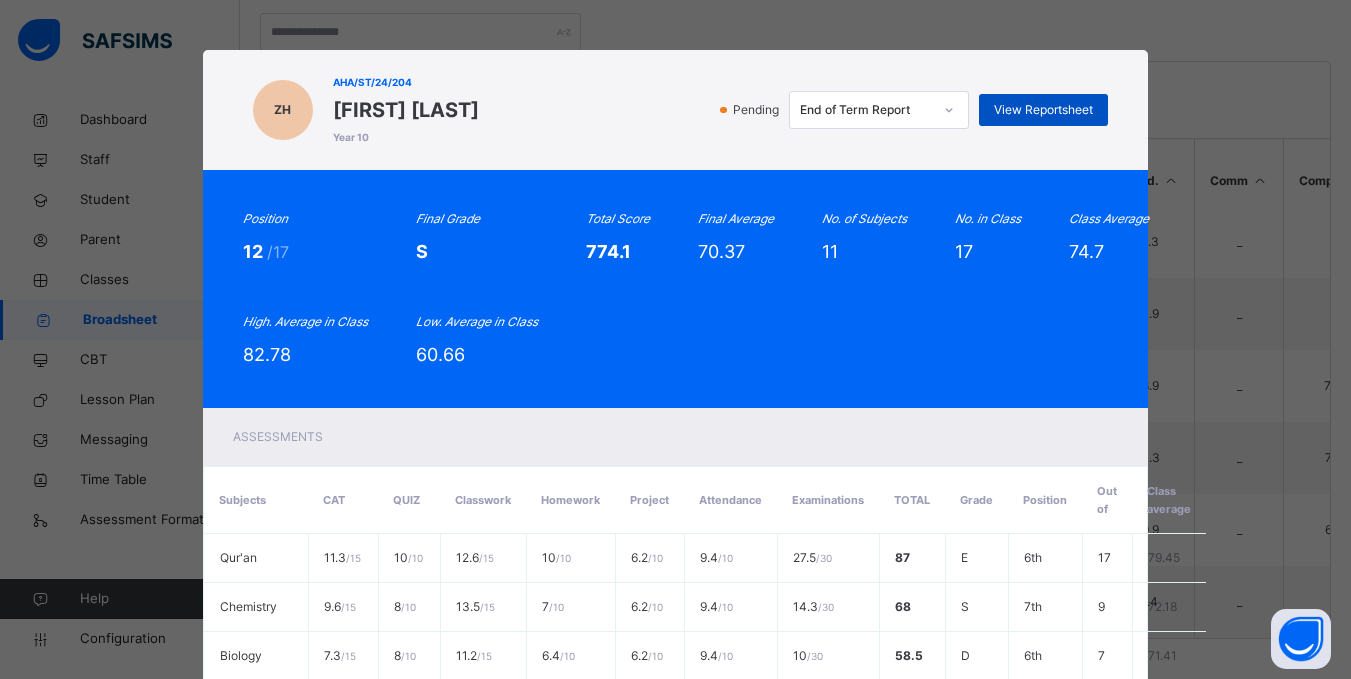 click on "View Reportsheet" at bounding box center (1043, 110) 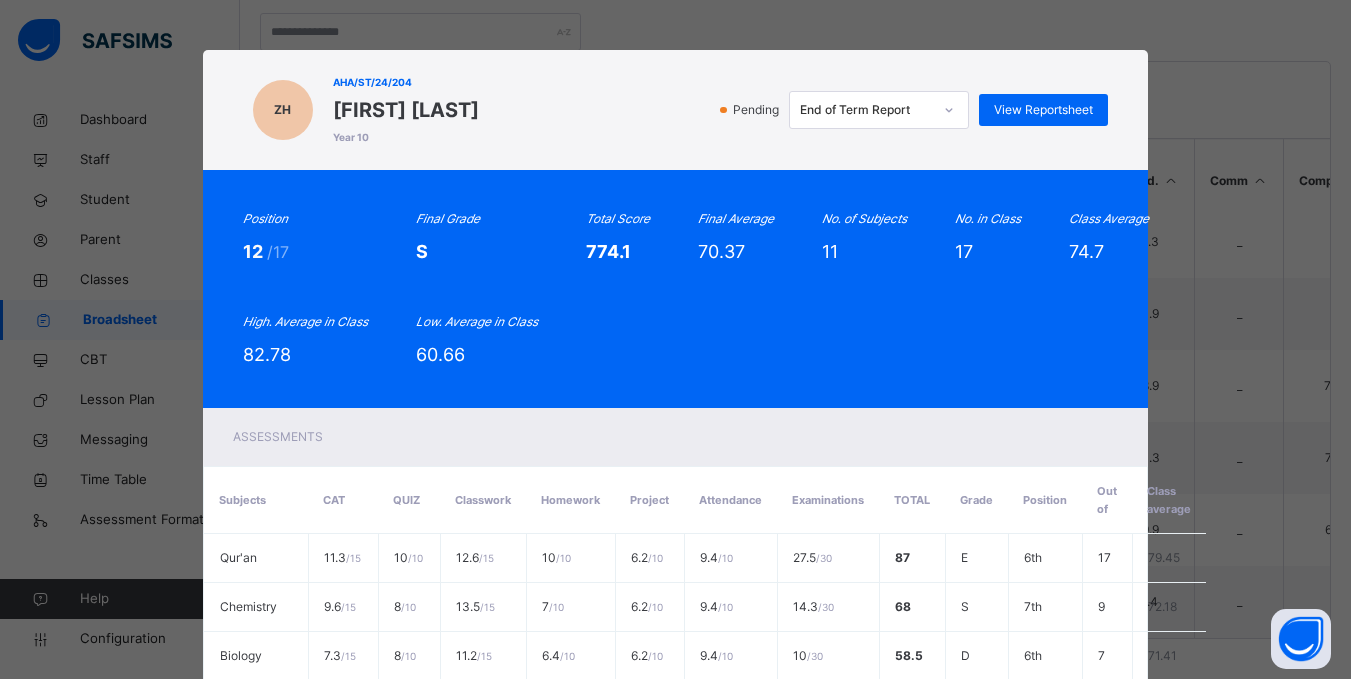 scroll, scrollTop: 680, scrollLeft: 0, axis: vertical 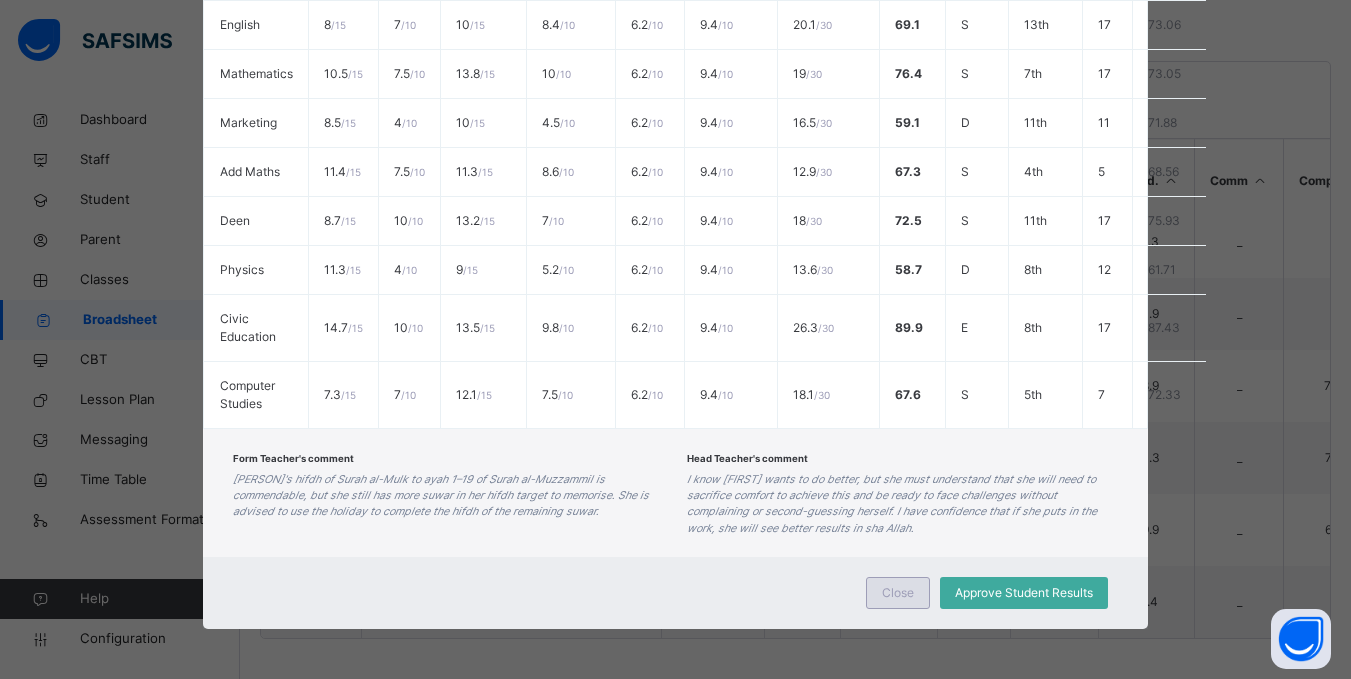 click on "Close" at bounding box center (898, 593) 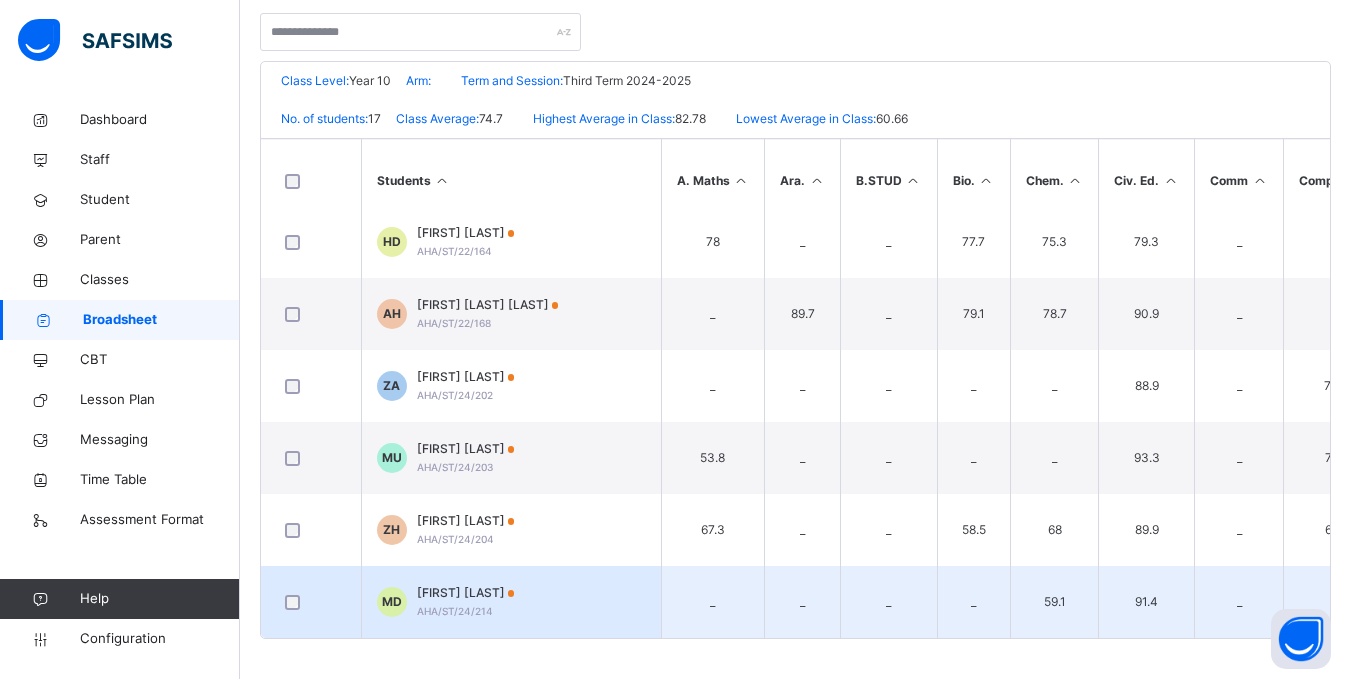 click on "Muhammad Bello Dahiru" at bounding box center [466, 593] 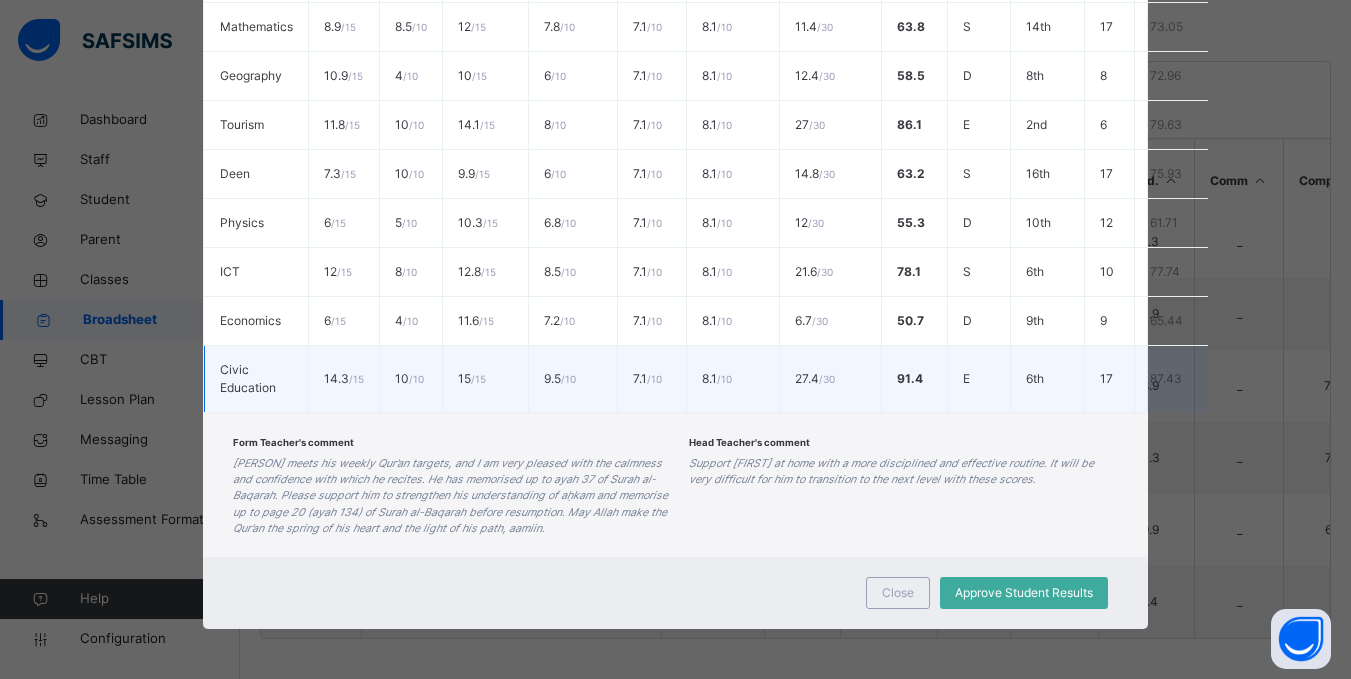 scroll, scrollTop: 0, scrollLeft: 0, axis: both 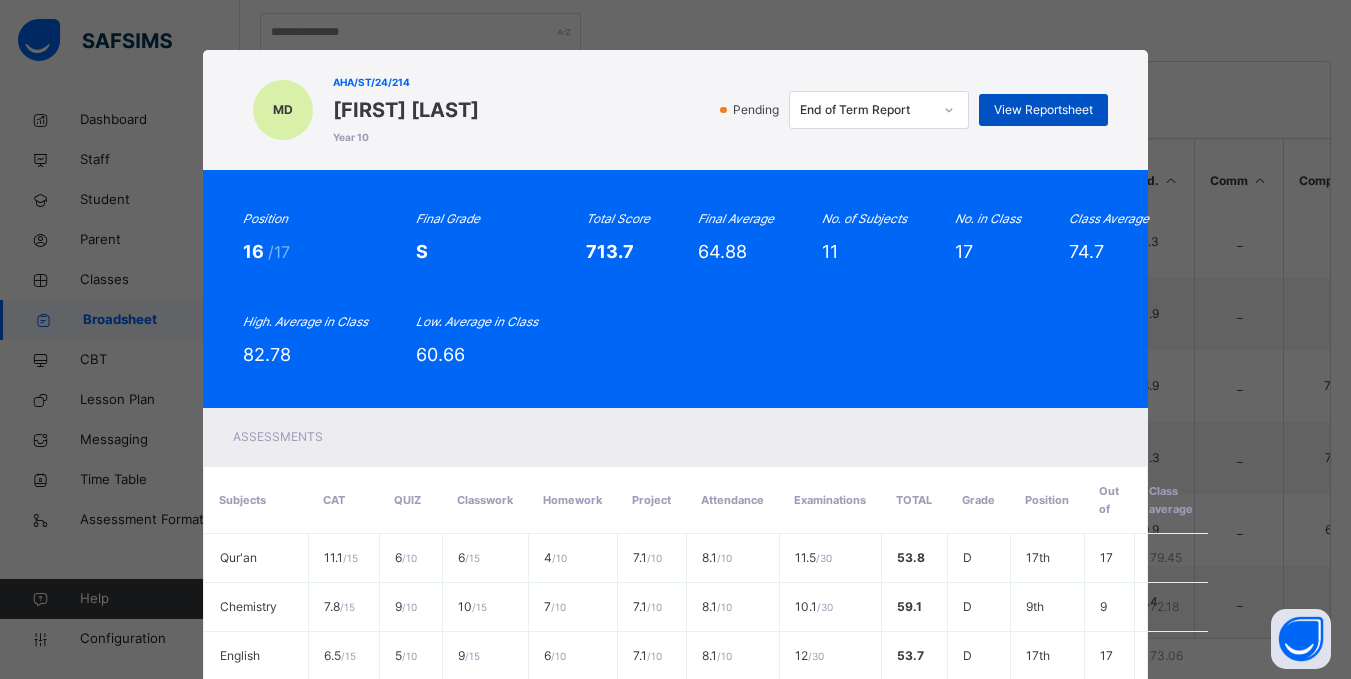 click on "View Reportsheet" at bounding box center [1043, 110] 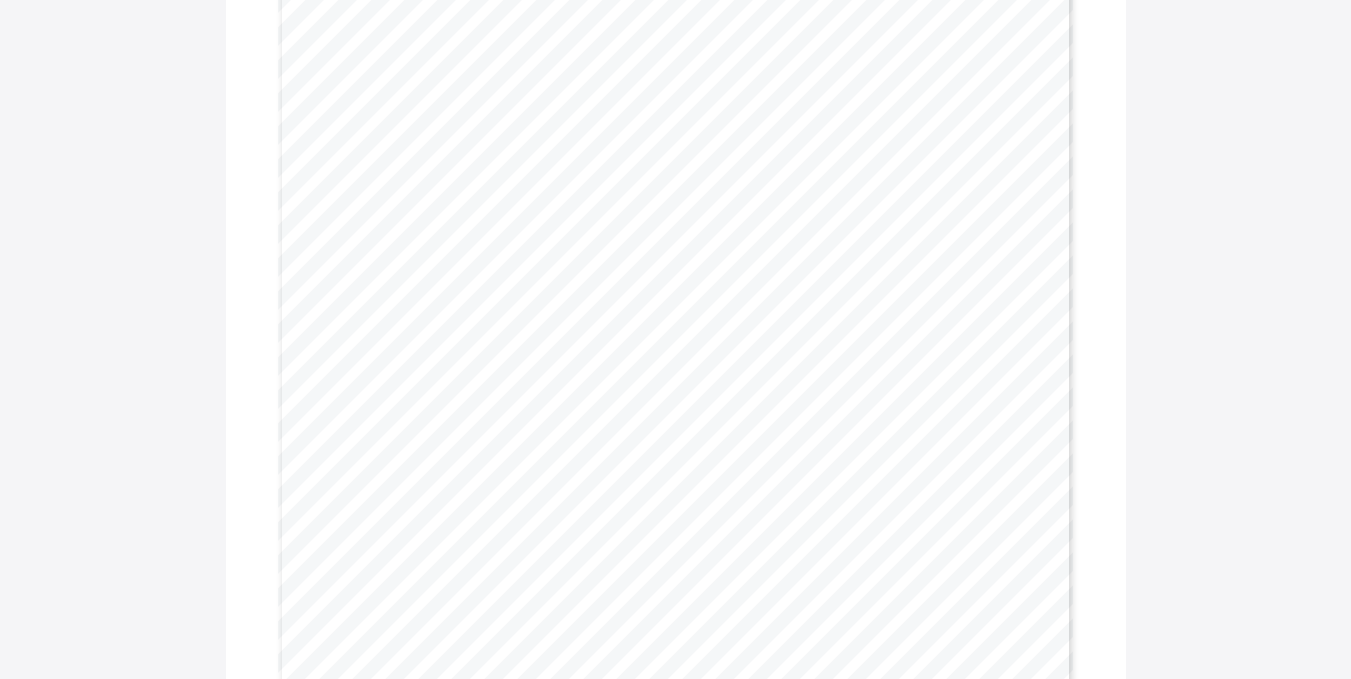 scroll, scrollTop: 256, scrollLeft: 0, axis: vertical 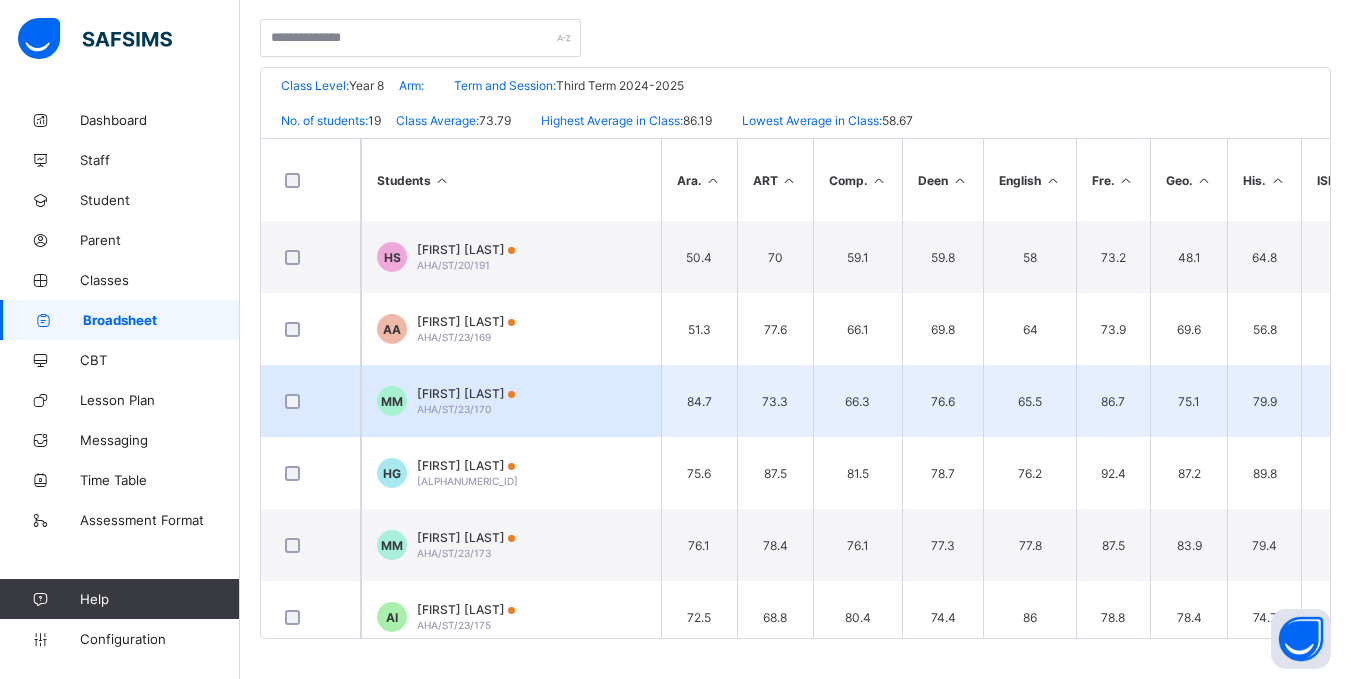 click on "[FIRST] [LAST]" at bounding box center (466, 393) 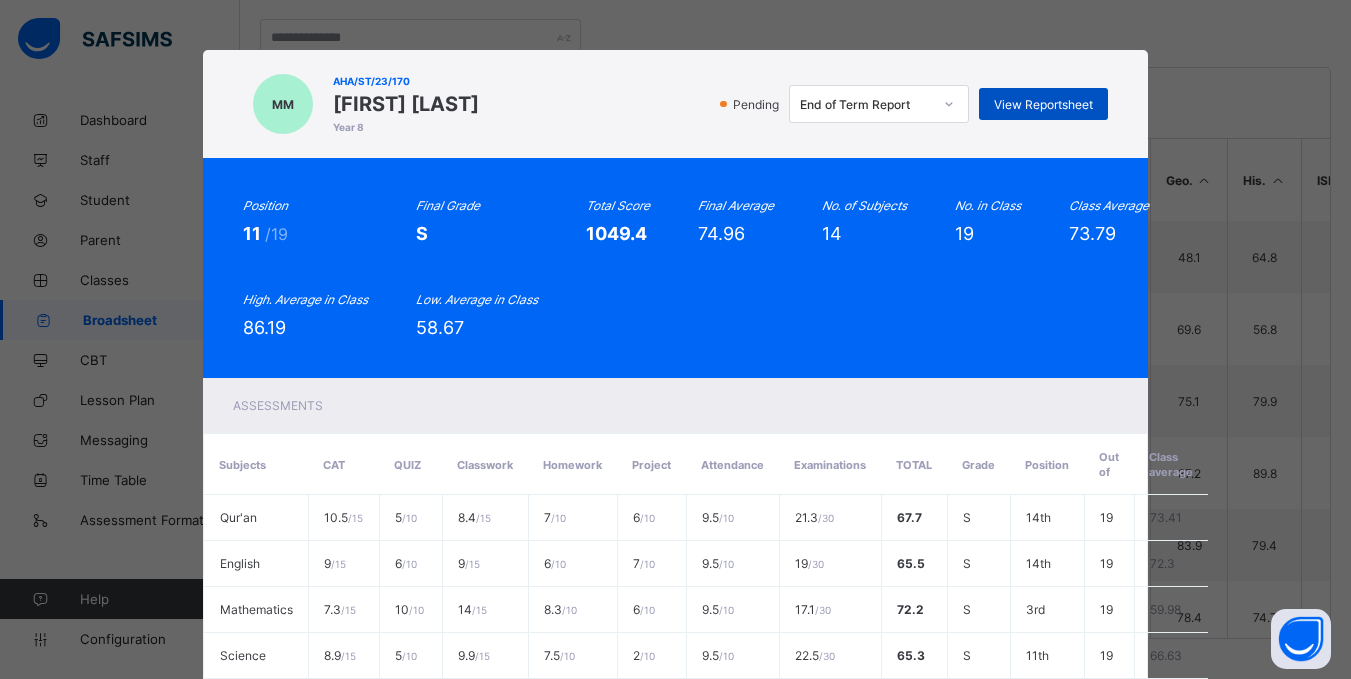 click on "View Reportsheet" at bounding box center (1043, 104) 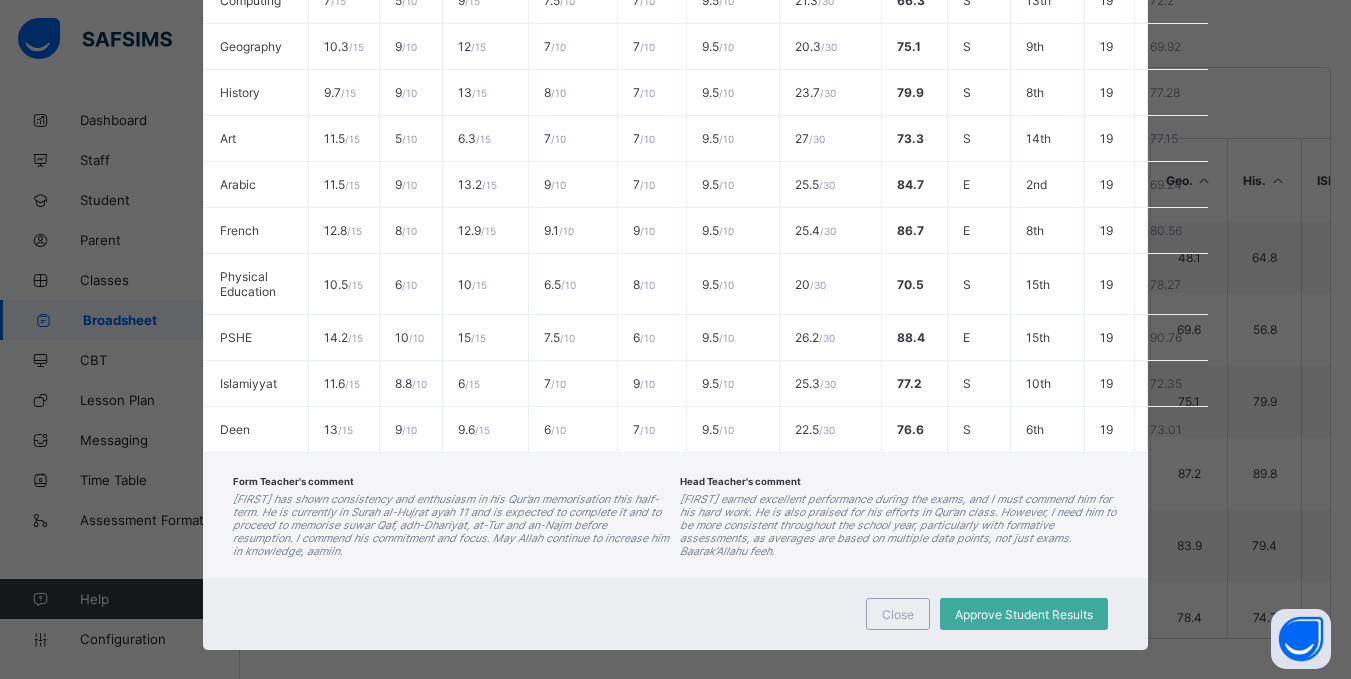 scroll, scrollTop: 722, scrollLeft: 0, axis: vertical 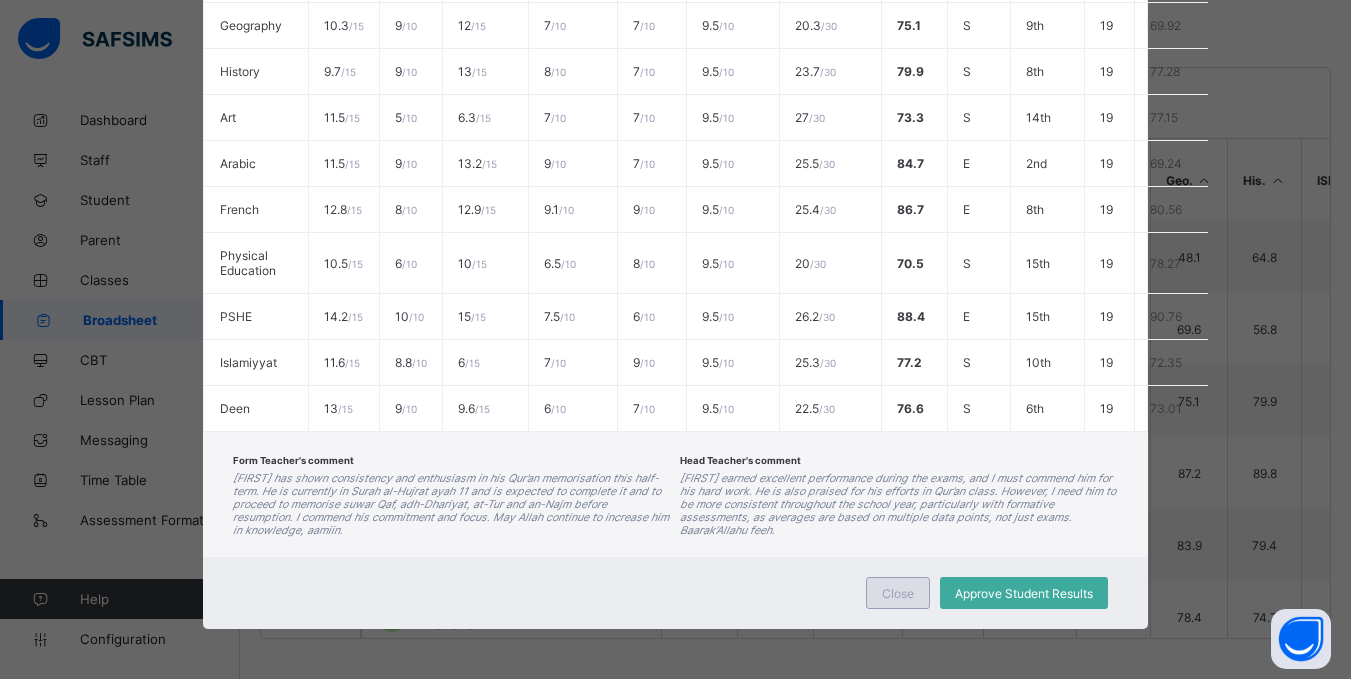 click on "Close" at bounding box center [898, 593] 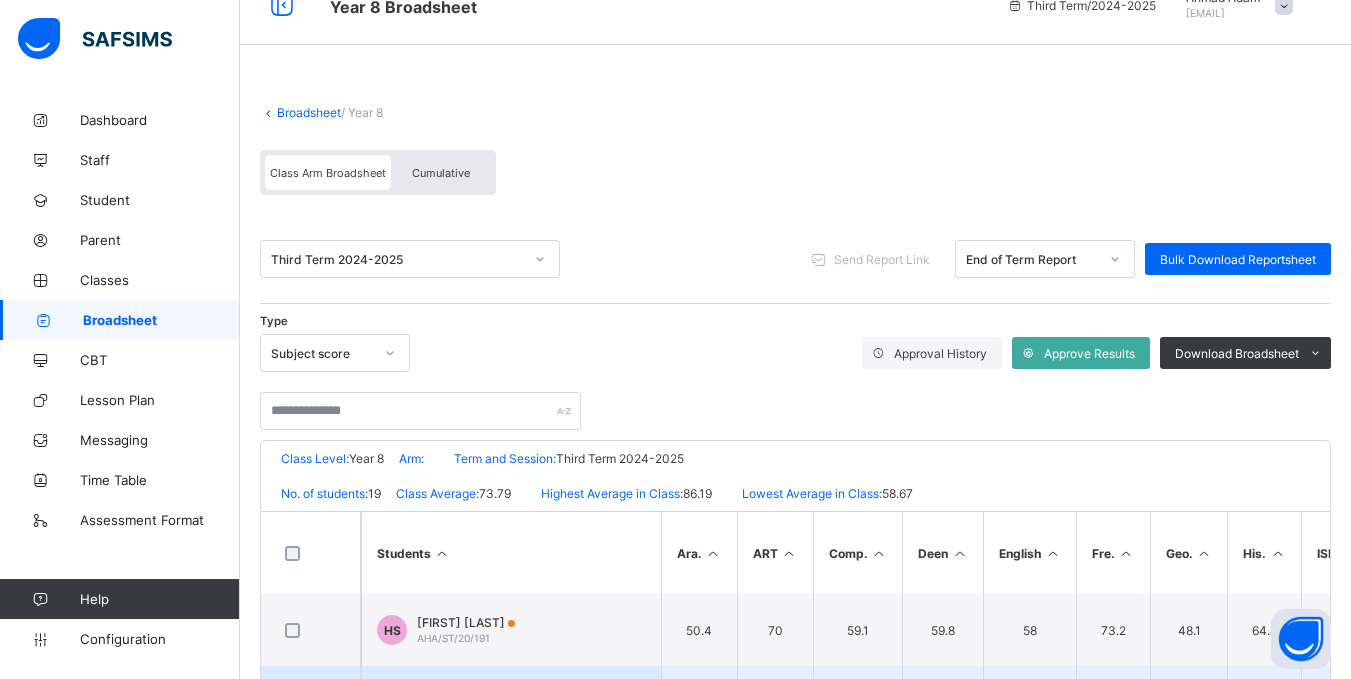 scroll, scrollTop: 27, scrollLeft: 0, axis: vertical 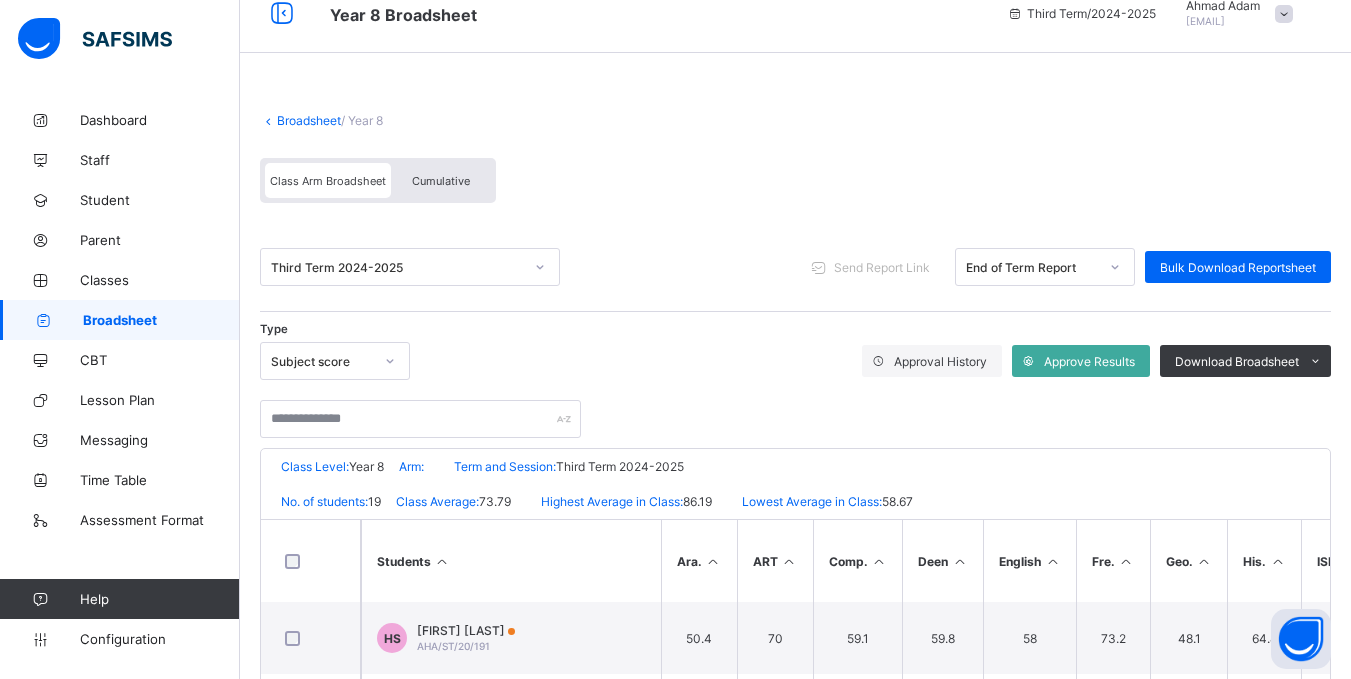 click on "Broadsheet" at bounding box center (309, 120) 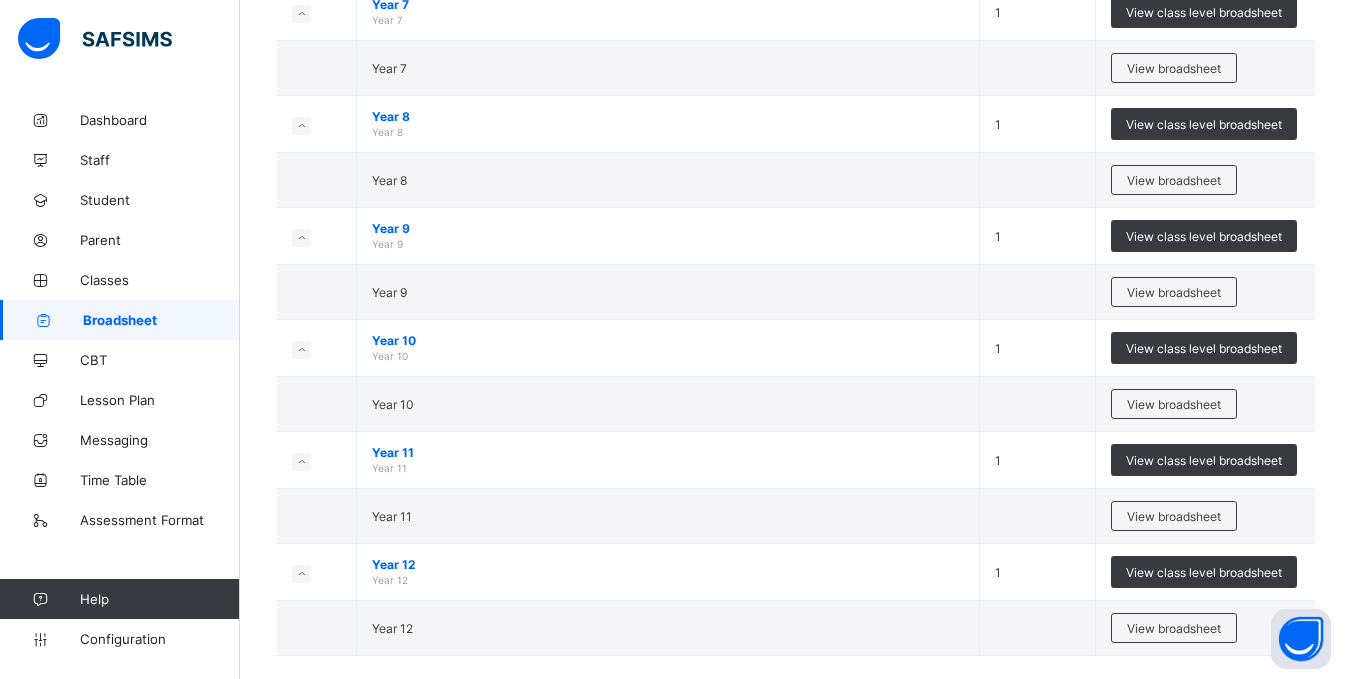 scroll, scrollTop: 278, scrollLeft: 0, axis: vertical 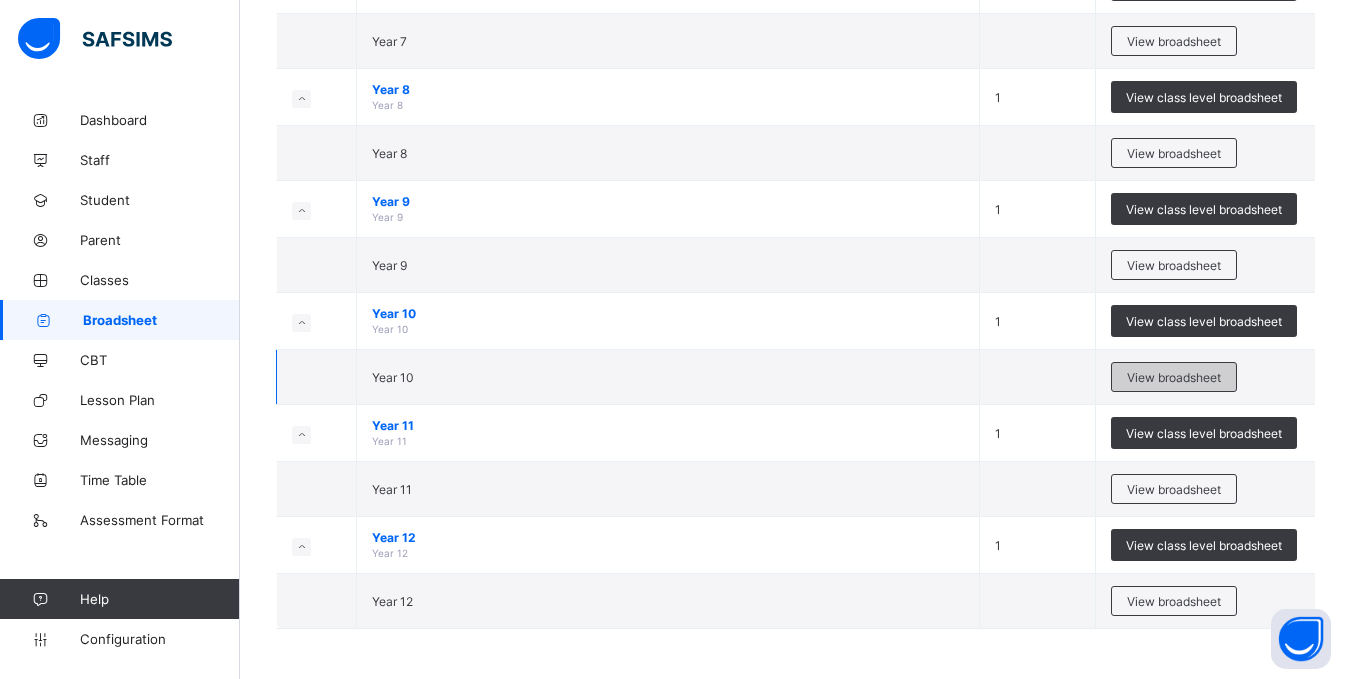 click on "View broadsheet" at bounding box center (1174, 377) 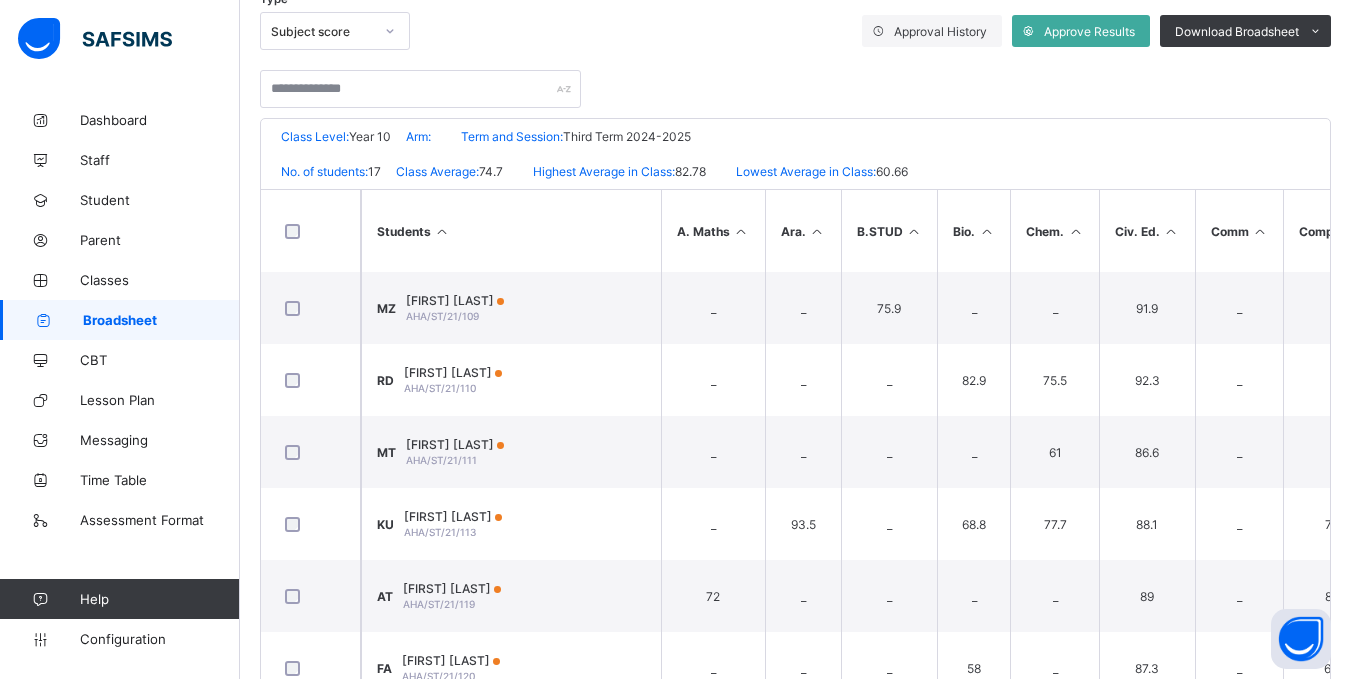 scroll, scrollTop: 363, scrollLeft: 0, axis: vertical 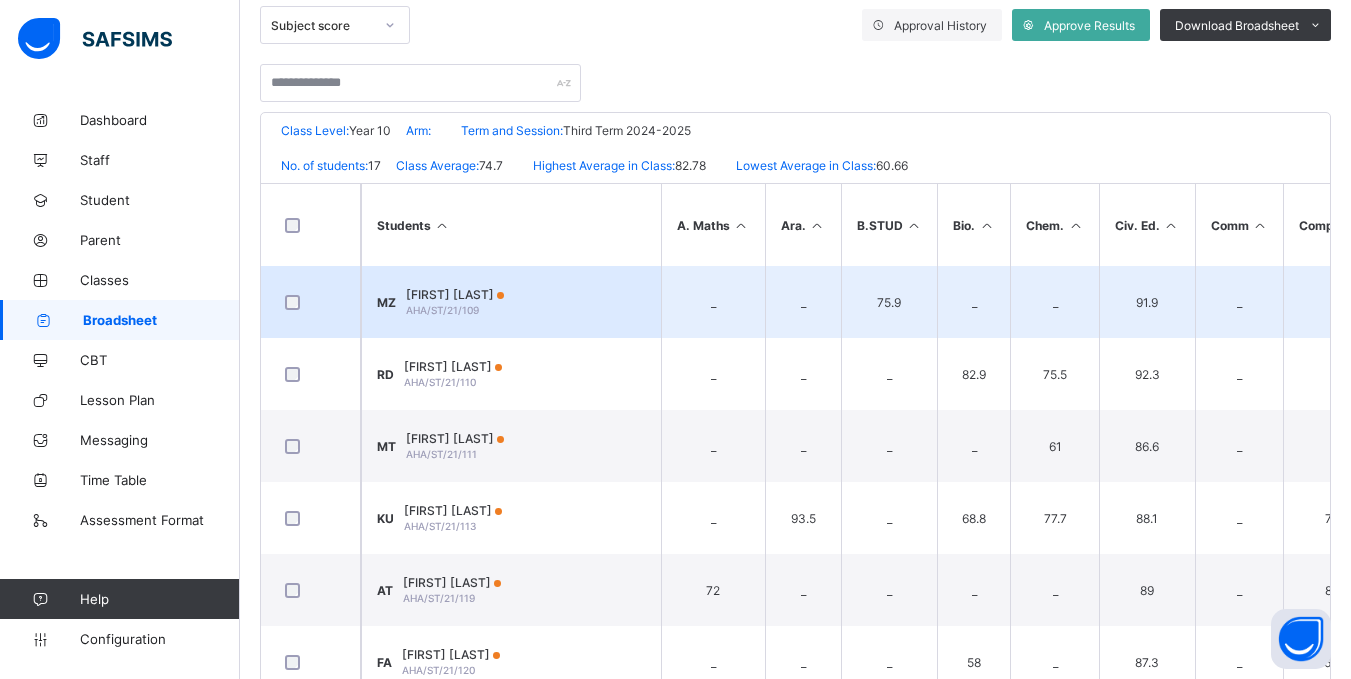 click on "[FIRST] [LAST] [LAST]" at bounding box center (455, 294) 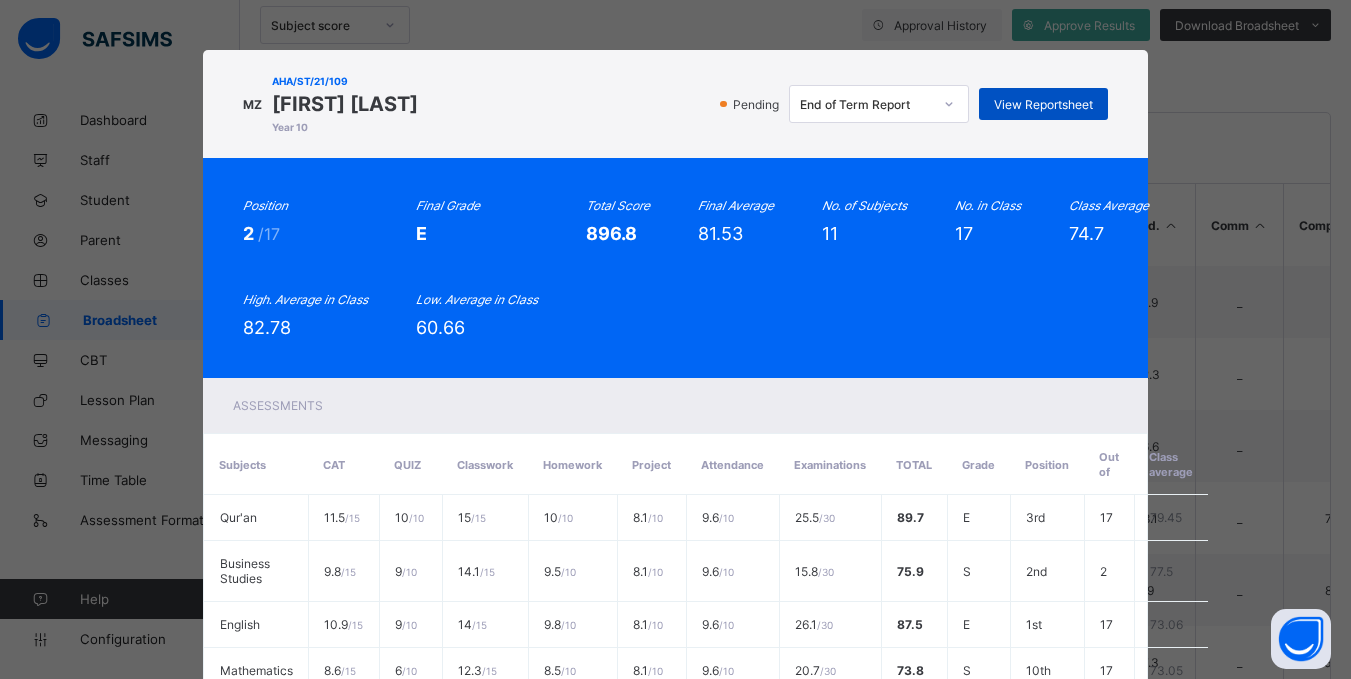 click on "View Reportsheet" at bounding box center (1043, 104) 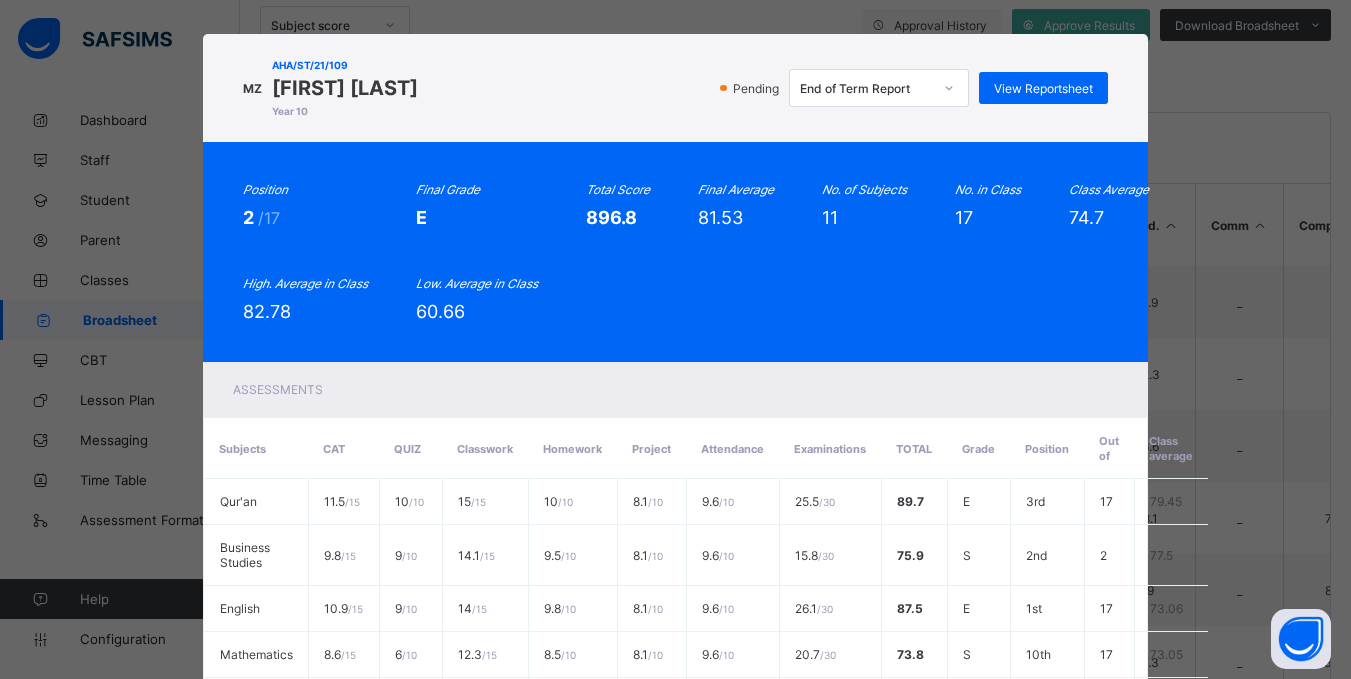 scroll, scrollTop: 629, scrollLeft: 0, axis: vertical 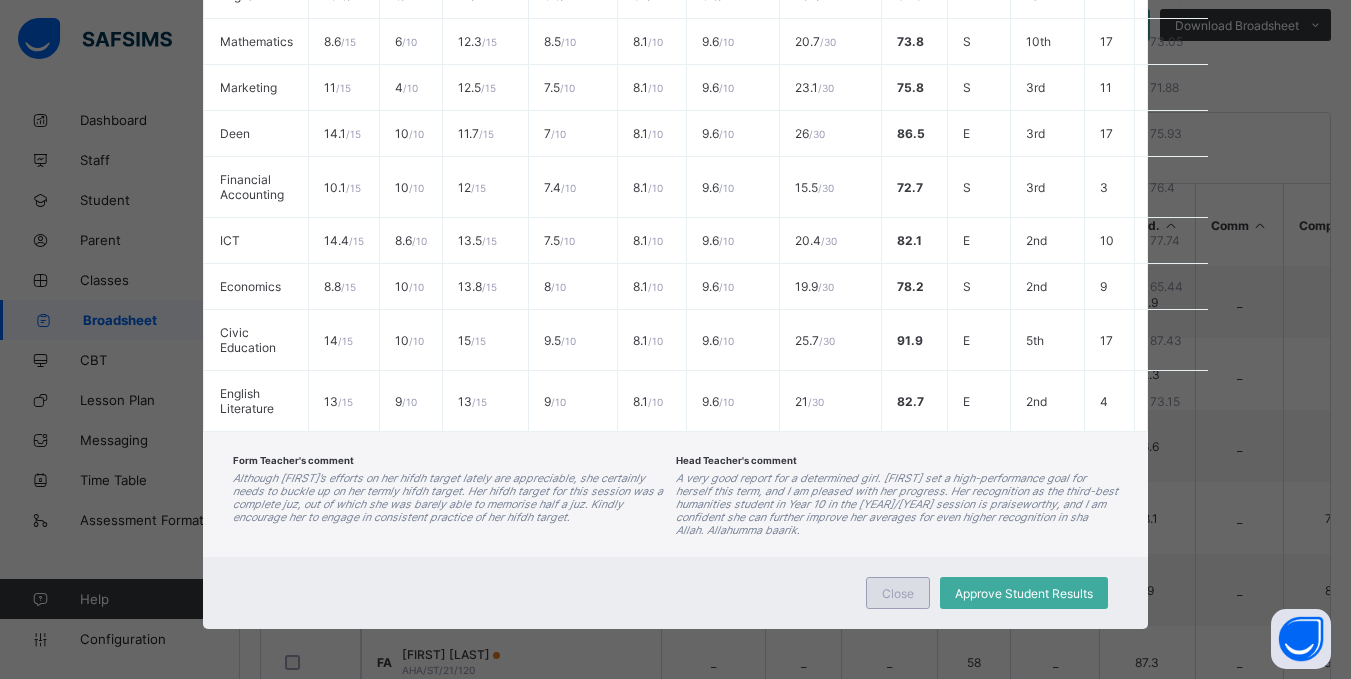 click on "Close" at bounding box center [898, 593] 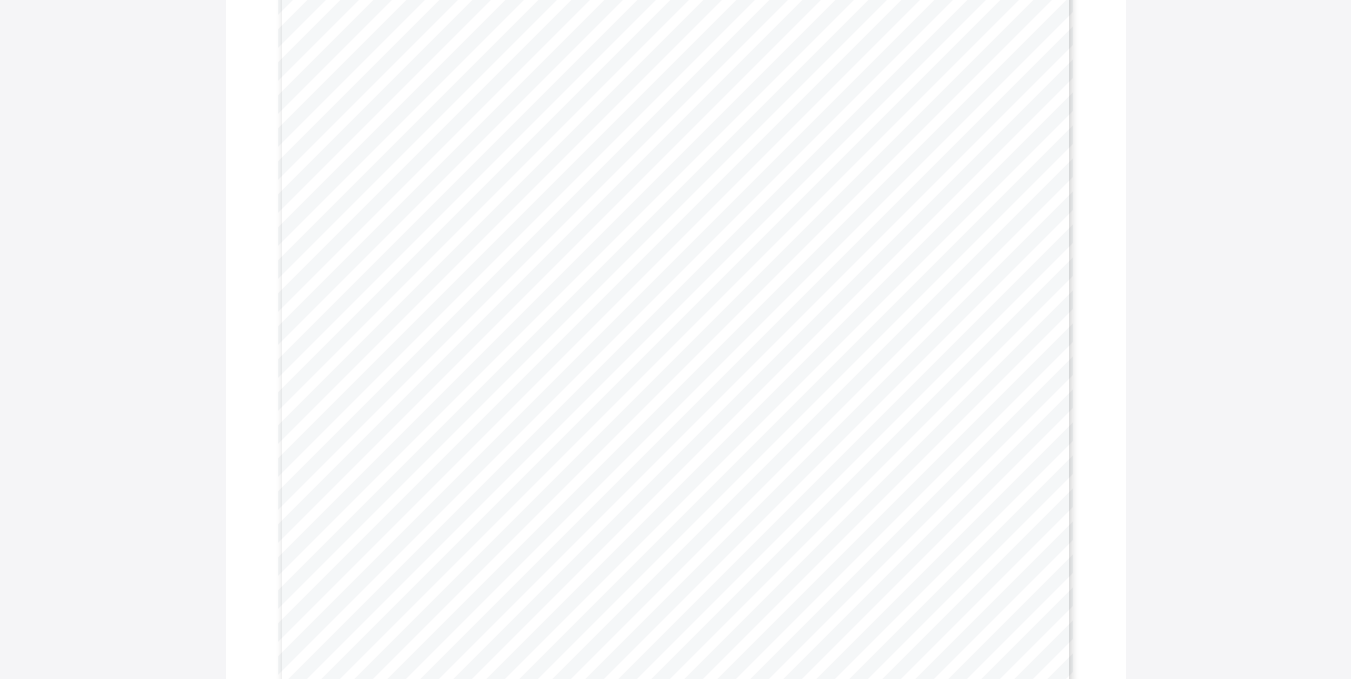 scroll, scrollTop: 633, scrollLeft: 0, axis: vertical 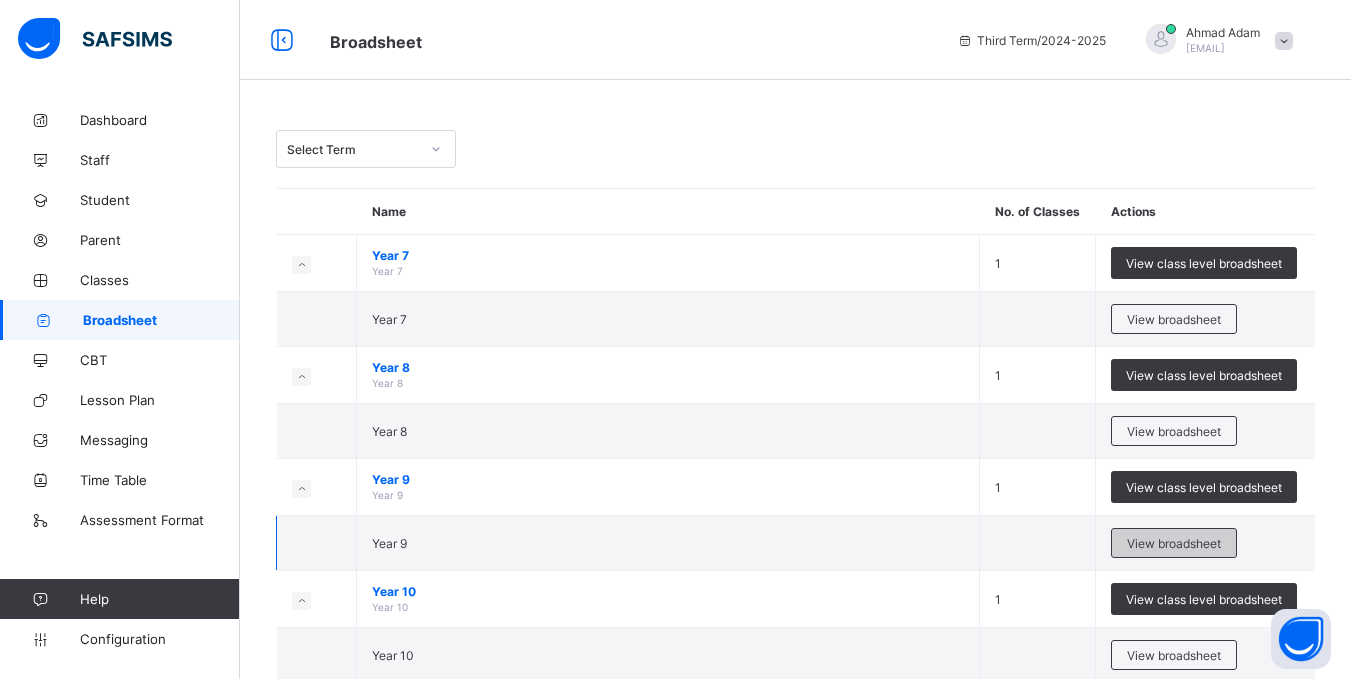 click on "View broadsheet" at bounding box center (1174, 543) 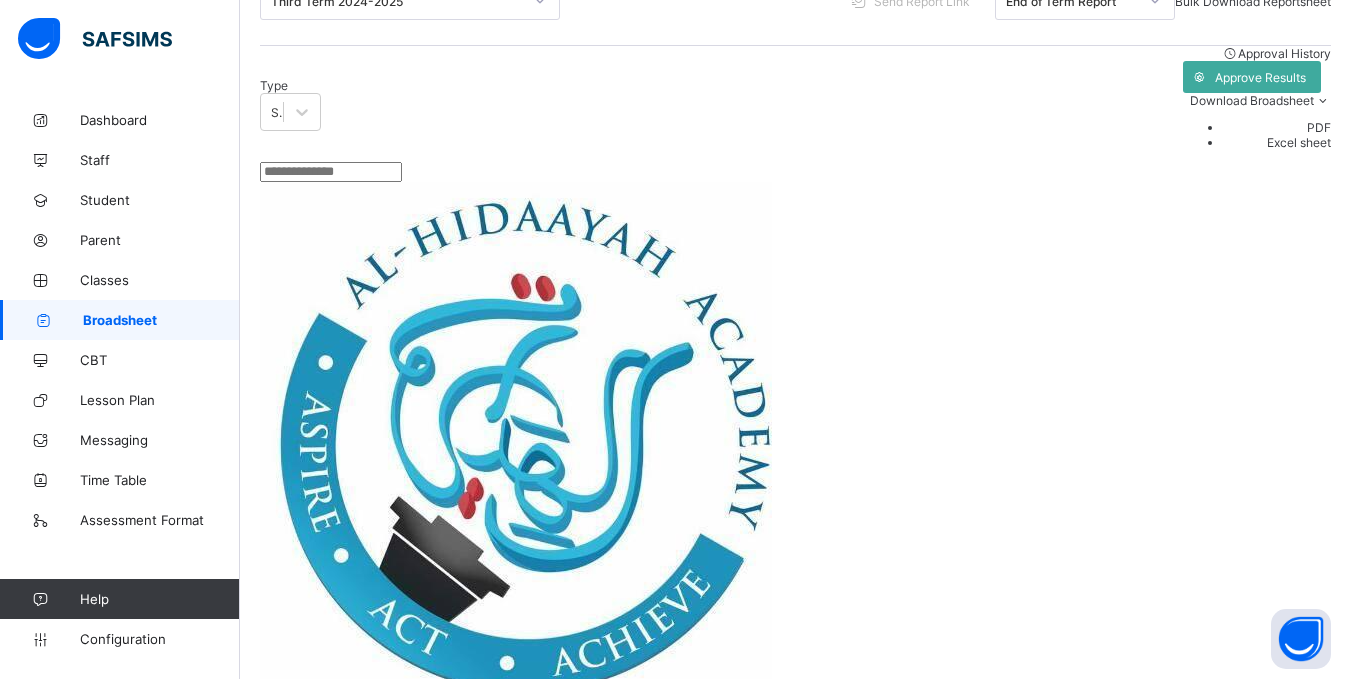 scroll, scrollTop: 294, scrollLeft: 0, axis: vertical 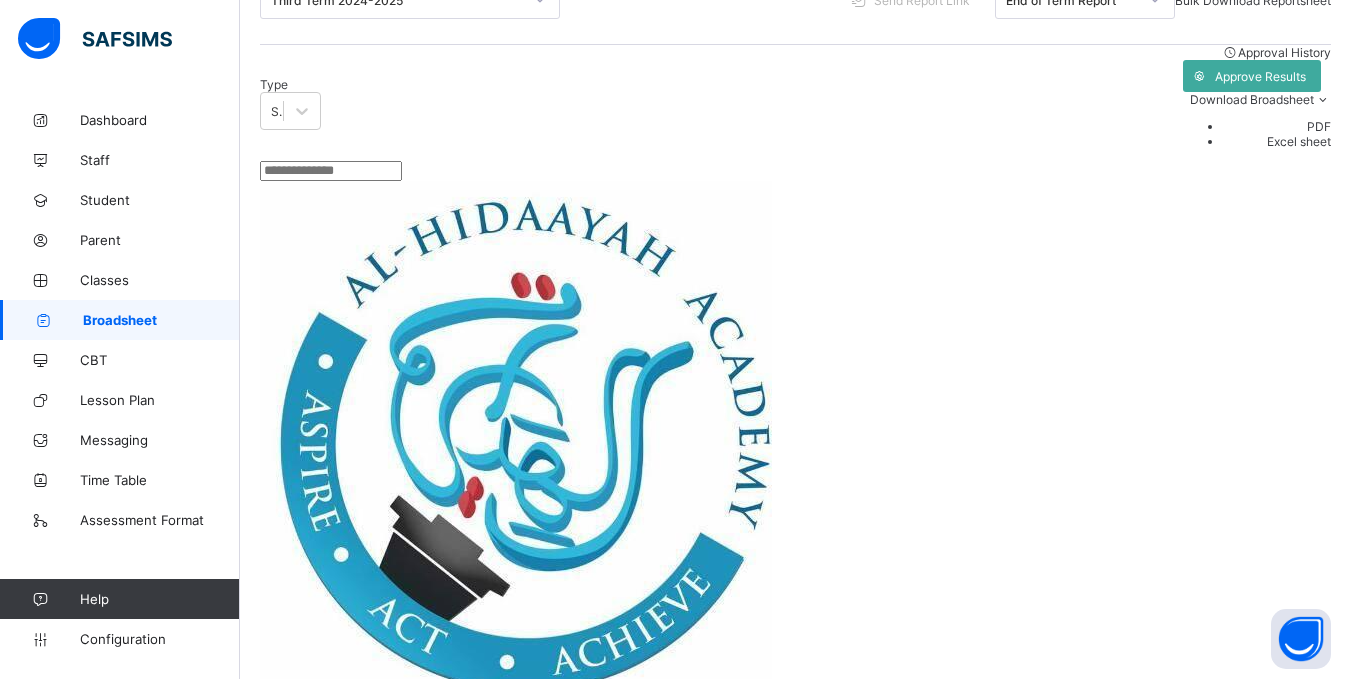 click on "[FIRST] [LAST]" at bounding box center [355, 1631] 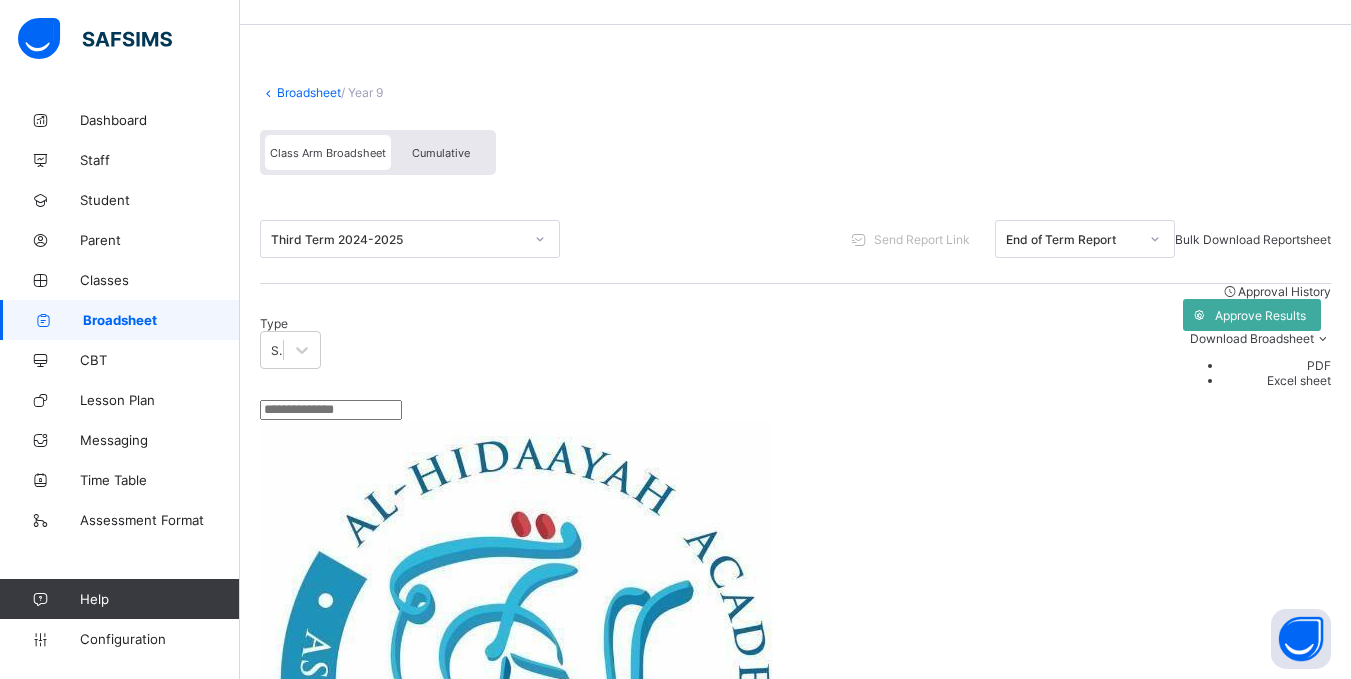 scroll, scrollTop: 54, scrollLeft: 0, axis: vertical 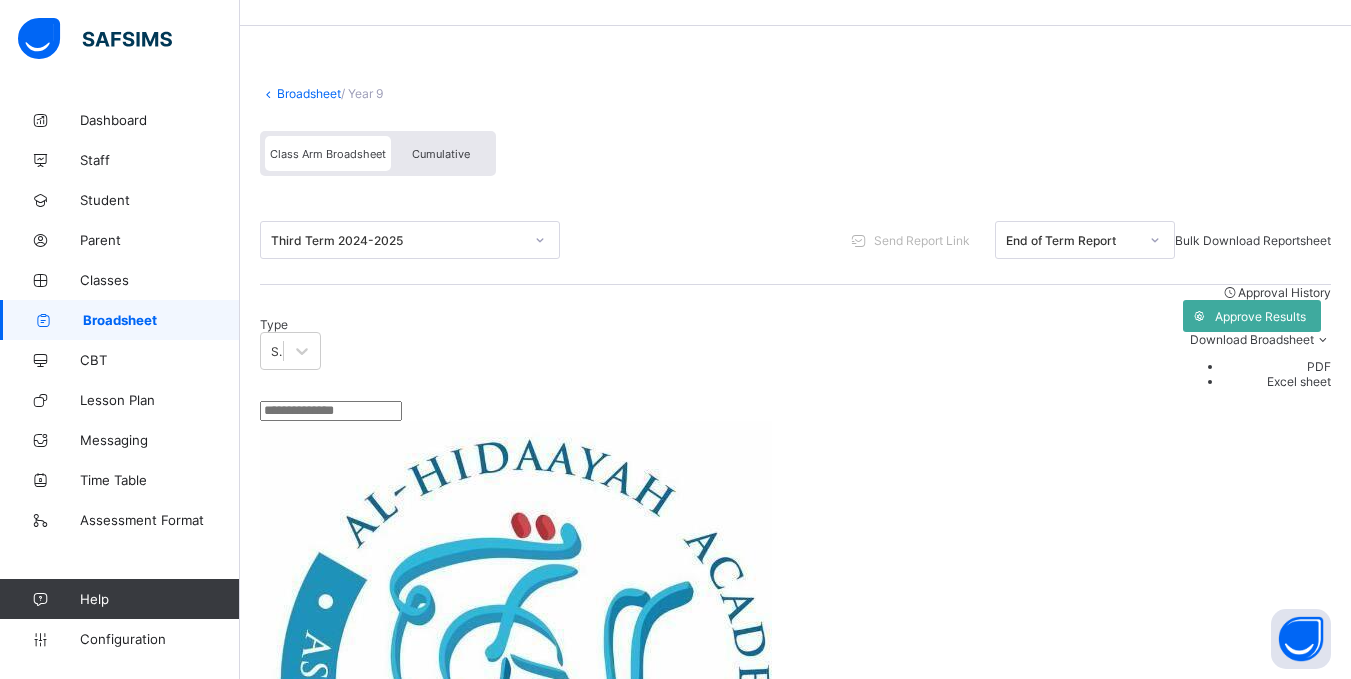 click on "Broadsheet" at bounding box center [309, 93] 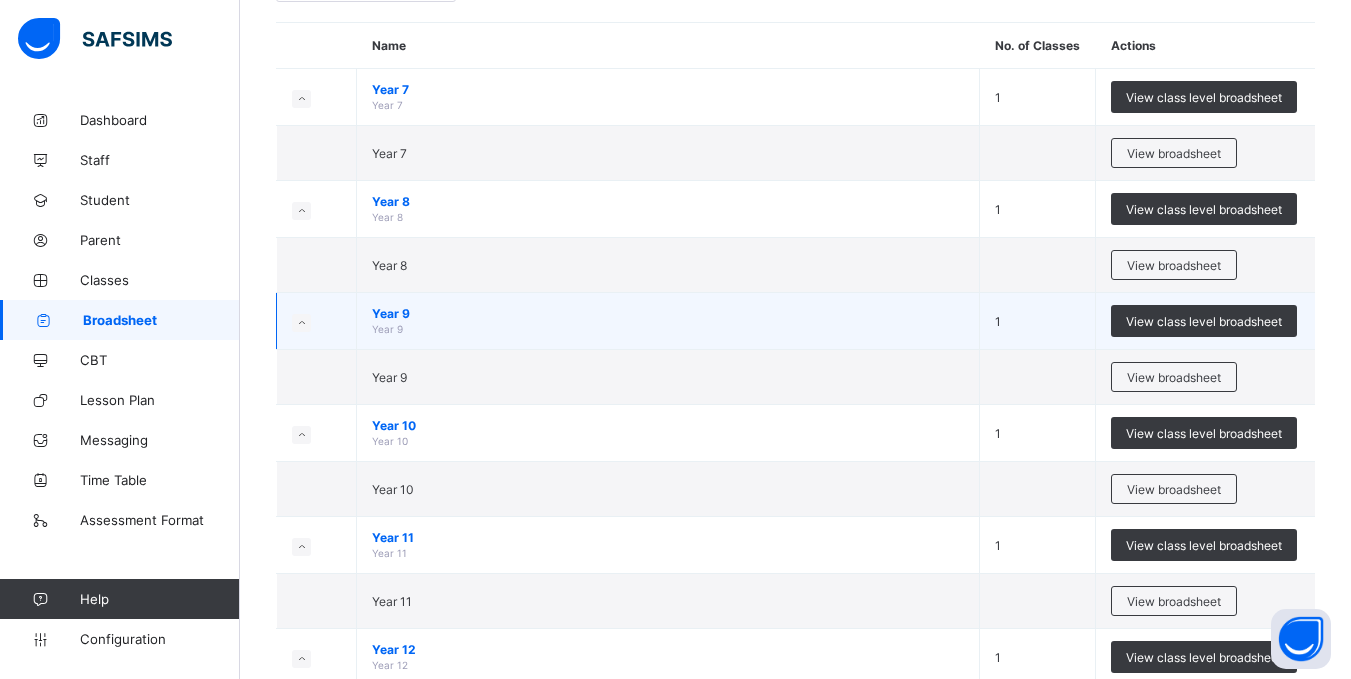 scroll, scrollTop: 278, scrollLeft: 0, axis: vertical 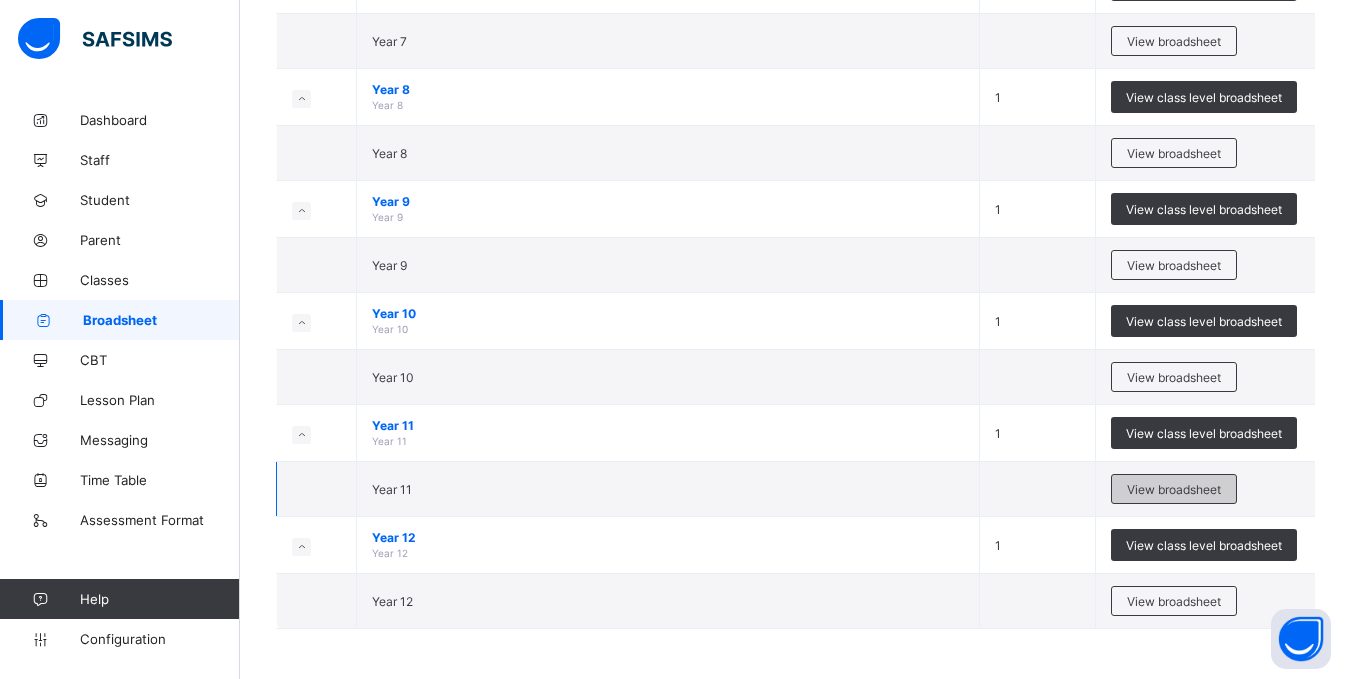 click on "View broadsheet" at bounding box center (1174, 489) 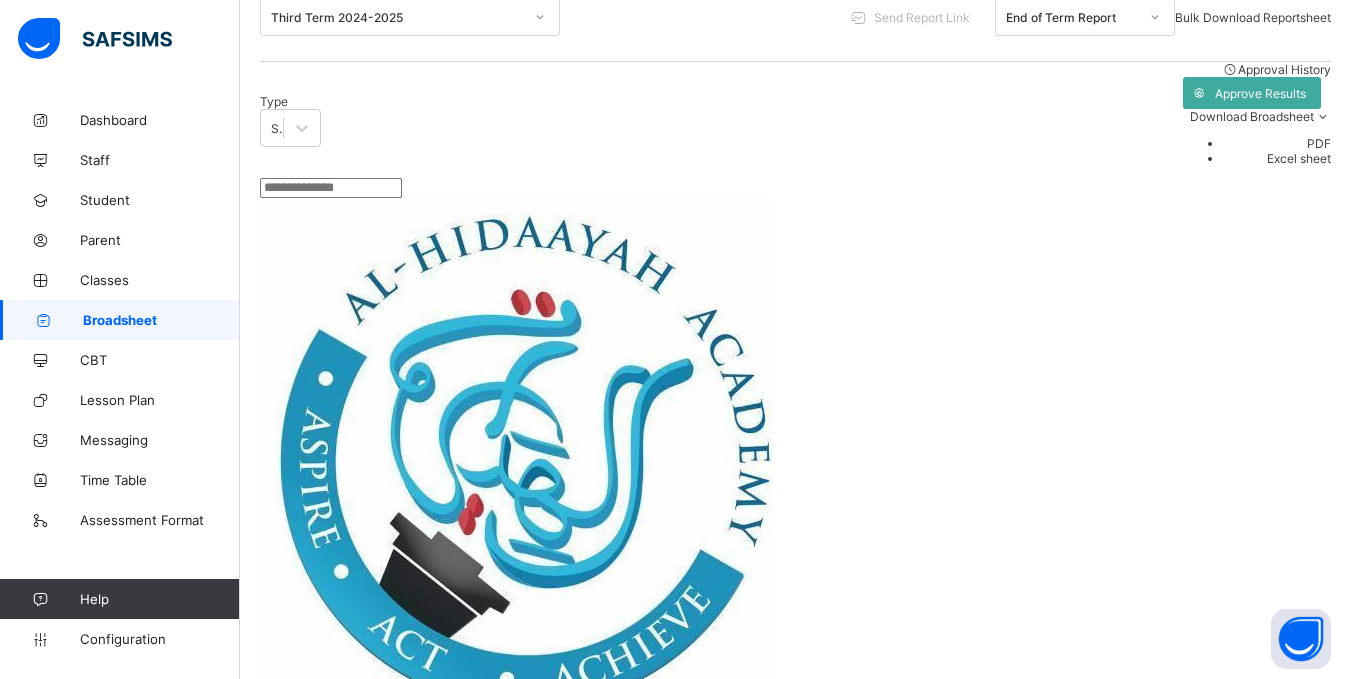 scroll, scrollTop: 408, scrollLeft: 0, axis: vertical 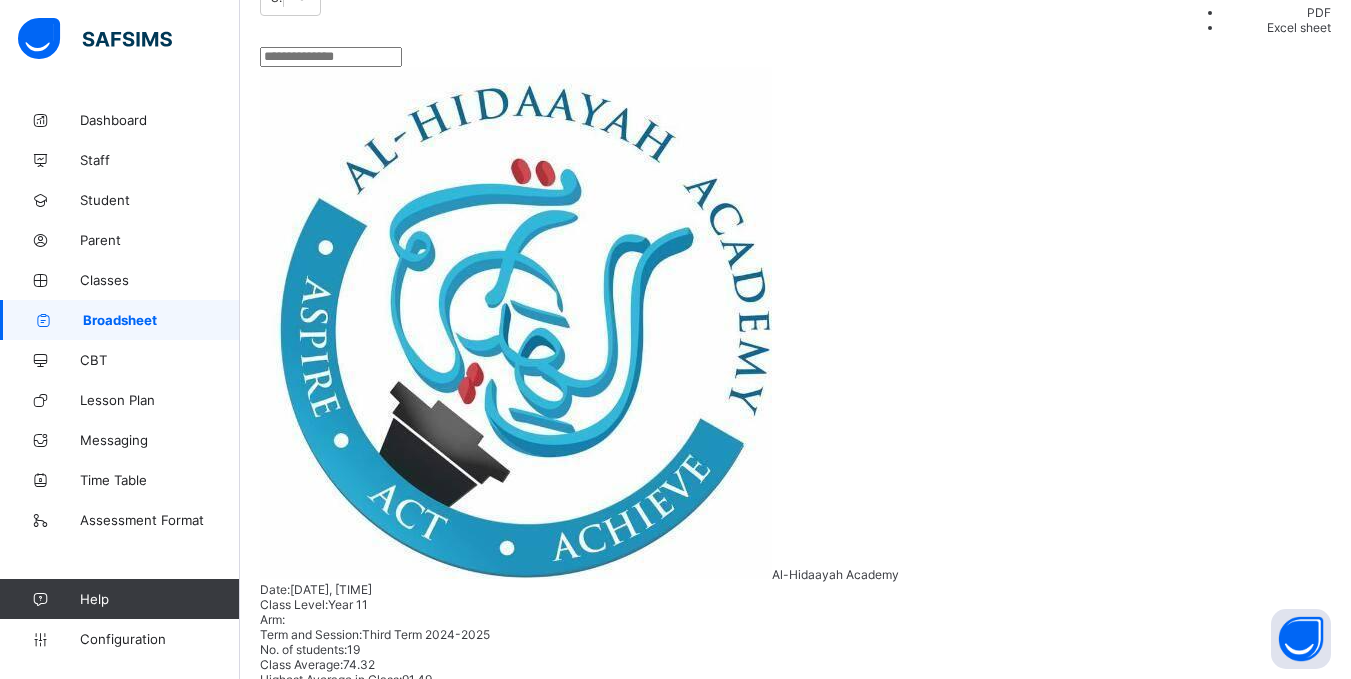 click on "Zainab  Hayatu   AH/ST/24/206" at bounding box center (336, 1291) 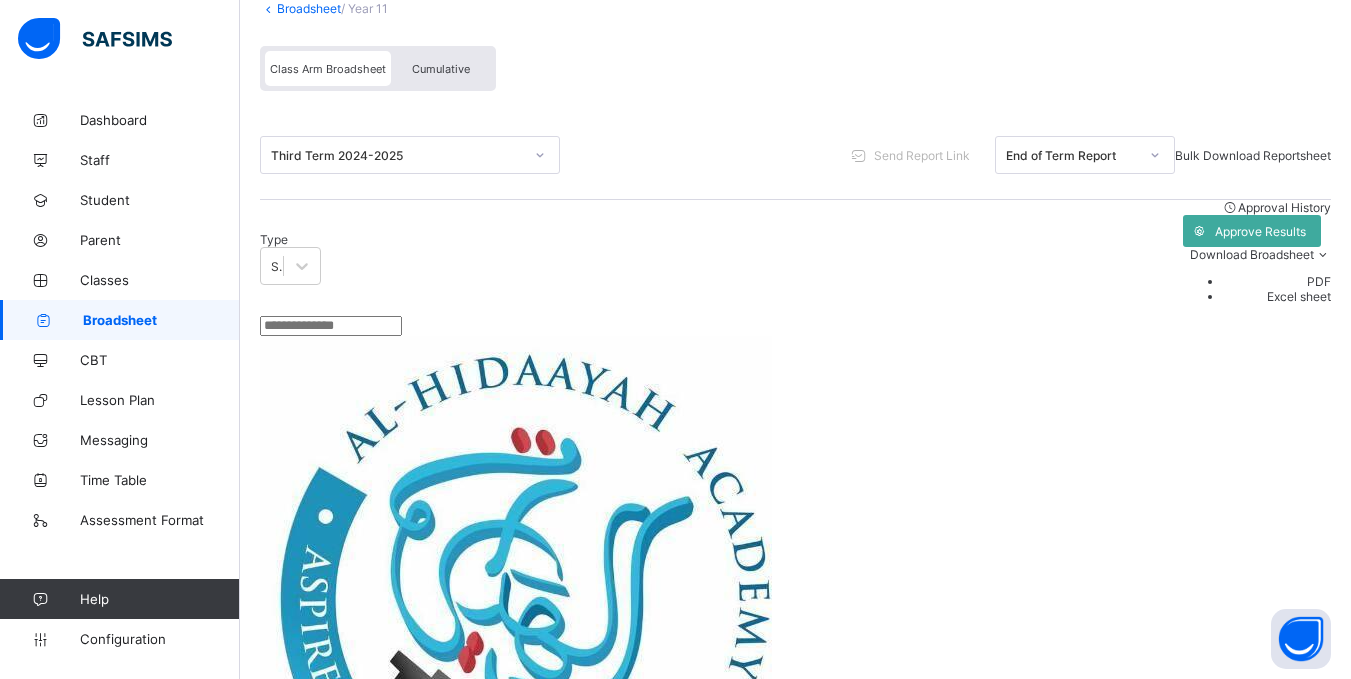 scroll, scrollTop: 0, scrollLeft: 0, axis: both 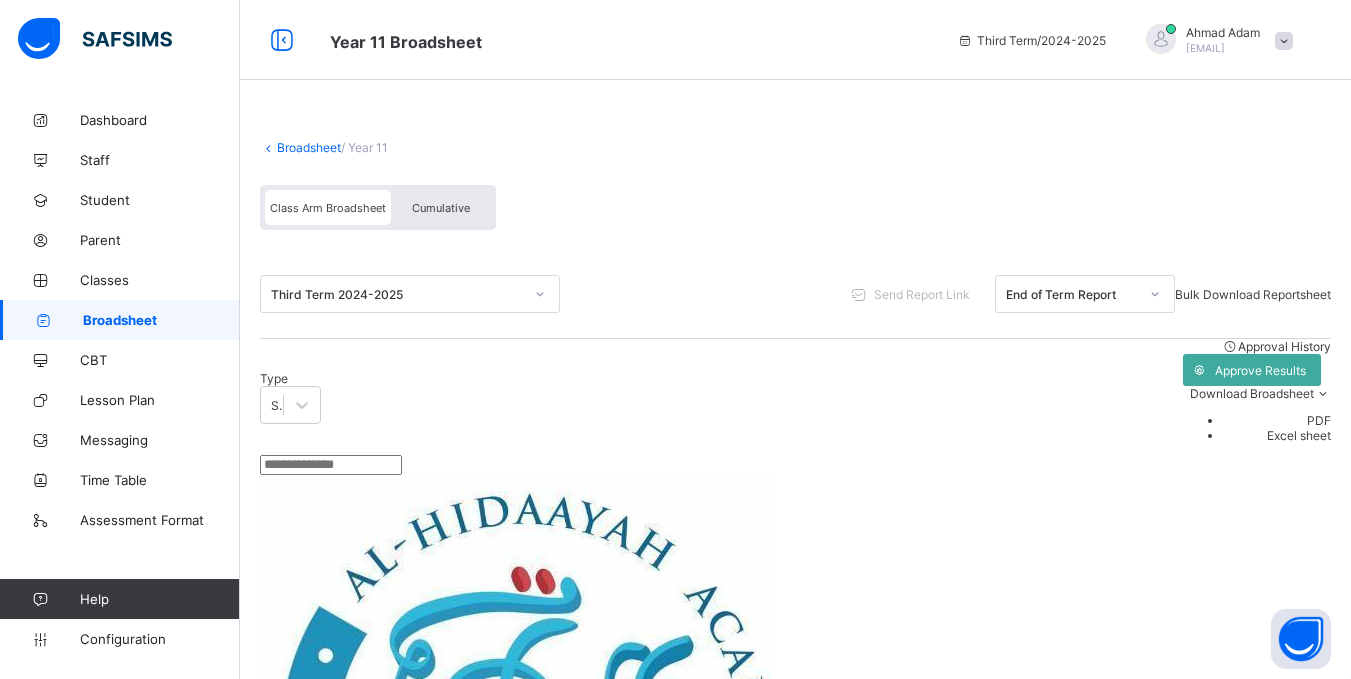 click on "Broadsheet" at bounding box center (309, 147) 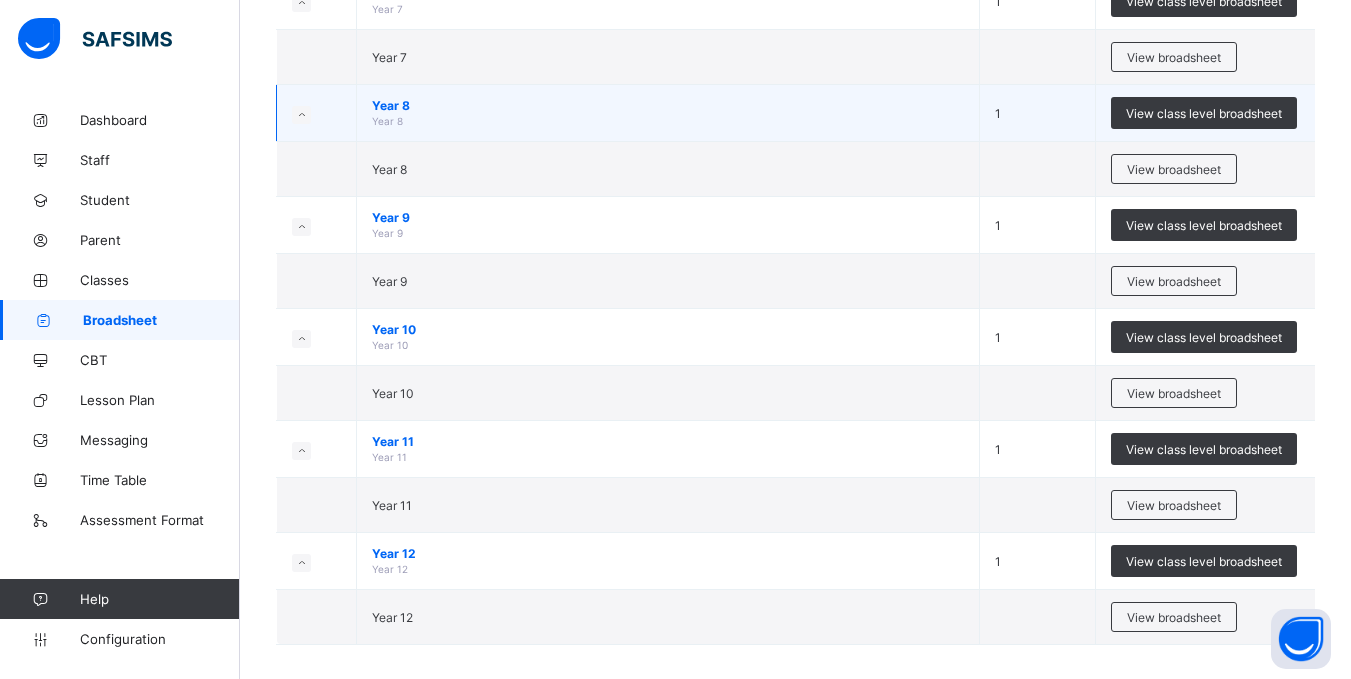 scroll, scrollTop: 278, scrollLeft: 0, axis: vertical 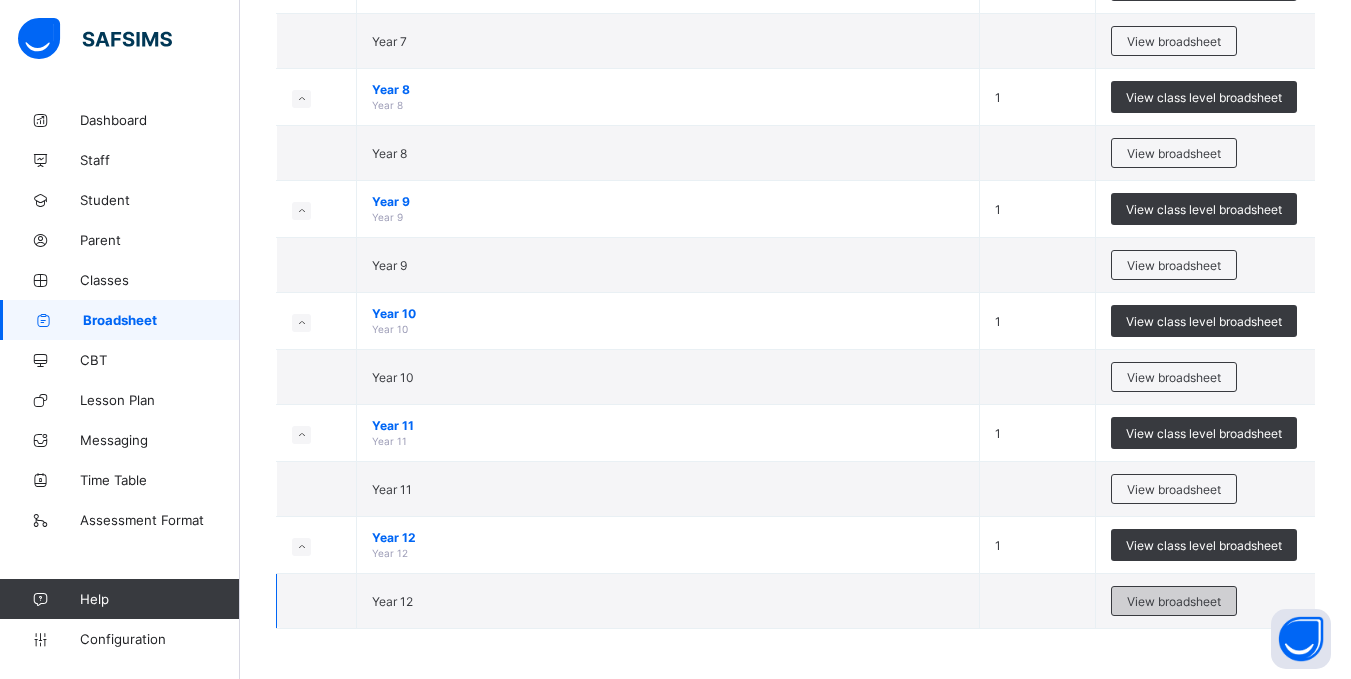 click on "View broadsheet" at bounding box center [1174, 601] 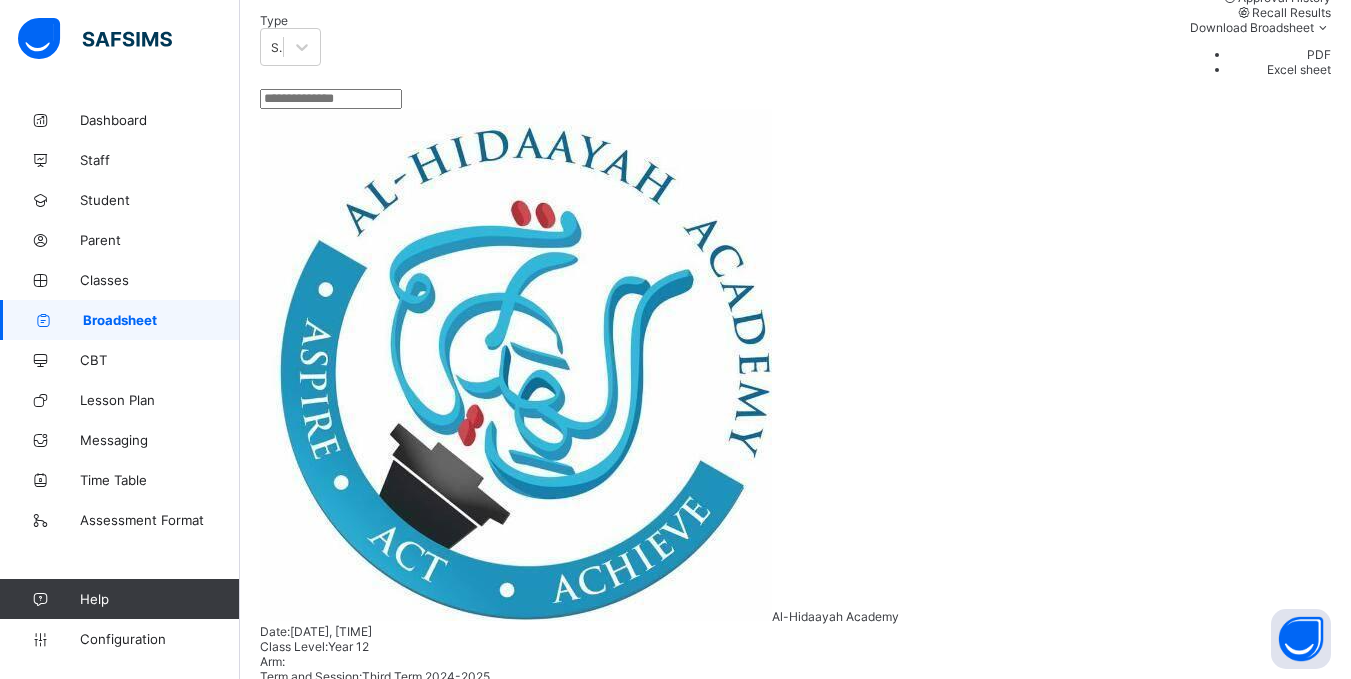 scroll, scrollTop: 350, scrollLeft: 0, axis: vertical 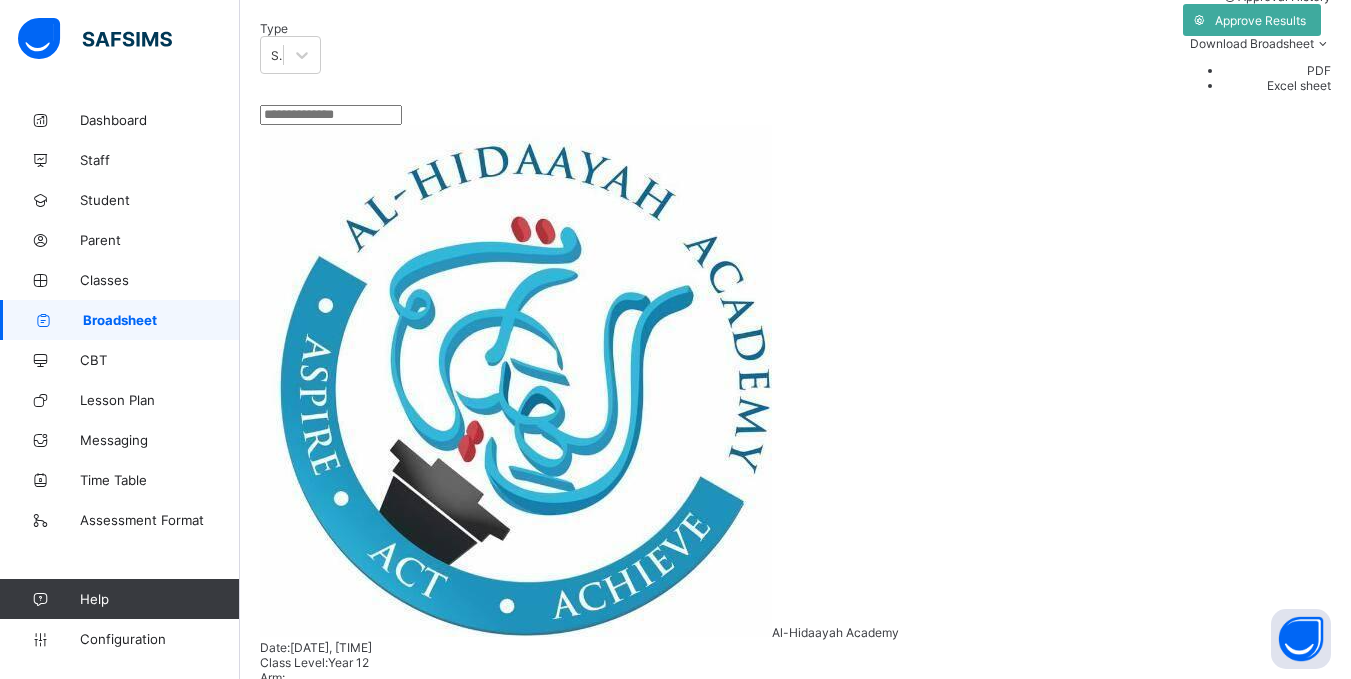 click on "FN Fatima  Najeeb   AHA/ST/19/069" at bounding box center [336, 1342] 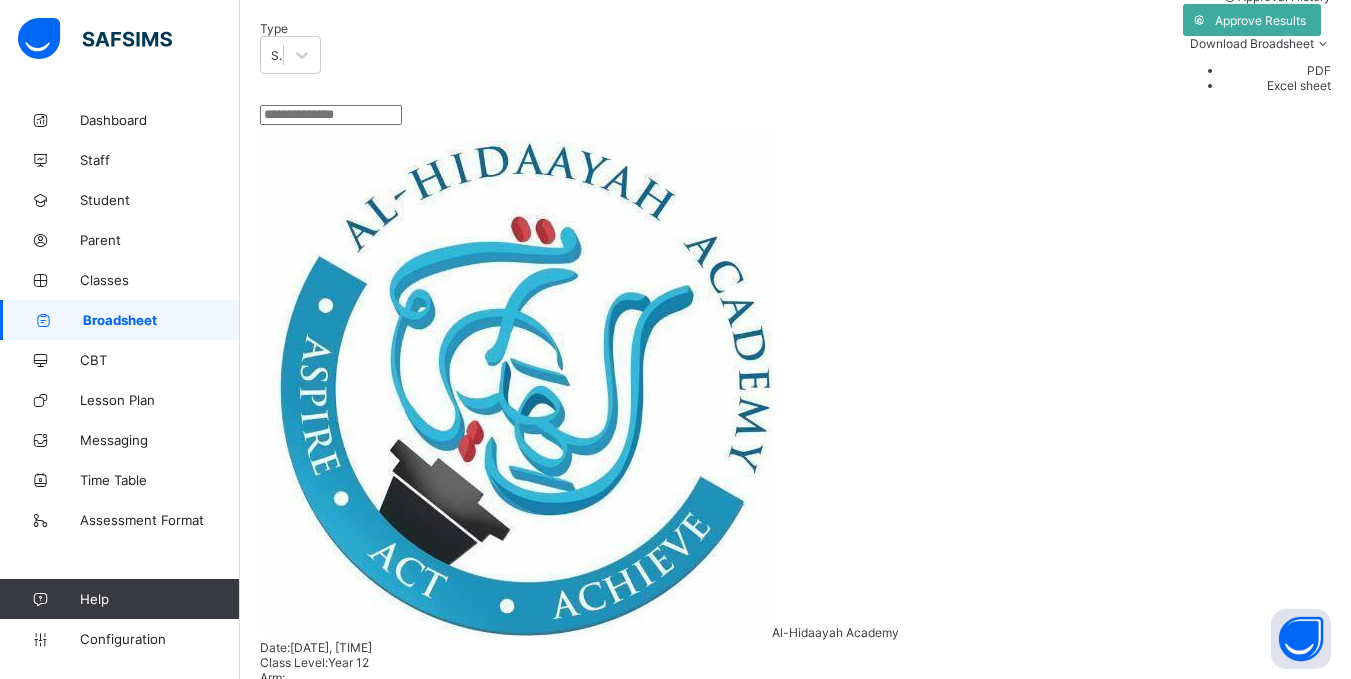 click on "Pending End of Term Report View Reportsheet" at bounding box center (887, 2084) 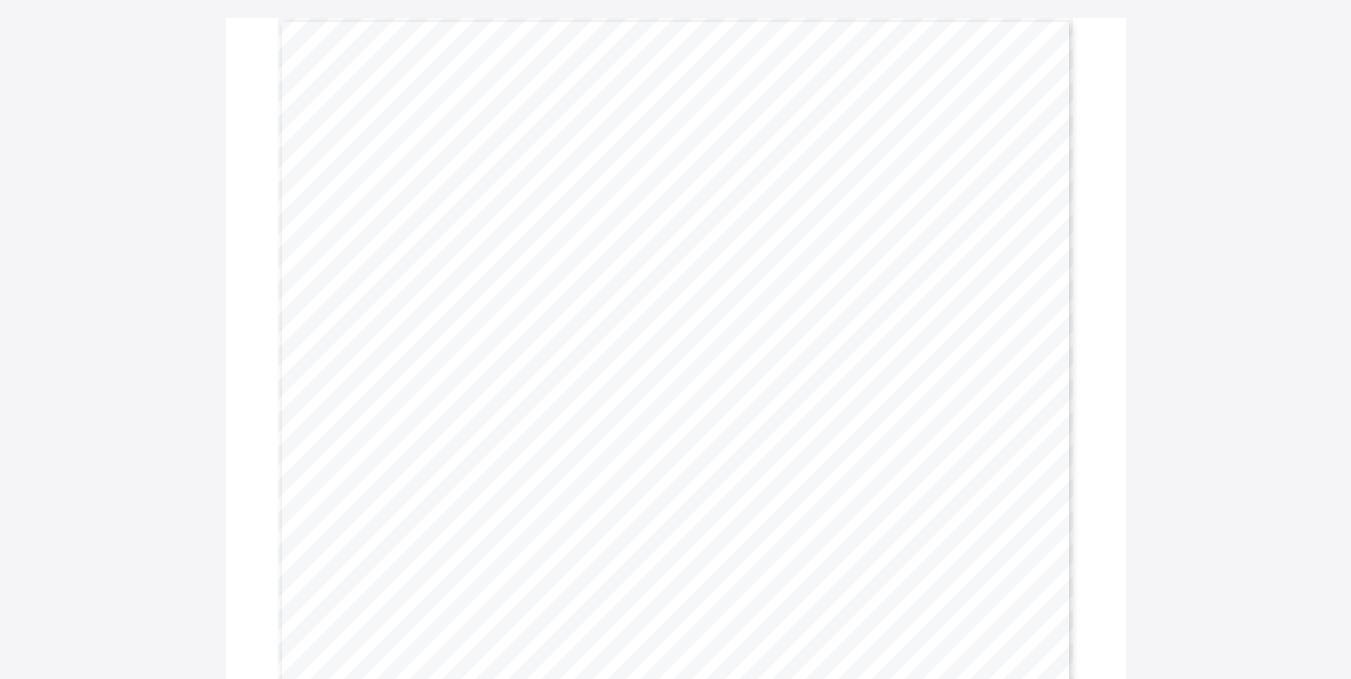 scroll, scrollTop: 0, scrollLeft: 0, axis: both 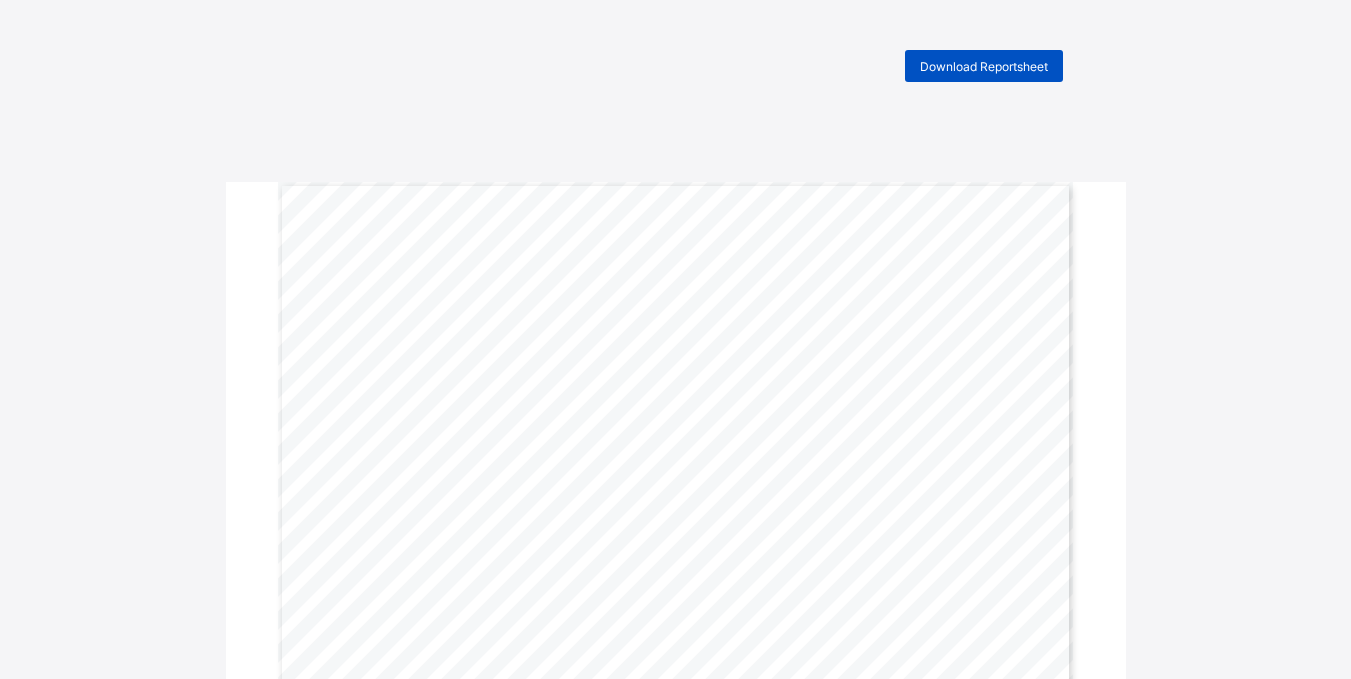 click on "Download Reportsheet" at bounding box center (984, 66) 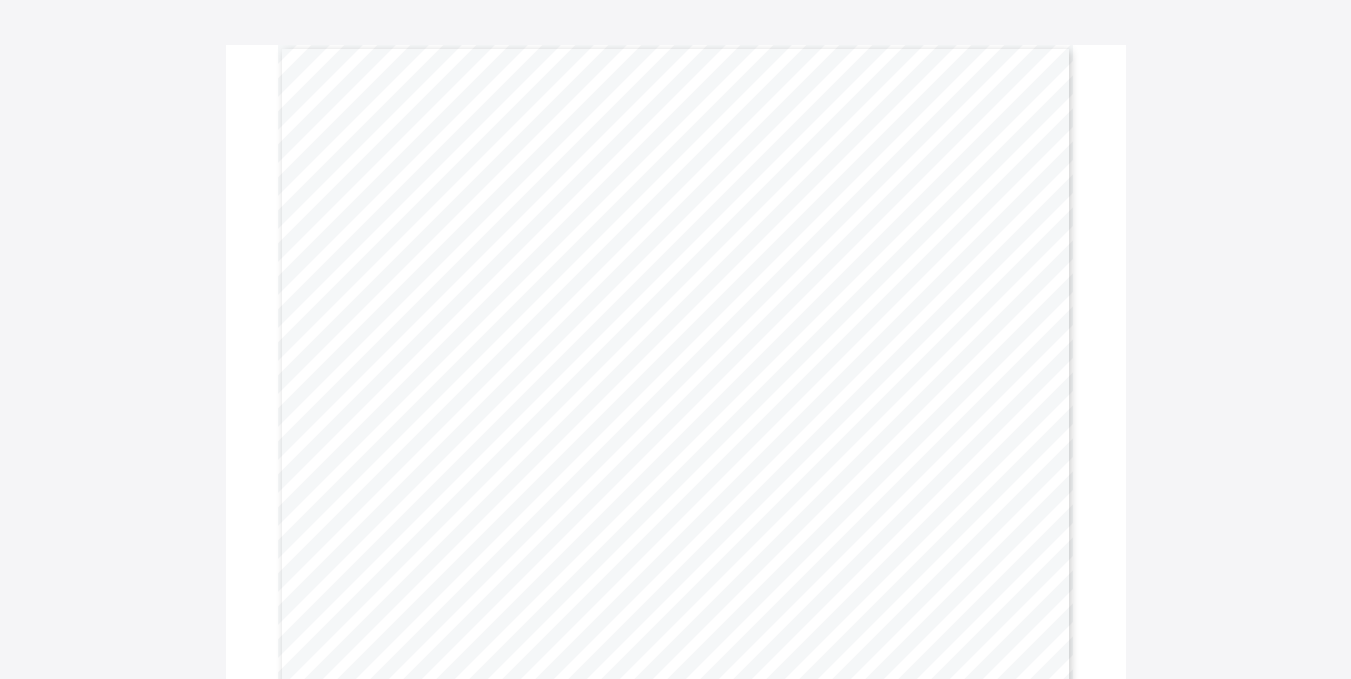 scroll, scrollTop: 0, scrollLeft: 0, axis: both 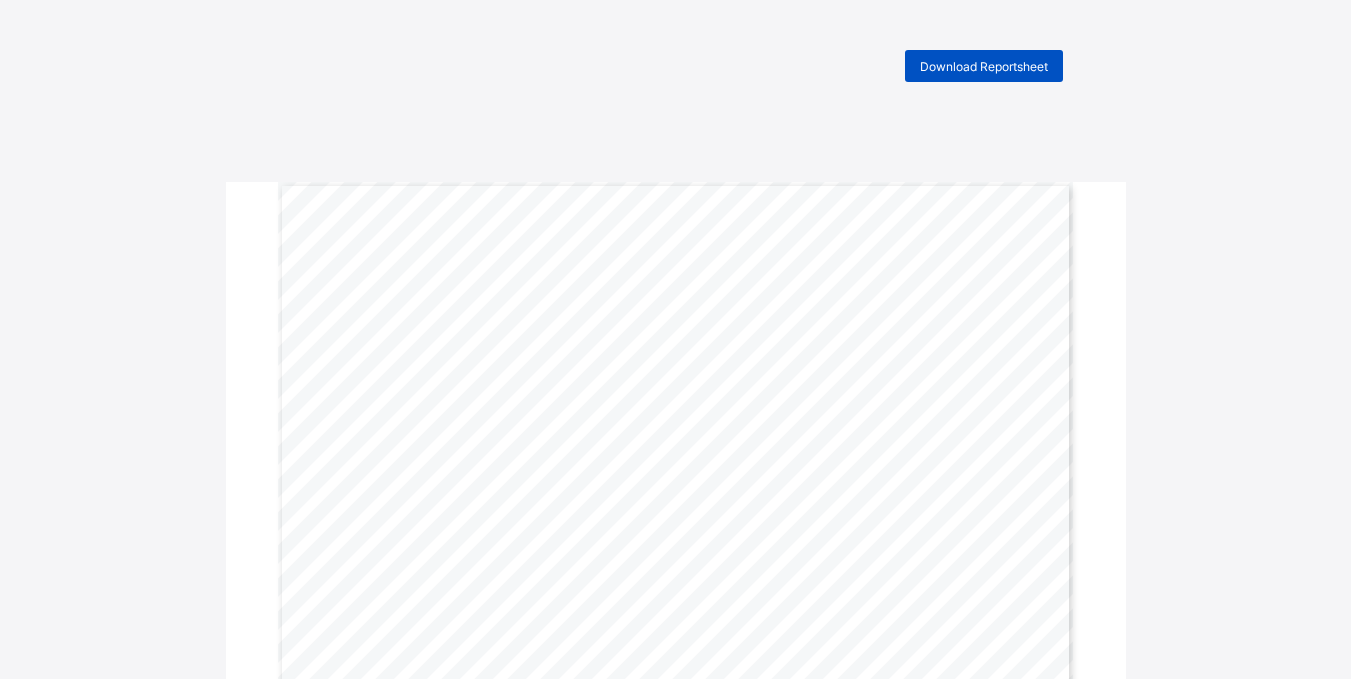 click on "Download Reportsheet" at bounding box center [984, 66] 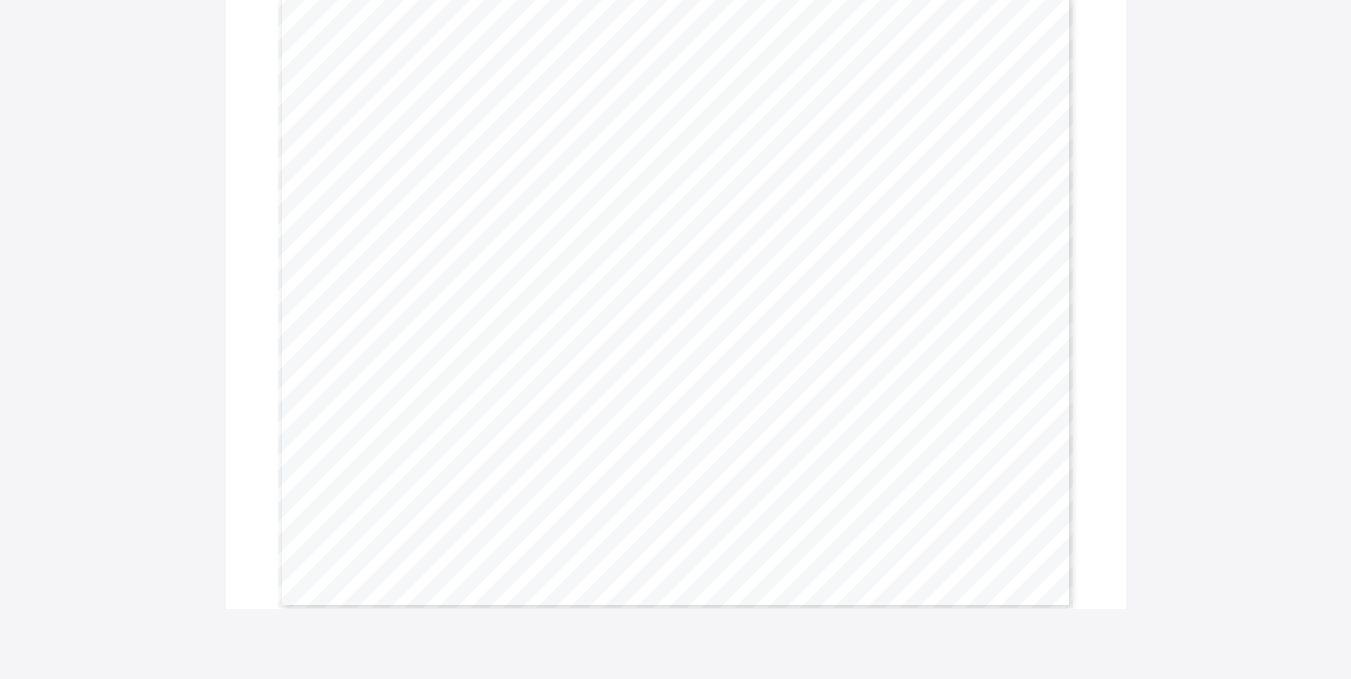 scroll, scrollTop: 0, scrollLeft: 0, axis: both 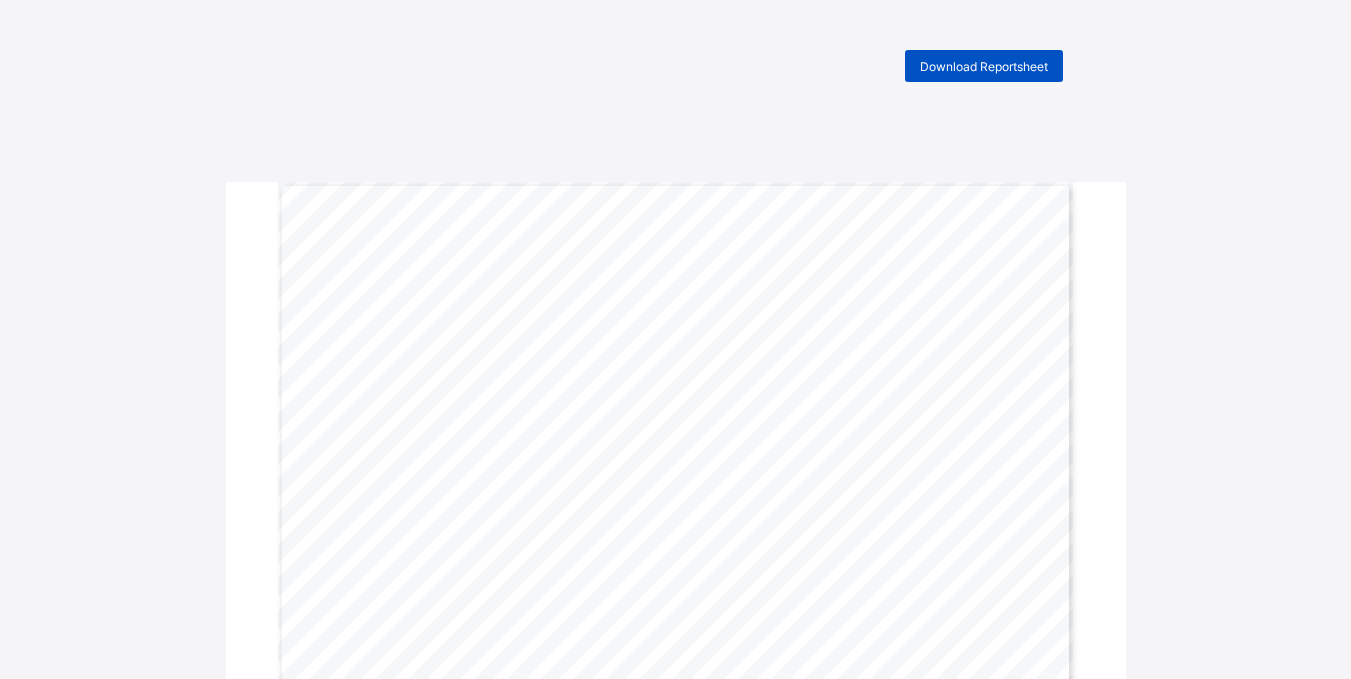 click on "Download Reportsheet" at bounding box center (984, 66) 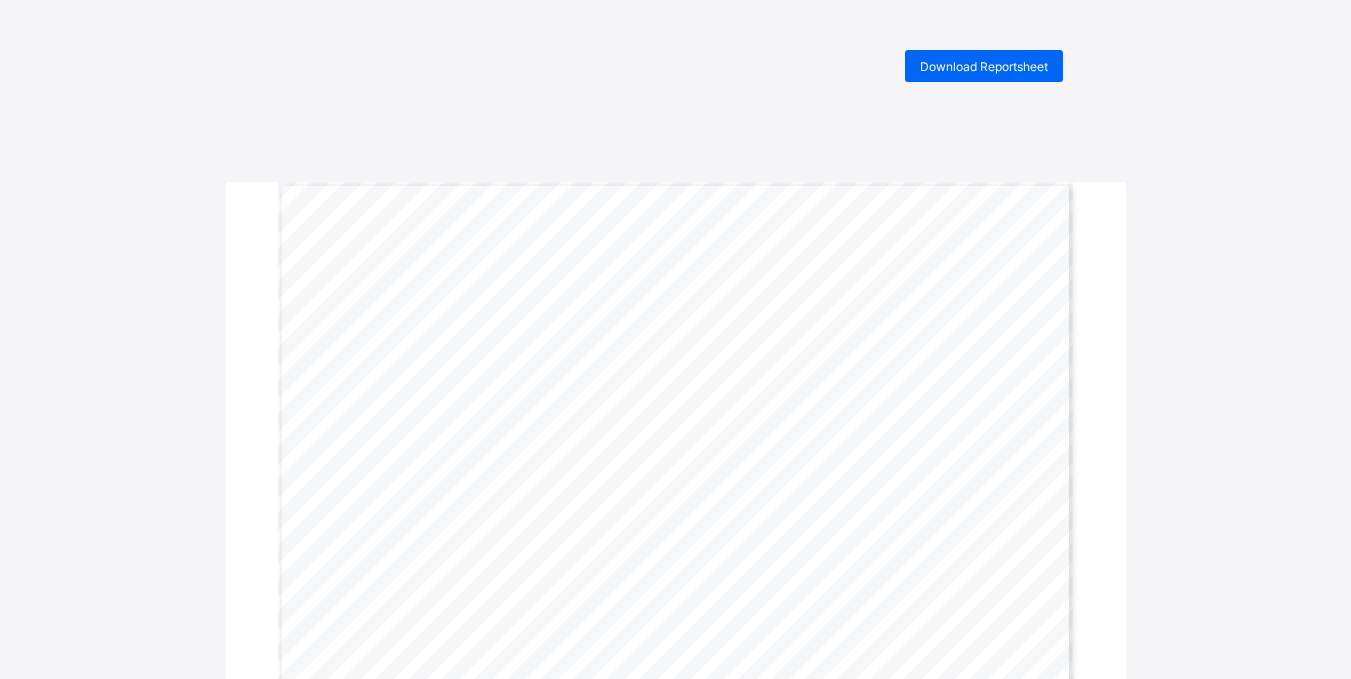 scroll, scrollTop: 0, scrollLeft: 0, axis: both 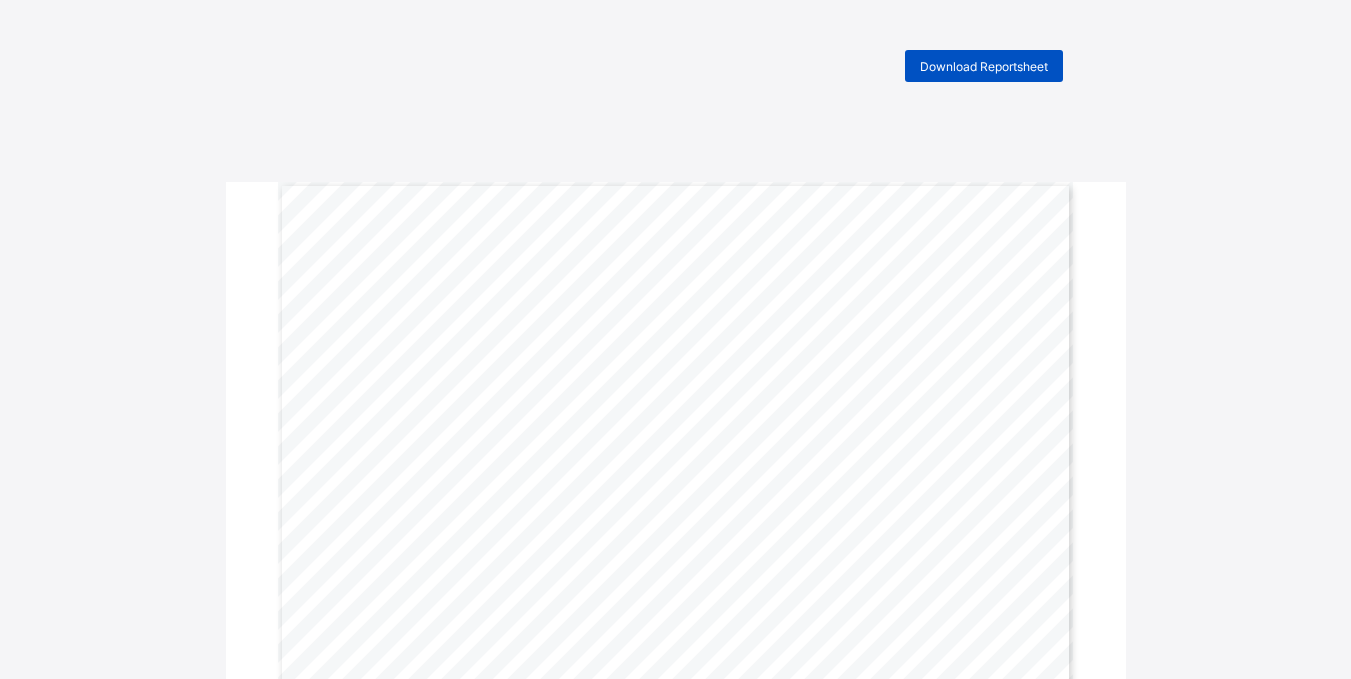 click on "Download Reportsheet" at bounding box center [984, 66] 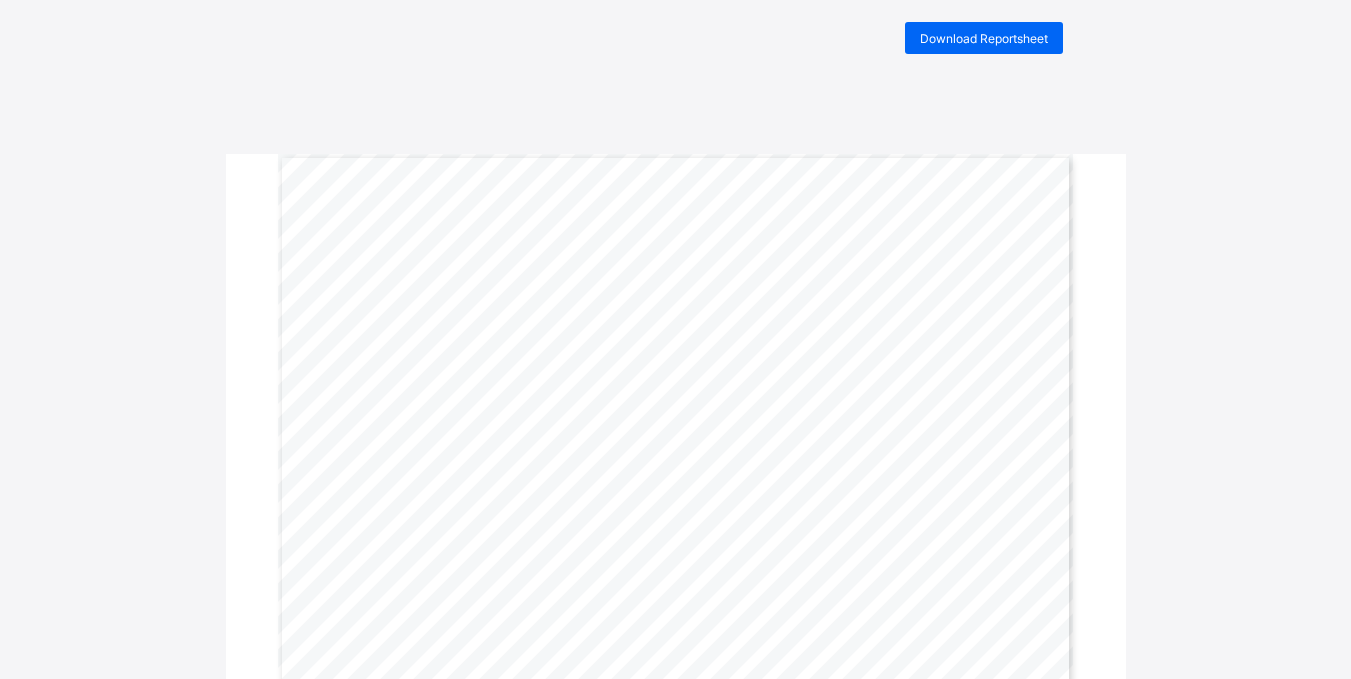 scroll, scrollTop: 0, scrollLeft: 0, axis: both 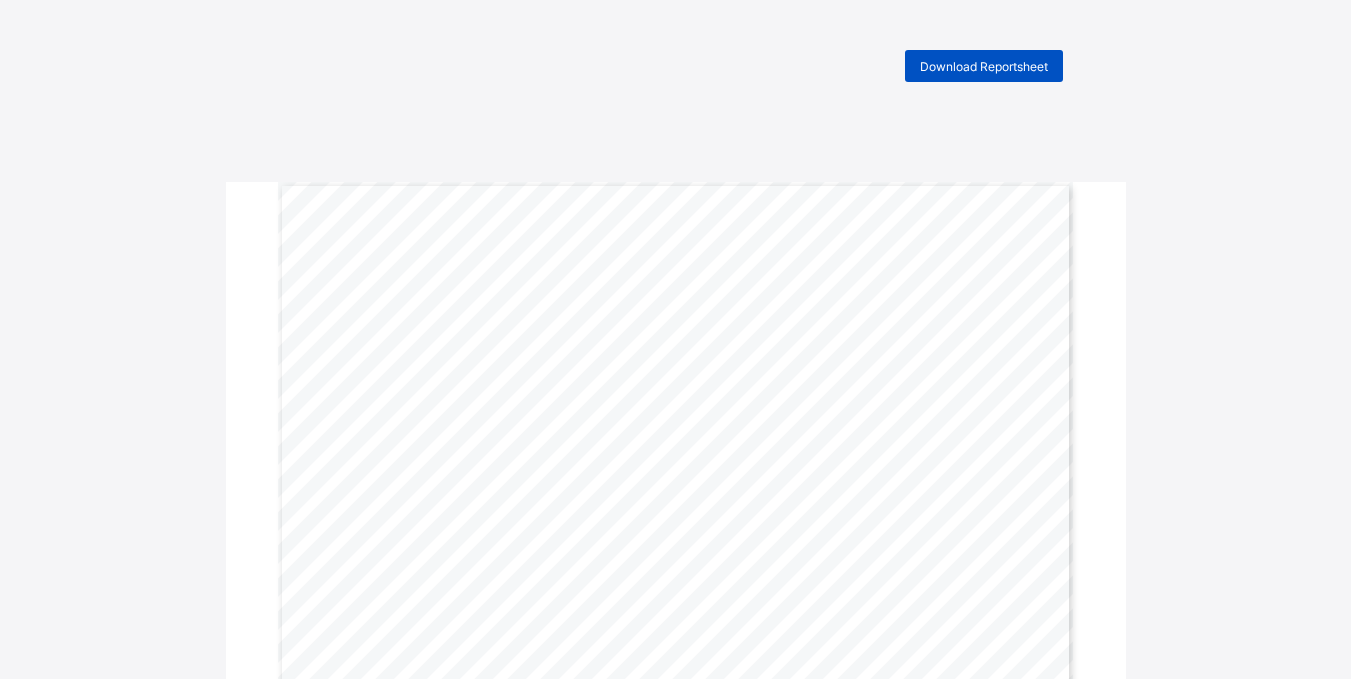 click on "Download Reportsheet" at bounding box center (984, 66) 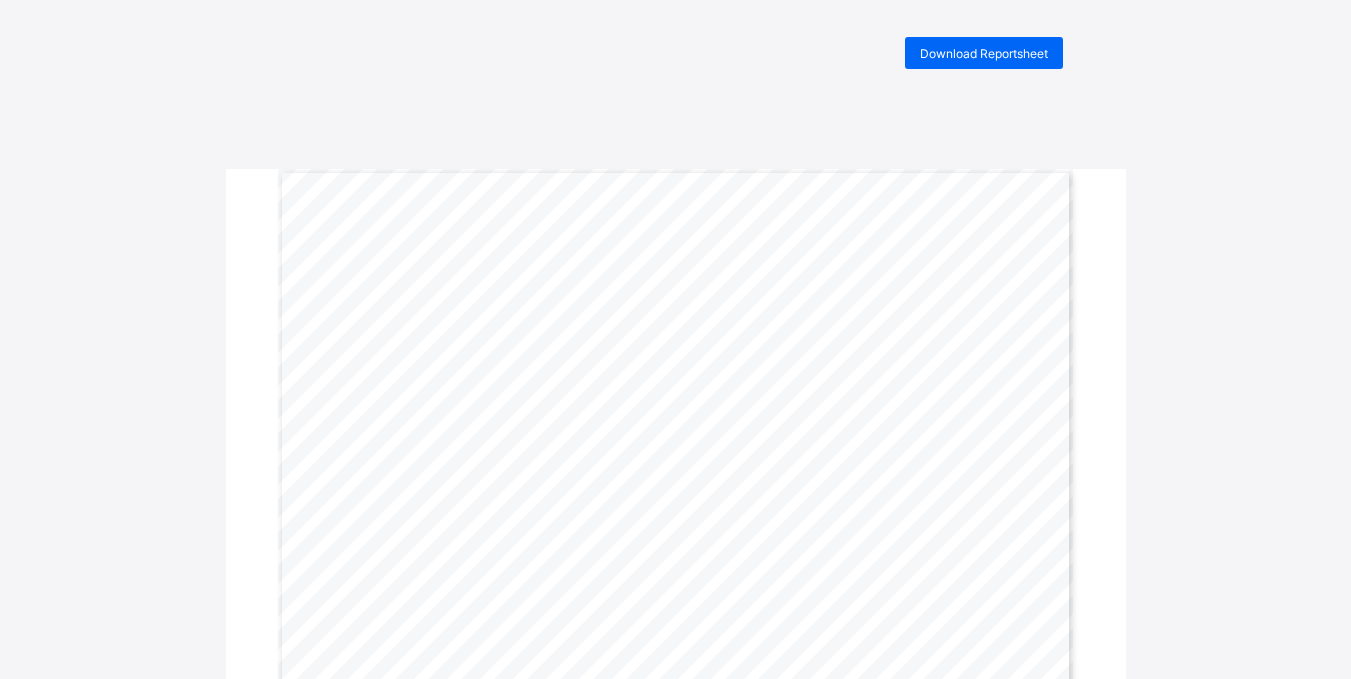 scroll, scrollTop: 0, scrollLeft: 0, axis: both 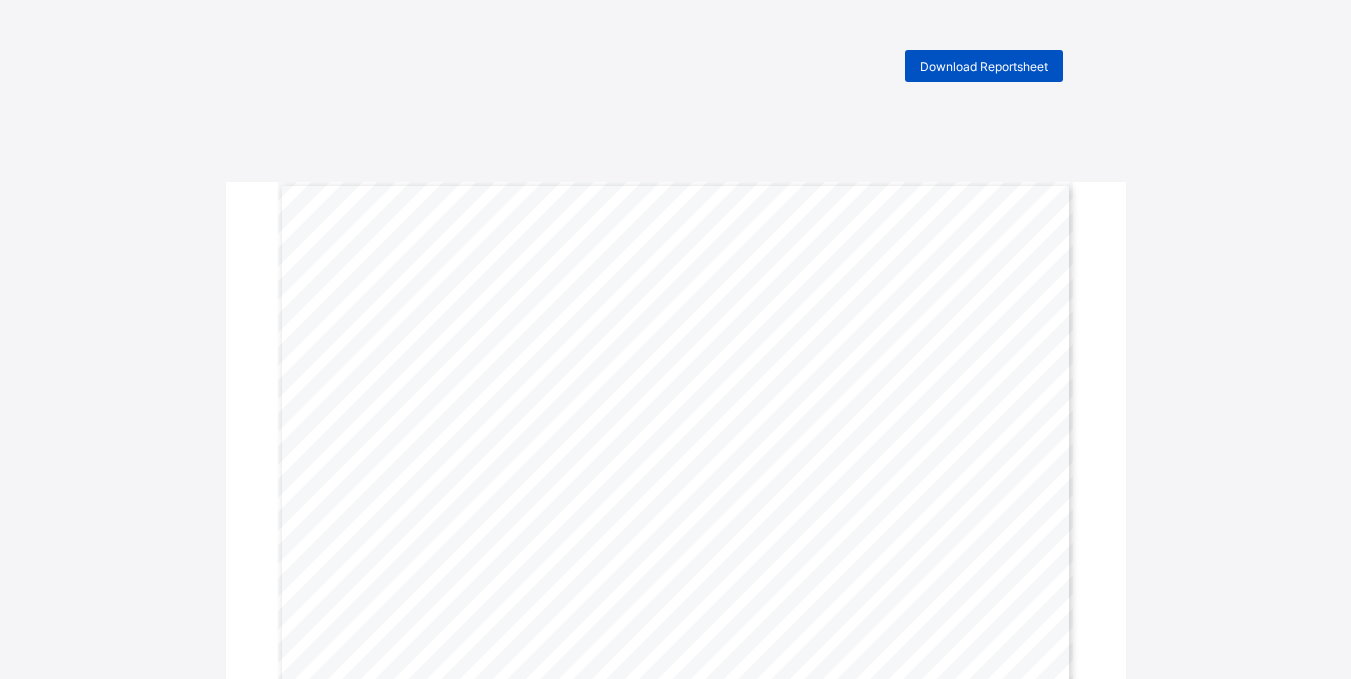 click on "Download Reportsheet" at bounding box center [984, 66] 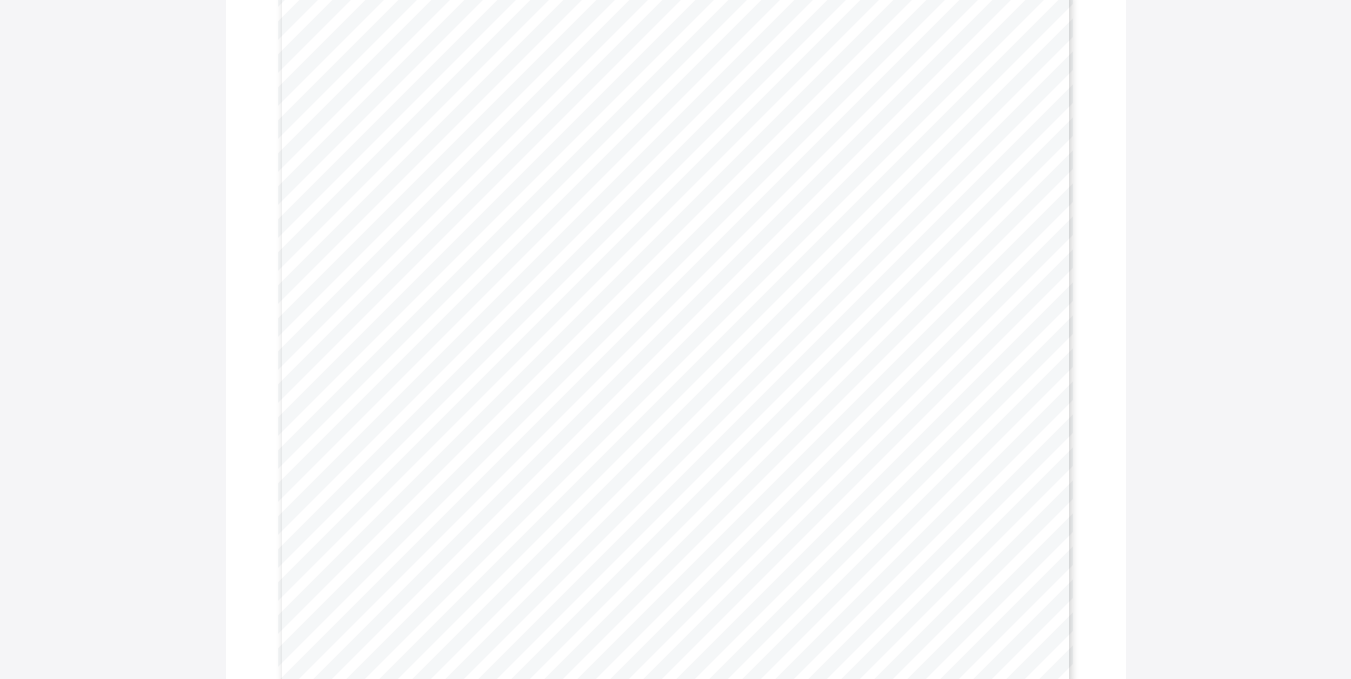 scroll, scrollTop: 0, scrollLeft: 0, axis: both 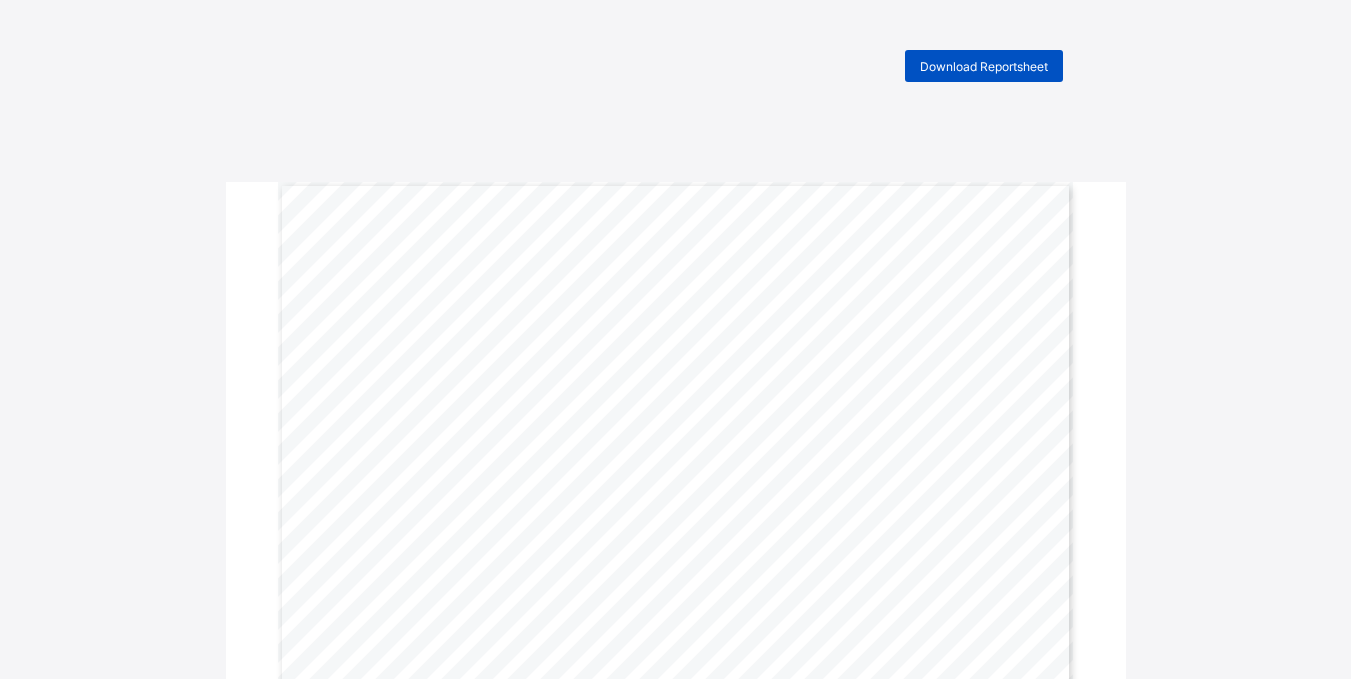 click on "Download Reportsheet" at bounding box center (984, 66) 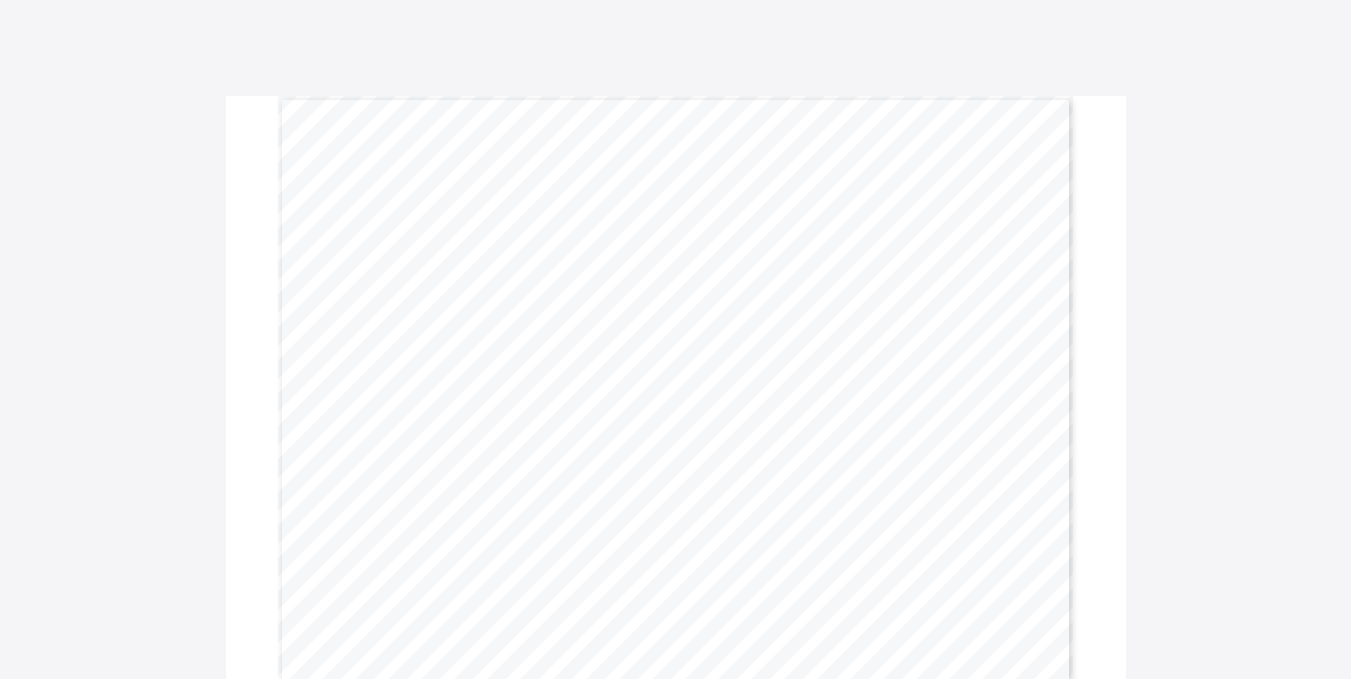 scroll, scrollTop: 0, scrollLeft: 0, axis: both 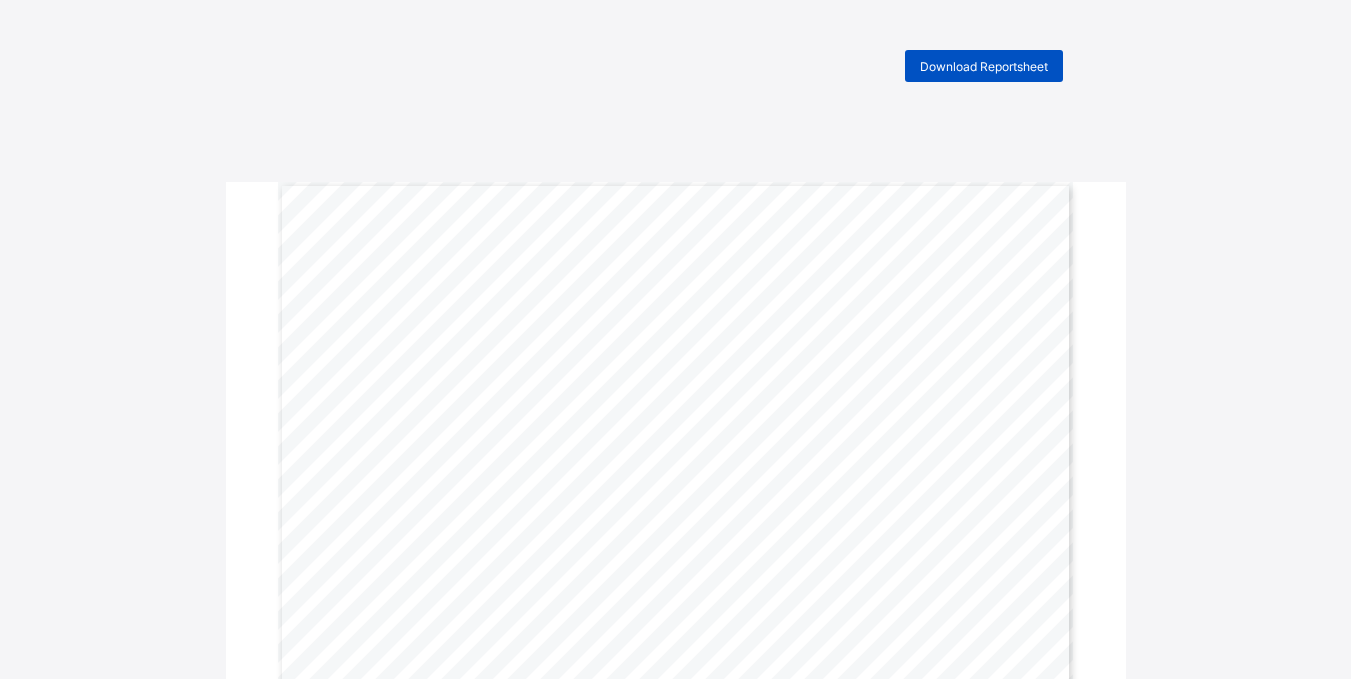 click on "Download Reportsheet" at bounding box center [984, 66] 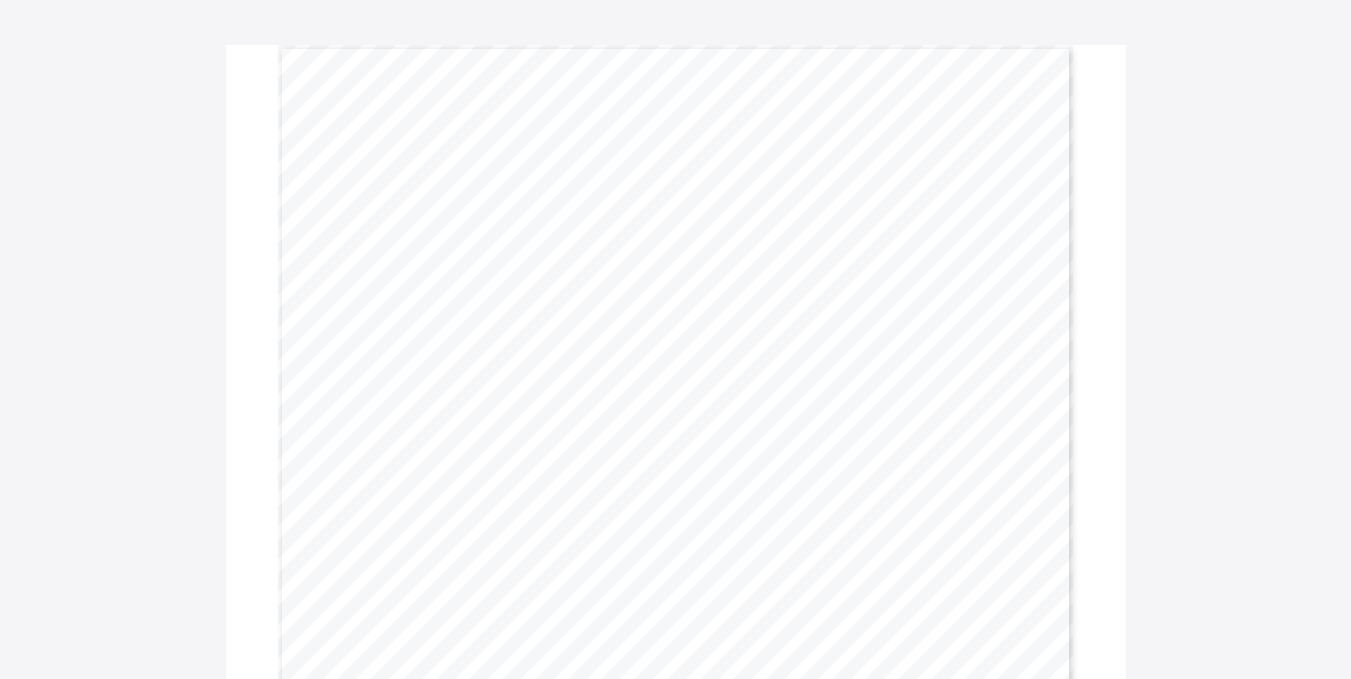 scroll, scrollTop: 0, scrollLeft: 0, axis: both 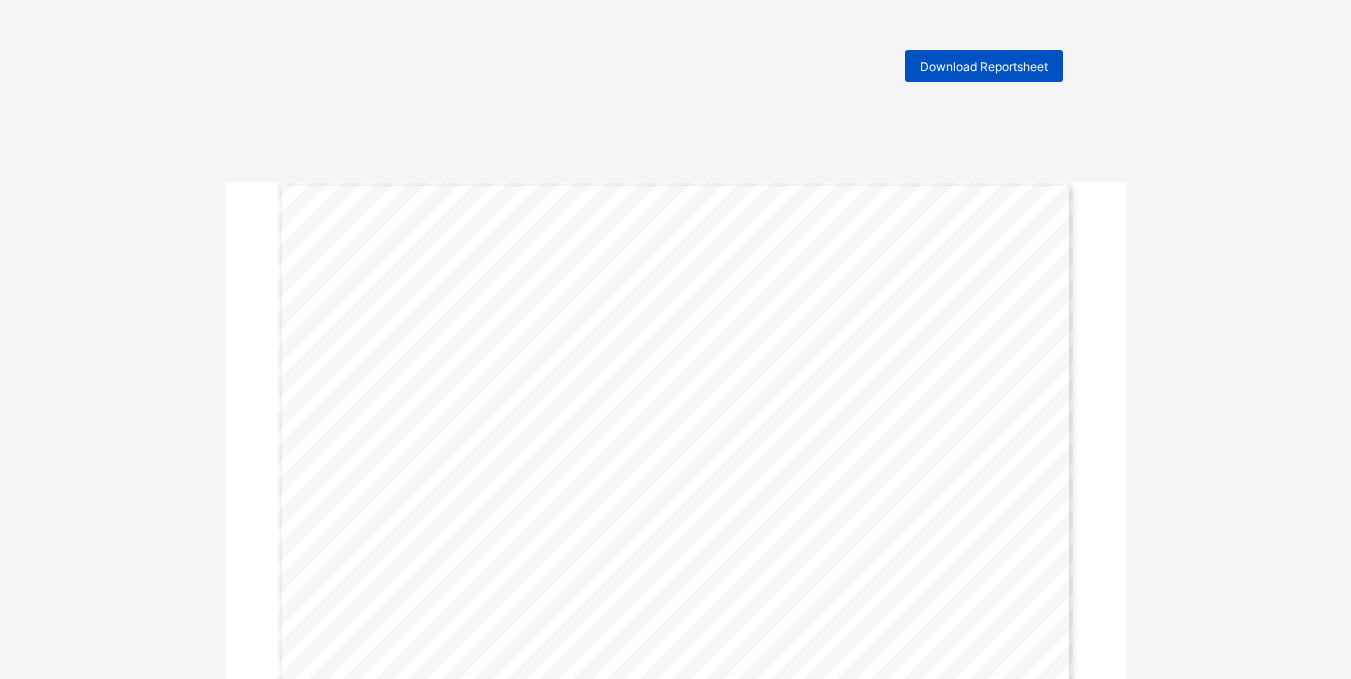click on "Download Reportsheet" at bounding box center [984, 66] 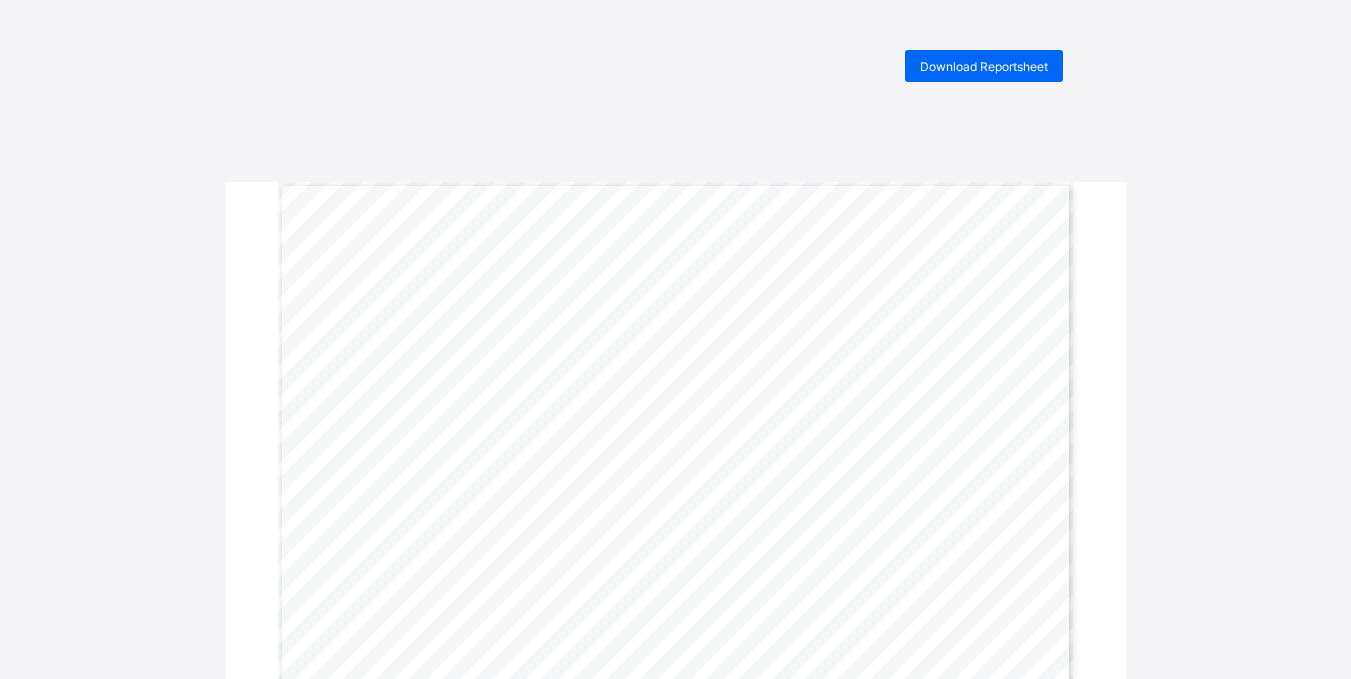 scroll, scrollTop: 0, scrollLeft: 0, axis: both 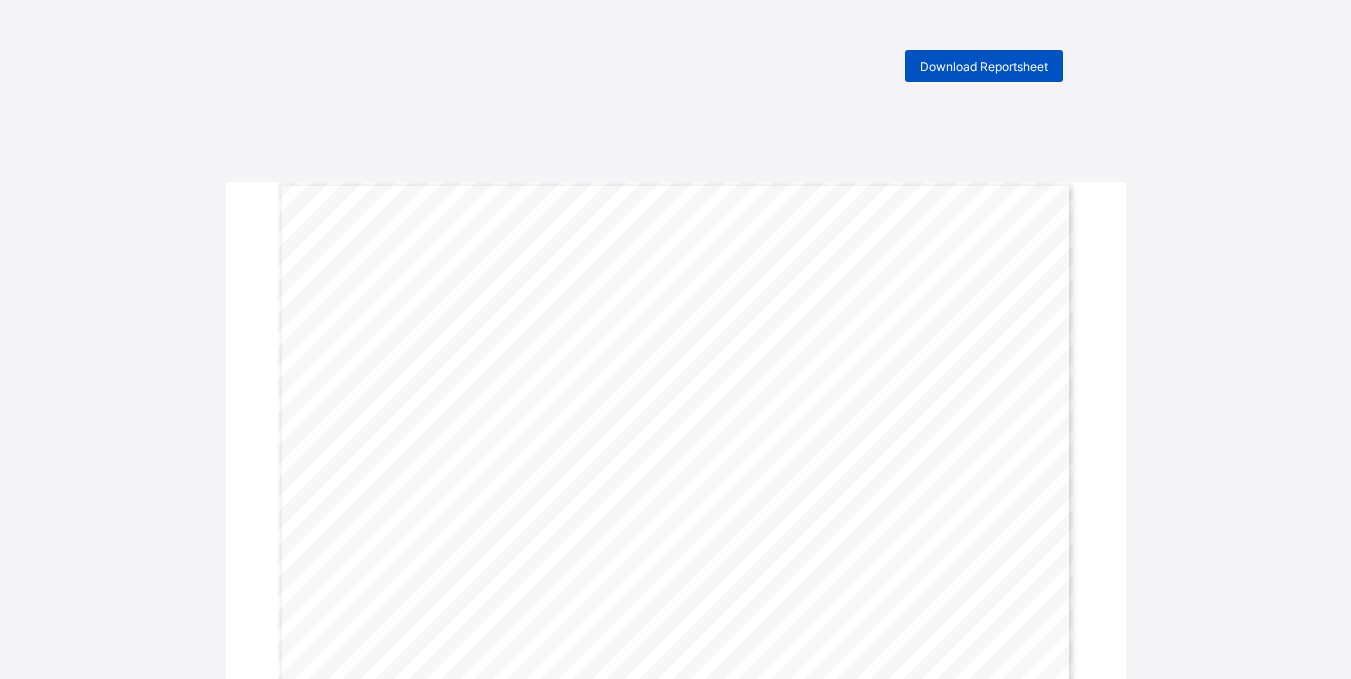 click on "Download Reportsheet" at bounding box center [984, 66] 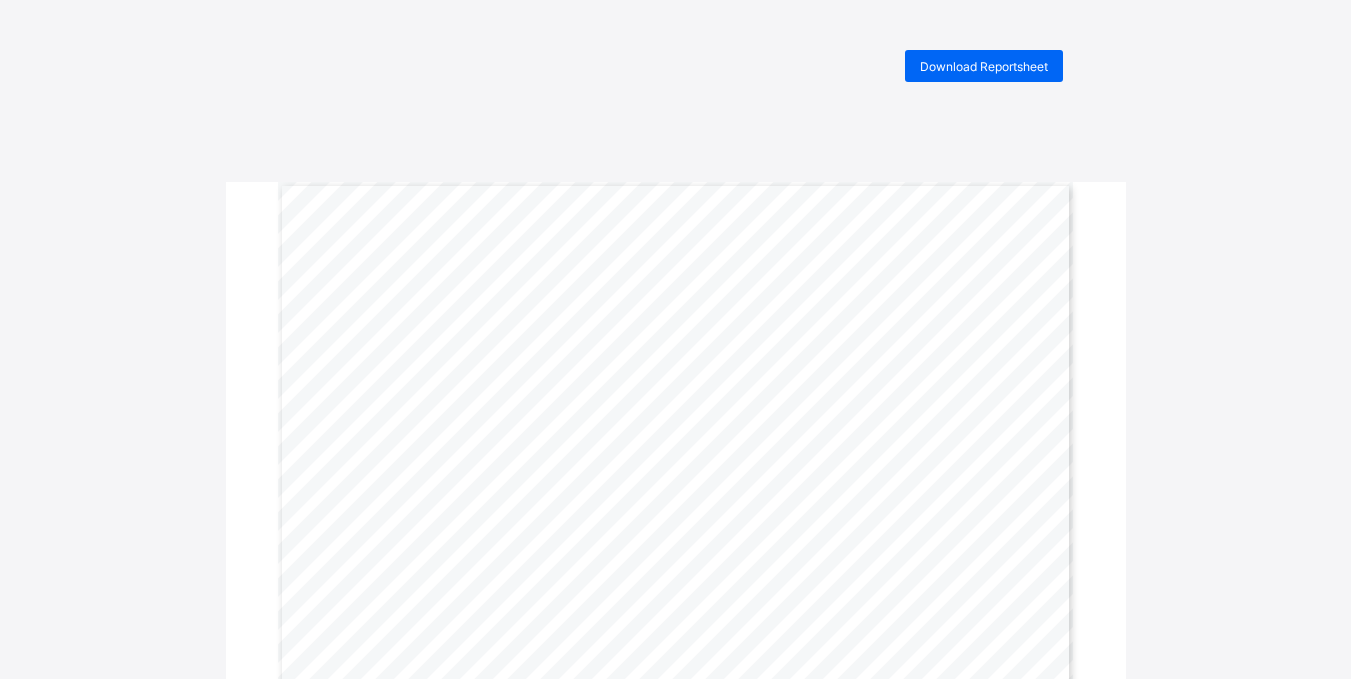 scroll, scrollTop: 0, scrollLeft: 0, axis: both 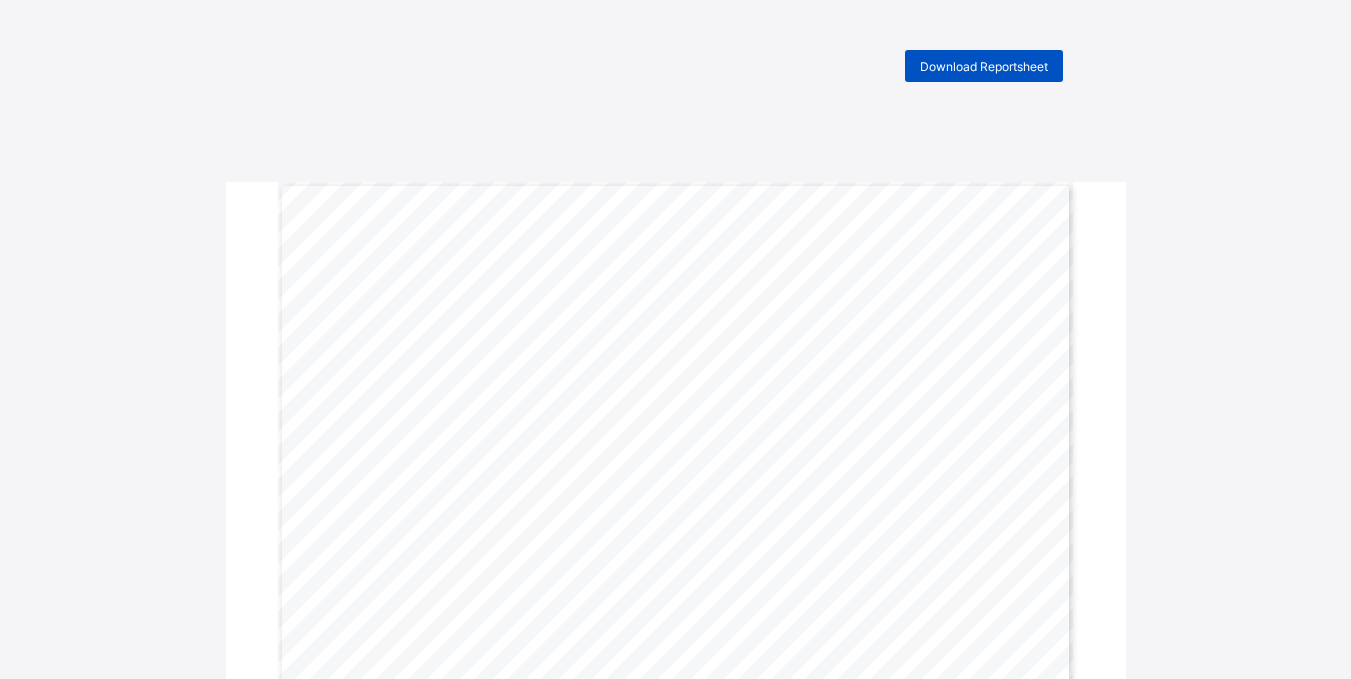 click on "Download Reportsheet" at bounding box center [984, 66] 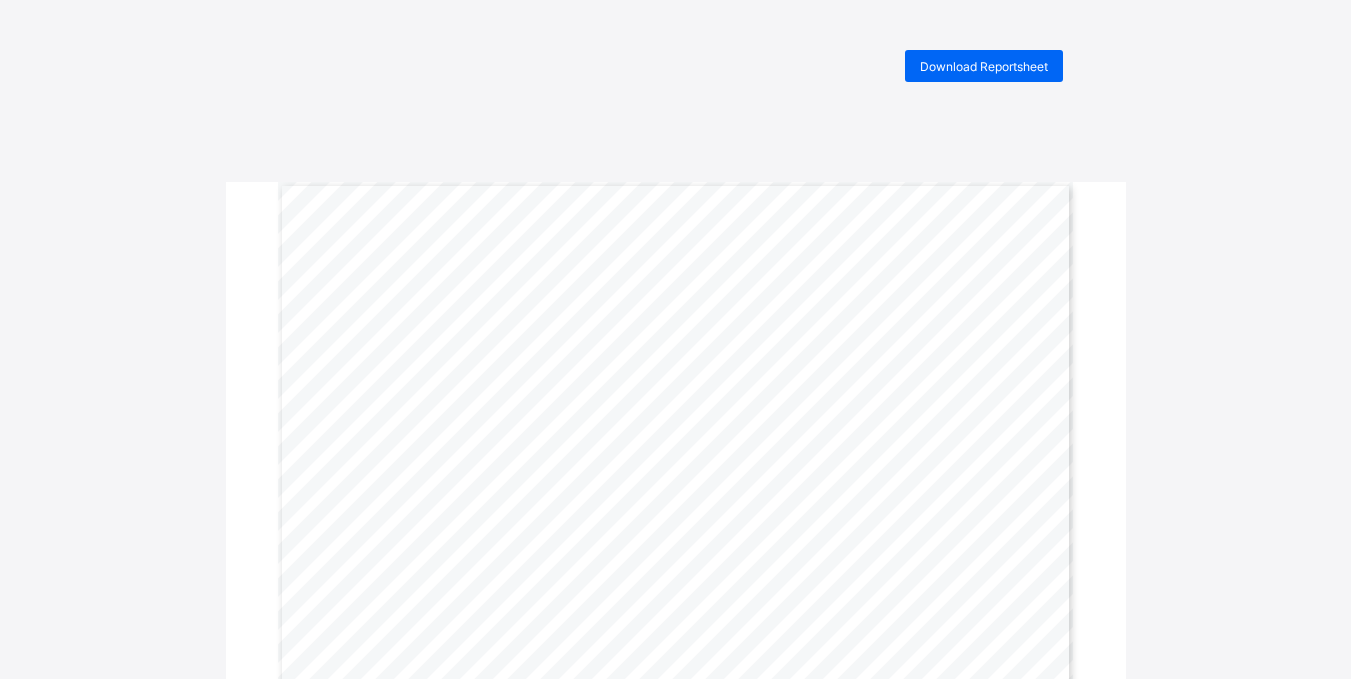click on "Download Reportsheet A l - H i d a a y a h A c a d e m y Motto: Aspire. Act. Achieve Address: [NUMBER] [STREET], [ROAD] [NUMBER], [CITY], [CITY] Name: [FIRST] [LAST] [LAST] Total Score: 606.6 Final Grade : S Gender: MALE Class Average: 74.7 Final Average: 60.7 Term: Third Term Highest In Class: 82.78 Session: 2024-2025 Class: Year 10 No. in Class: 17 Student ID: AHA/ST/21/136 Academic Performance S u b j e c t s CAT (15) QUIZ (10) CLASSWO RK (15) HOMEWORK (10) PROJECT (10) ATTENDANCE (10) EXAM (30) TOTAL GRADE LOW. IN CLASS HIGH. IN CLASS CLASS AVERAGE REMARK Qur'an 9.8 6.0 7.8 10.0 8.2 9.9 23.5 75.2 S 53.8 93.3 79.5 Secure English 4.4 7.0 11.0 7.0 8.2 9.9 12.9 60.4 S 53.7 87.5 73.1 Secure Mathematics 2.4 3.0 6.9 5.8 8.2 9.9 6.3 42.5 F 42.5 93.5 73.1 Foundation Tourism 9.8 4.0 10.8 3.0 8.2 9.9 22.7 68.4 S 68.4 88.5" at bounding box center [675, 631] 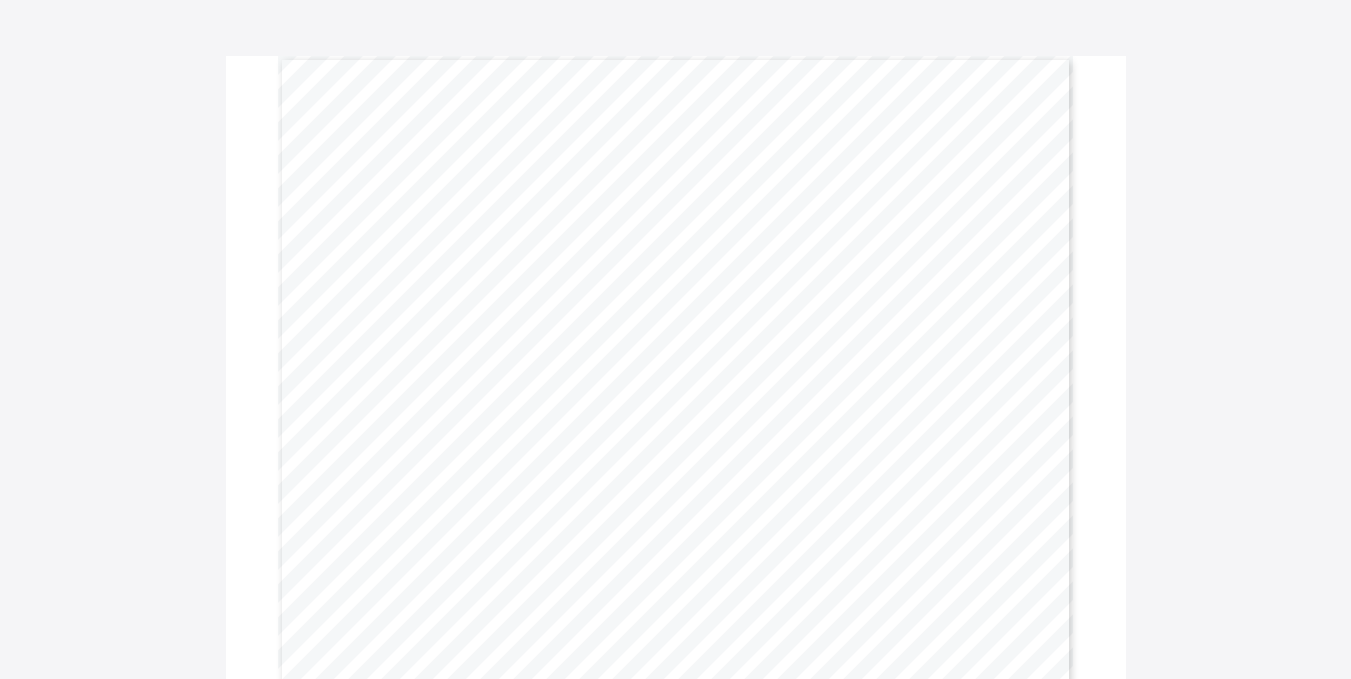scroll, scrollTop: 0, scrollLeft: 0, axis: both 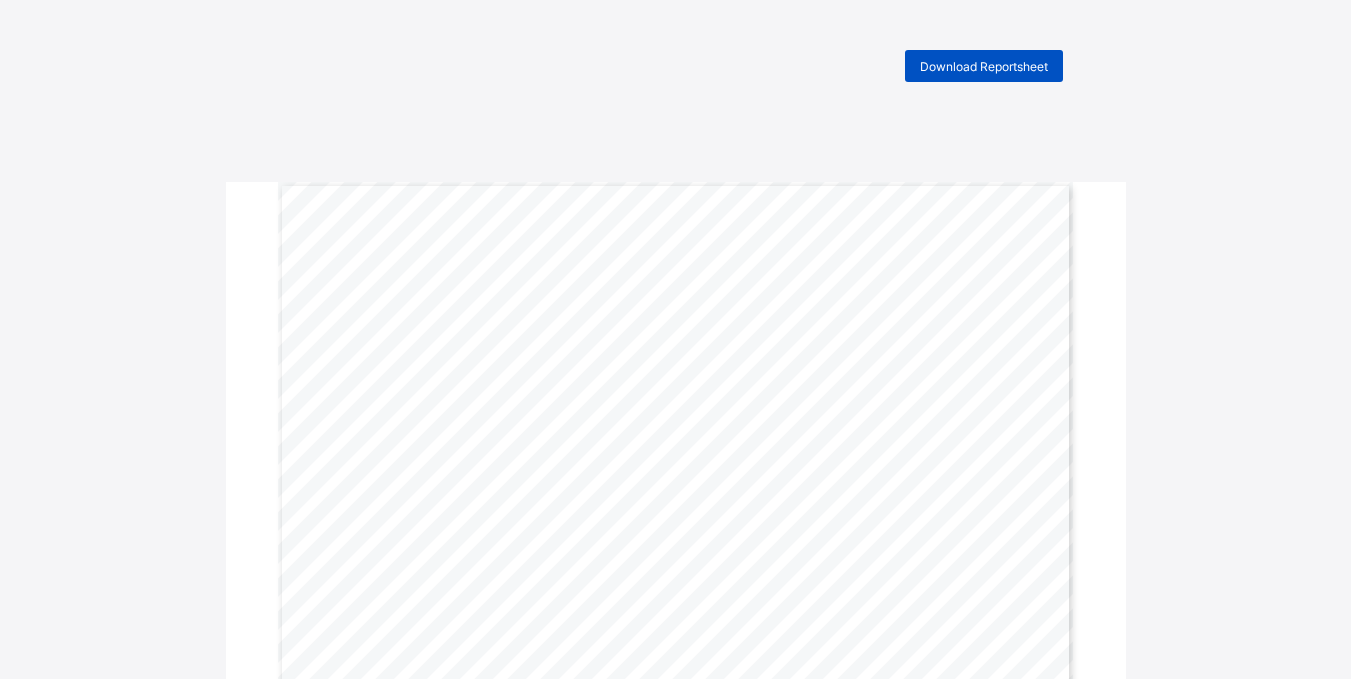 click on "Download Reportsheet" at bounding box center [984, 66] 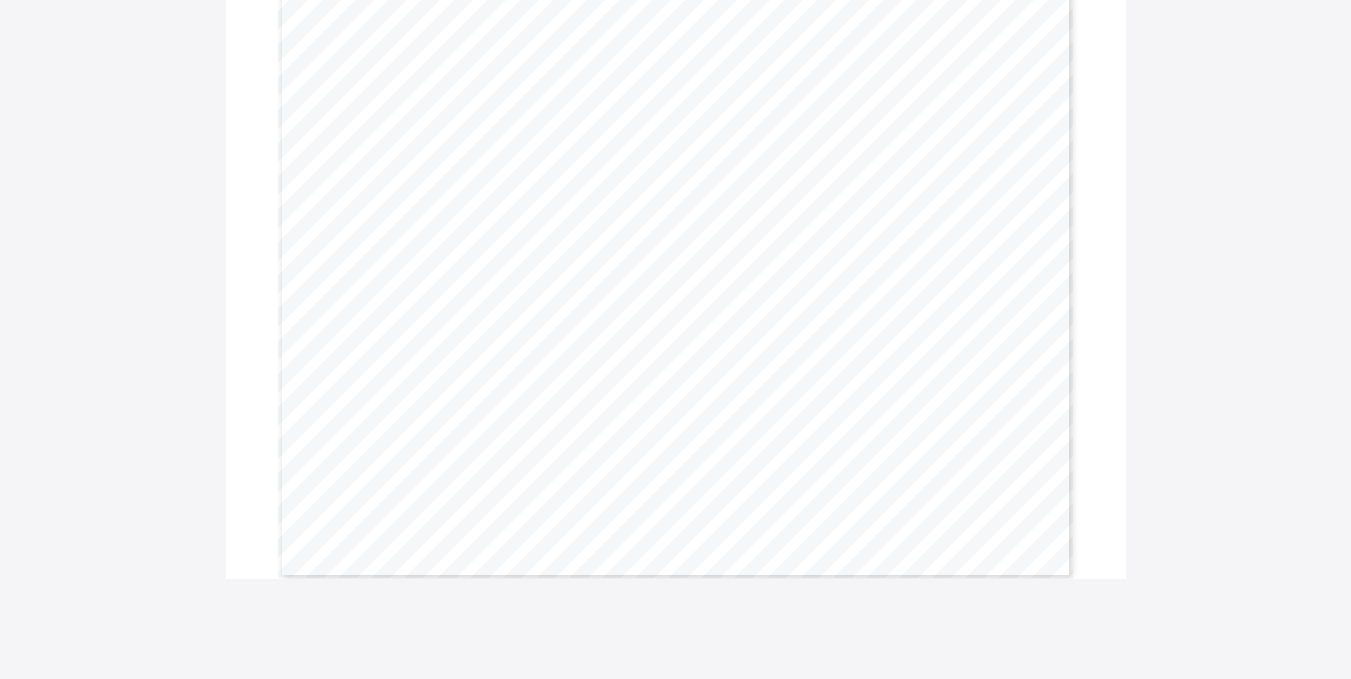 scroll, scrollTop: 0, scrollLeft: 0, axis: both 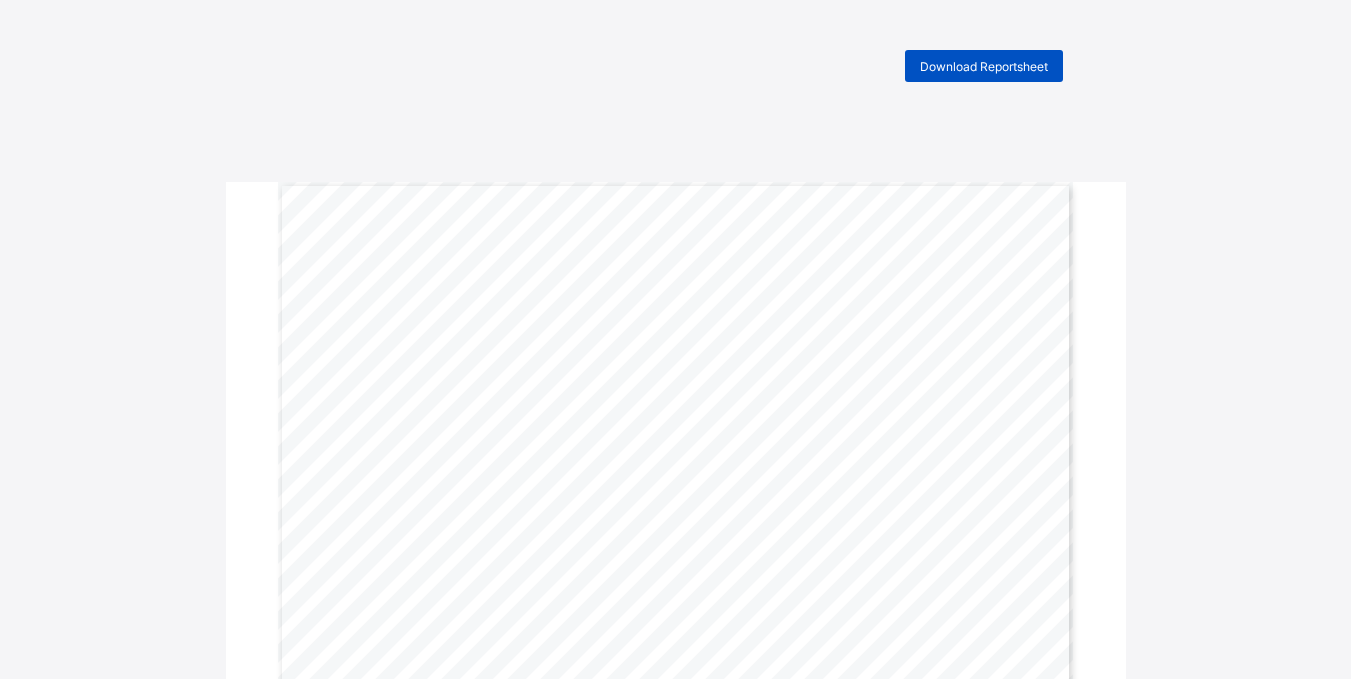 click on "Download Reportsheet" at bounding box center [984, 66] 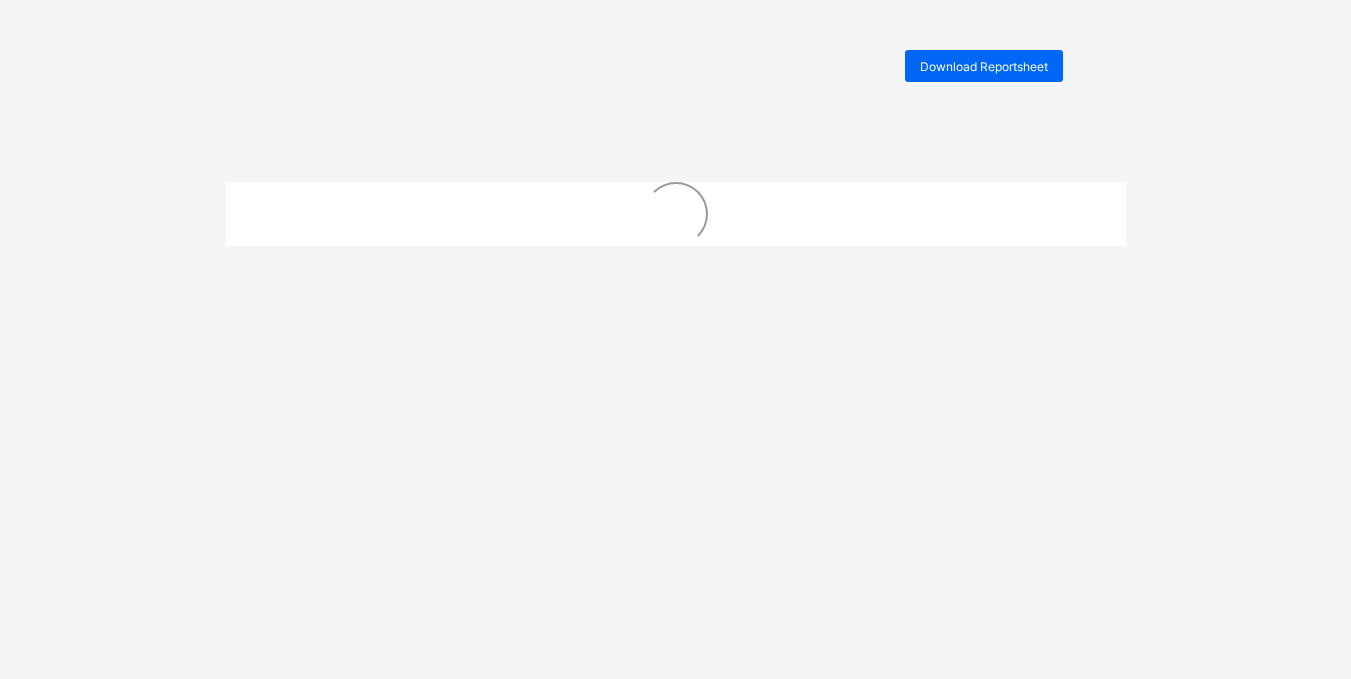 scroll, scrollTop: 0, scrollLeft: 0, axis: both 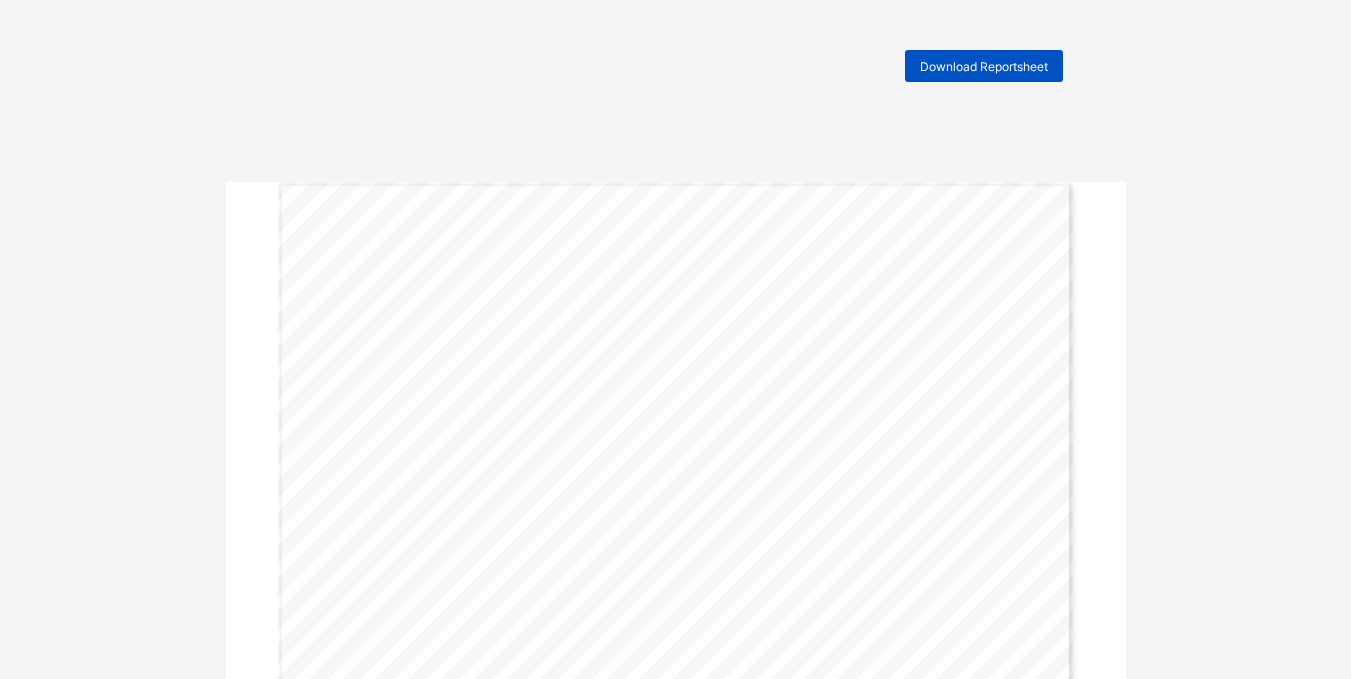 click on "Download Reportsheet" at bounding box center (984, 66) 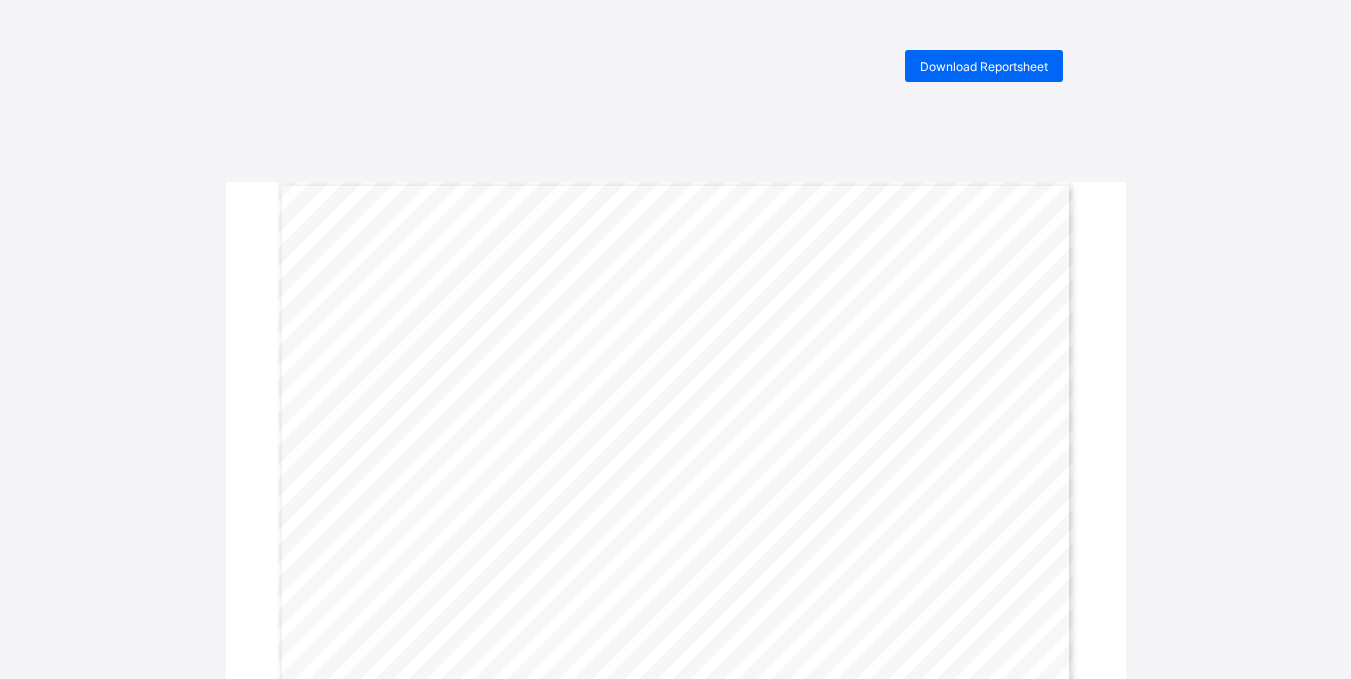 scroll, scrollTop: 0, scrollLeft: 0, axis: both 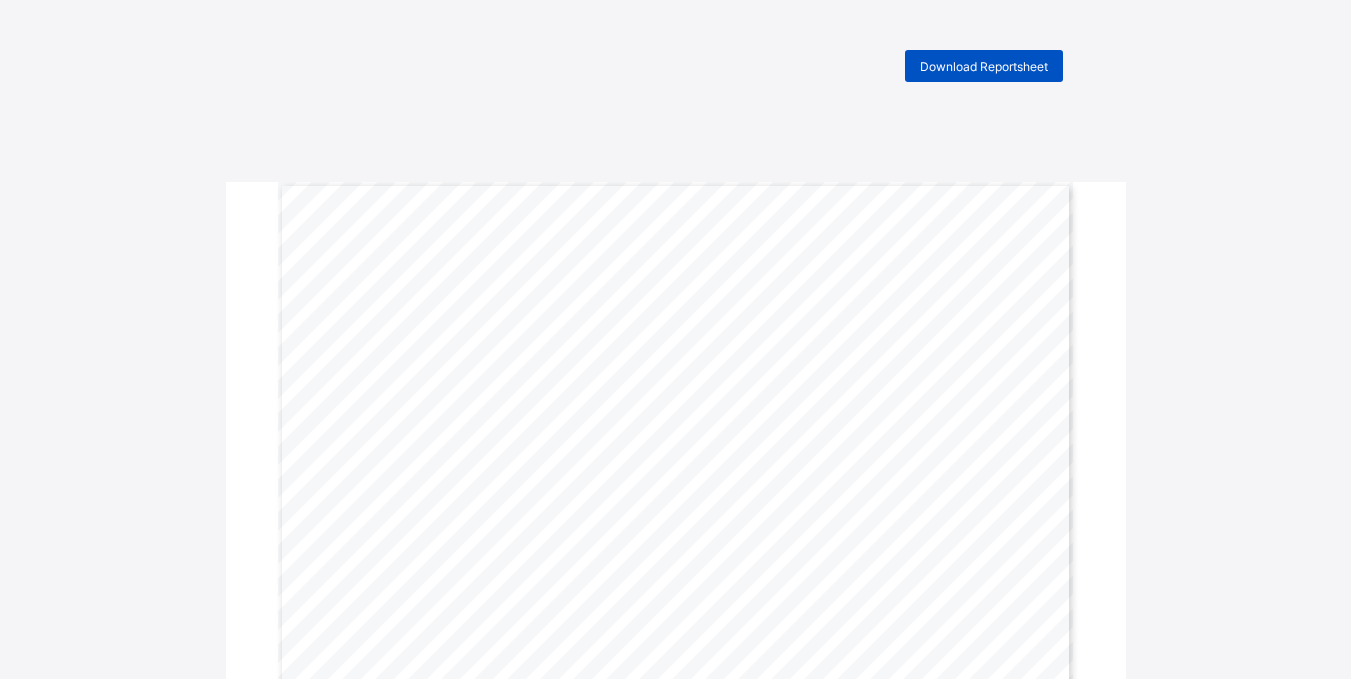 click on "Download Reportsheet" at bounding box center (984, 66) 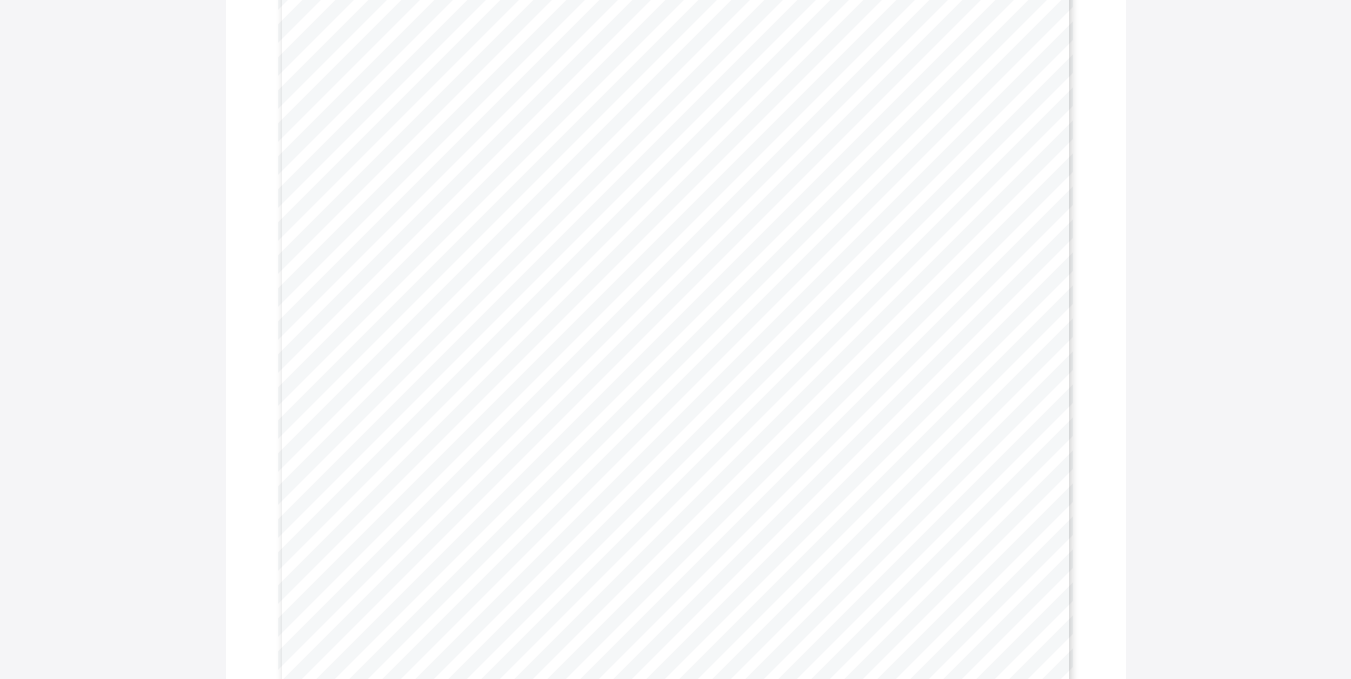 scroll, scrollTop: 0, scrollLeft: 0, axis: both 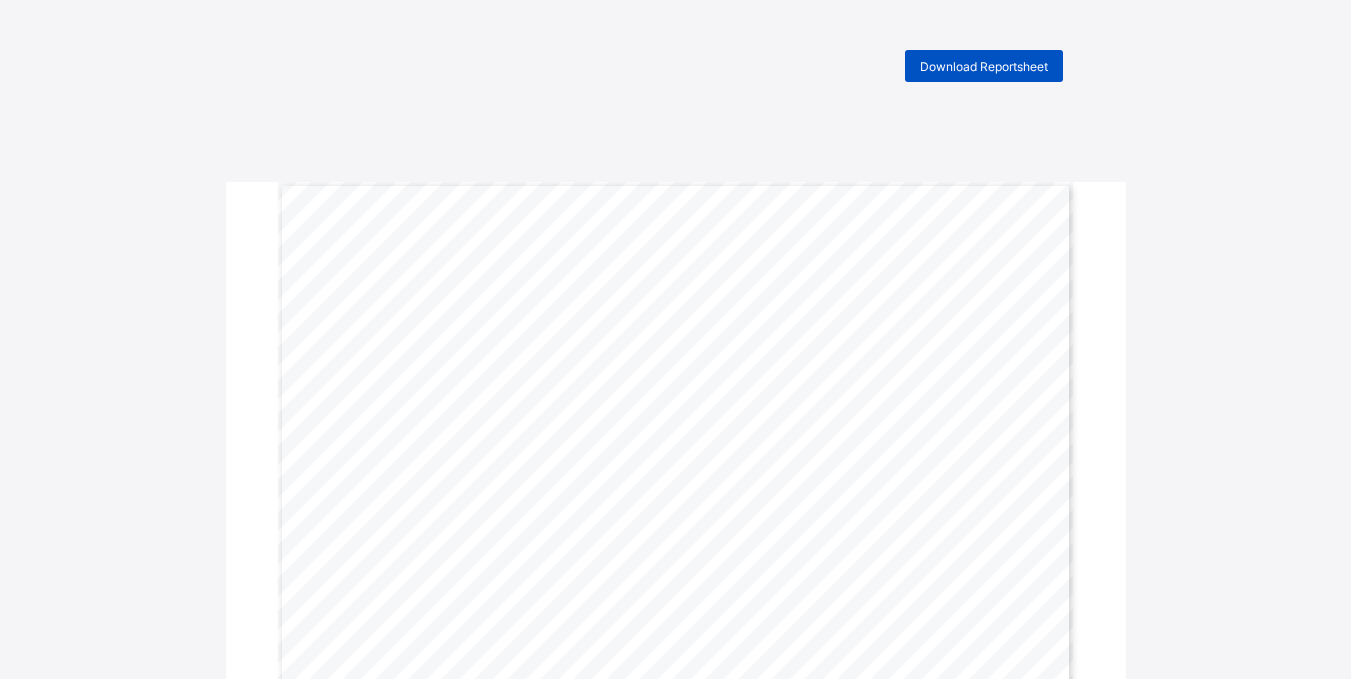 click on "Download Reportsheet" at bounding box center (984, 66) 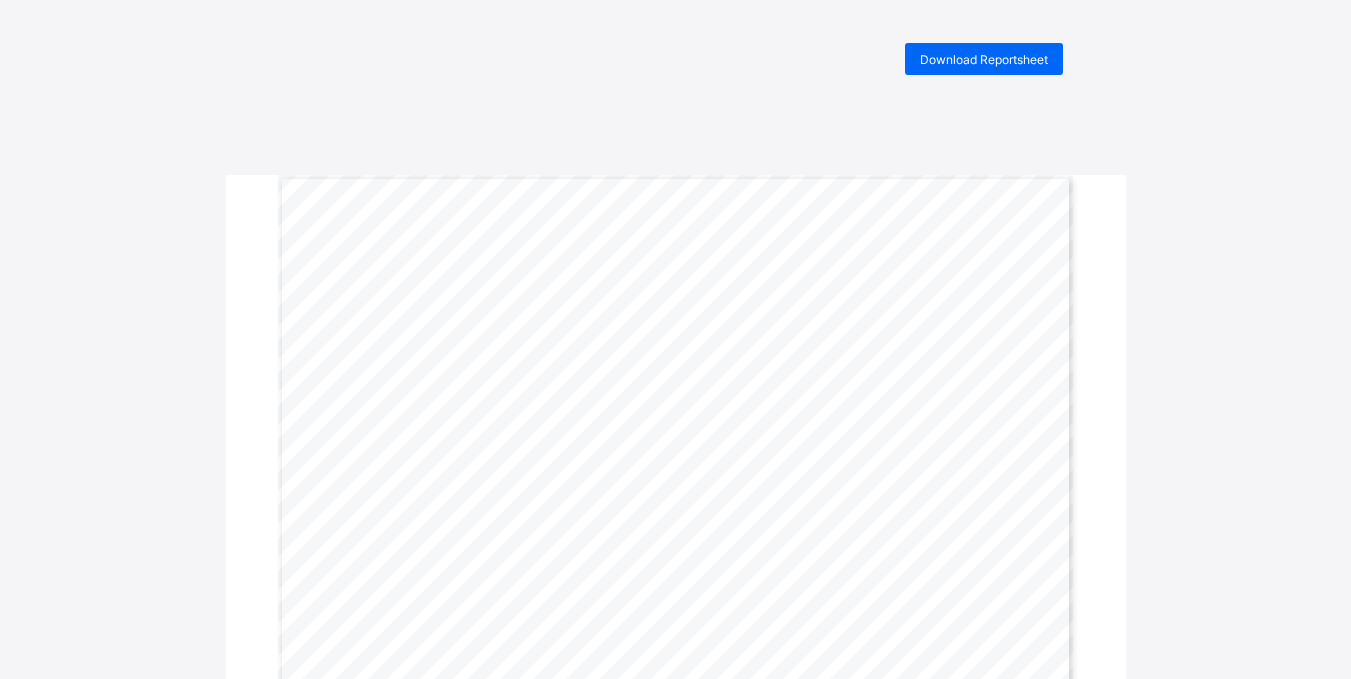 scroll, scrollTop: 0, scrollLeft: 0, axis: both 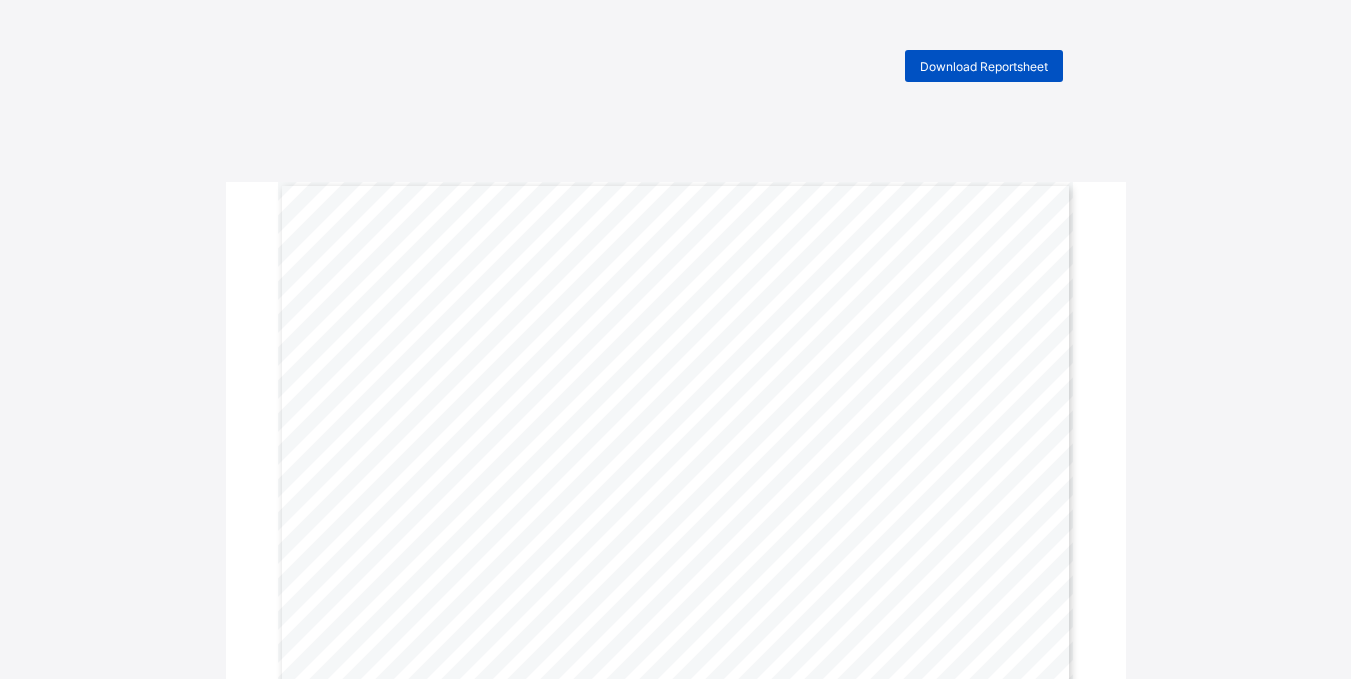 click on "Download Reportsheet" at bounding box center (984, 66) 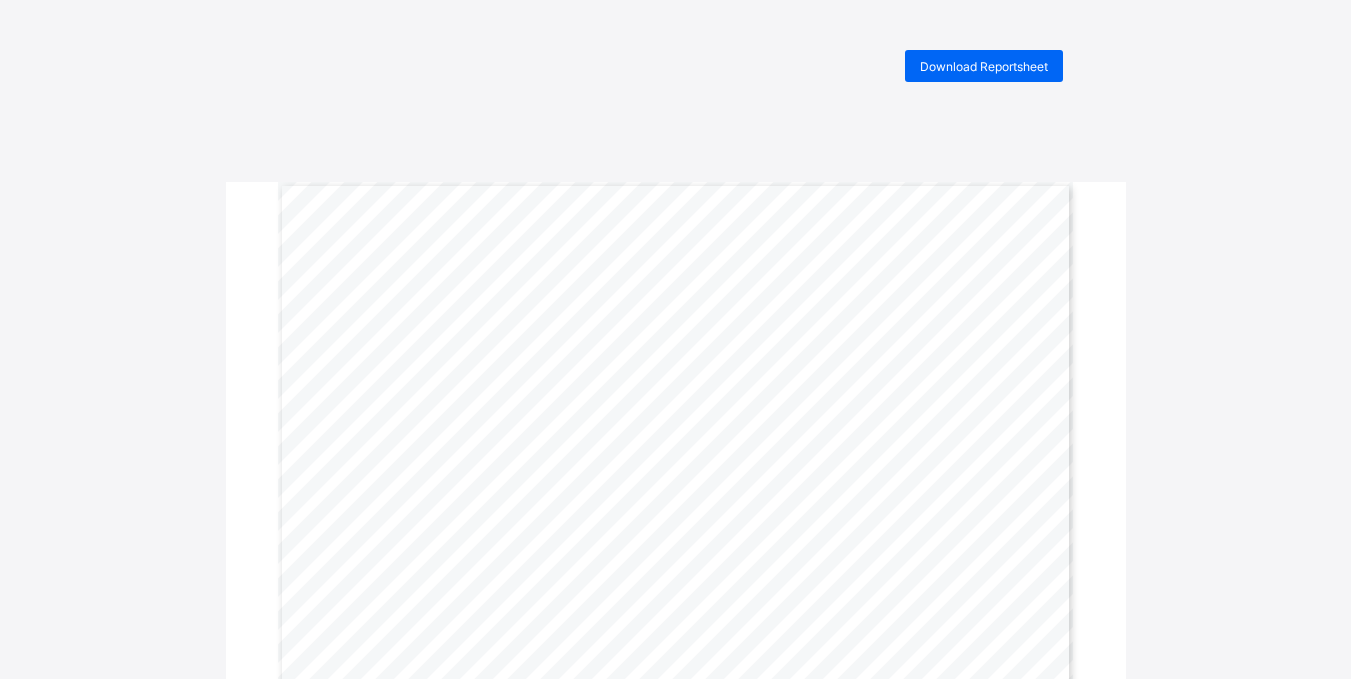 click on "Download Reportsheet" at bounding box center (676, 66) 